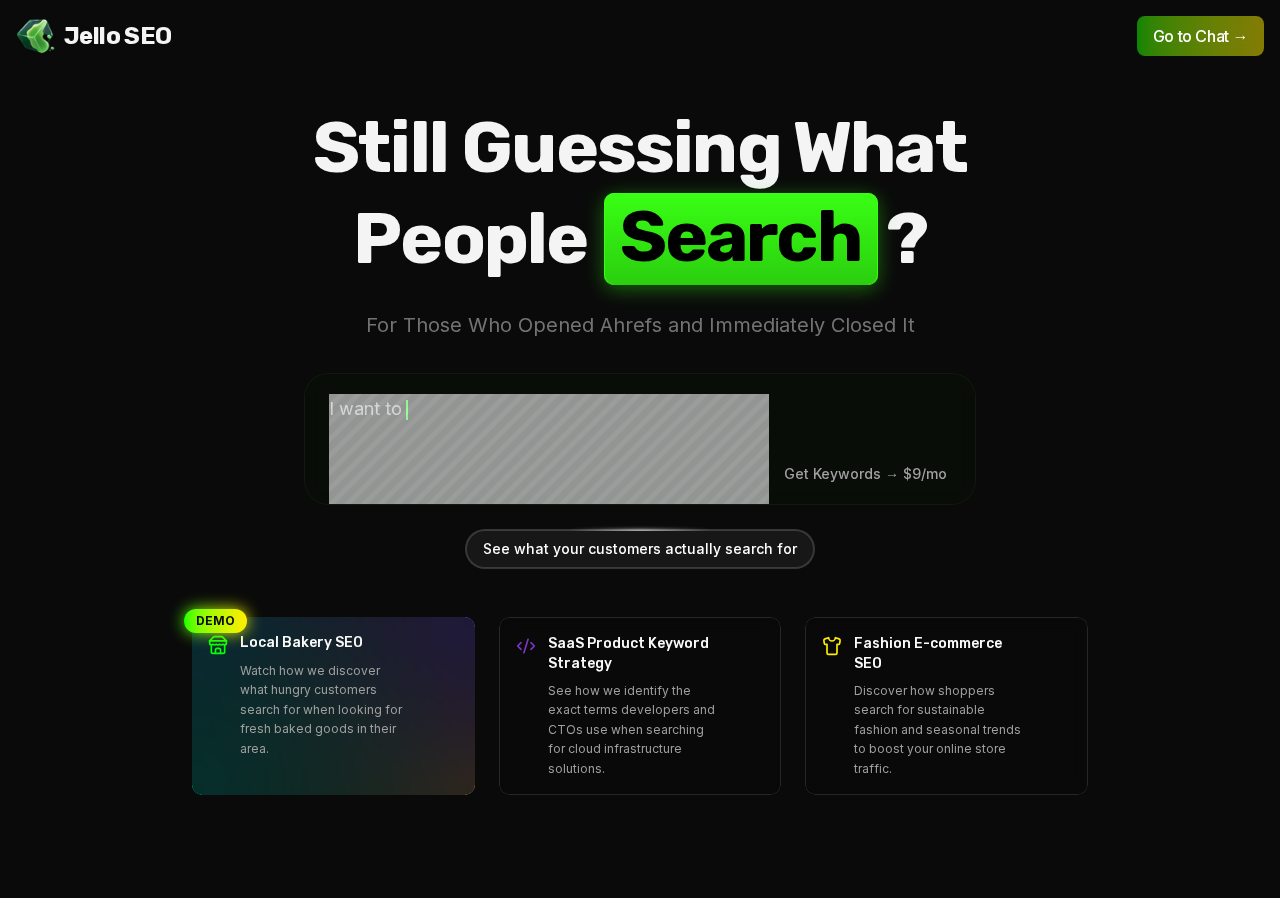 scroll, scrollTop: 0, scrollLeft: 0, axis: both 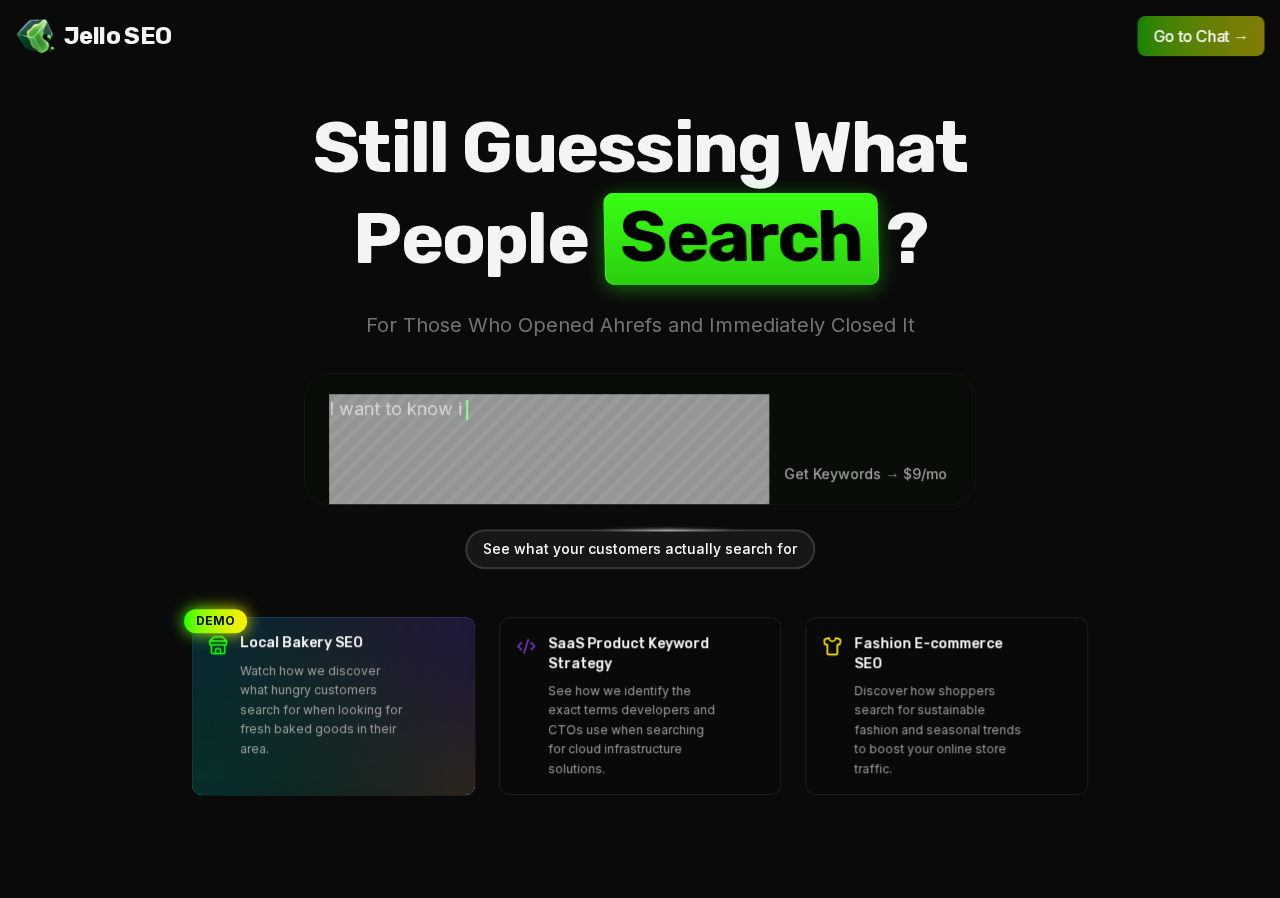 click on "Jello SEO Jello SEO Go to Chat →" at bounding box center (640, 36) 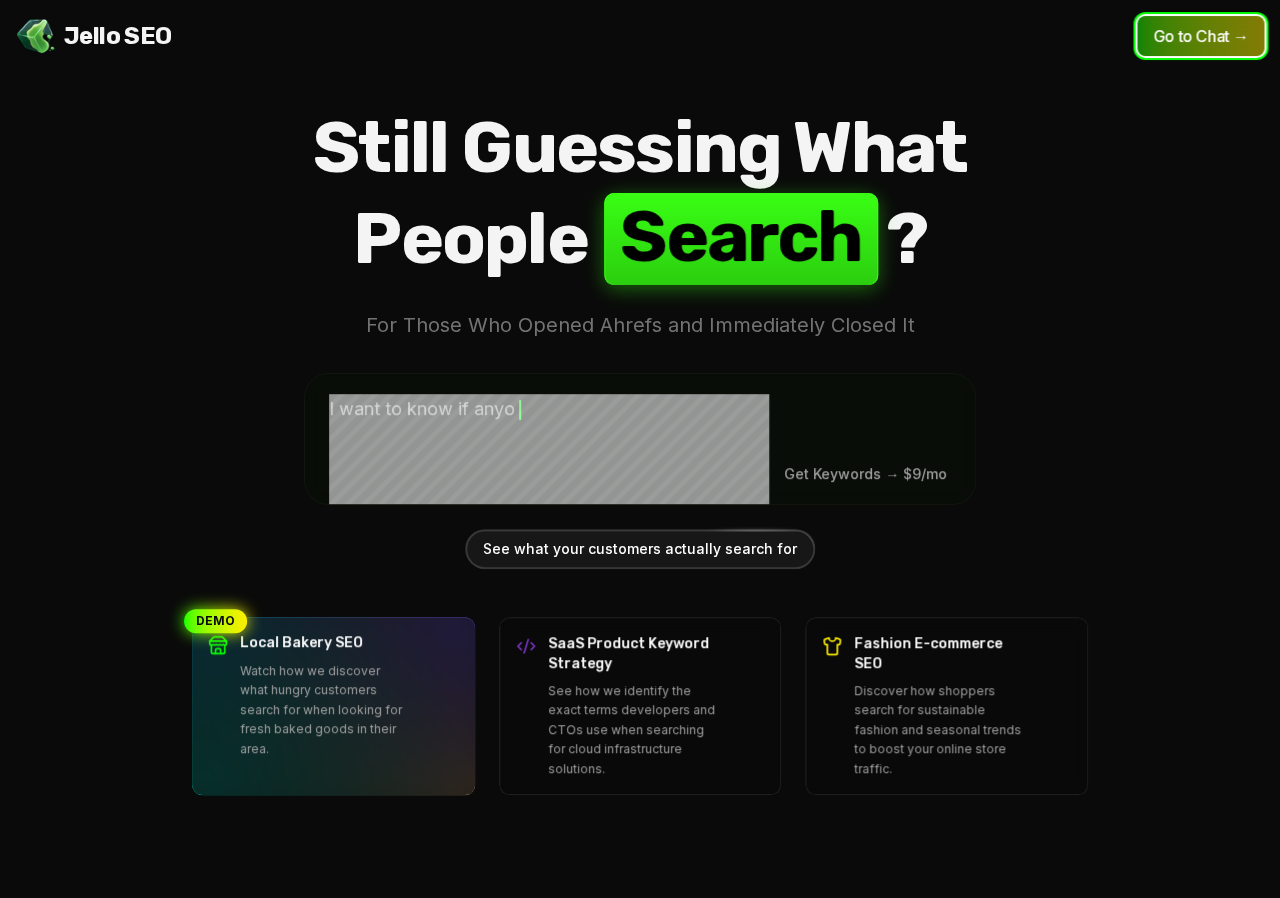 click on "Go to Chat →" at bounding box center (1200, 36) 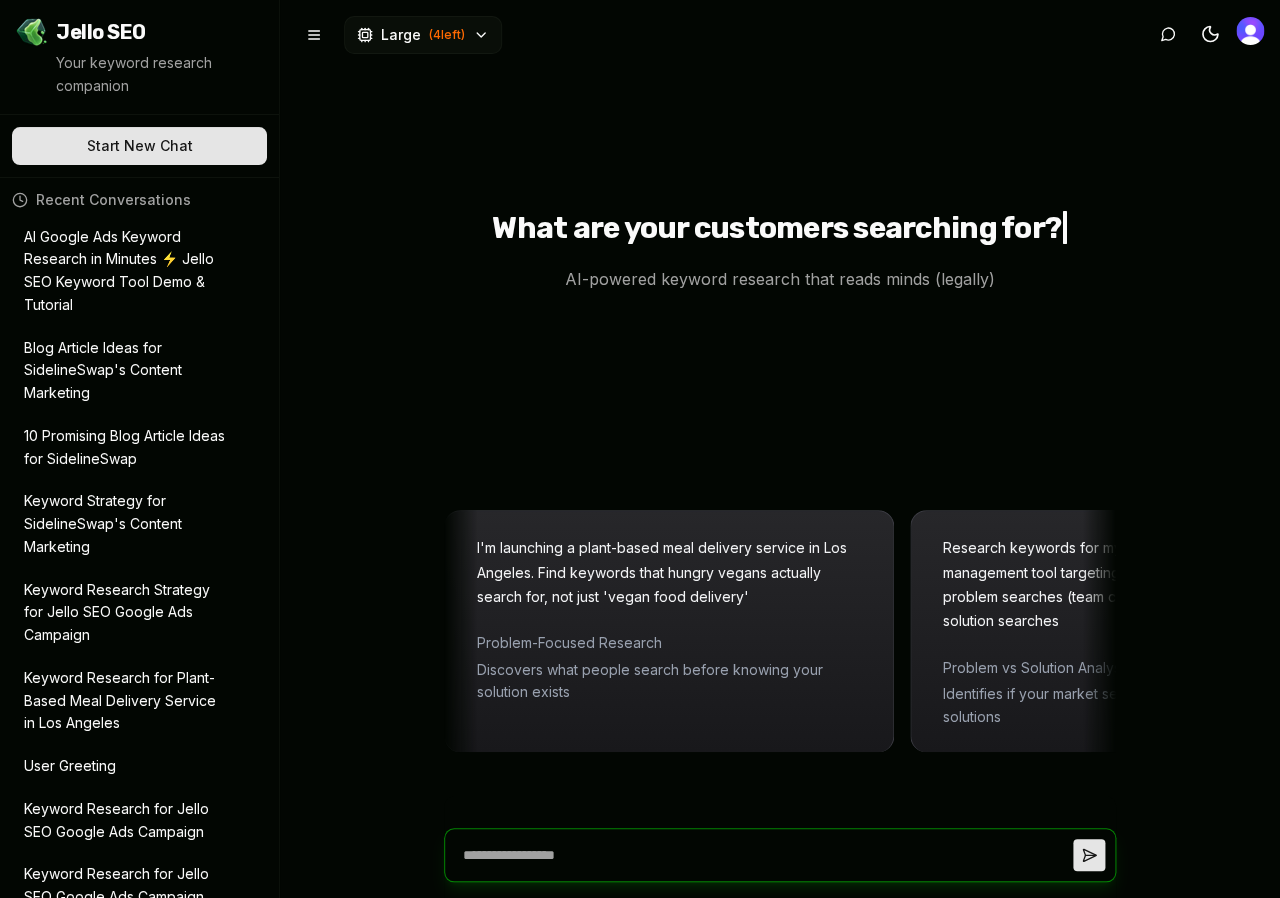 type on "*" 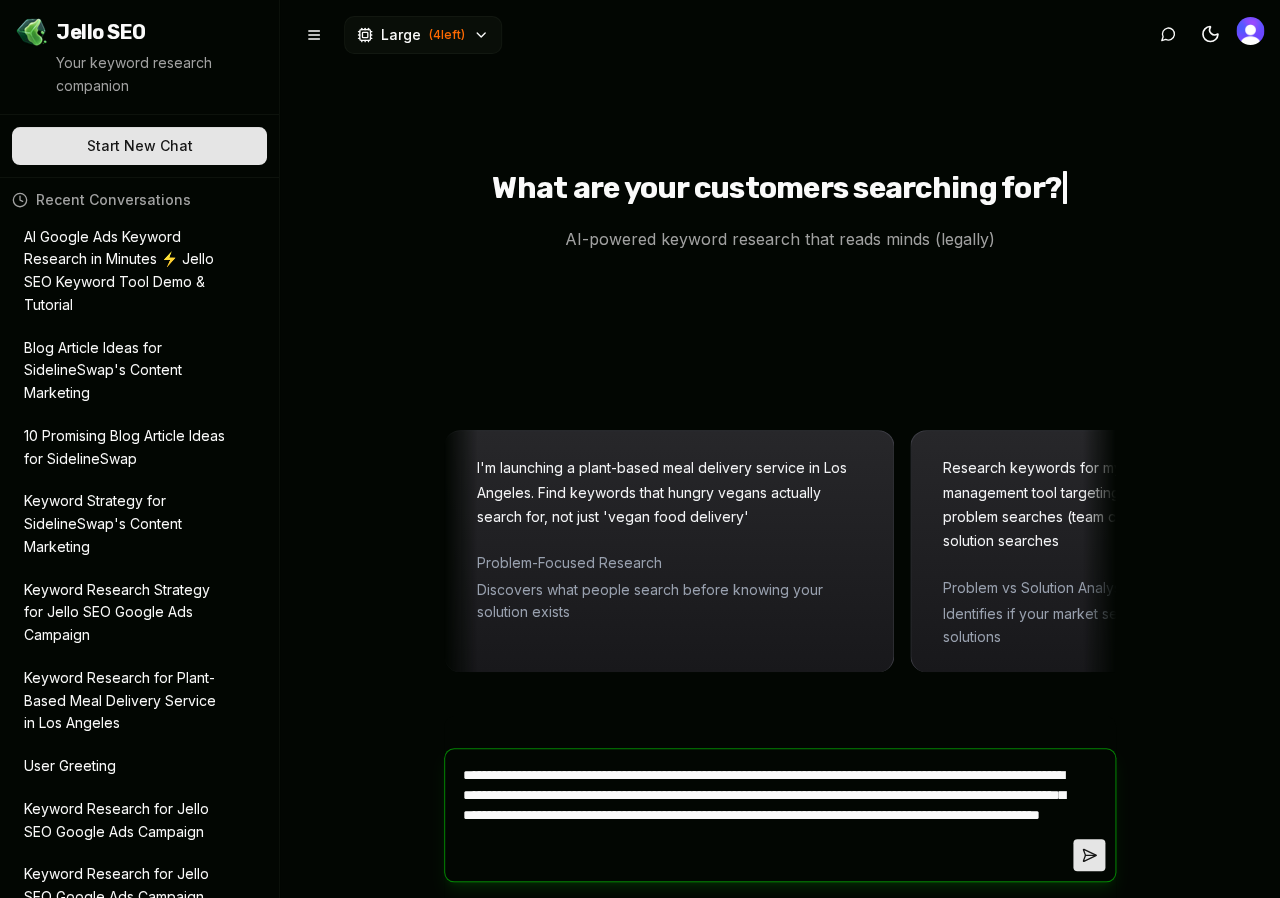 type 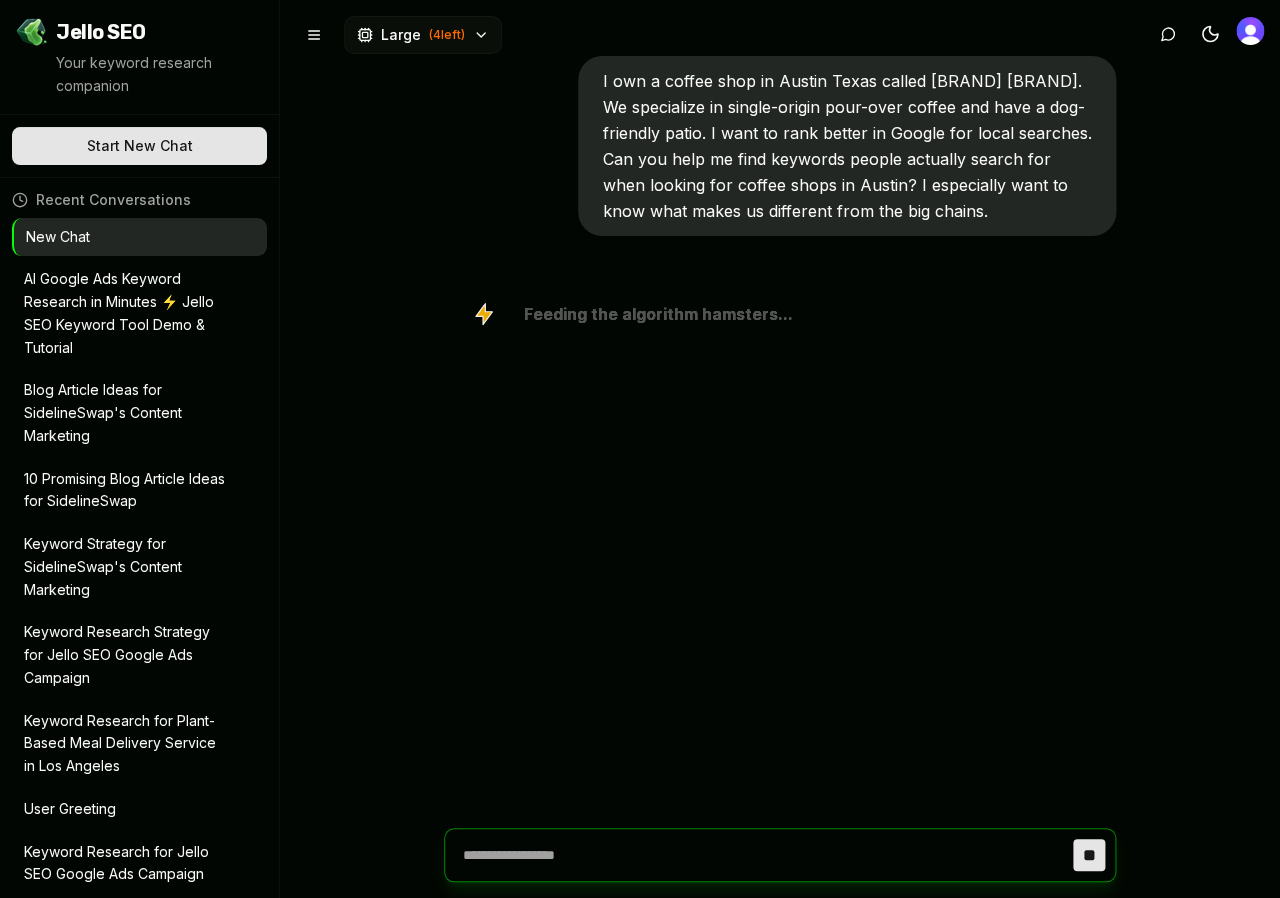 type on "*" 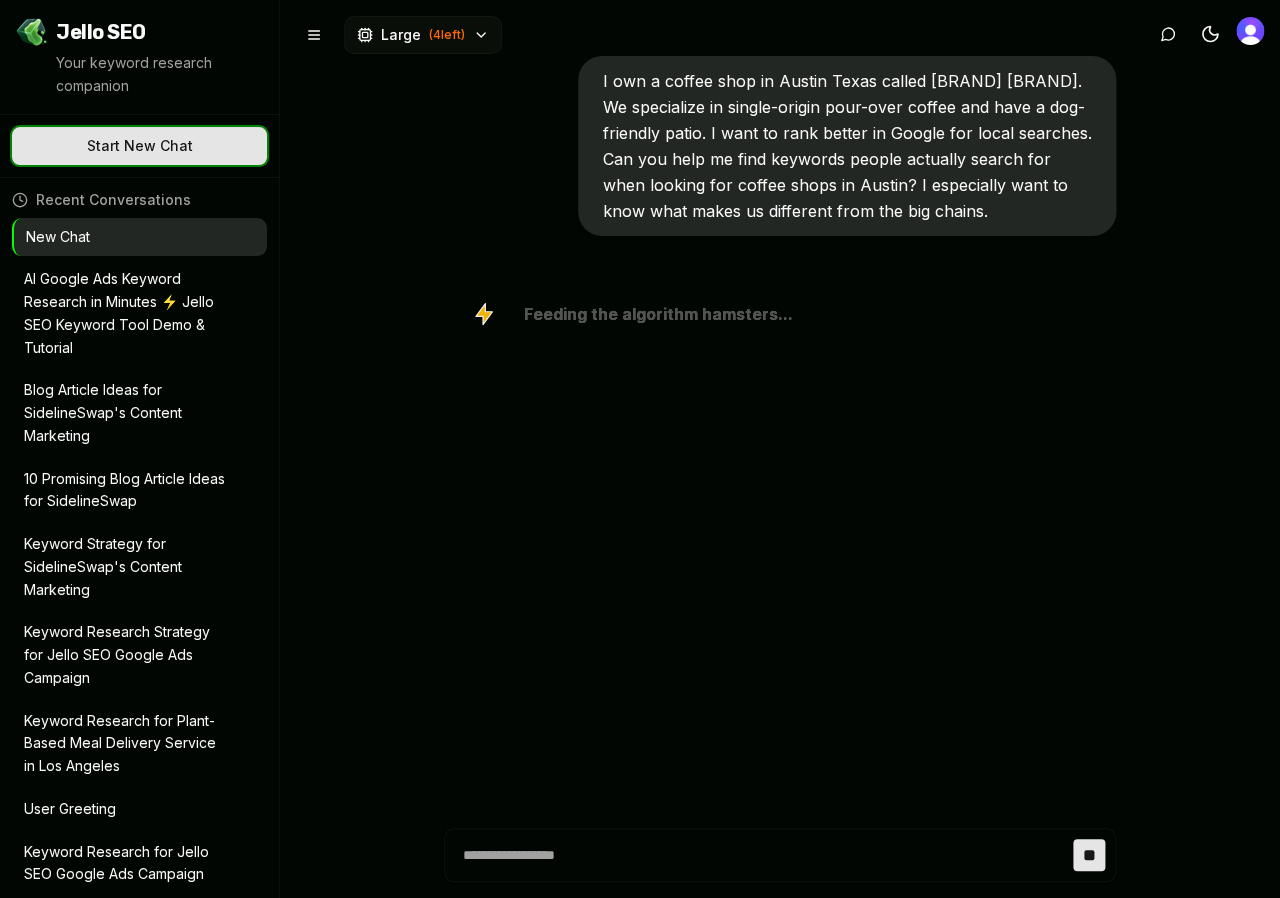 click on "✨ Let's go!" at bounding box center (-367, 146) 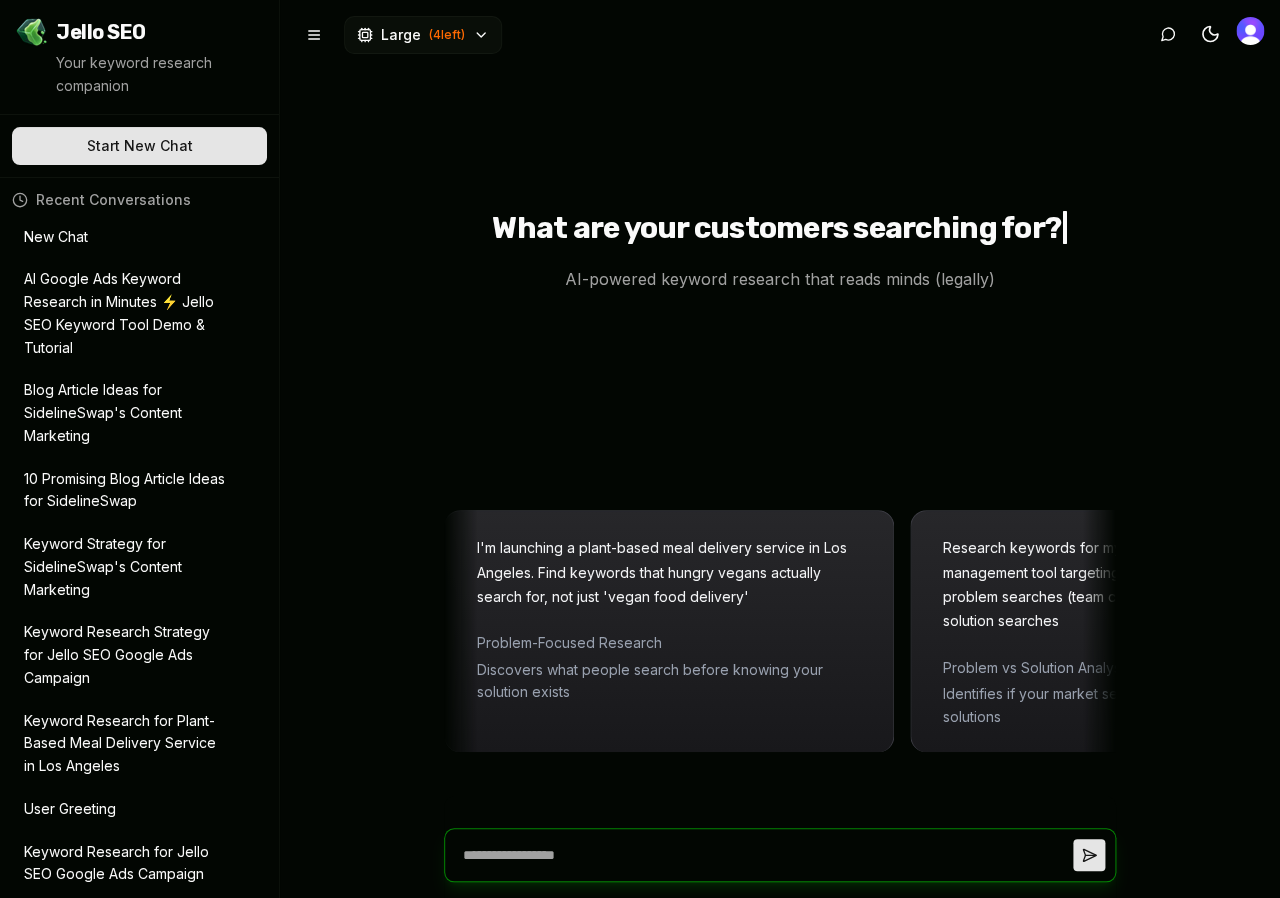 click at bounding box center [764, 855] 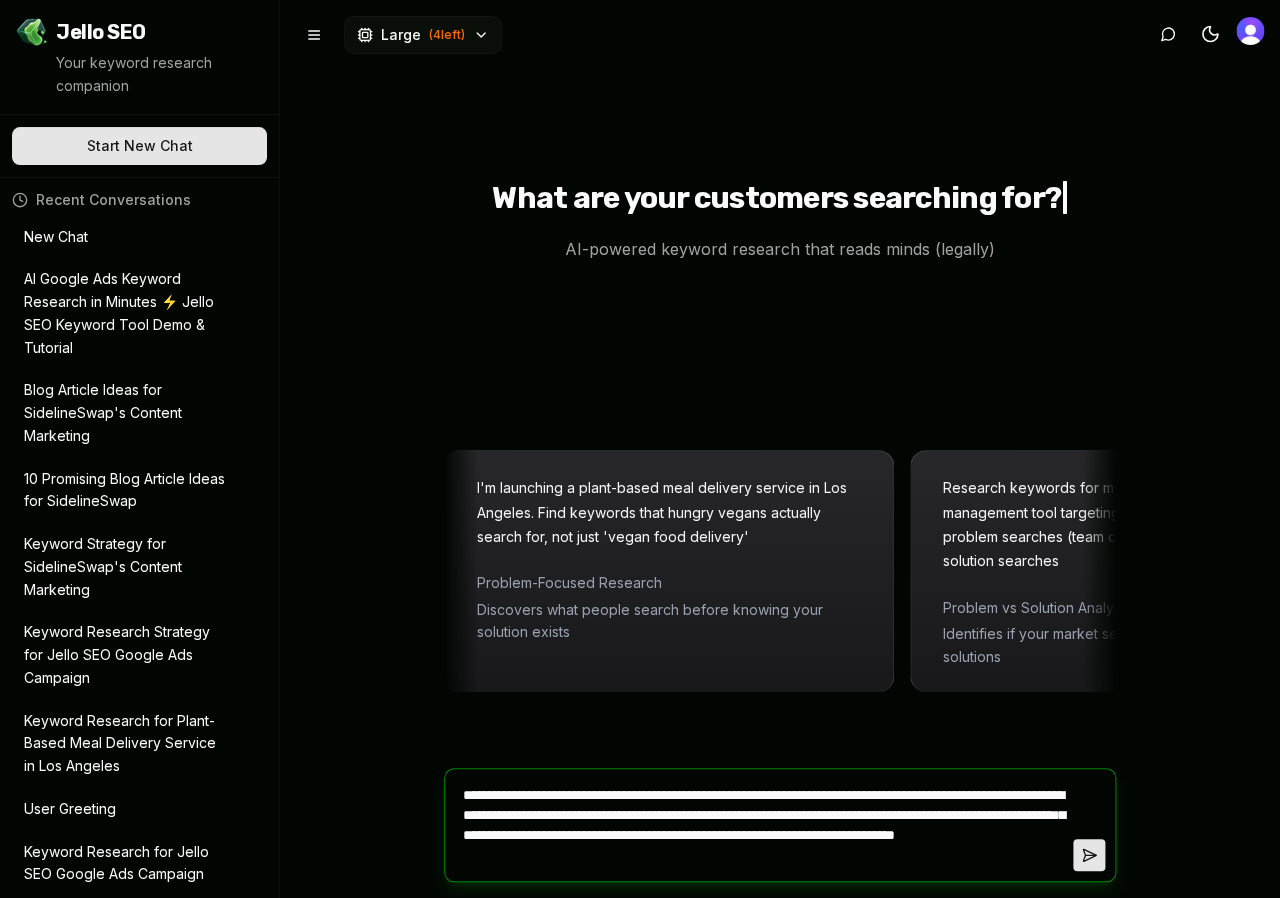 type 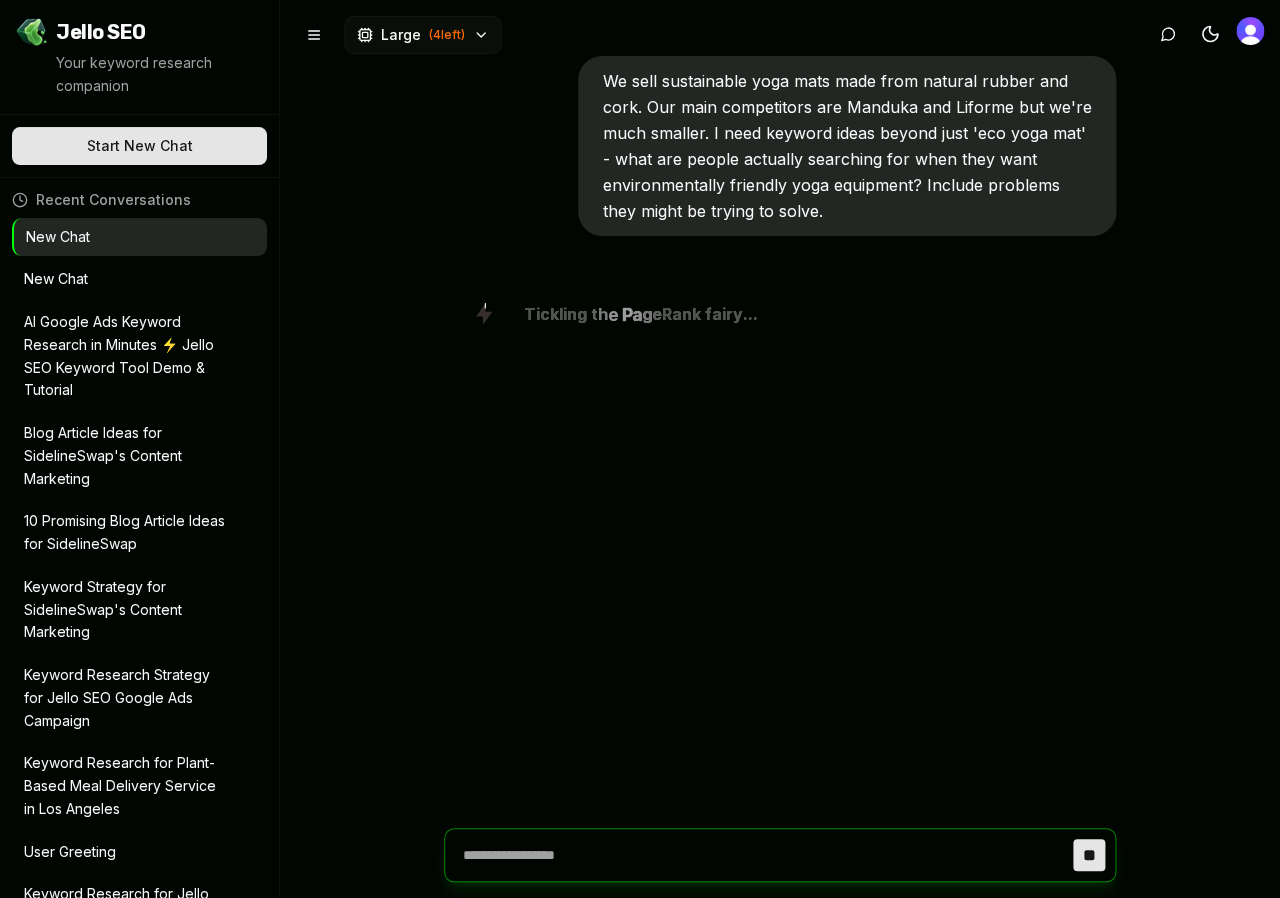 type on "*" 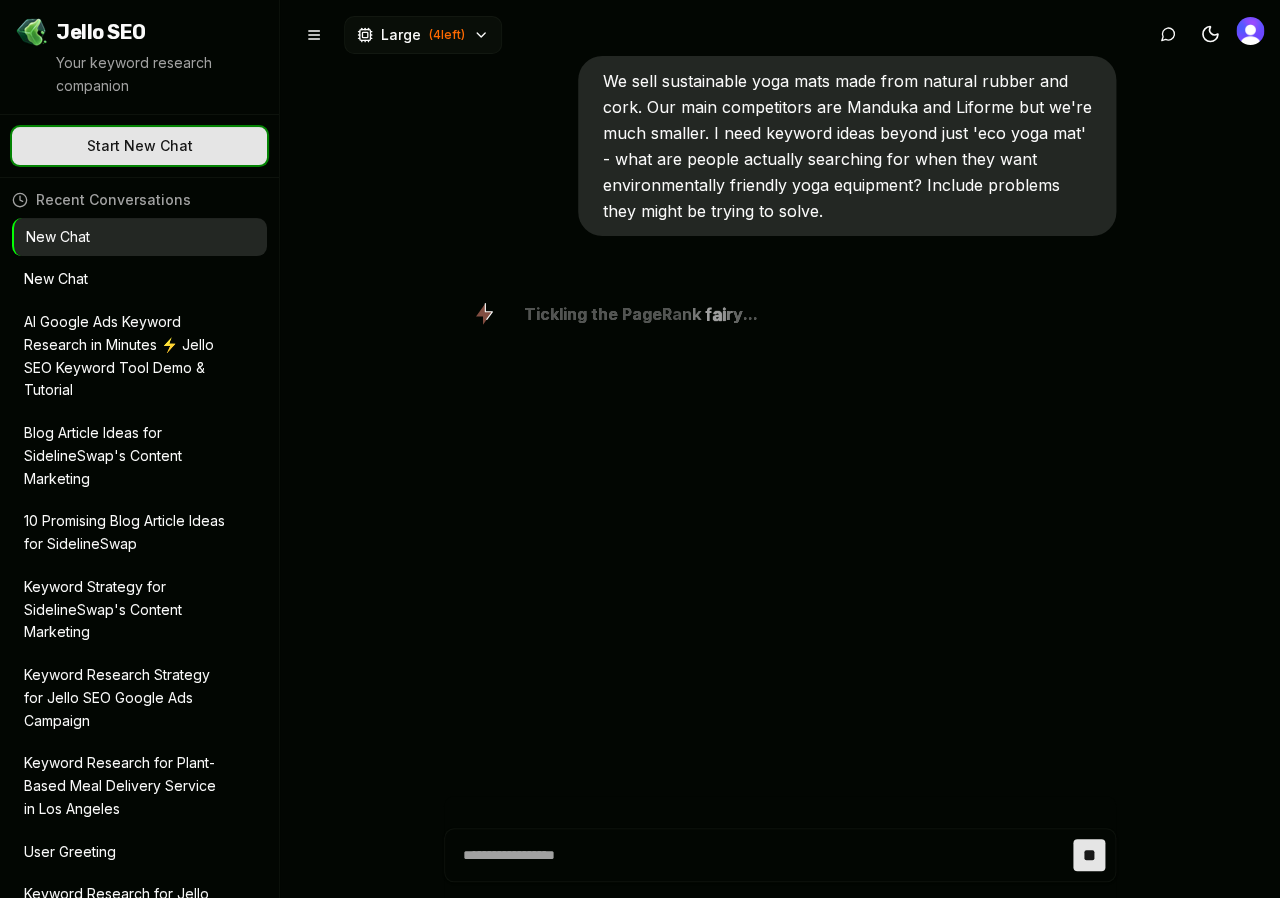 click on "Let's go!" at bounding box center (-350, 146) 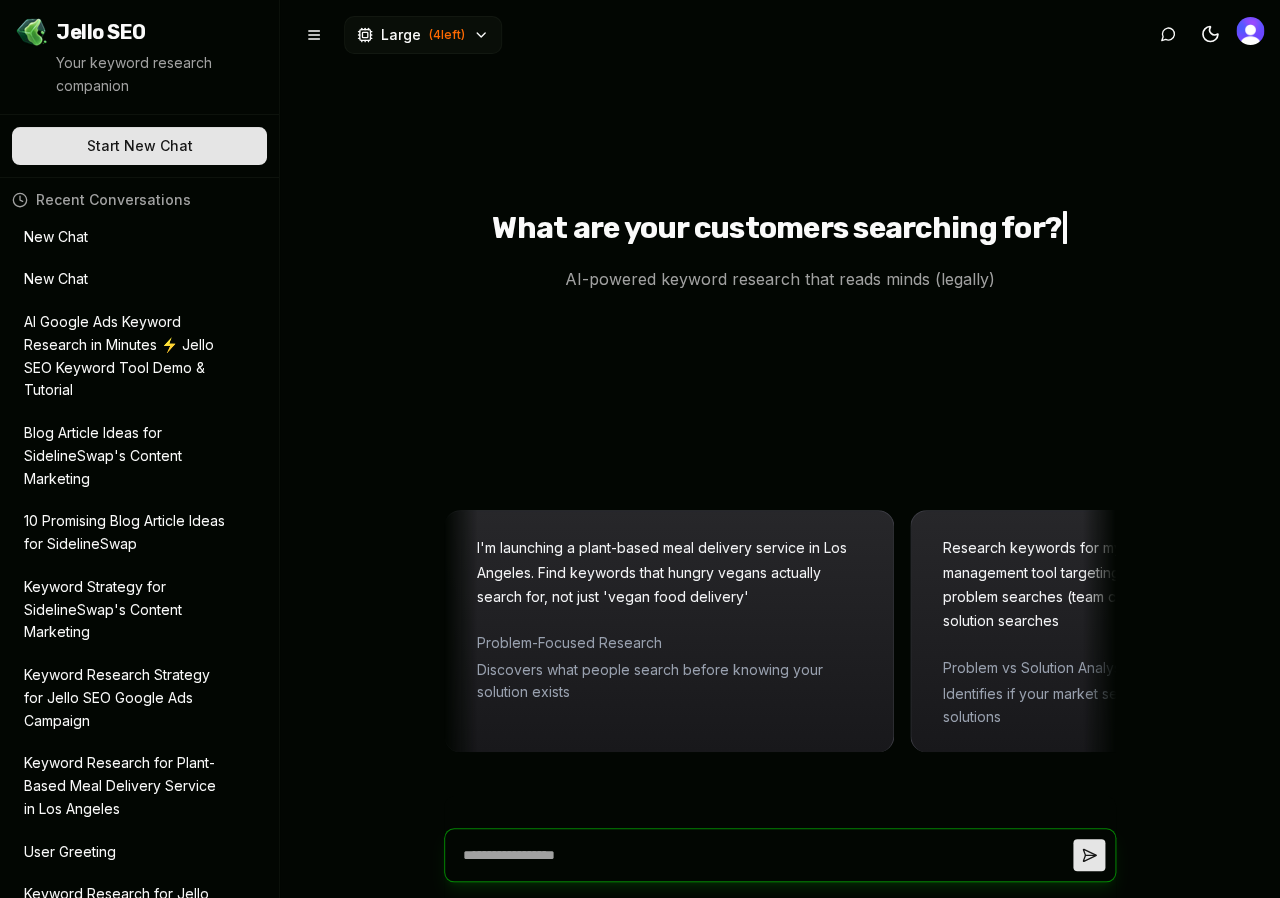 click at bounding box center [764, 855] 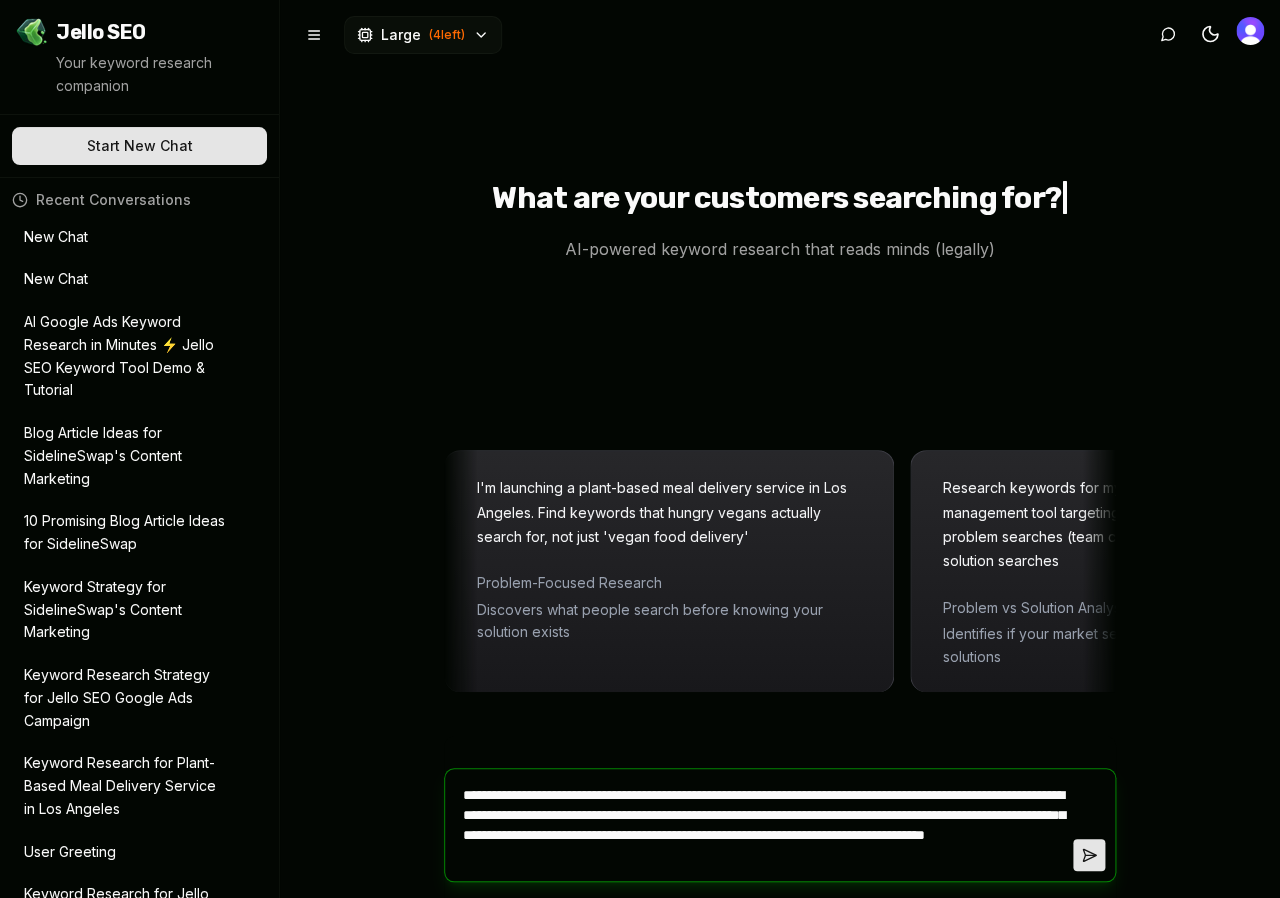 type 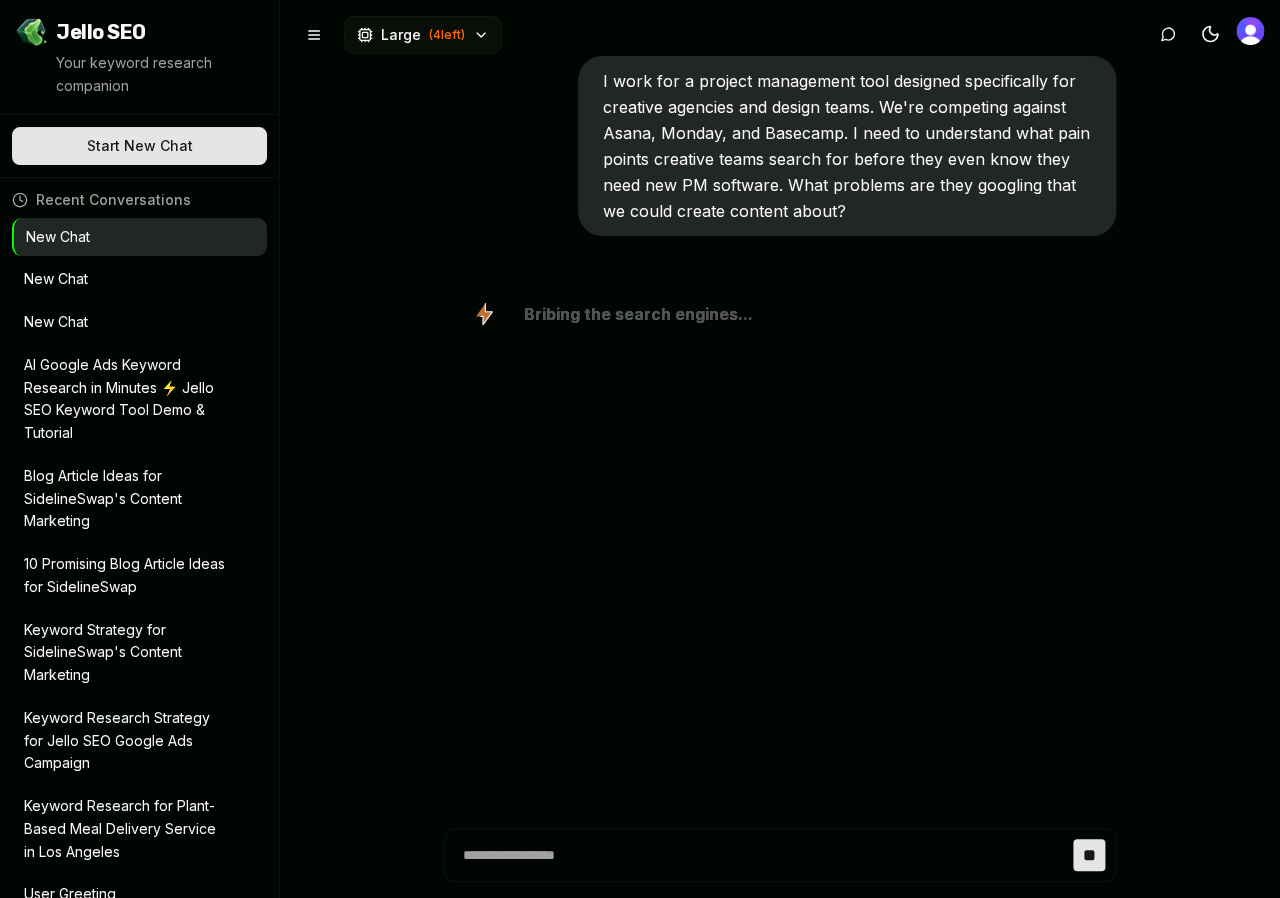 click on "New Chat" at bounding box center (125, 322) 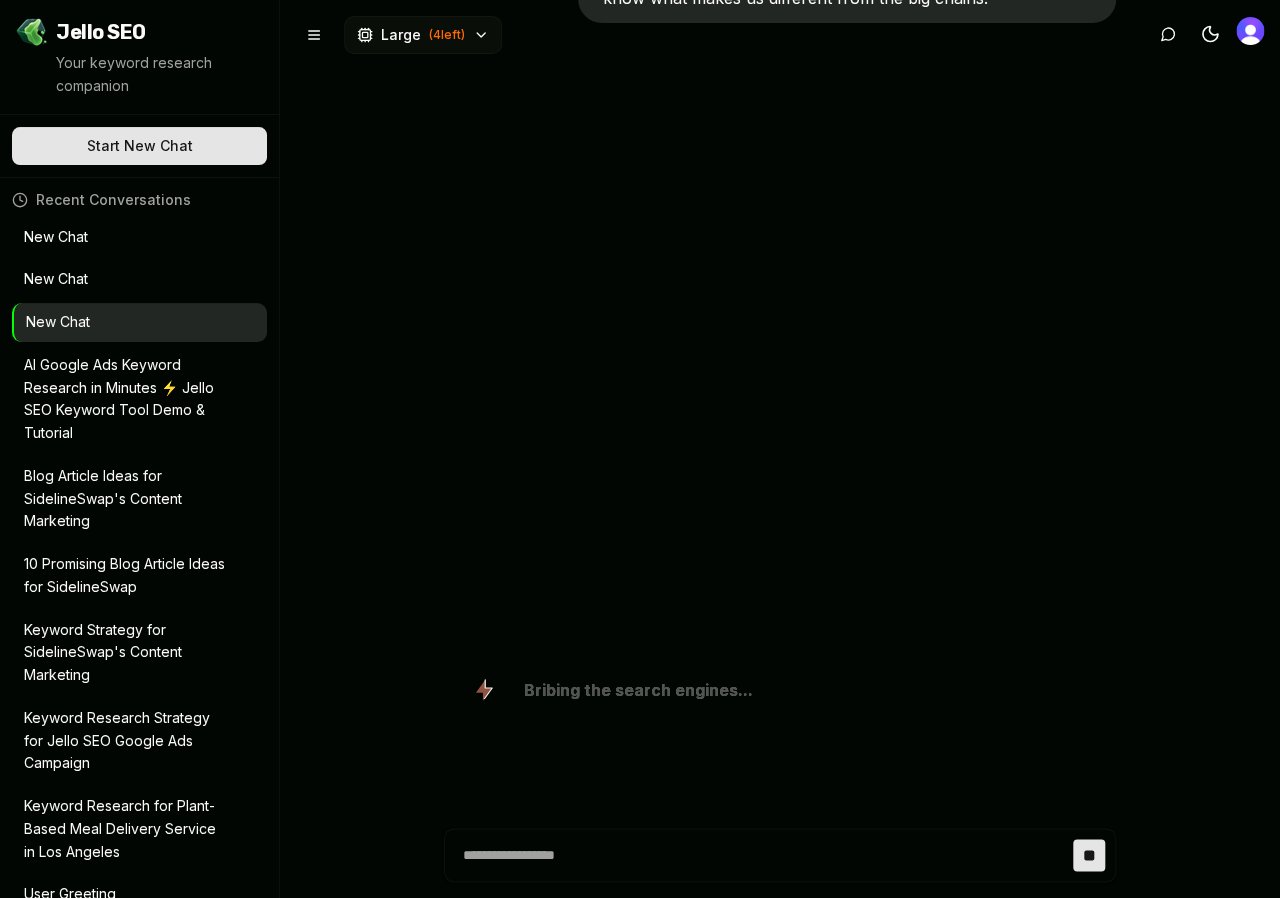type on "*" 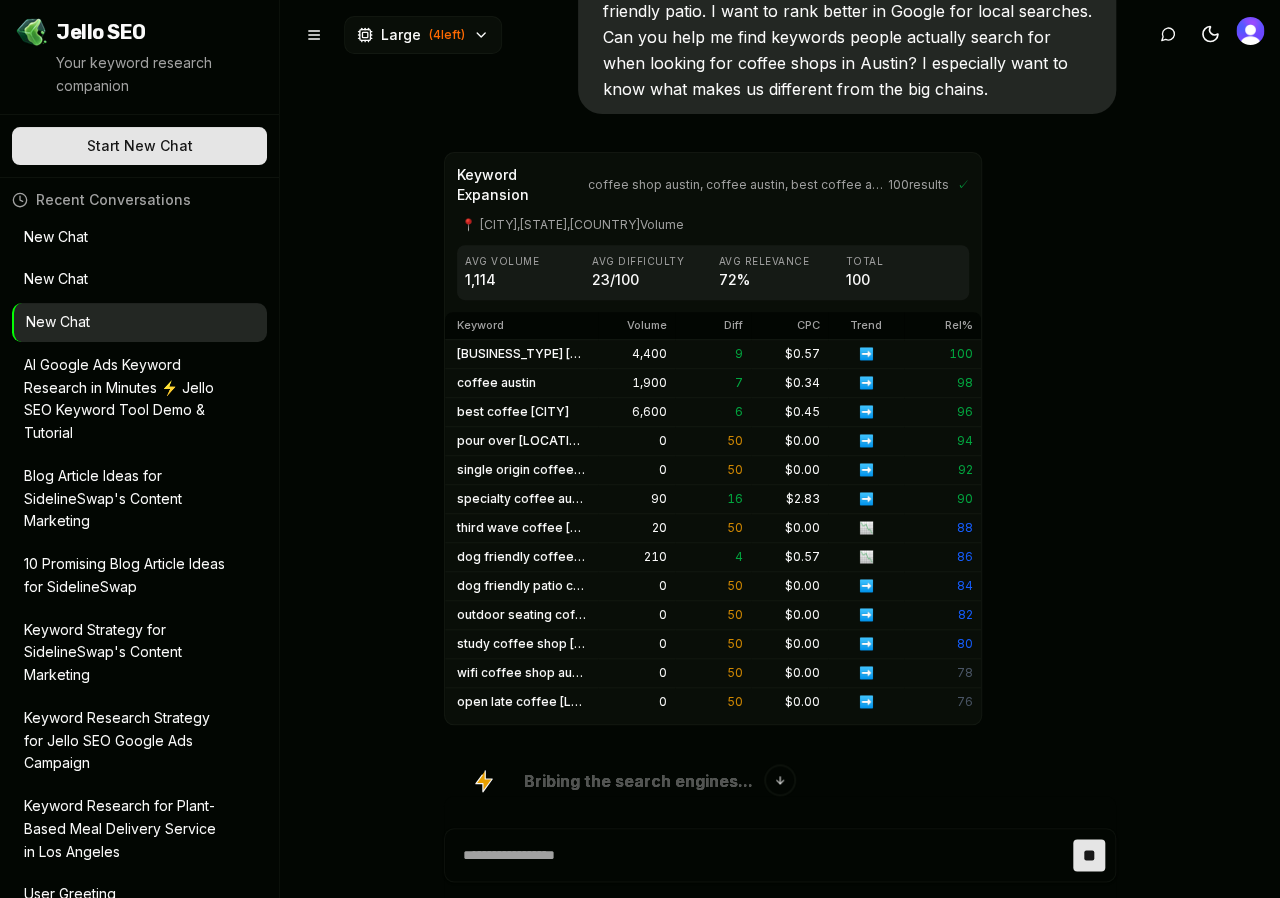 scroll, scrollTop: 213, scrollLeft: 0, axis: vertical 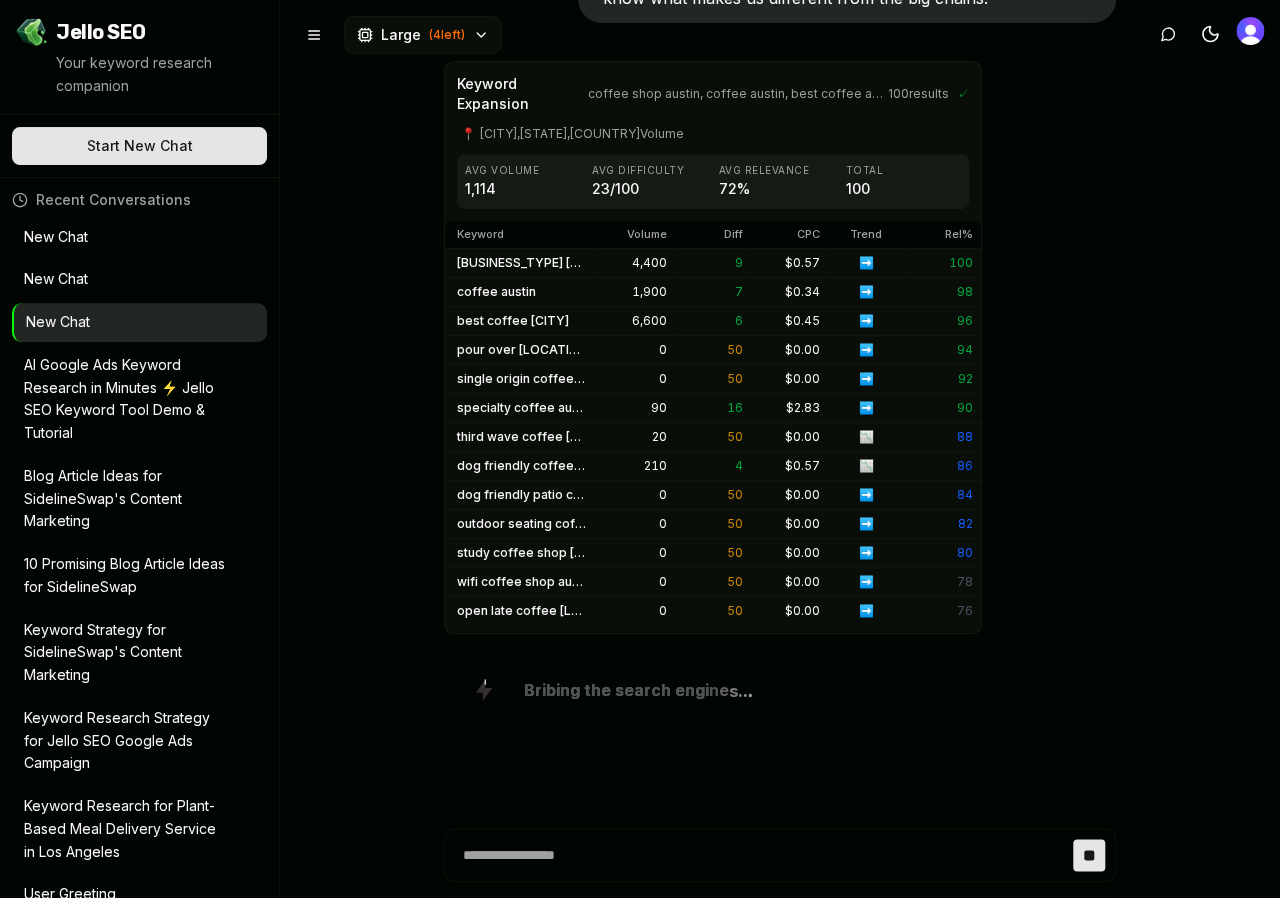click on "New Chat" at bounding box center (139, 279) 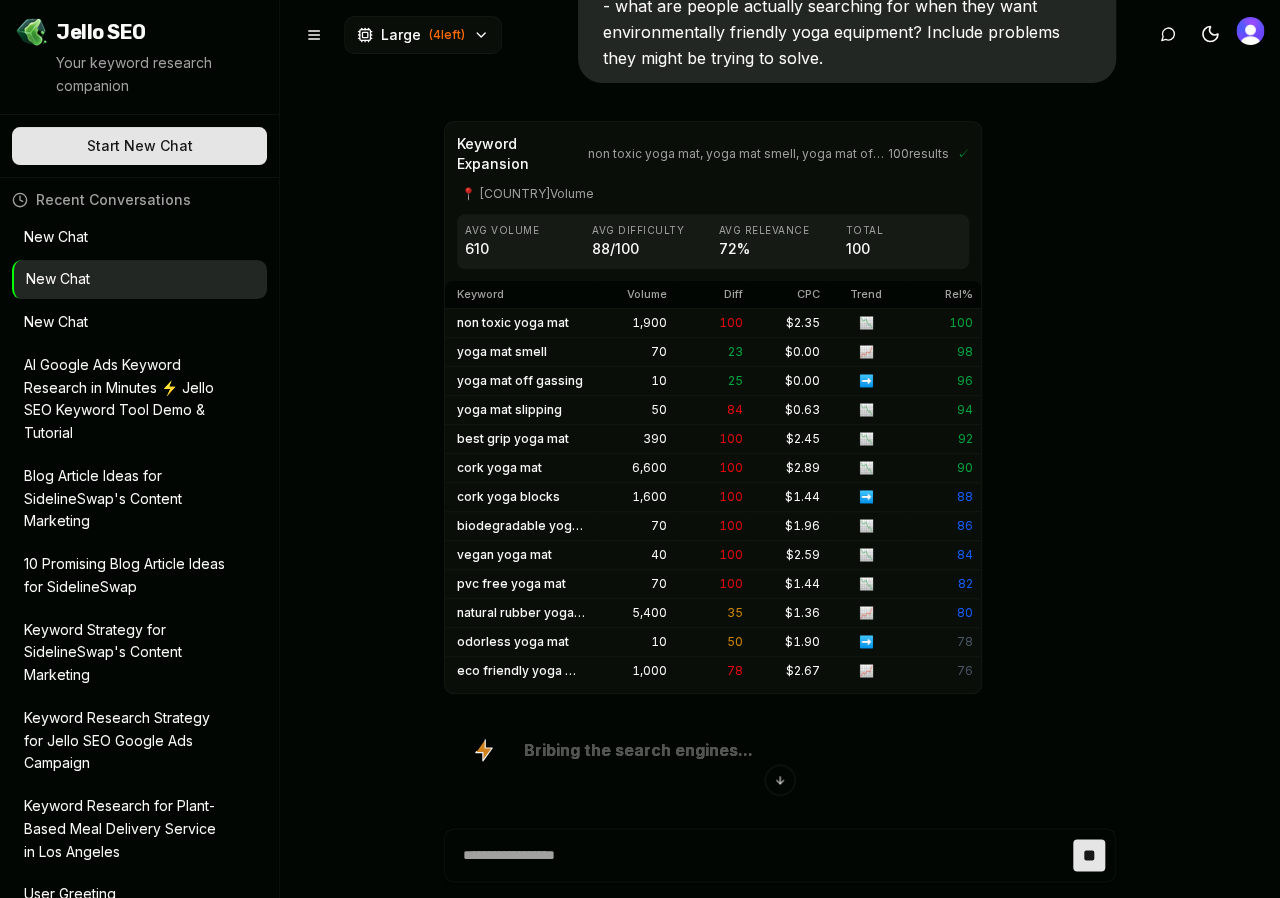 scroll, scrollTop: 213, scrollLeft: 0, axis: vertical 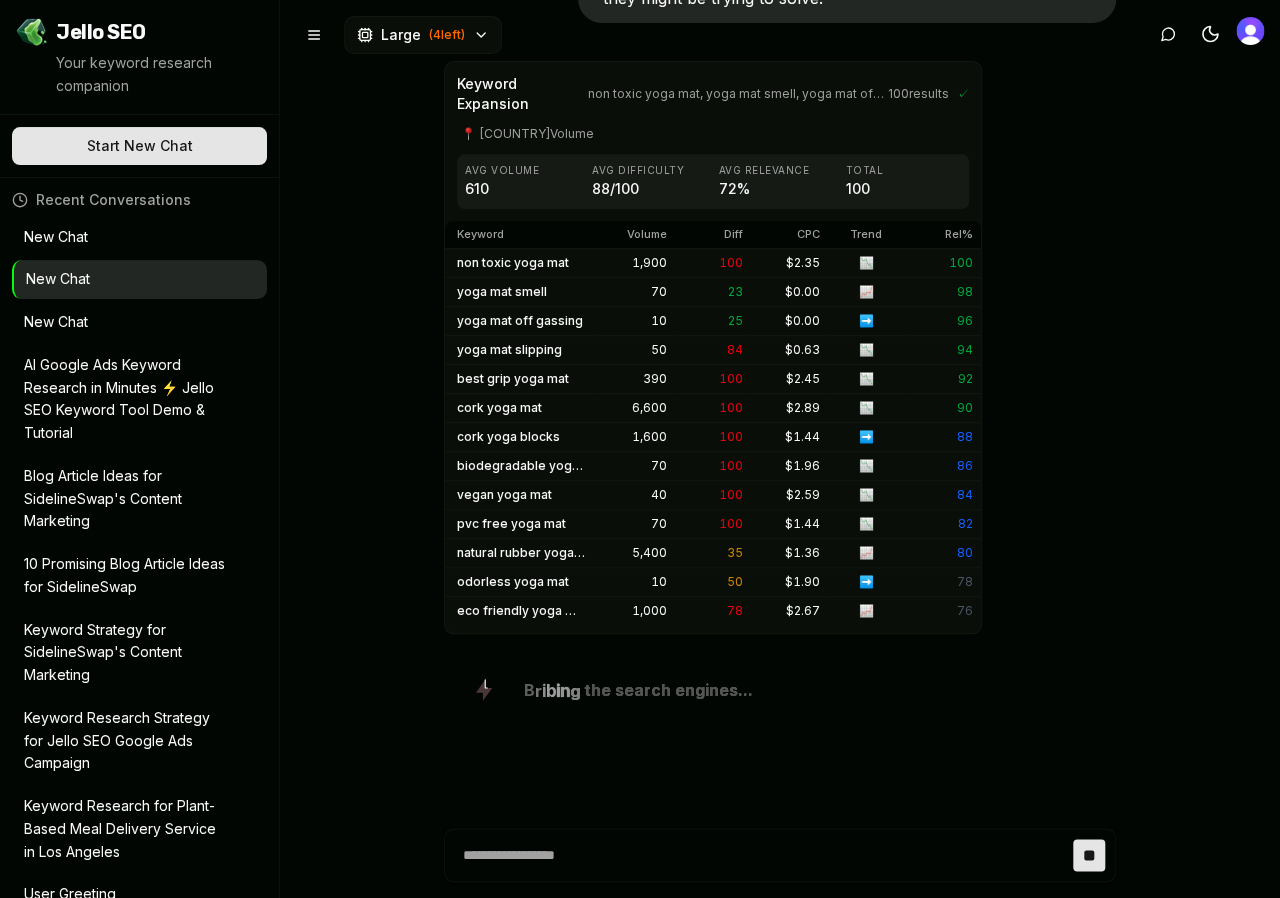click on "New Chat" at bounding box center [125, 237] 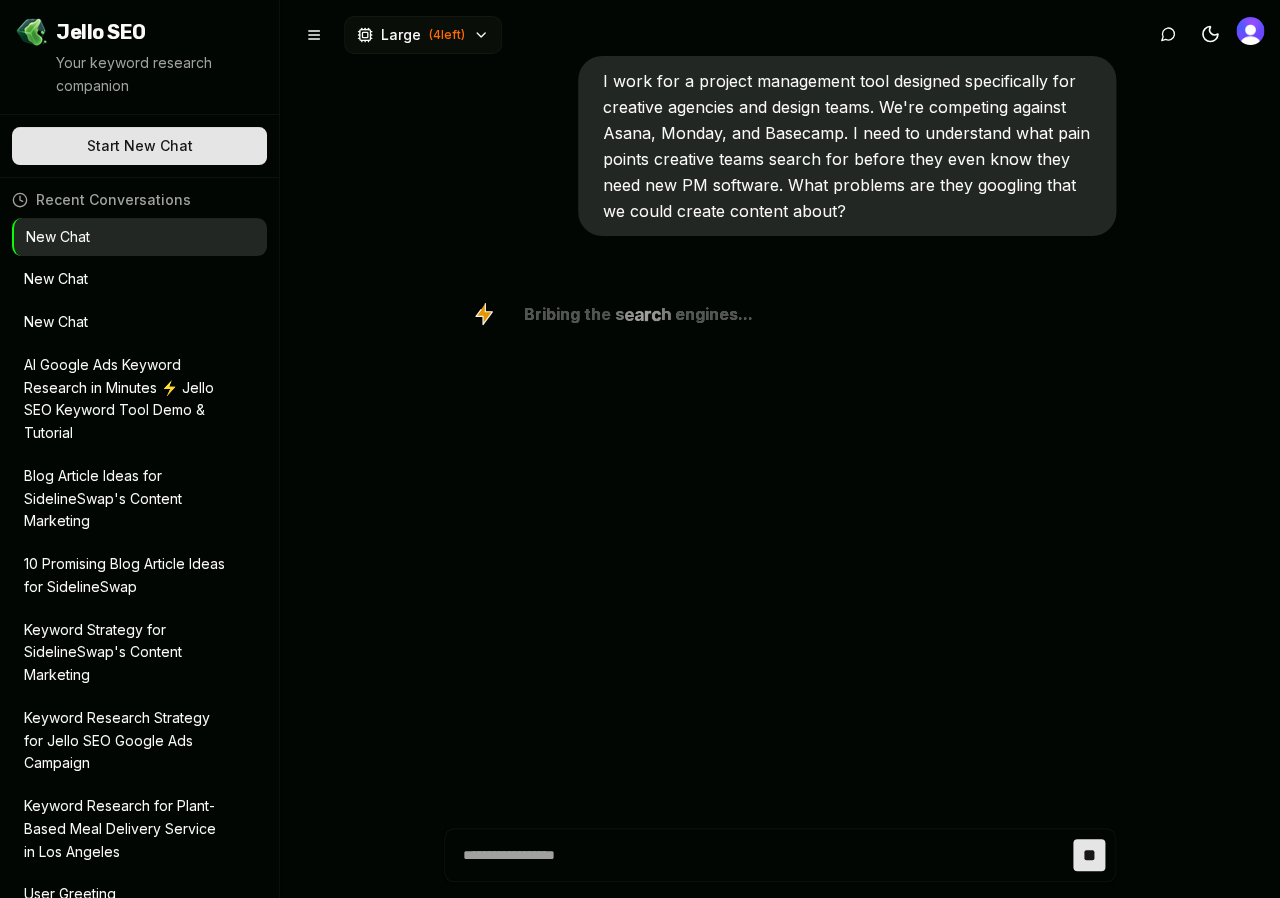 click on "New Chat" at bounding box center [125, 279] 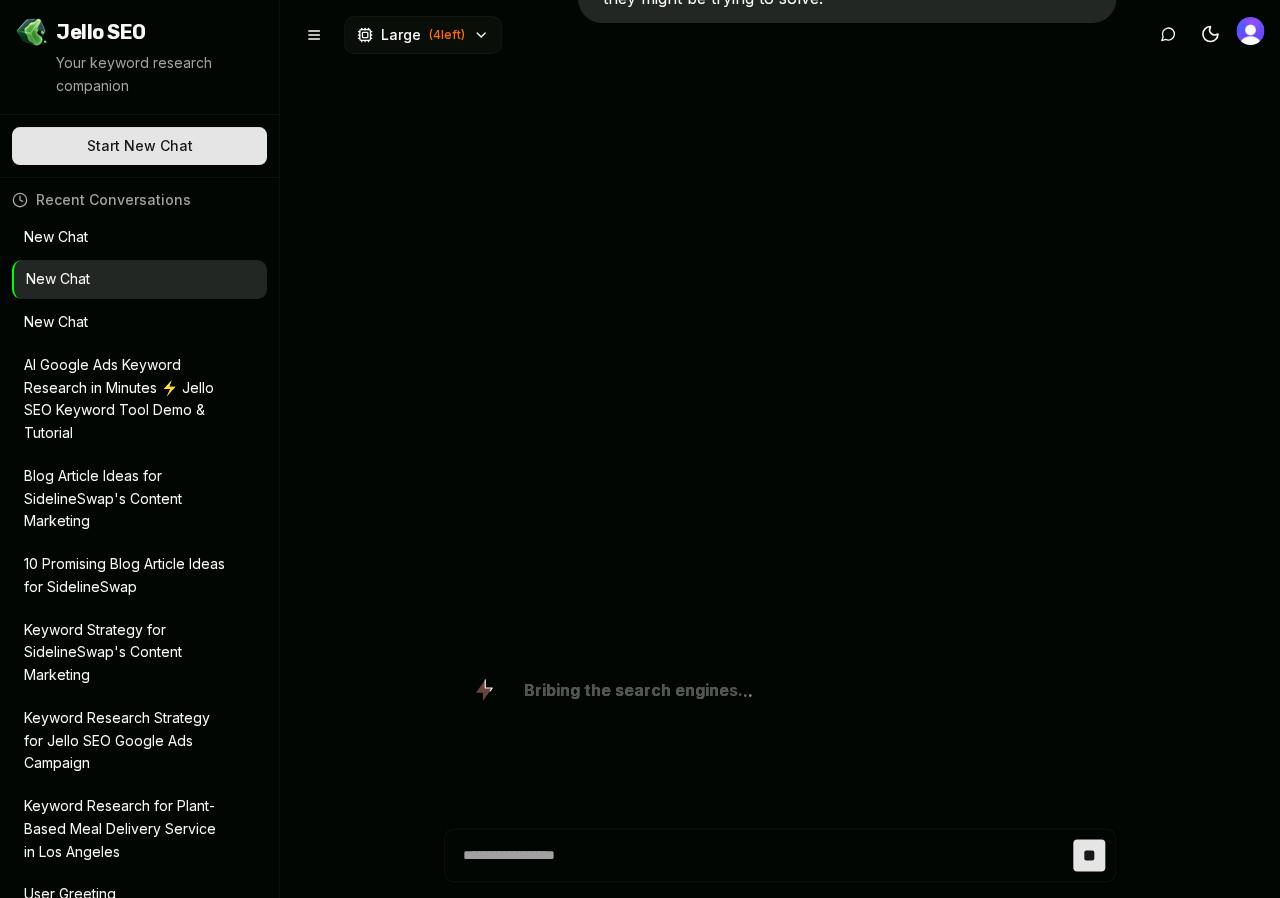click on "New Chat" at bounding box center [125, 322] 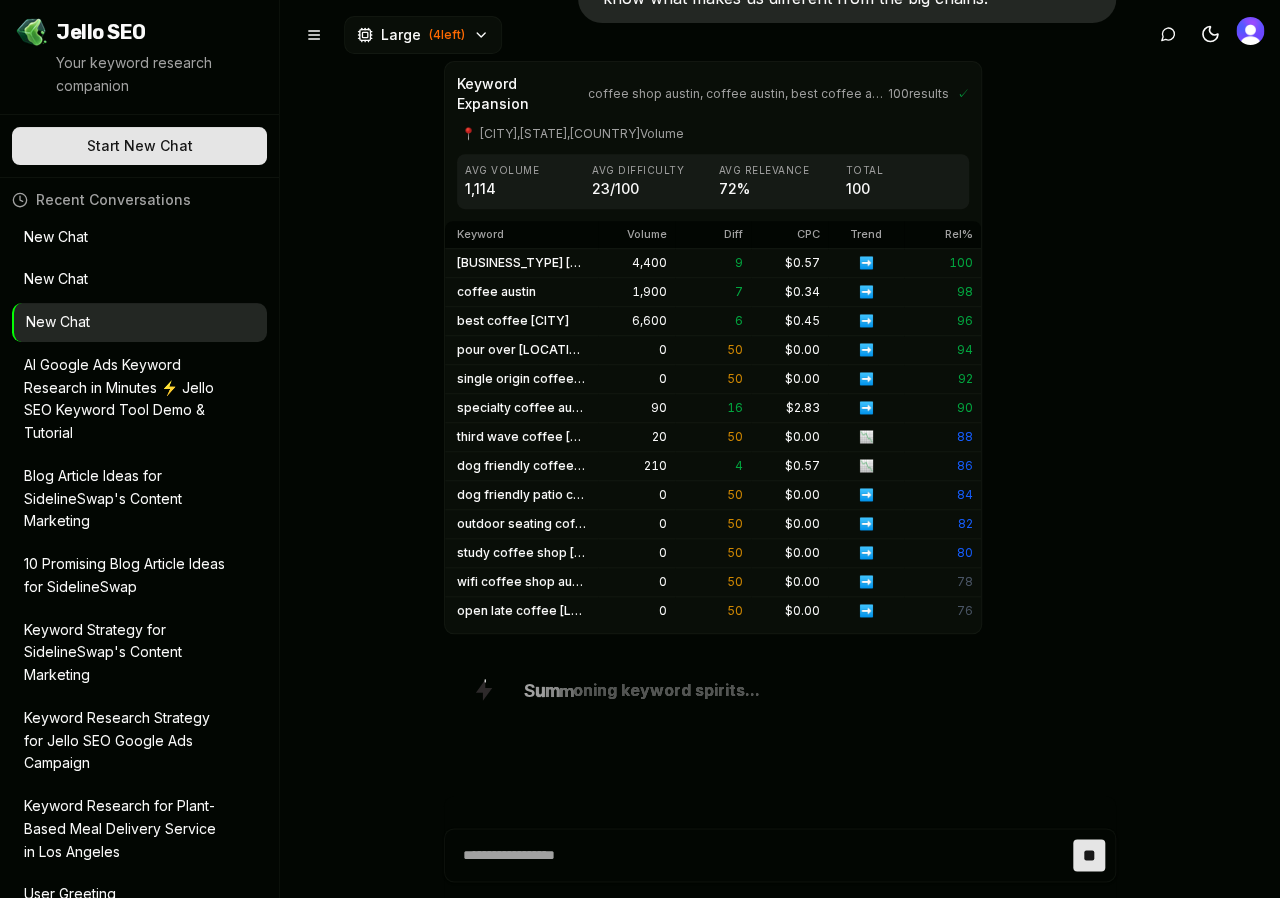 click on "New Chat" at bounding box center (125, 279) 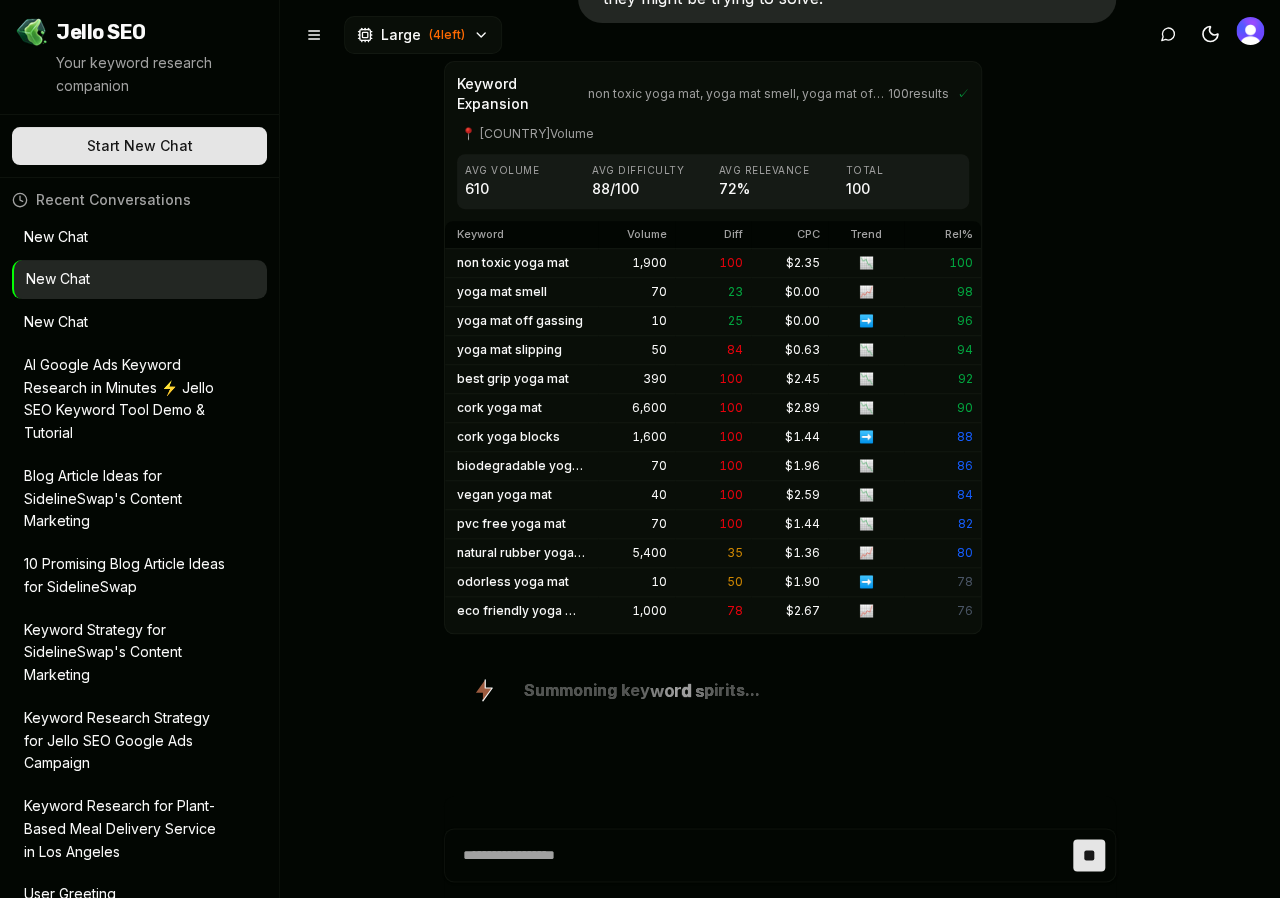 click on "New Chat" at bounding box center (125, 237) 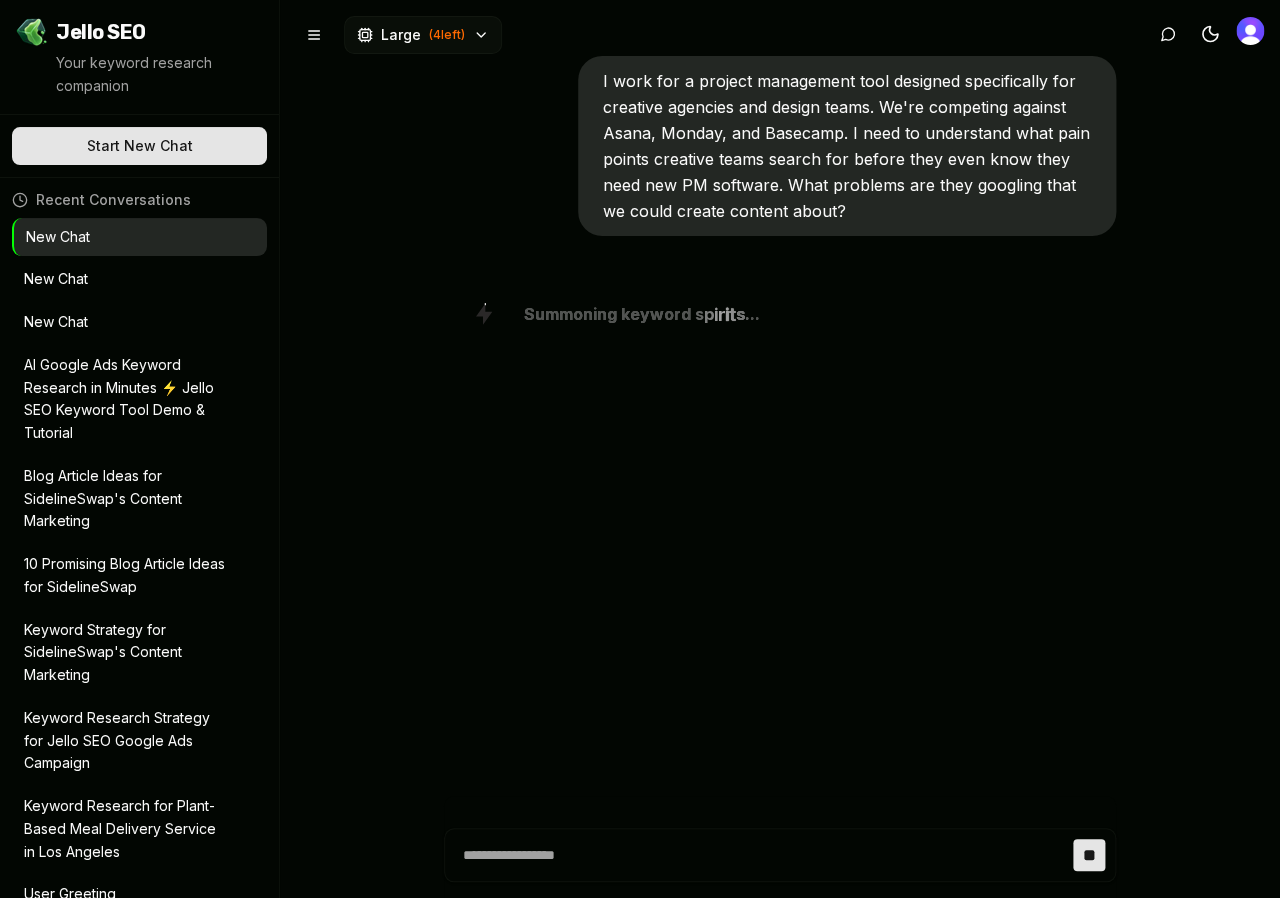 type 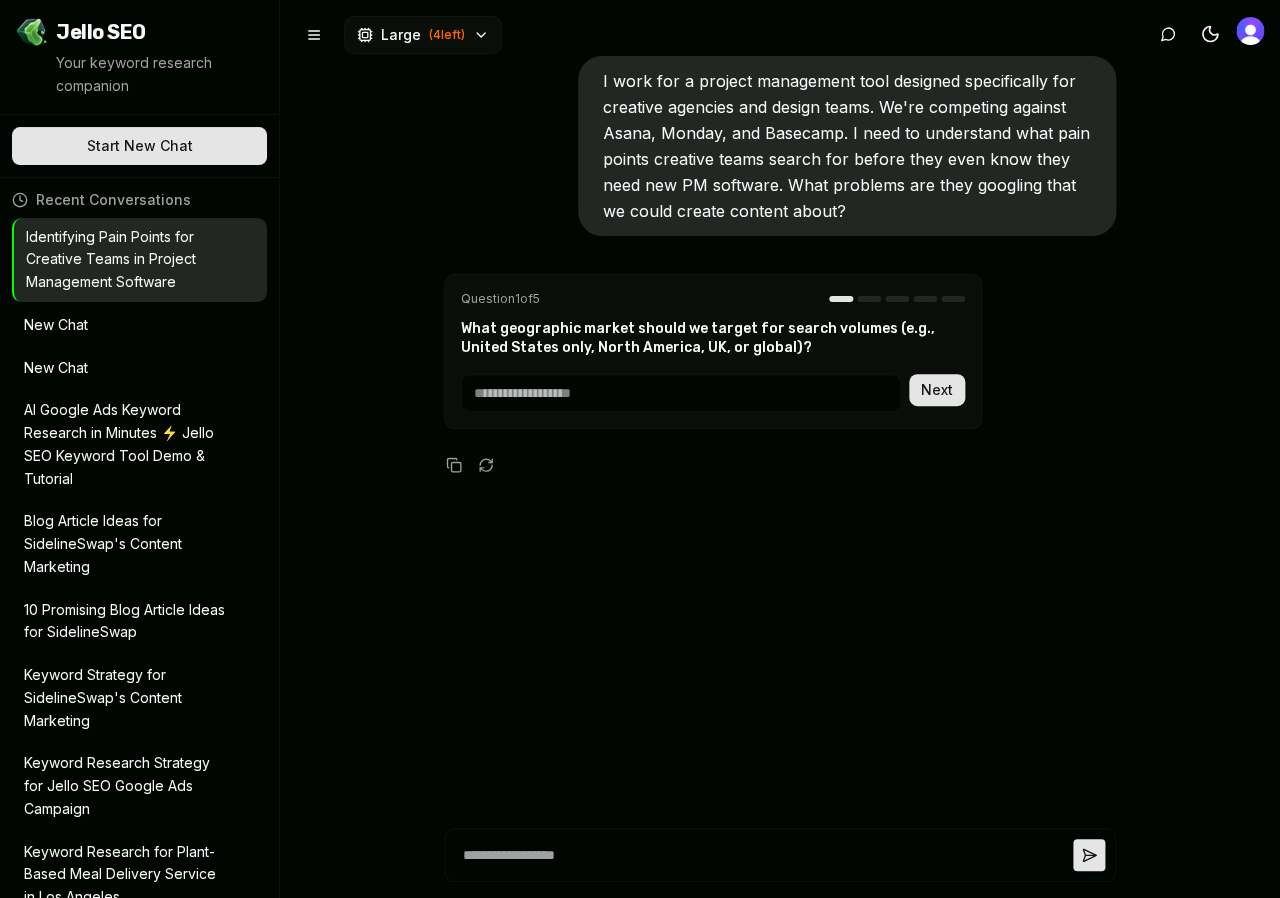 type on "*" 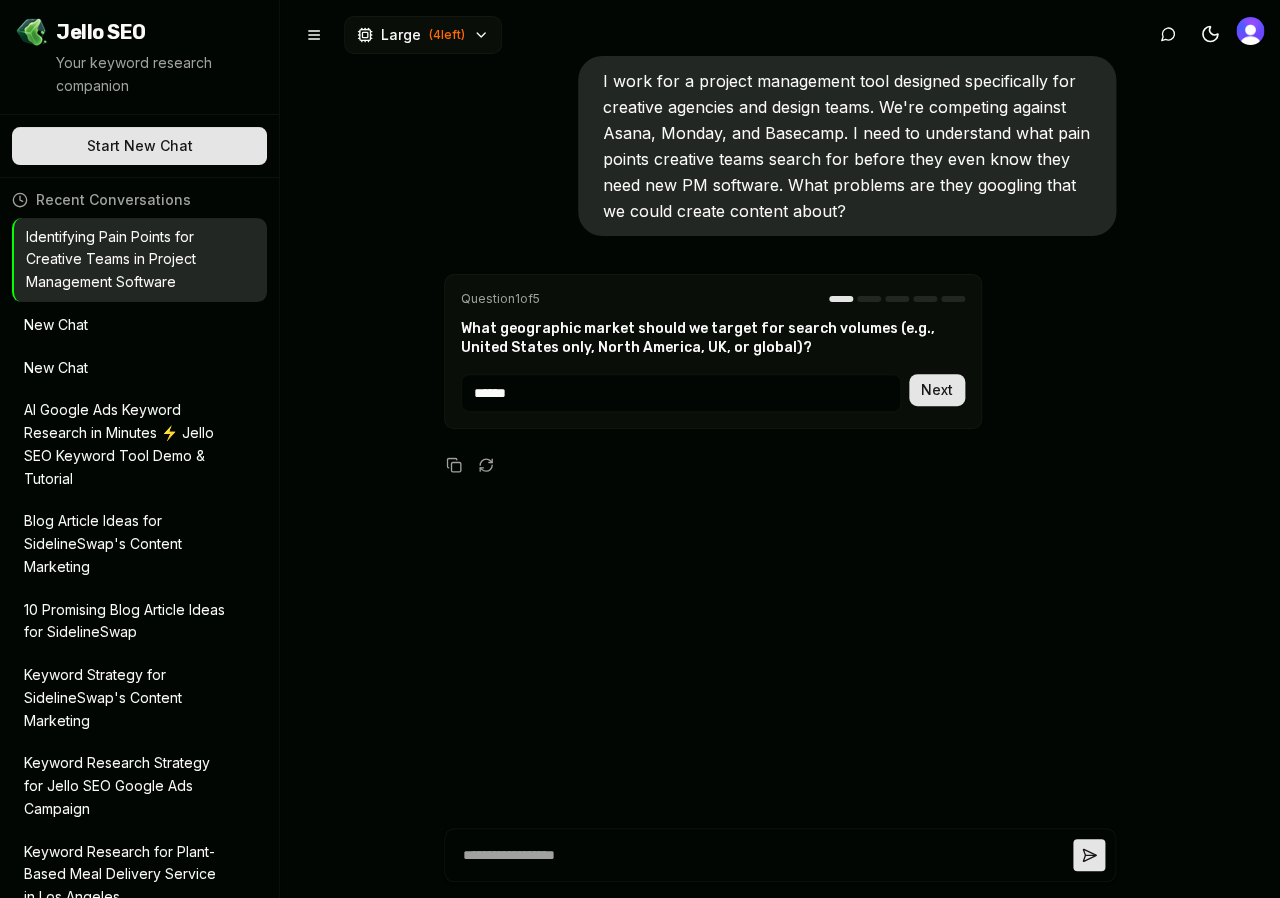 type on "******" 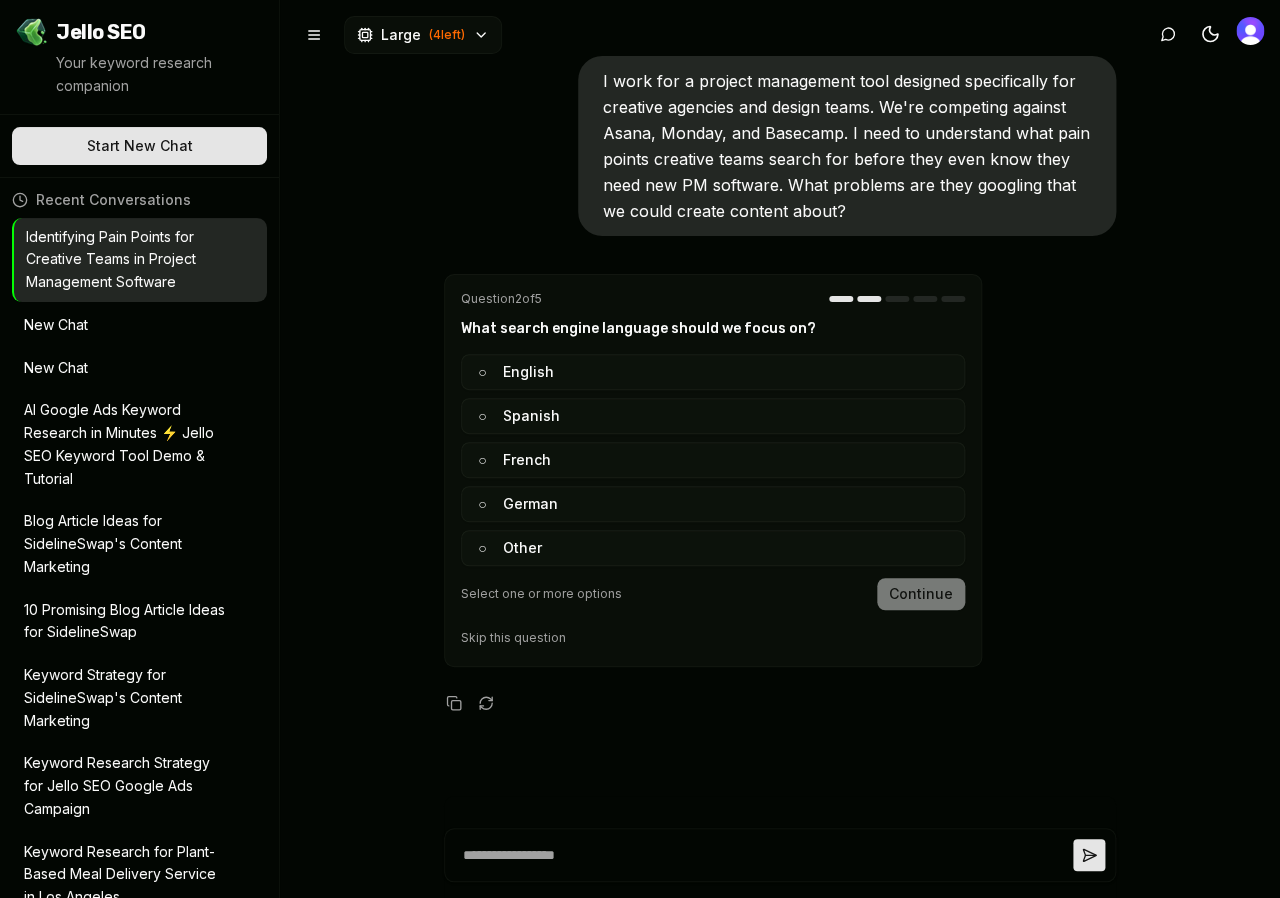 click on "○ English" at bounding box center [713, 372] 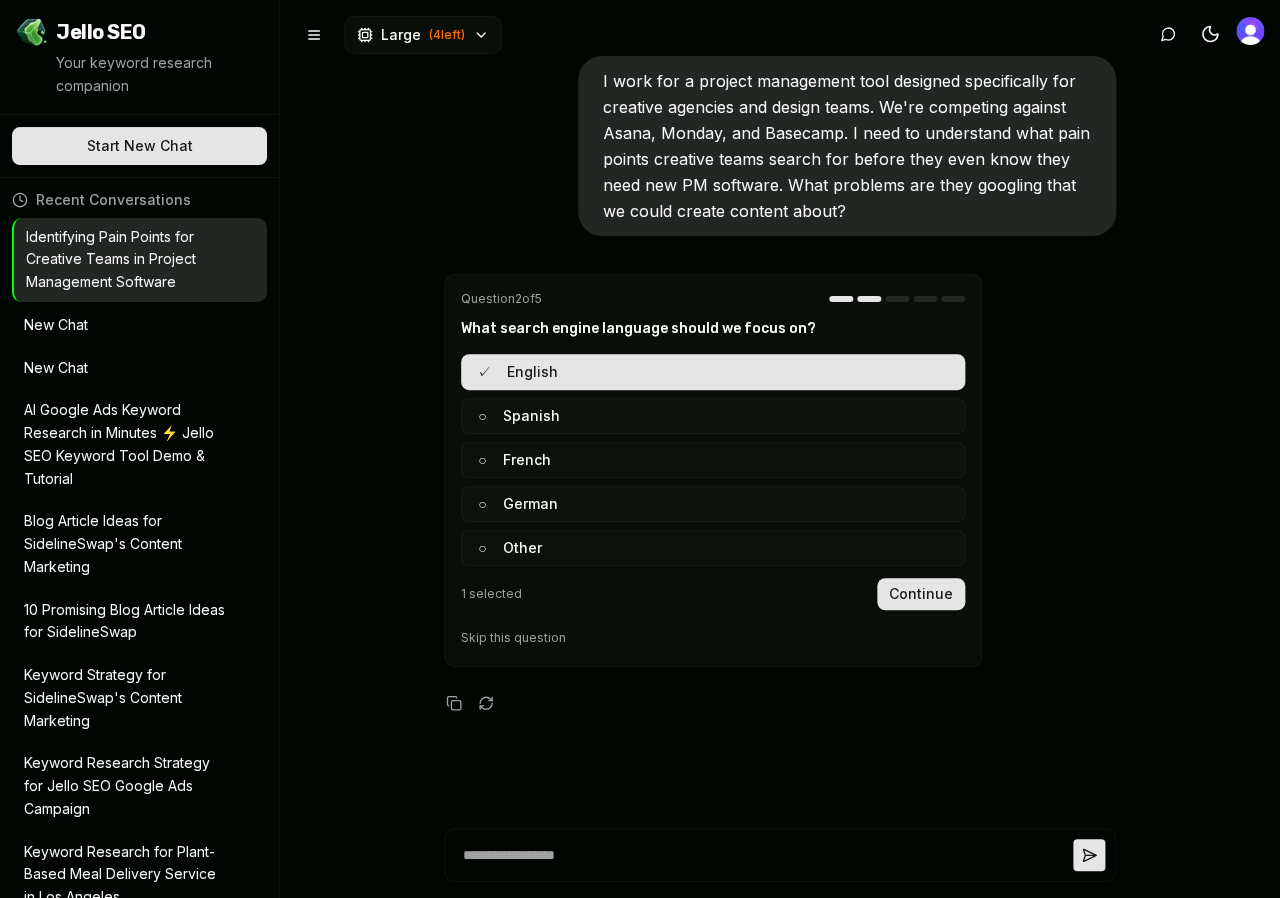 click on "Continue" at bounding box center [921, 594] 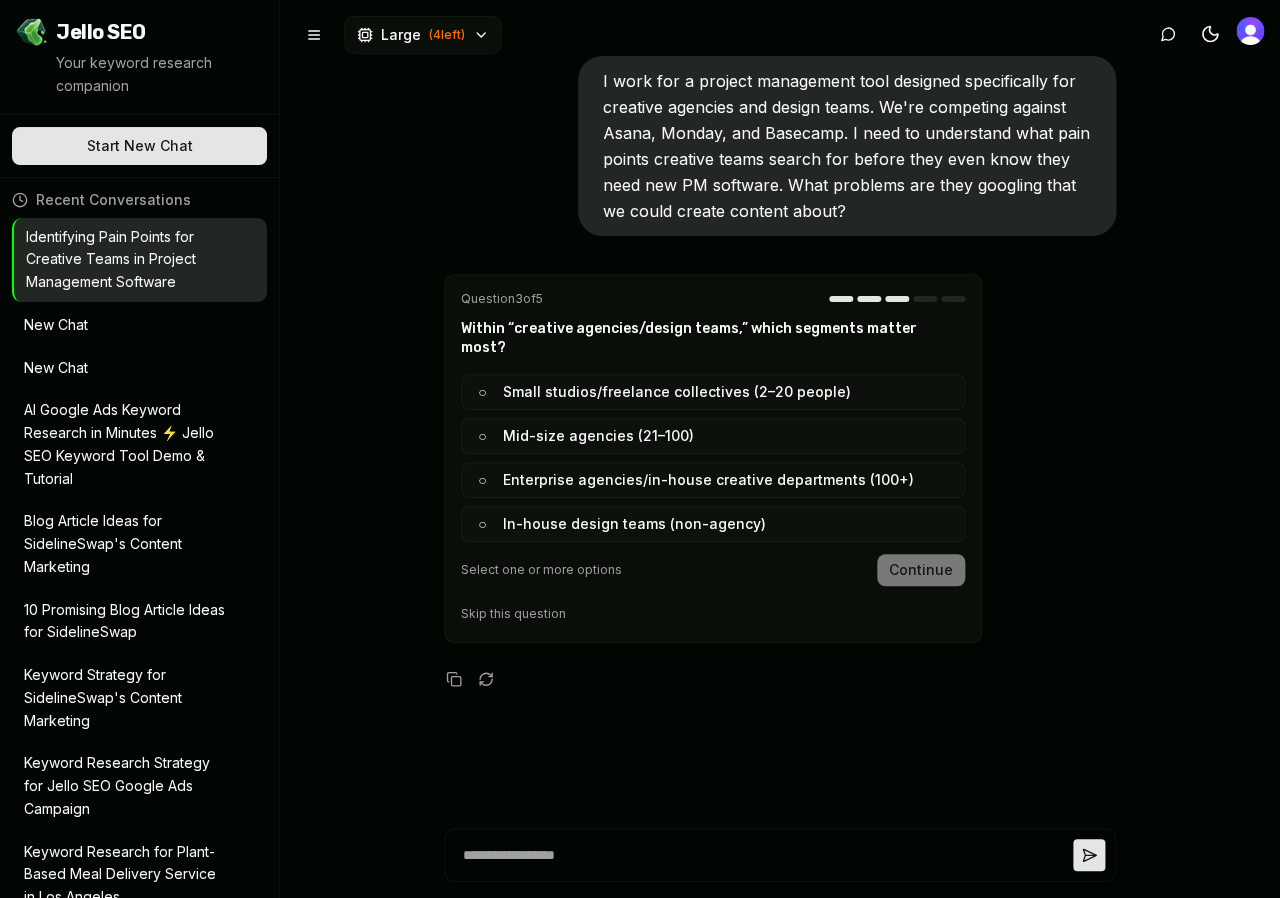click on "○ Small studios/freelance collectives (2–20 people)" at bounding box center (713, 392) 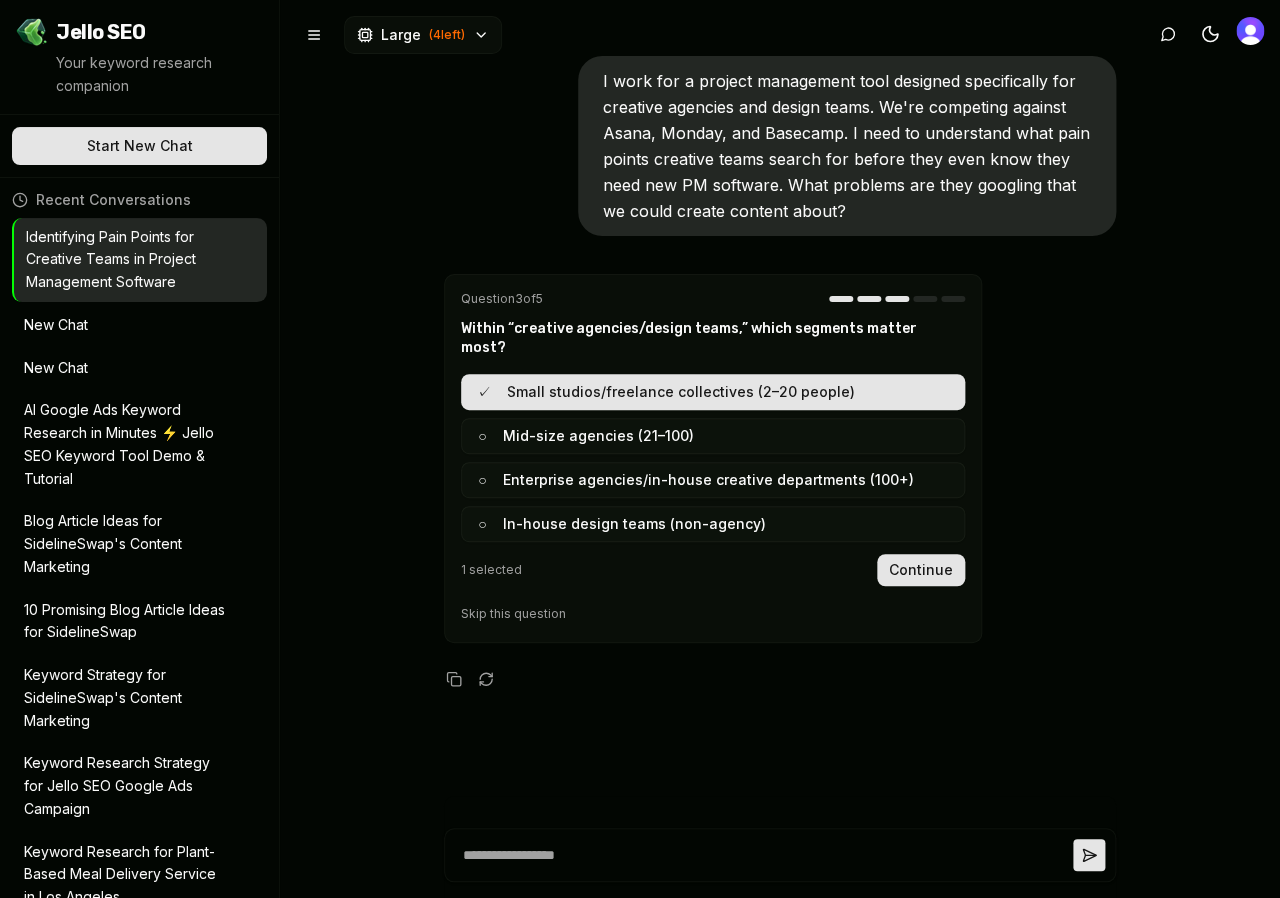 click on "○ Mid-size agencies (21–100)" at bounding box center [713, 436] 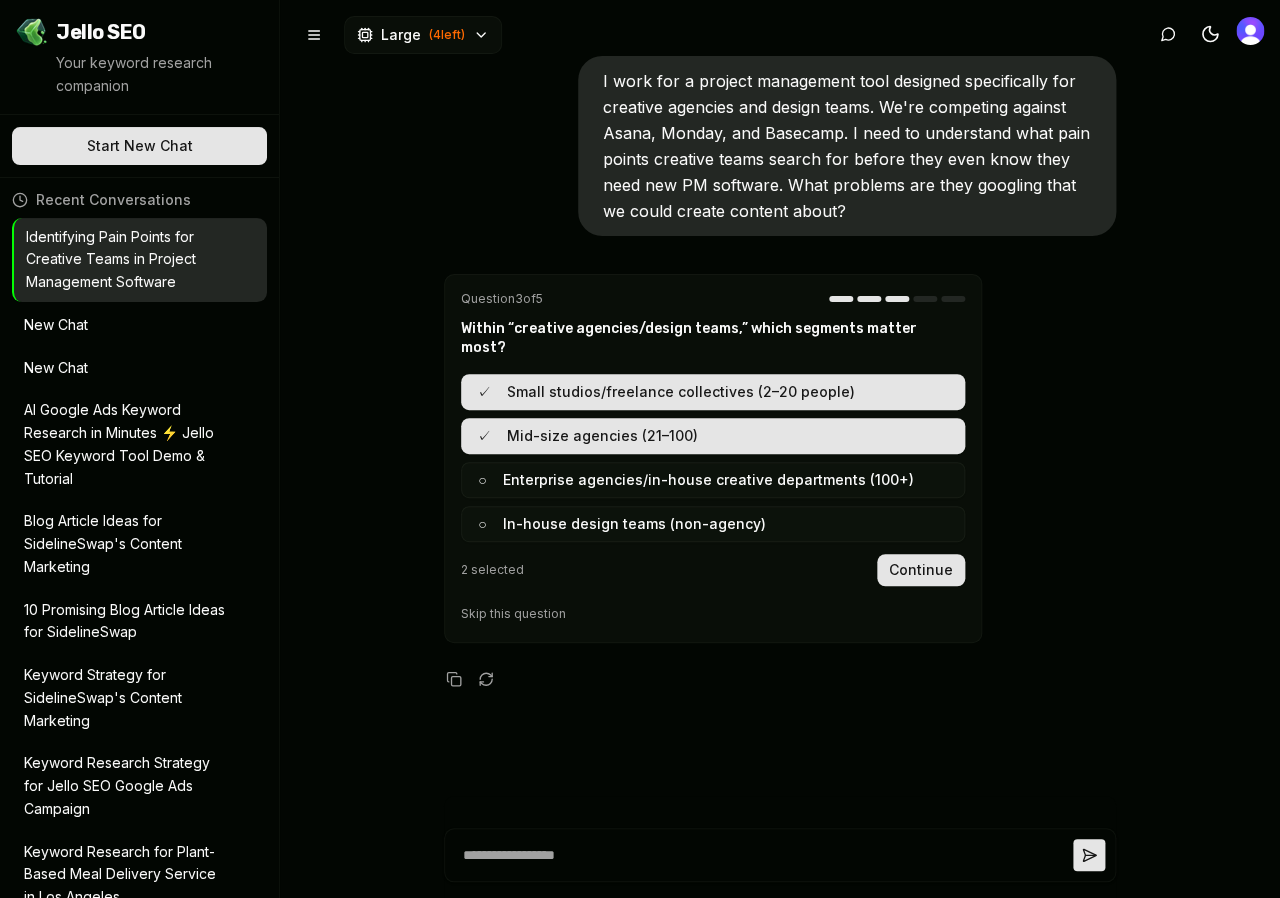 click on "Continue" at bounding box center [921, 570] 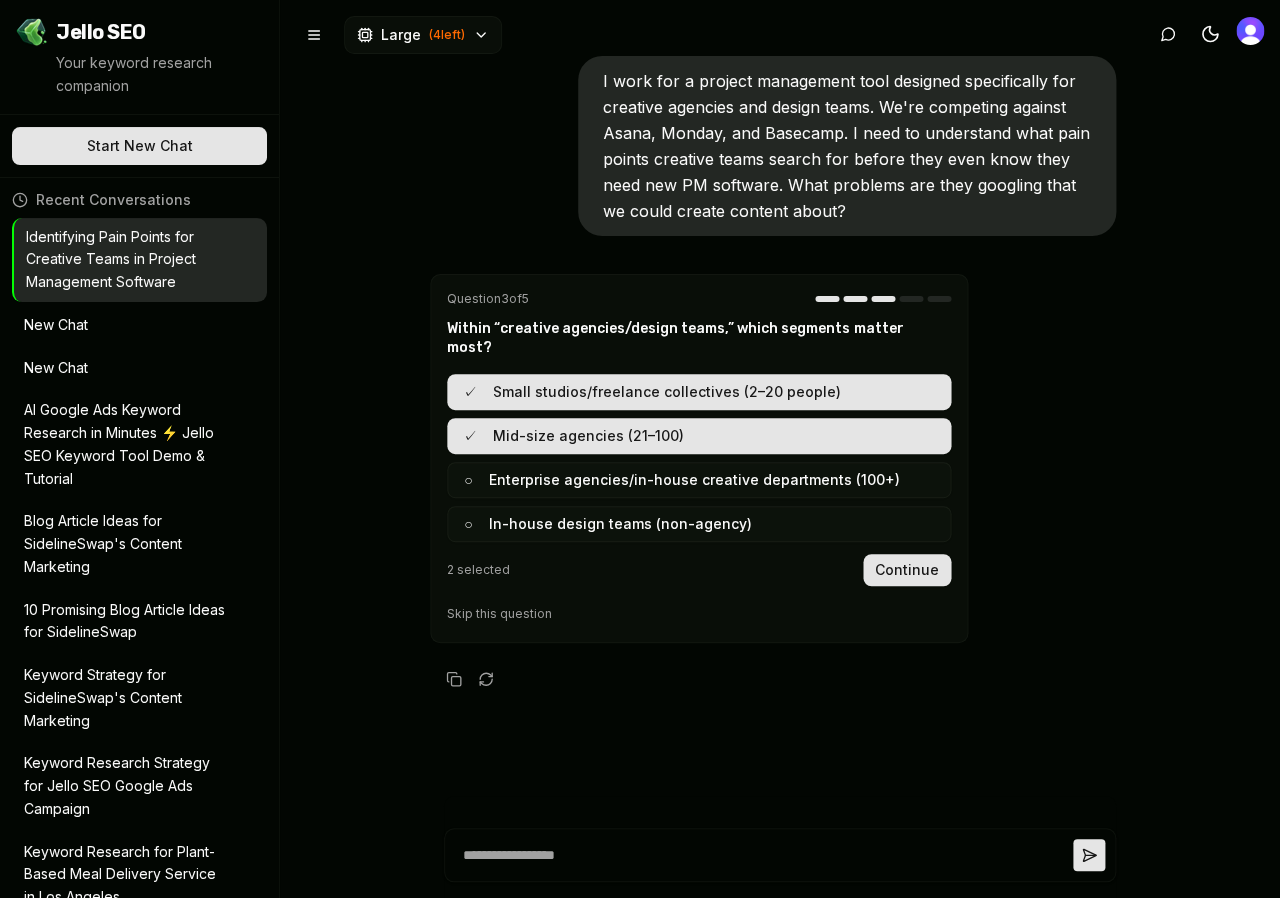 scroll, scrollTop: 44, scrollLeft: 0, axis: vertical 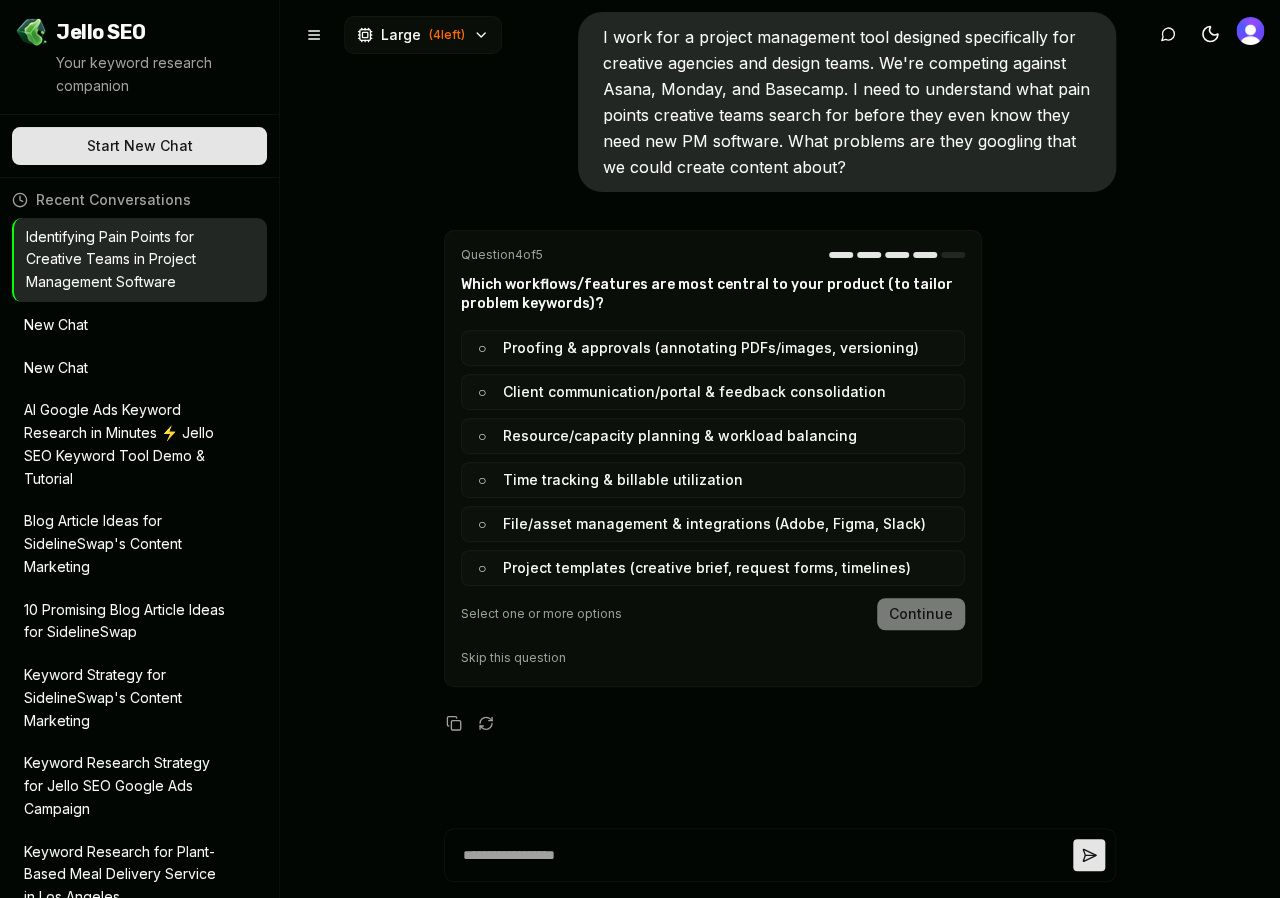 click on "○ Proofing & approvals (annotating PDFs/images, versioning)" at bounding box center (713, 348) 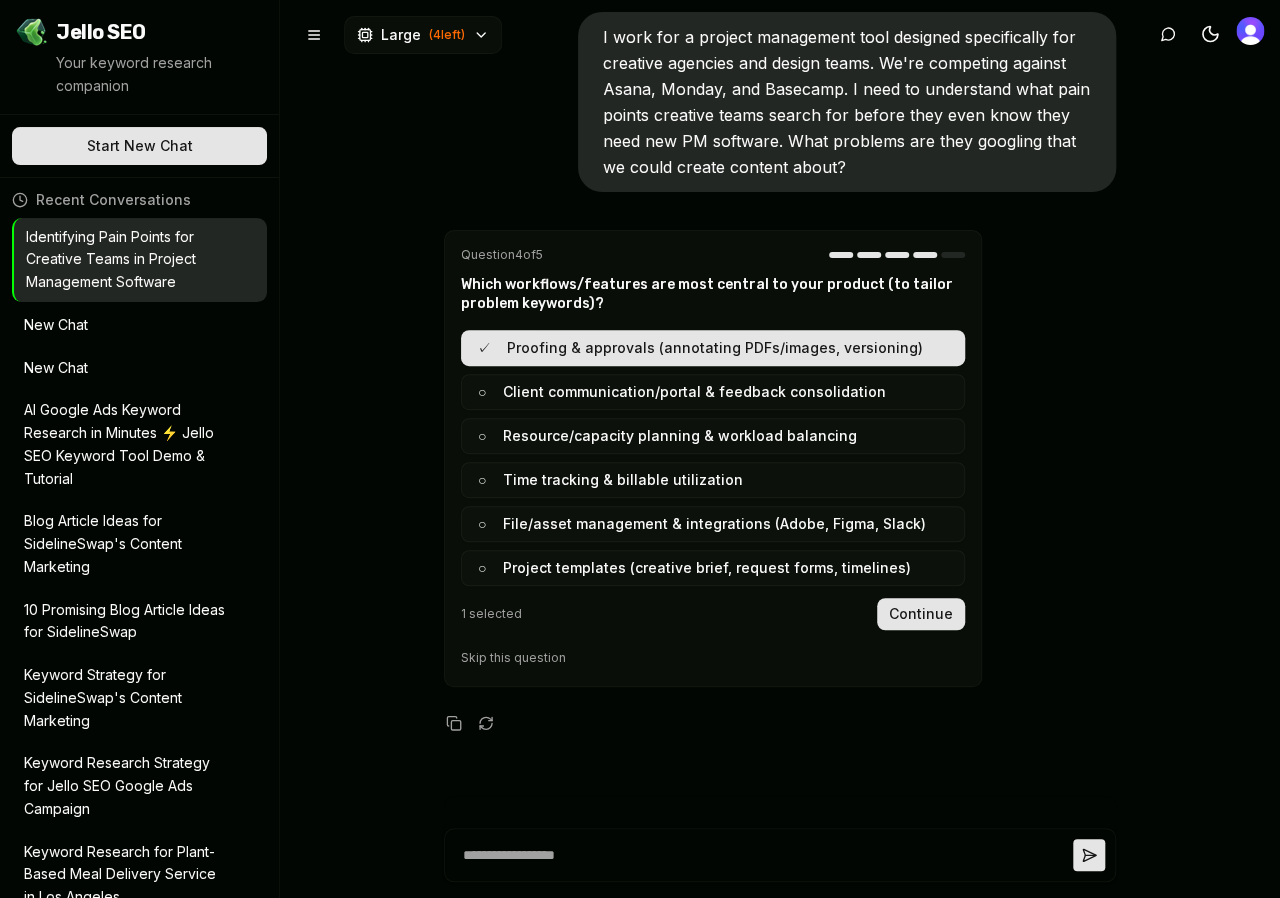 click on "○ Client communication/portal & feedback consolidation" at bounding box center (713, 392) 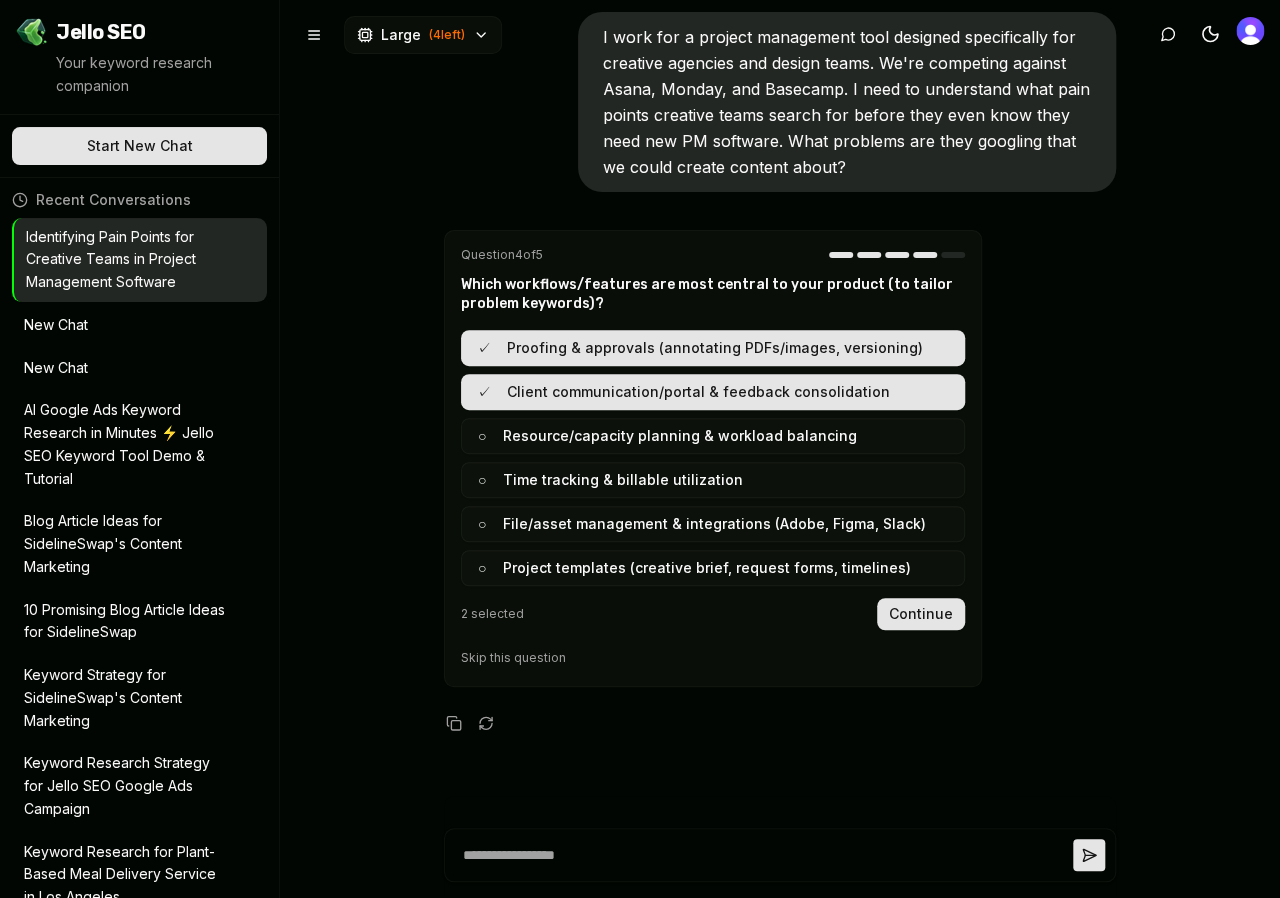 click on "○ Resource/capacity planning & workload balancing" at bounding box center (713, 436) 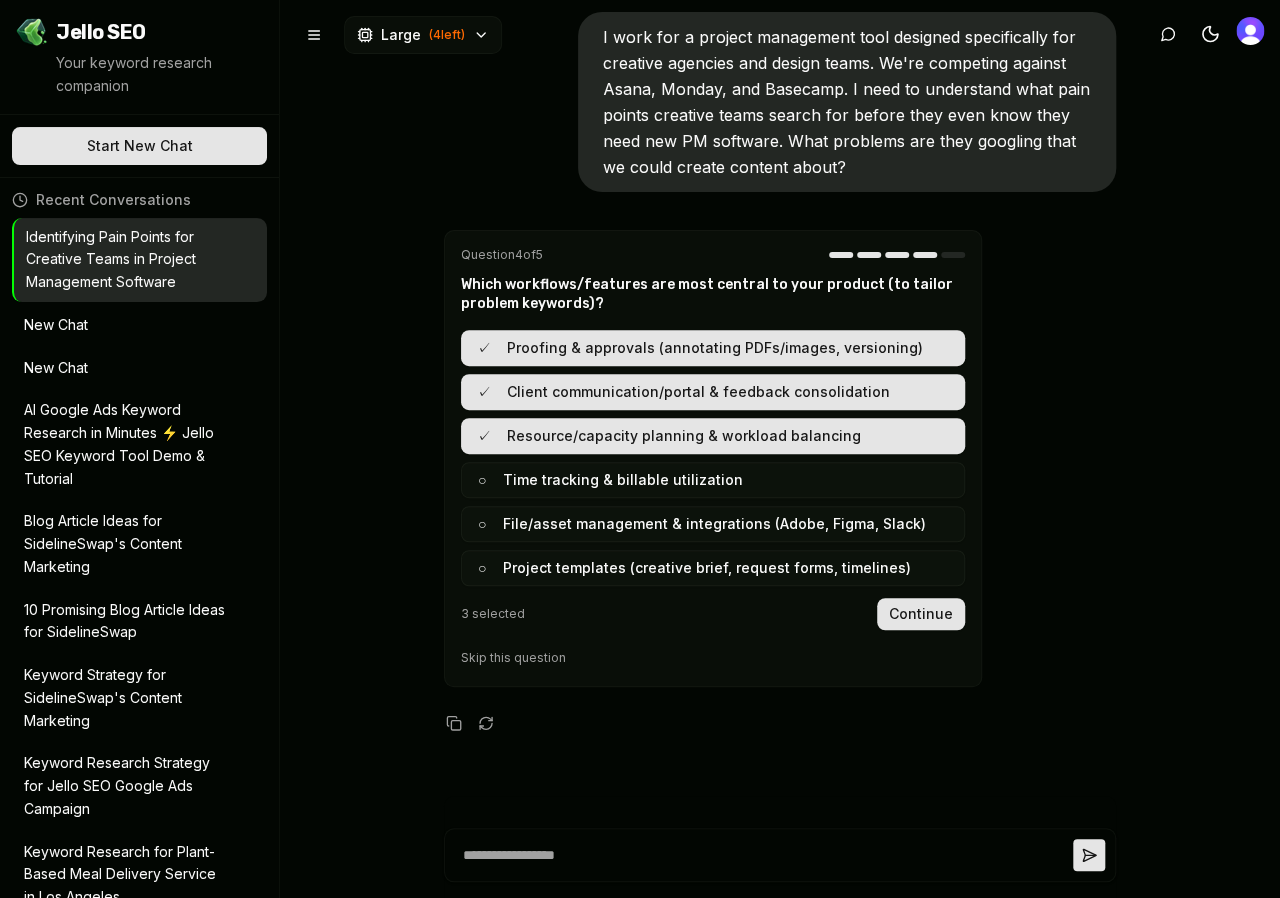click on "Continue" at bounding box center (921, 614) 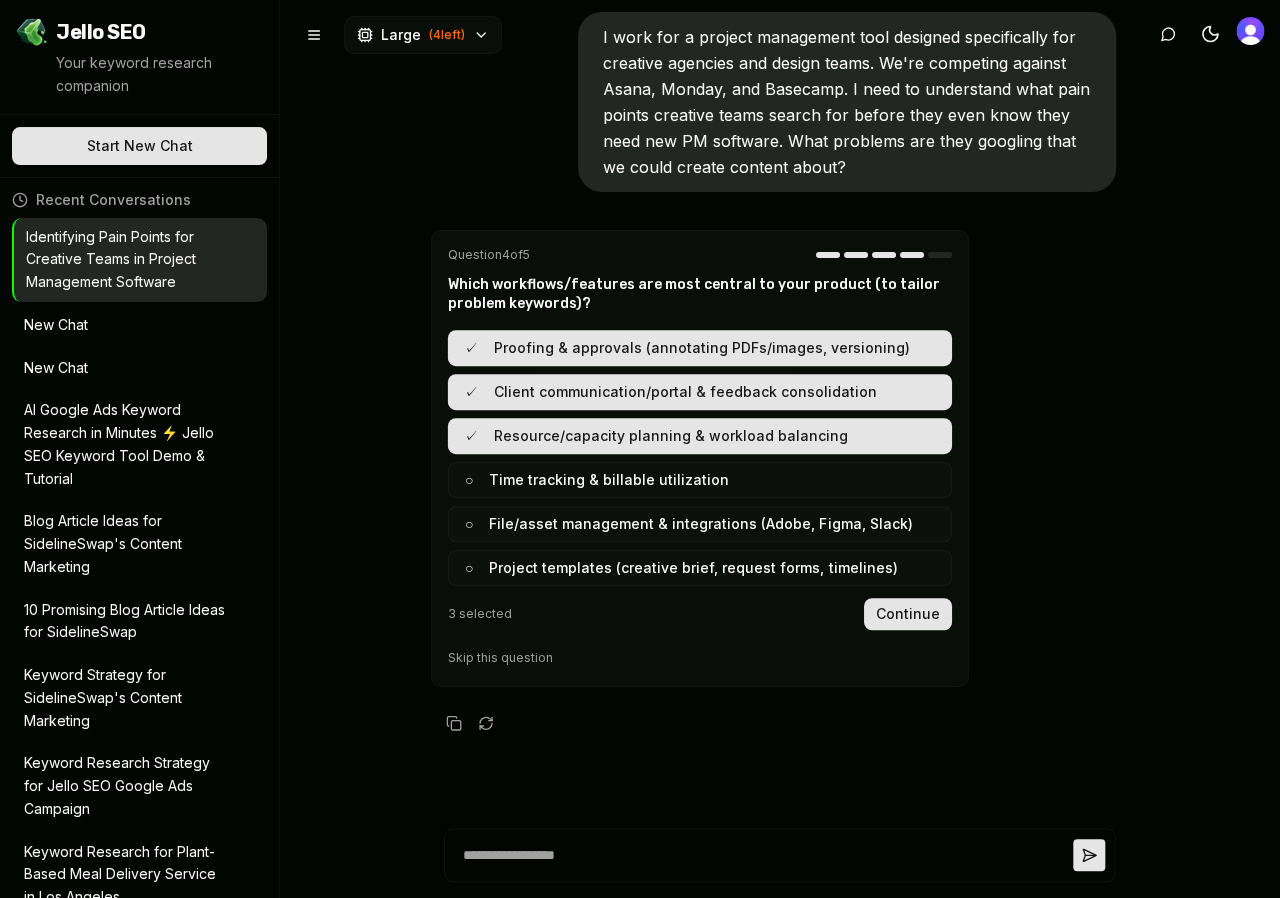 scroll, scrollTop: 0, scrollLeft: 0, axis: both 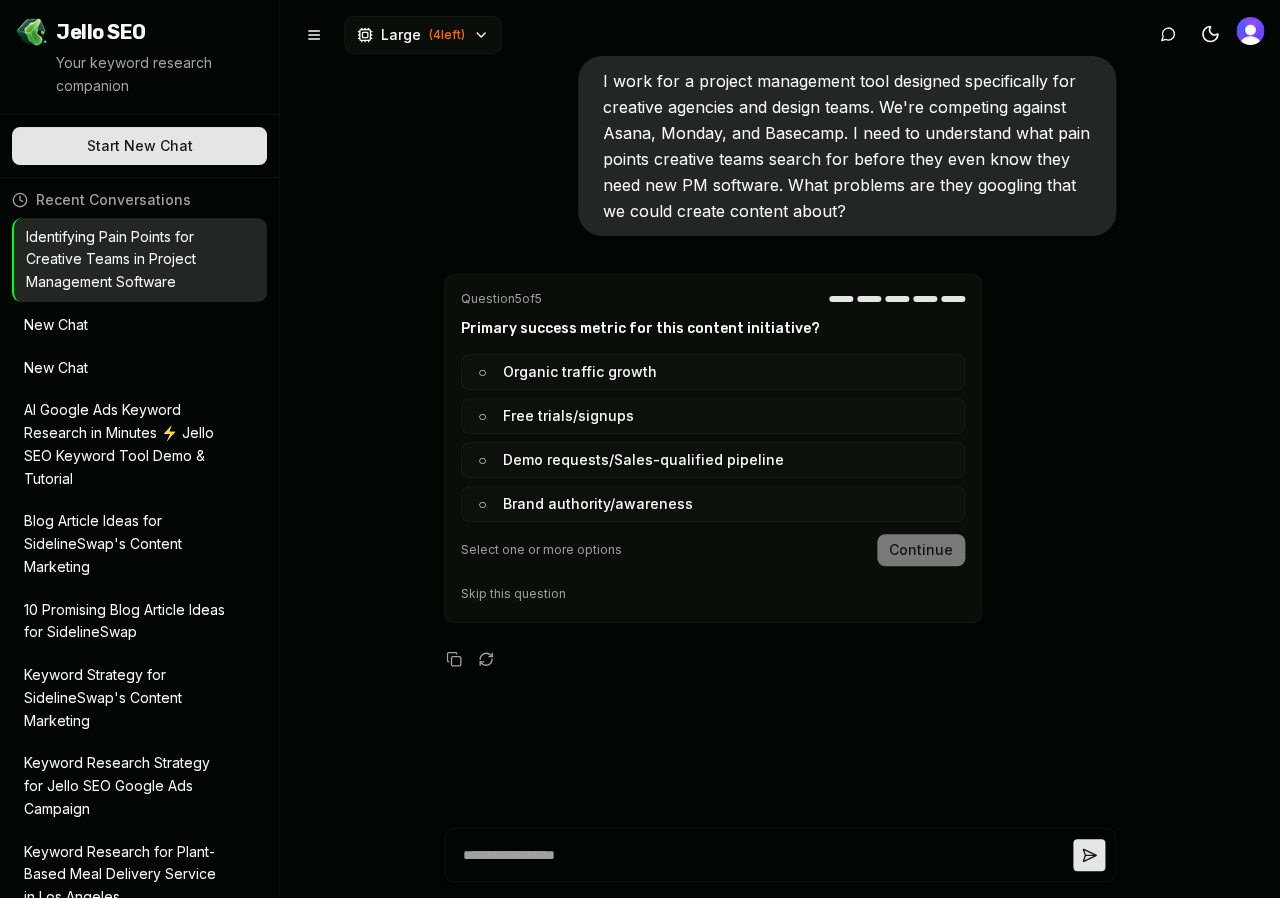click on "○ Organic traffic growth" at bounding box center [713, 372] 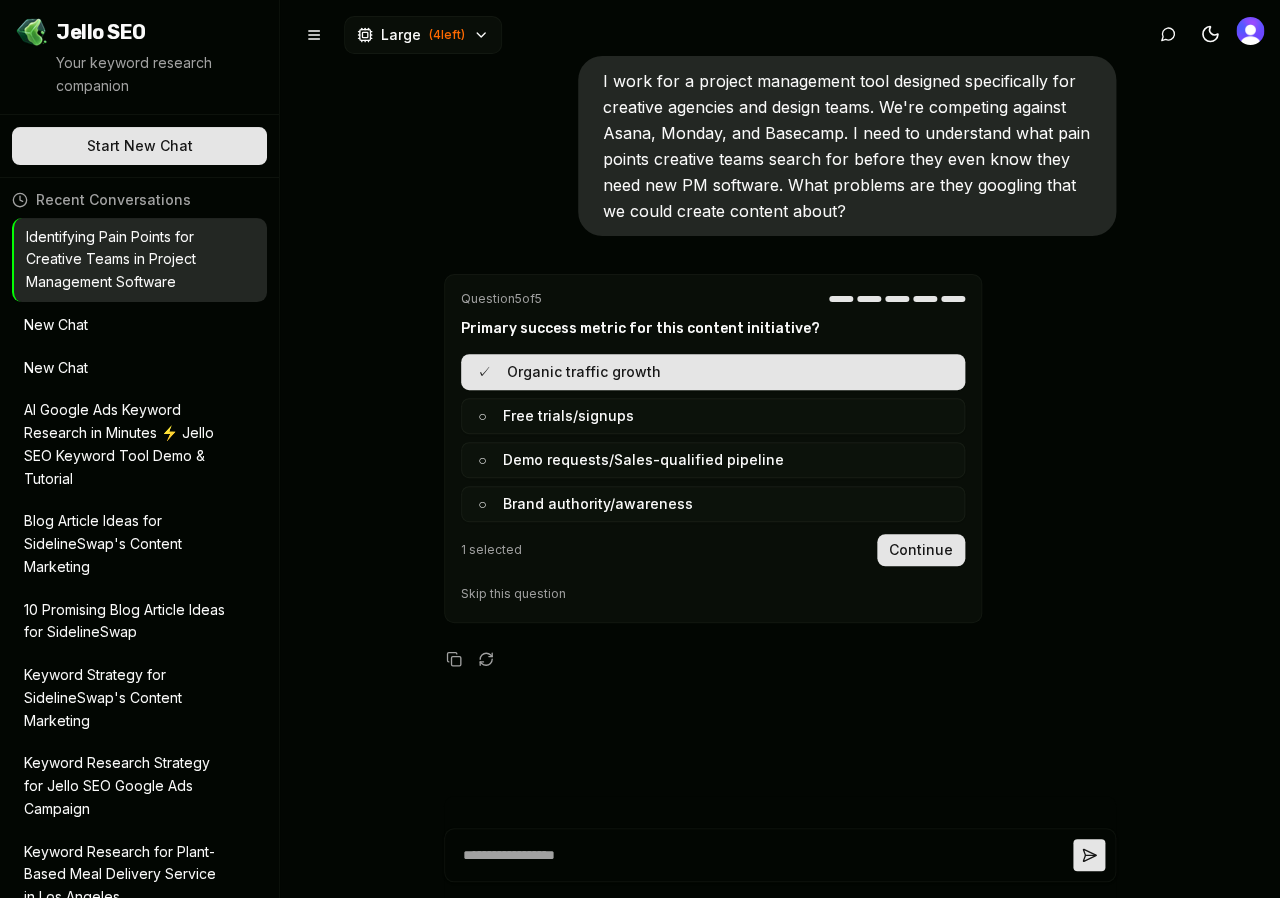 click on "Continue" at bounding box center [921, 550] 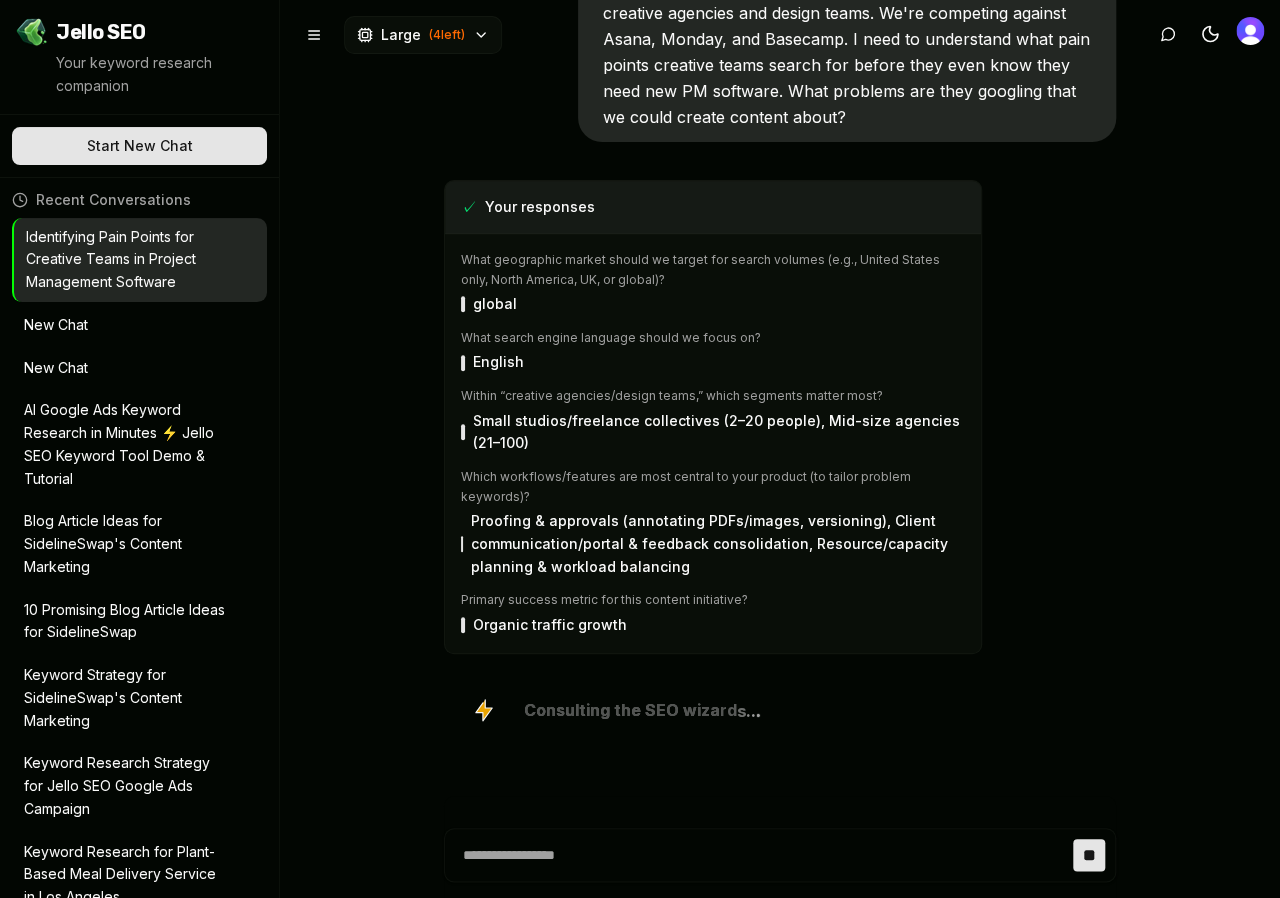 click on "New Chat" at bounding box center (125, 368) 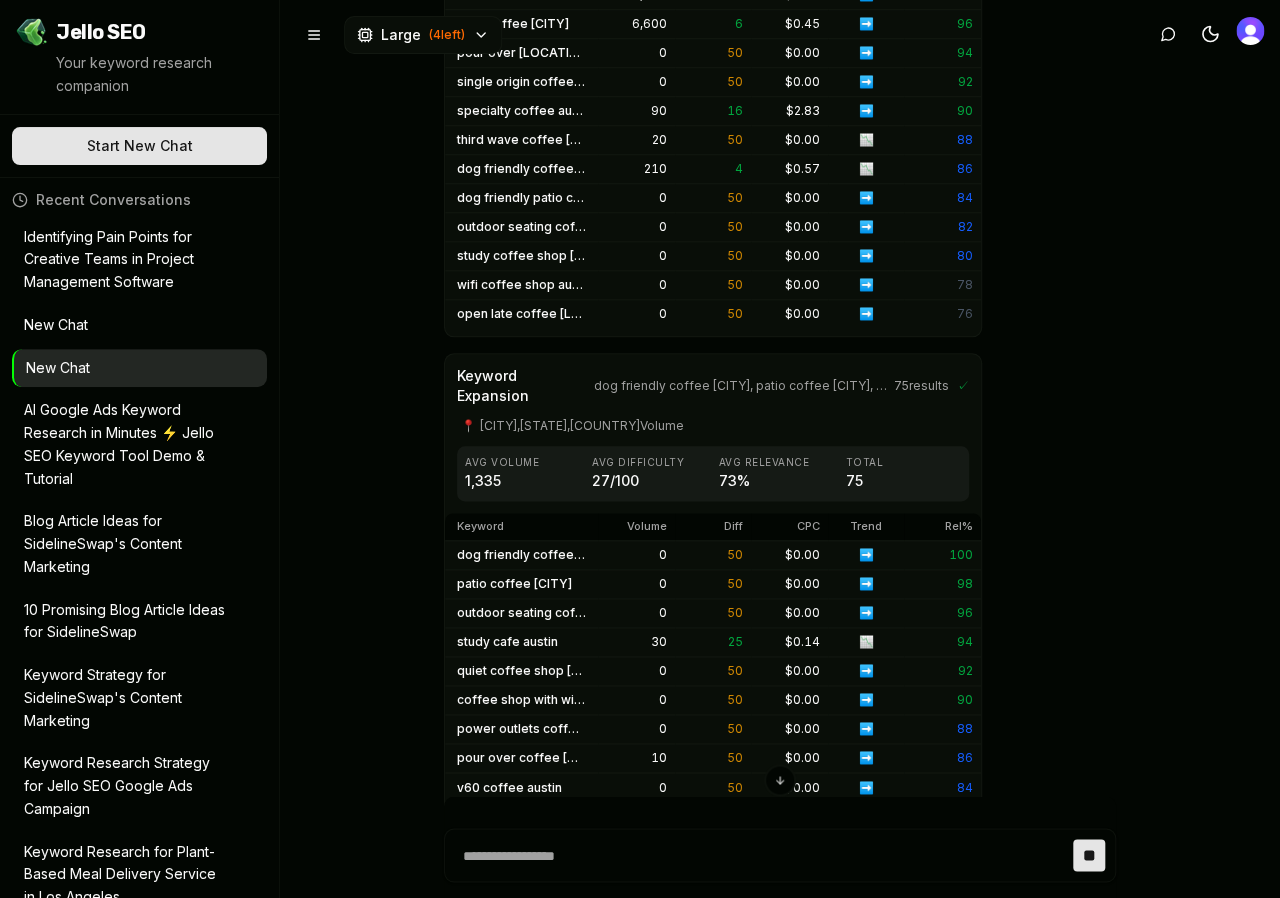scroll, scrollTop: 0, scrollLeft: 0, axis: both 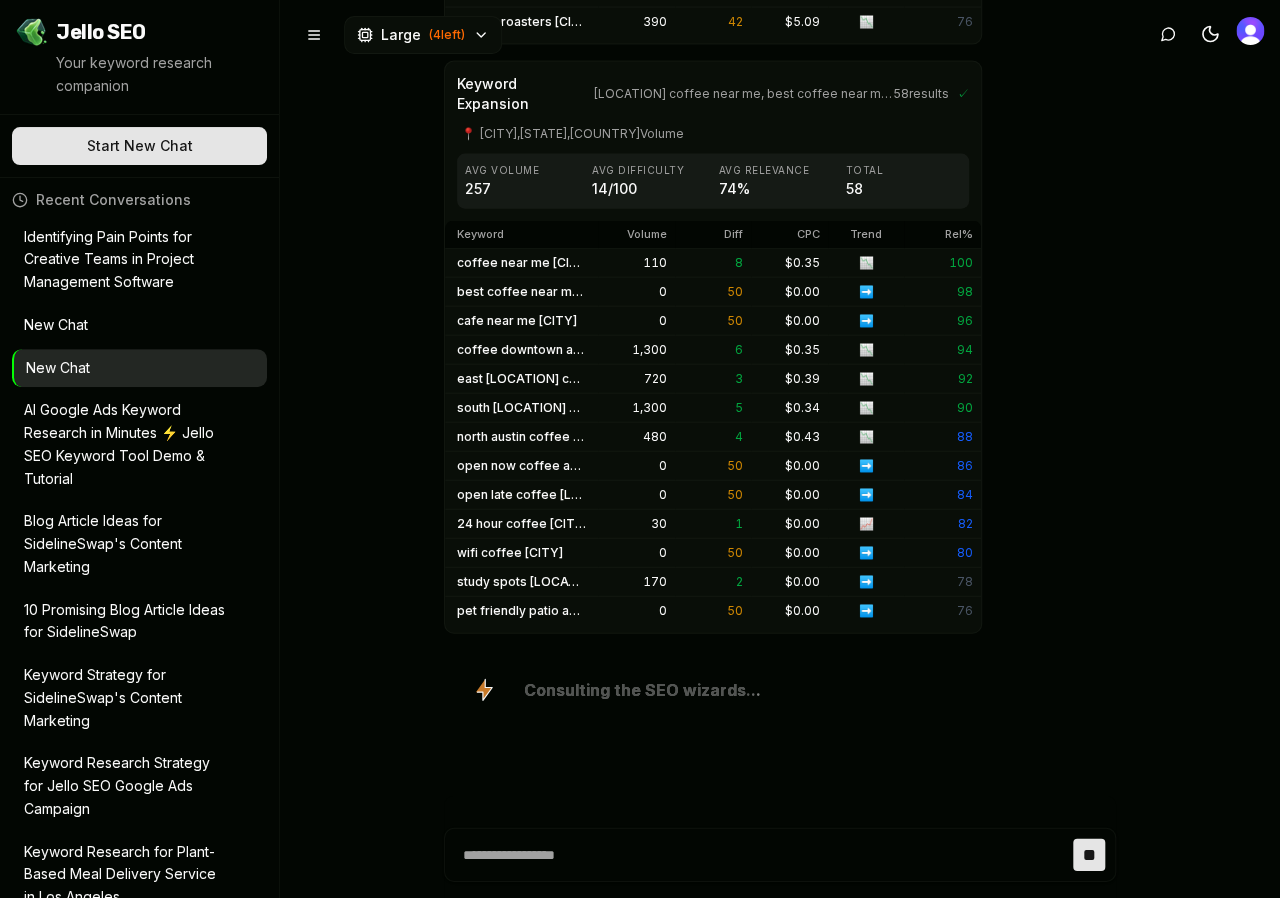 click on "New Chat" at bounding box center [125, 325] 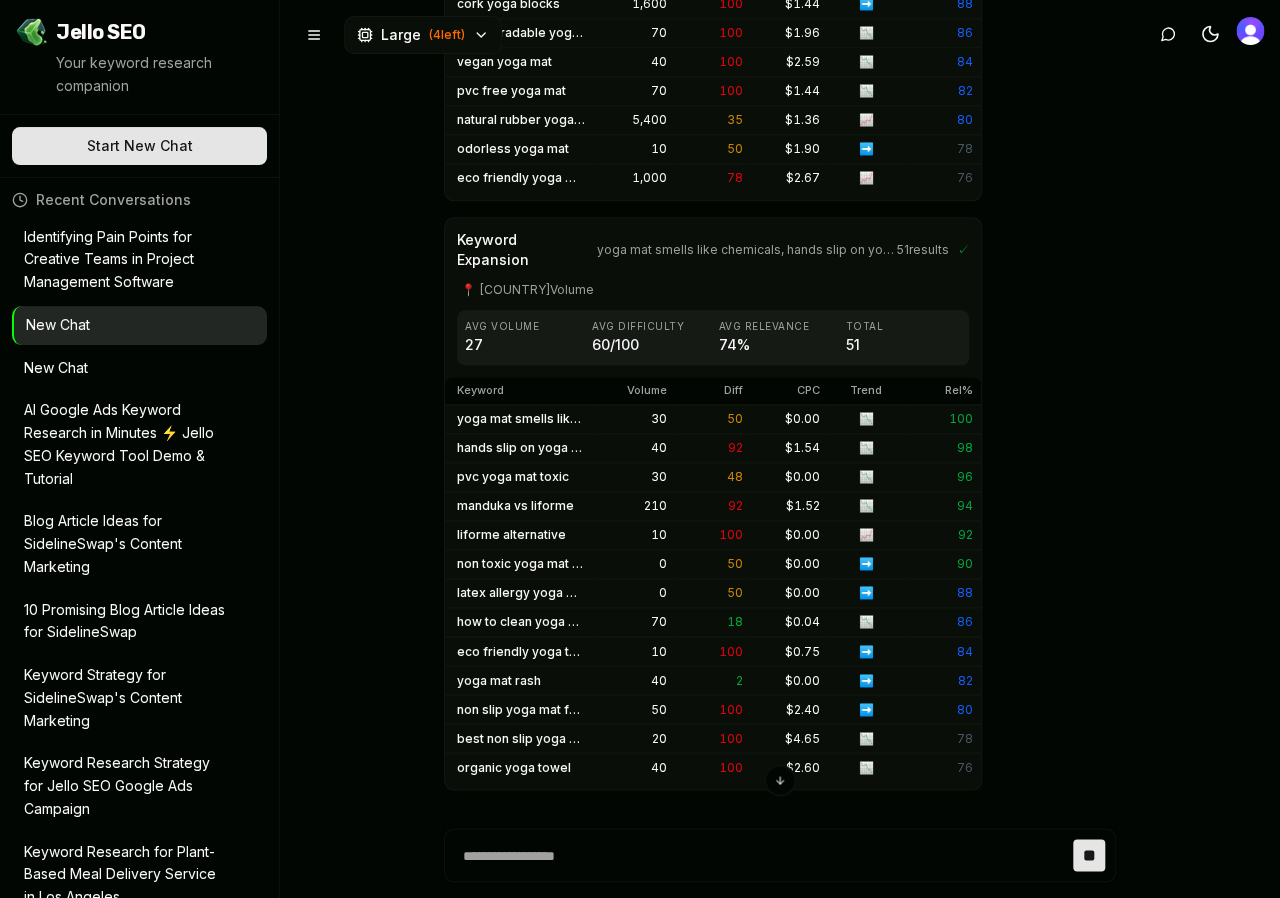 scroll, scrollTop: 782, scrollLeft: 0, axis: vertical 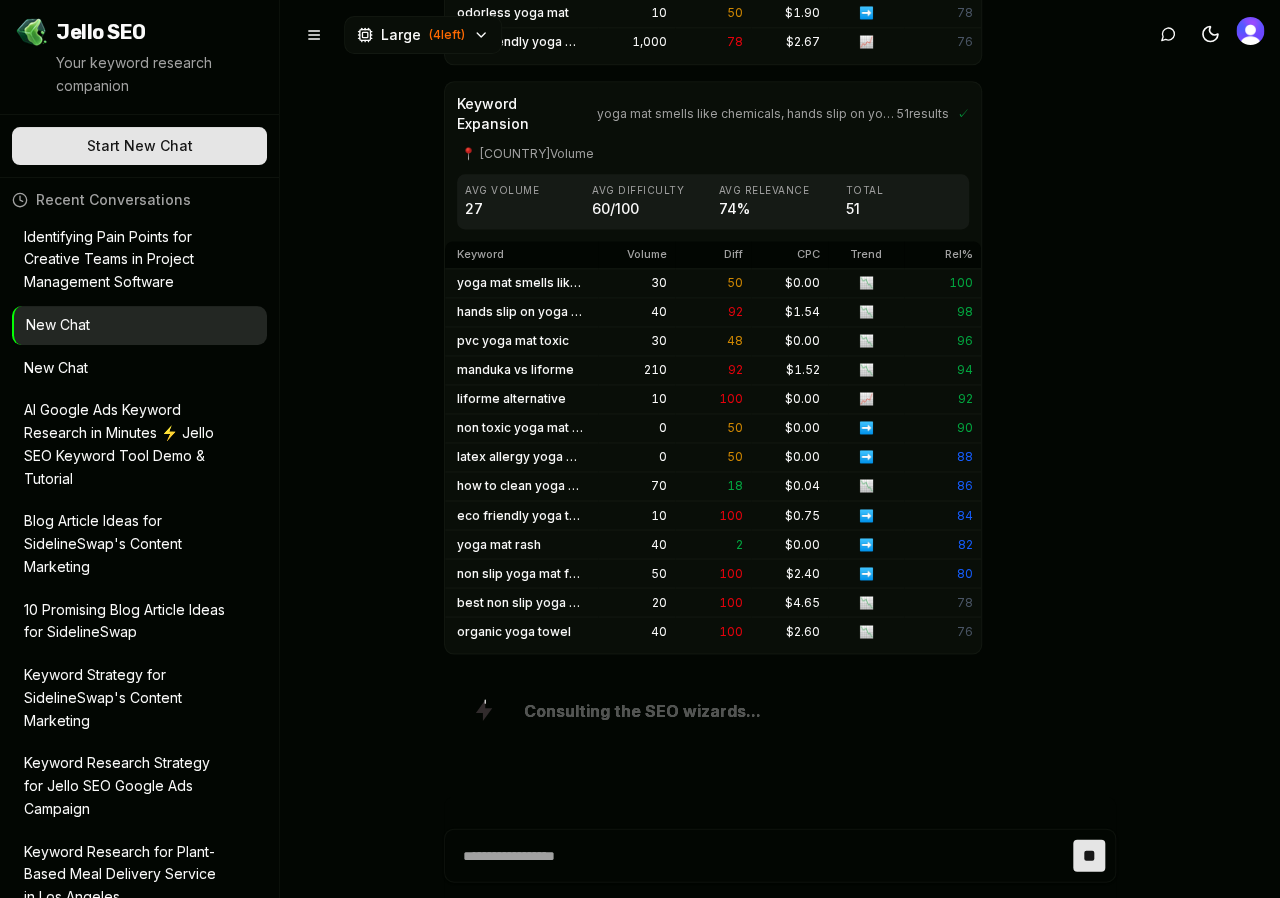click on "Identifying Pain Points for Creative Teams in Project Management Software" at bounding box center (125, 260) 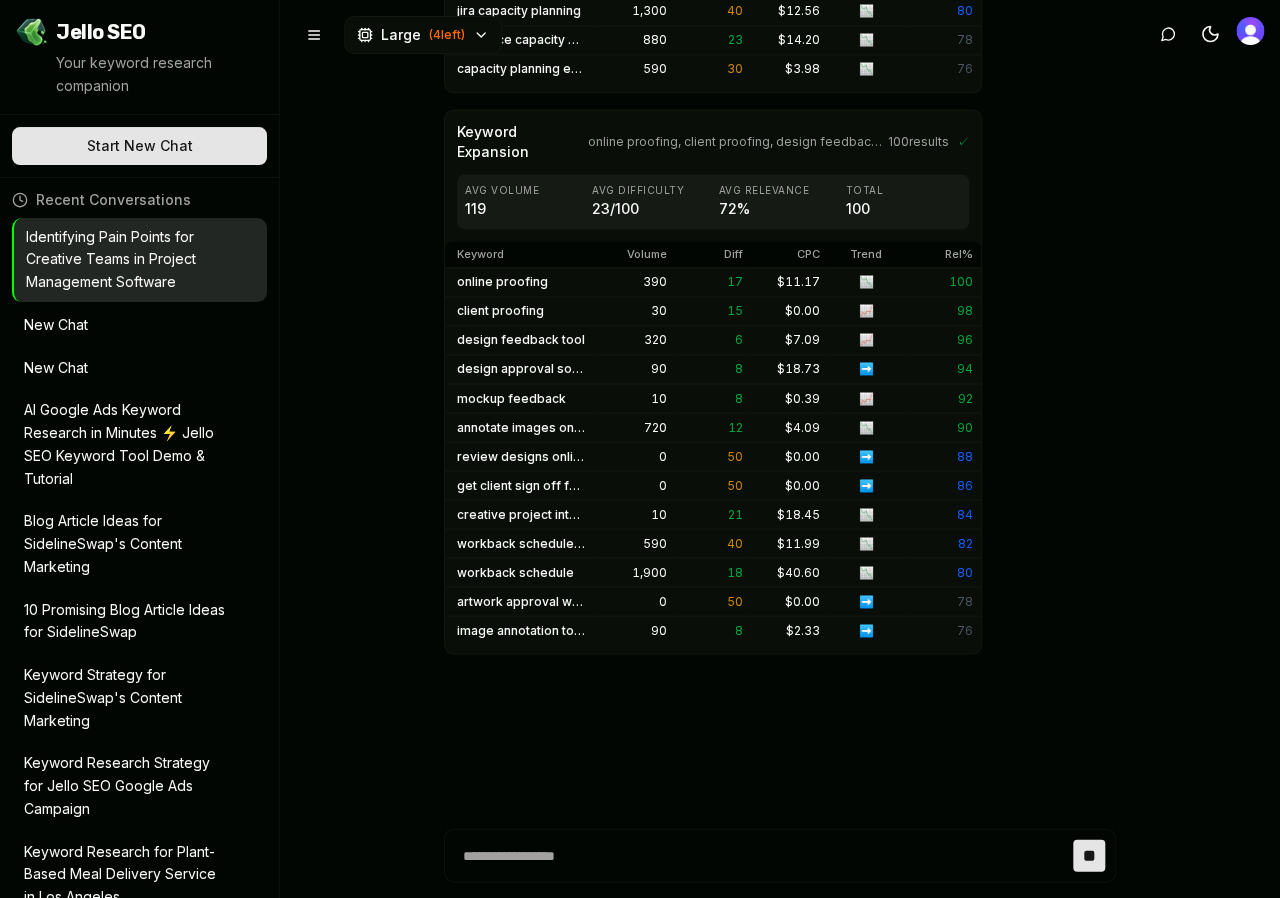 scroll, scrollTop: 4021, scrollLeft: 0, axis: vertical 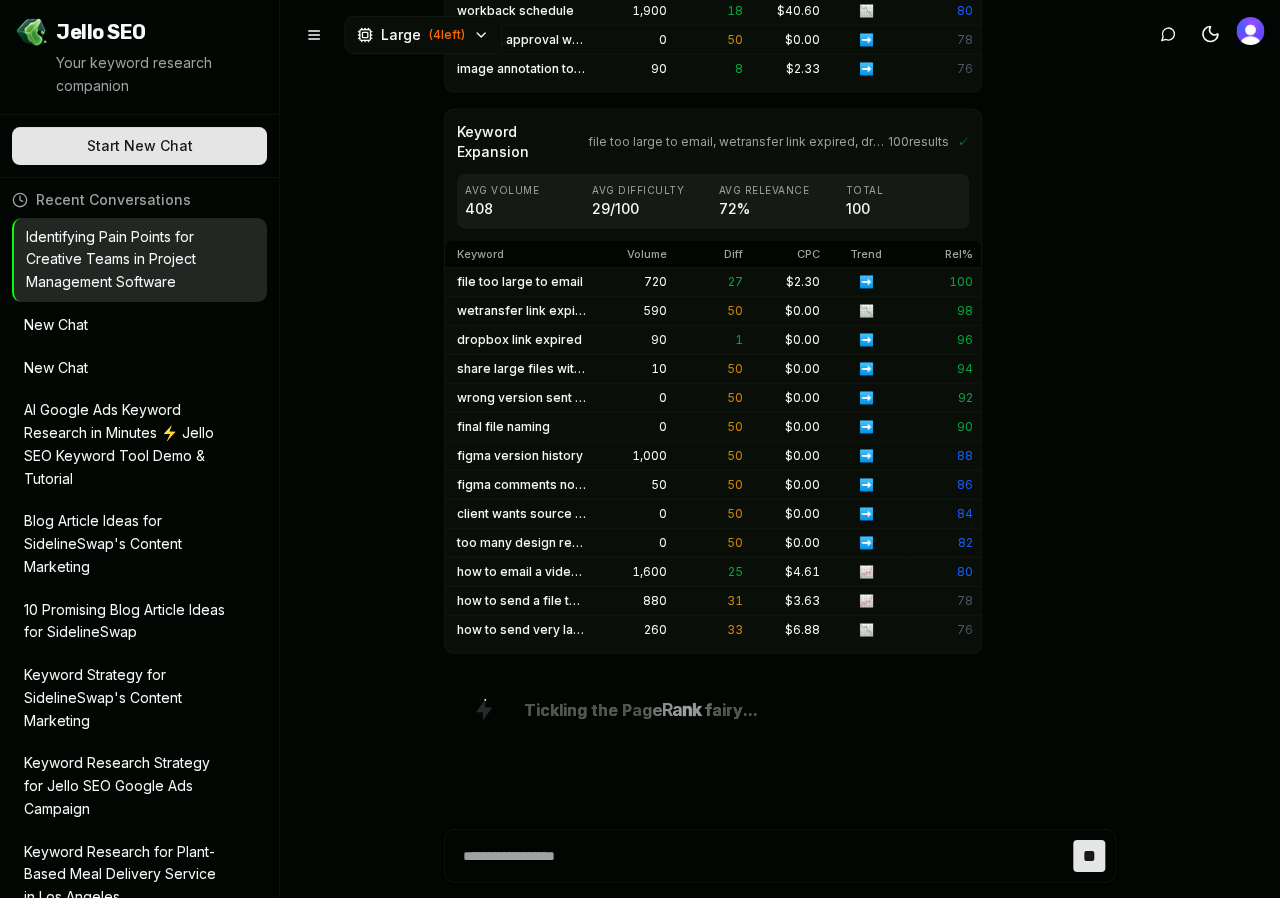 click on "New Chat" at bounding box center (125, 325) 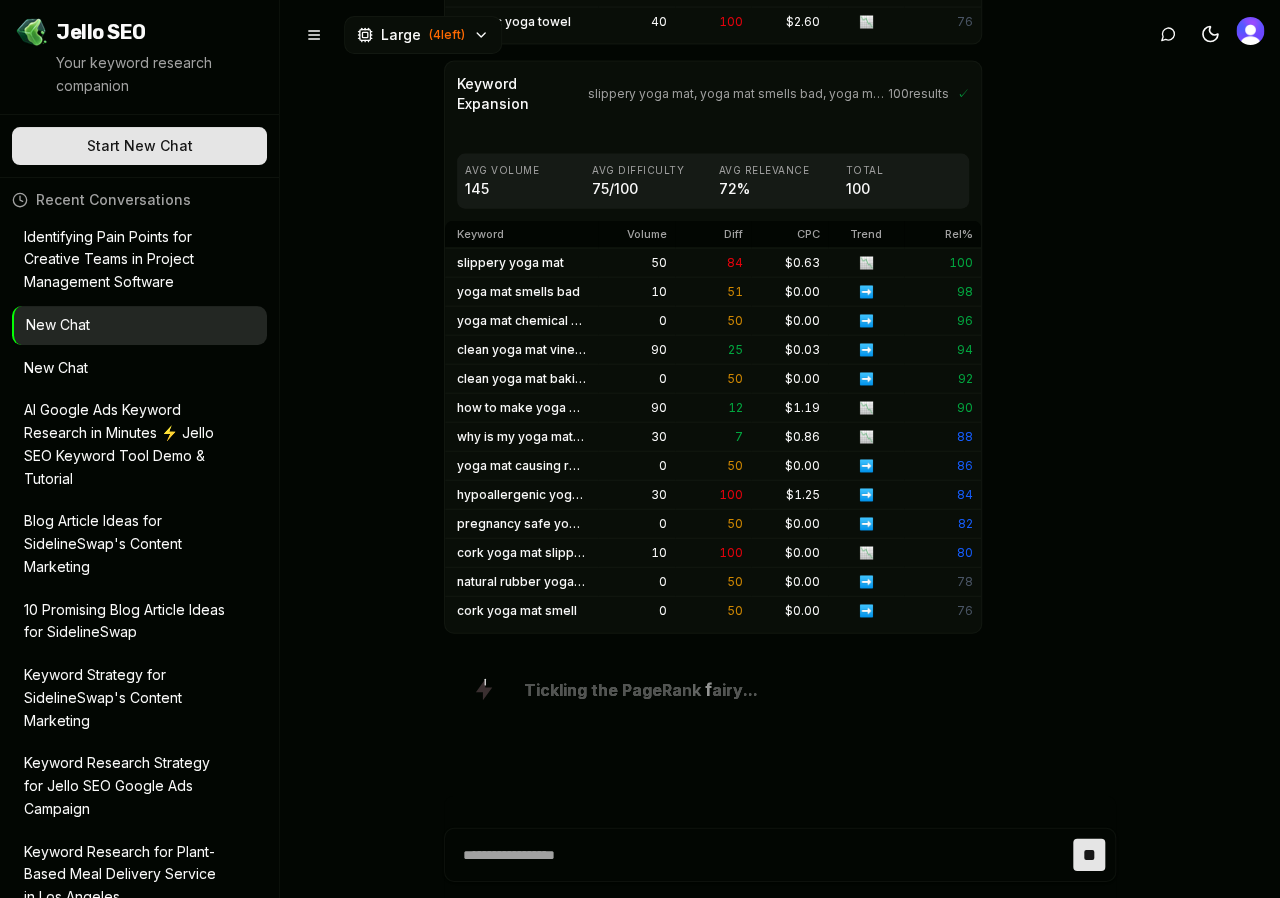 scroll, scrollTop: 1371, scrollLeft: 0, axis: vertical 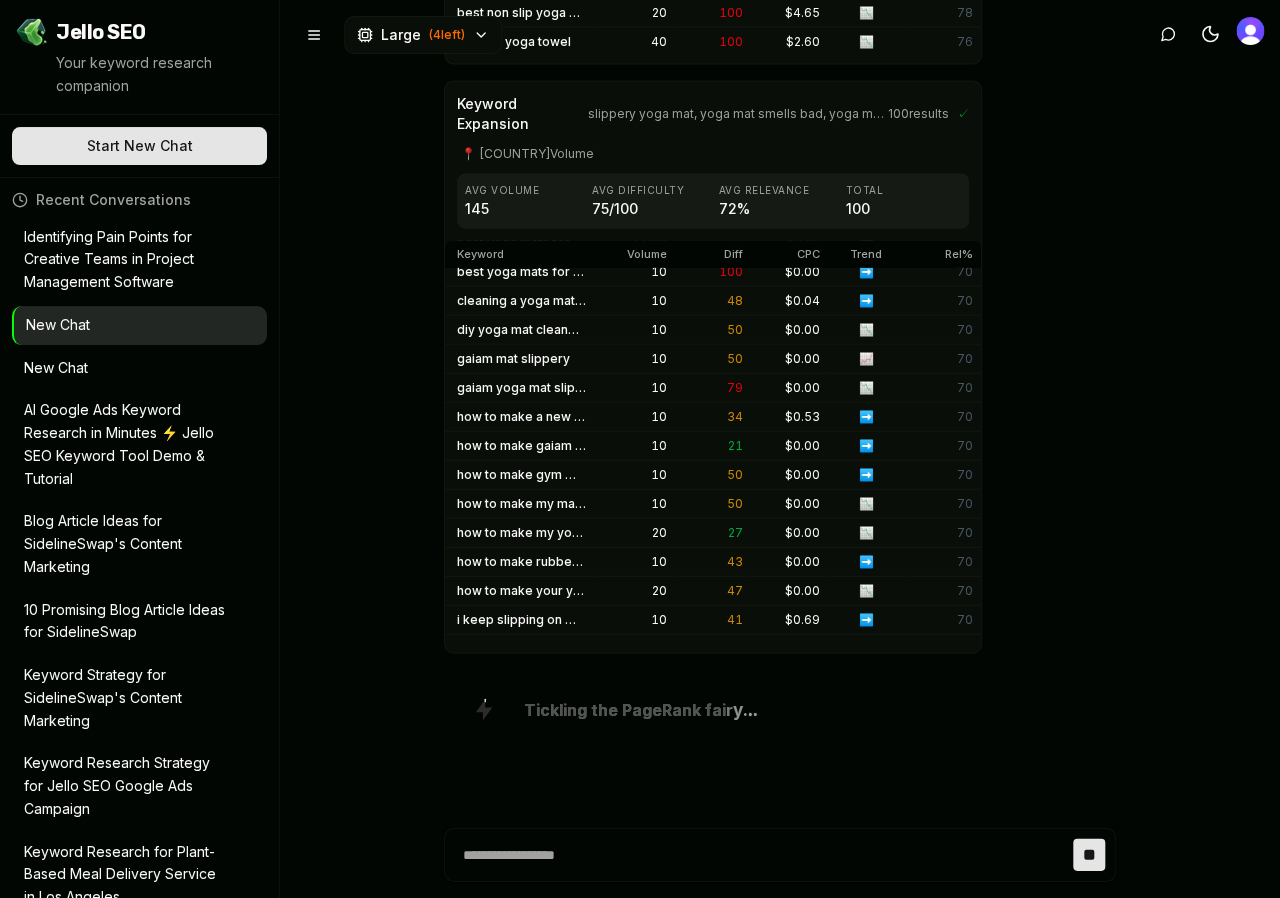 click on "New Chat" at bounding box center (125, 368) 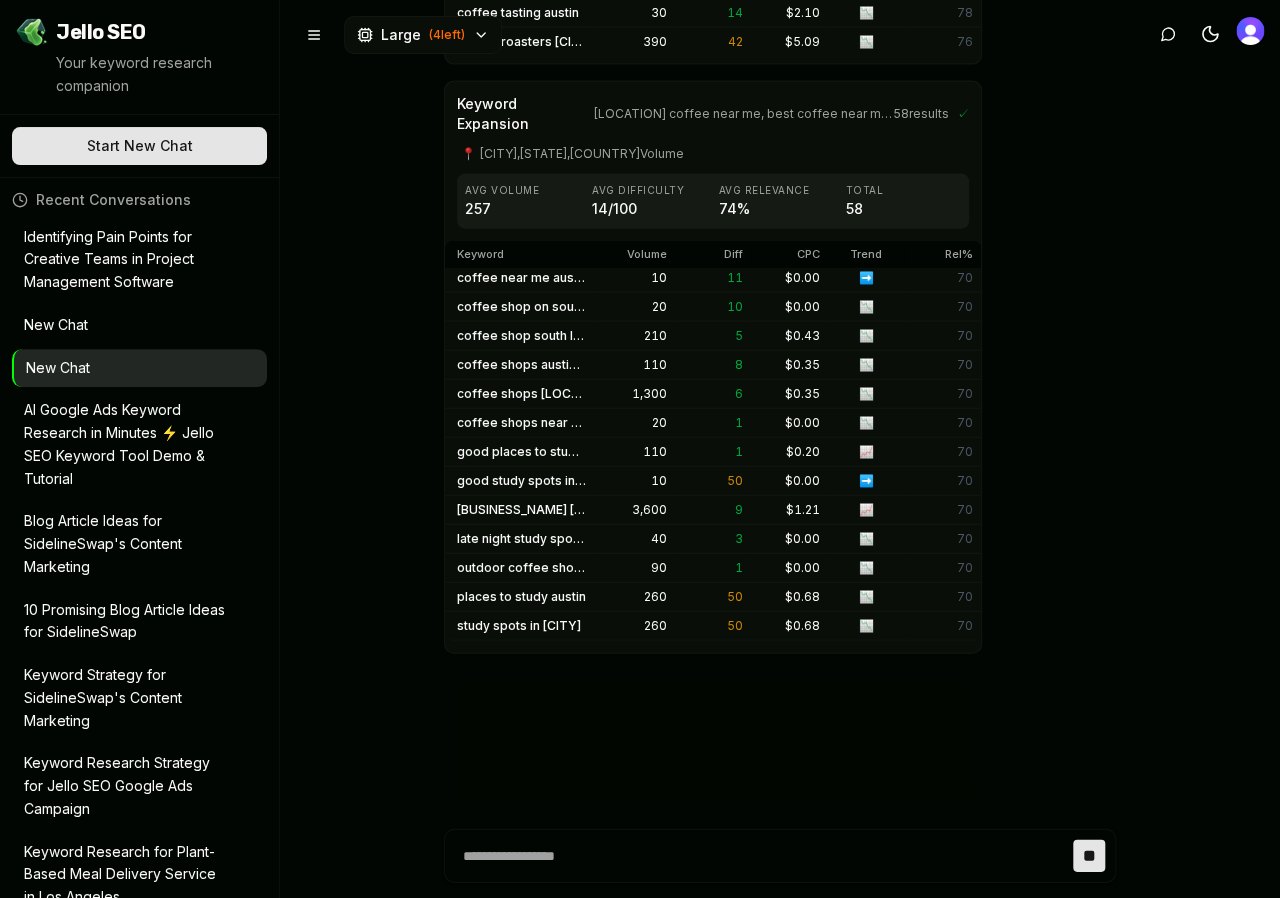 scroll, scrollTop: 8095, scrollLeft: 0, axis: vertical 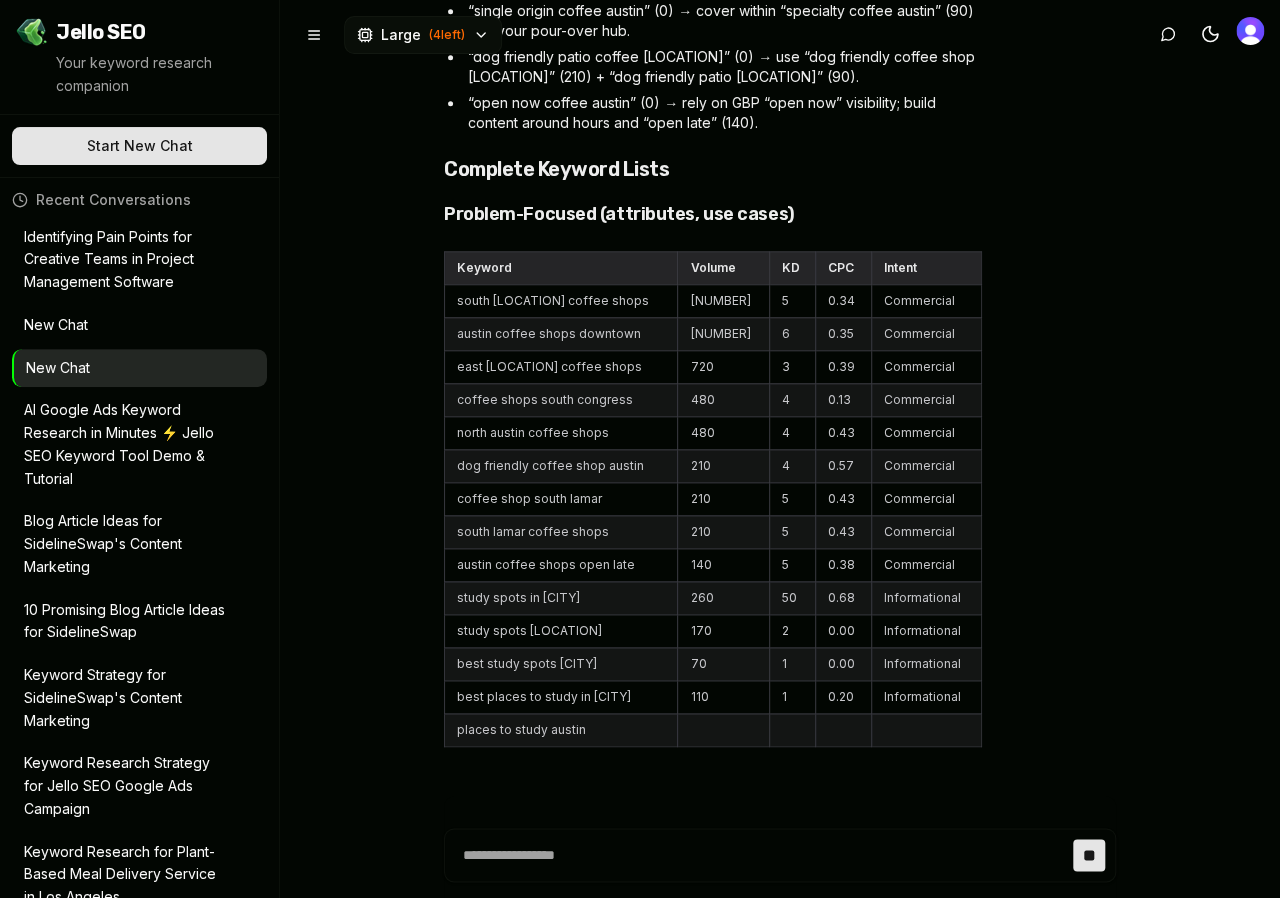type on "*" 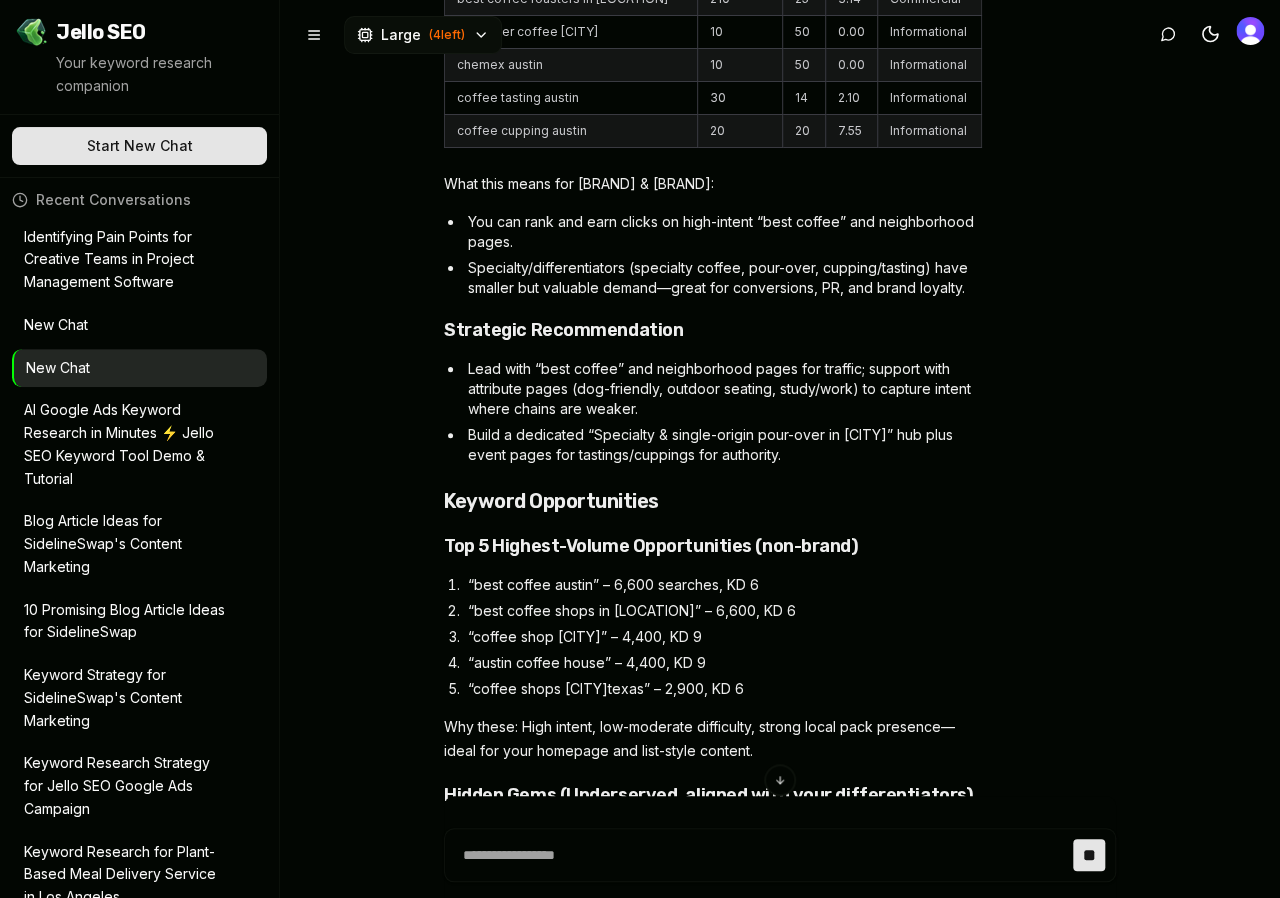 scroll, scrollTop: 5106, scrollLeft: 0, axis: vertical 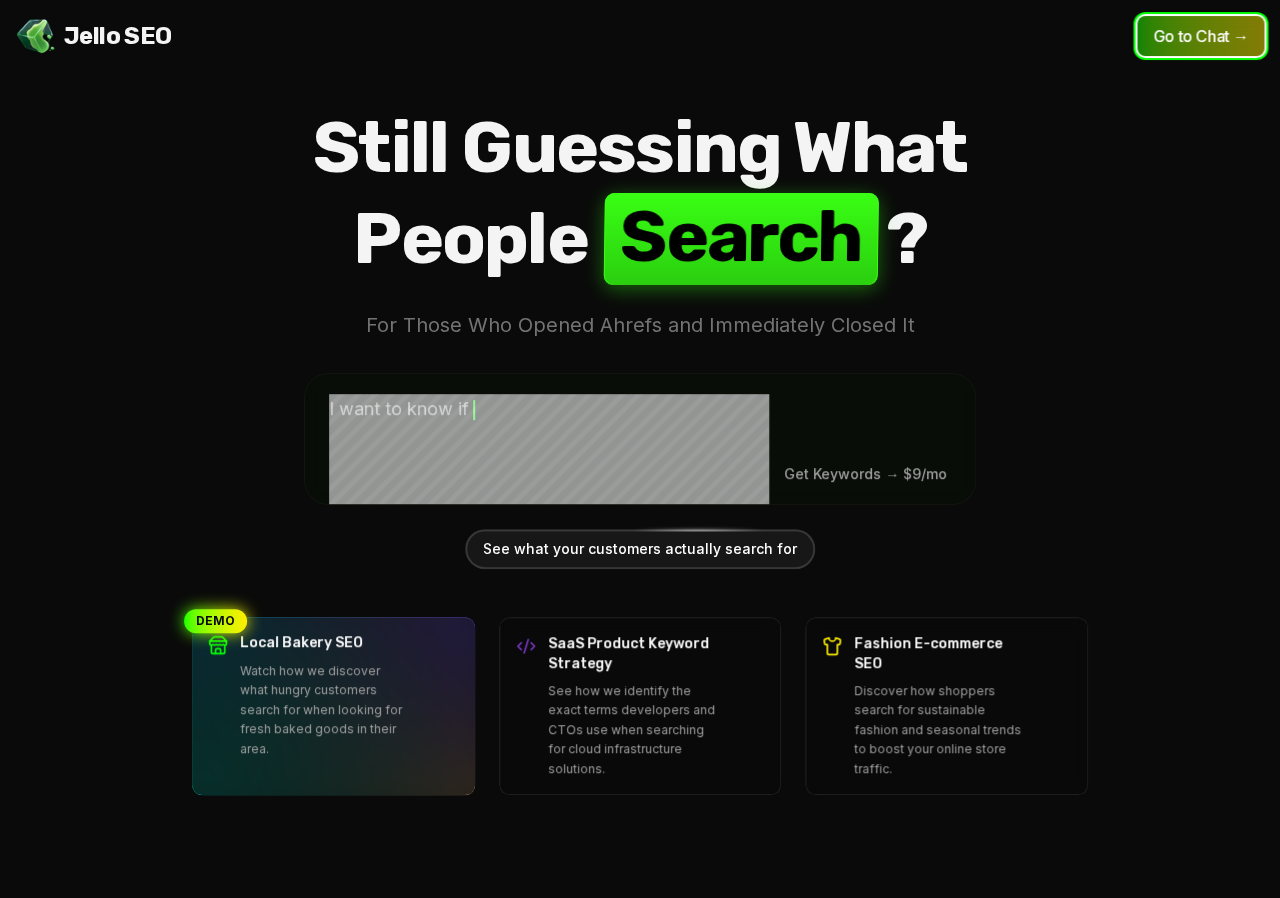 click on "Go to Chat →" at bounding box center [1200, 36] 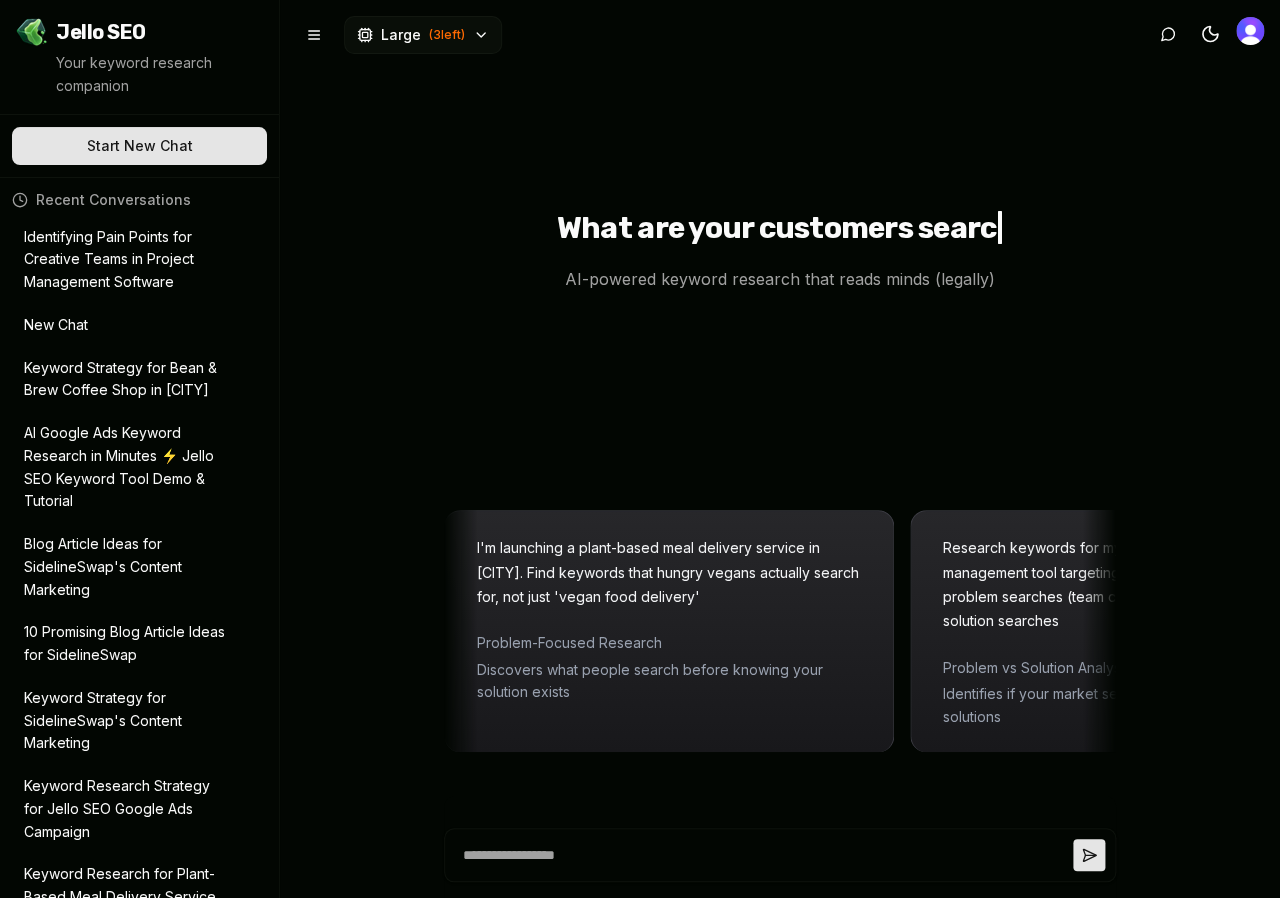 click on "What are your customers searc | AI-powered keyword research that reads minds (legally) I'm launching a plant-based meal delivery service in Los Angeles. Find keywords that hungry vegans actually search for, not just 'vegan food delivery' Problem-Focused Research Discovers what people search before knowing your solution exists Research keywords for my new SAAS project management tool targeting remote teams. Show me both problem searches (team communication issues) and solution searches Problem vs Solution Analysis Identifies if your market searches for problems or solutions I run a boutique fitness studio. Find local SEO keywords with actual search volume for 'pilates', 'yoga', and 'personal training' in [CITY] Local Business Research Uncovers location-specific opportunities with real demand My ecommerce store sells handmade jewelry. Discover high-volume, low-competition keywords I'm missing - go beyond basic product names E-commerce Goldmine Hunt Finds hidden keyword opportunities competitors miss" at bounding box center (780, 449) 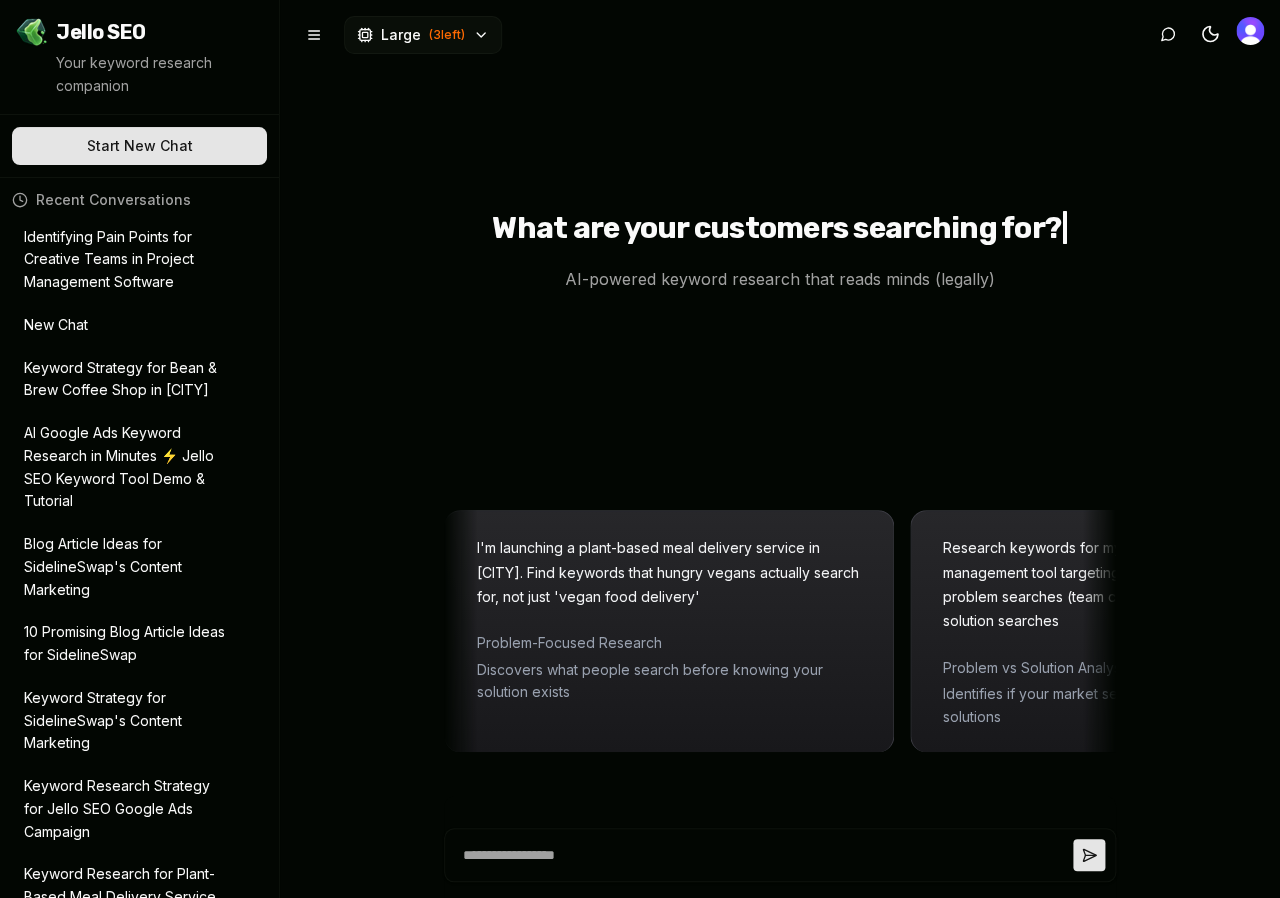 click on "Keyword Strategy for Bean & Brew Coffee Shop in [CITY]" at bounding box center [125, 380] 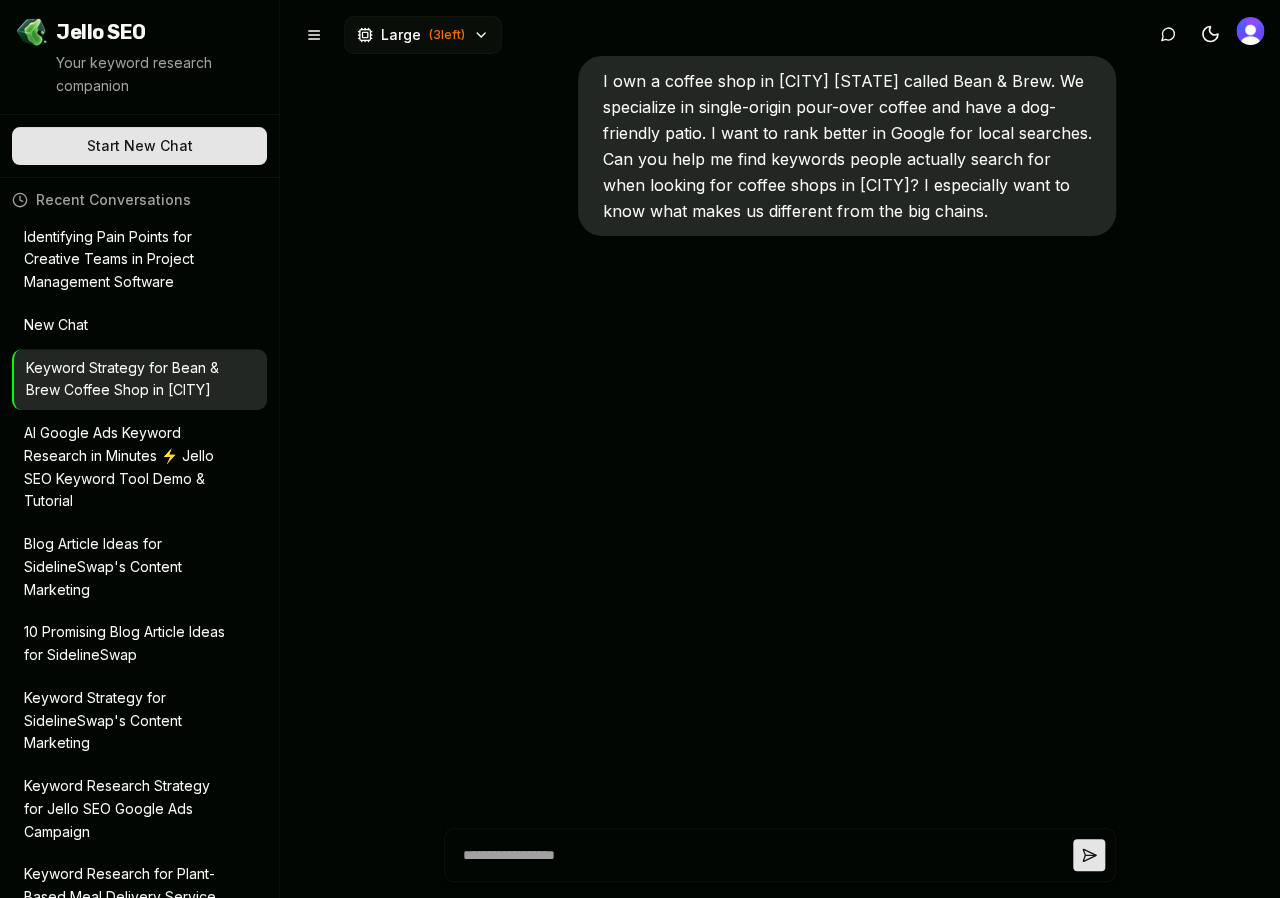 scroll, scrollTop: 10555, scrollLeft: 0, axis: vertical 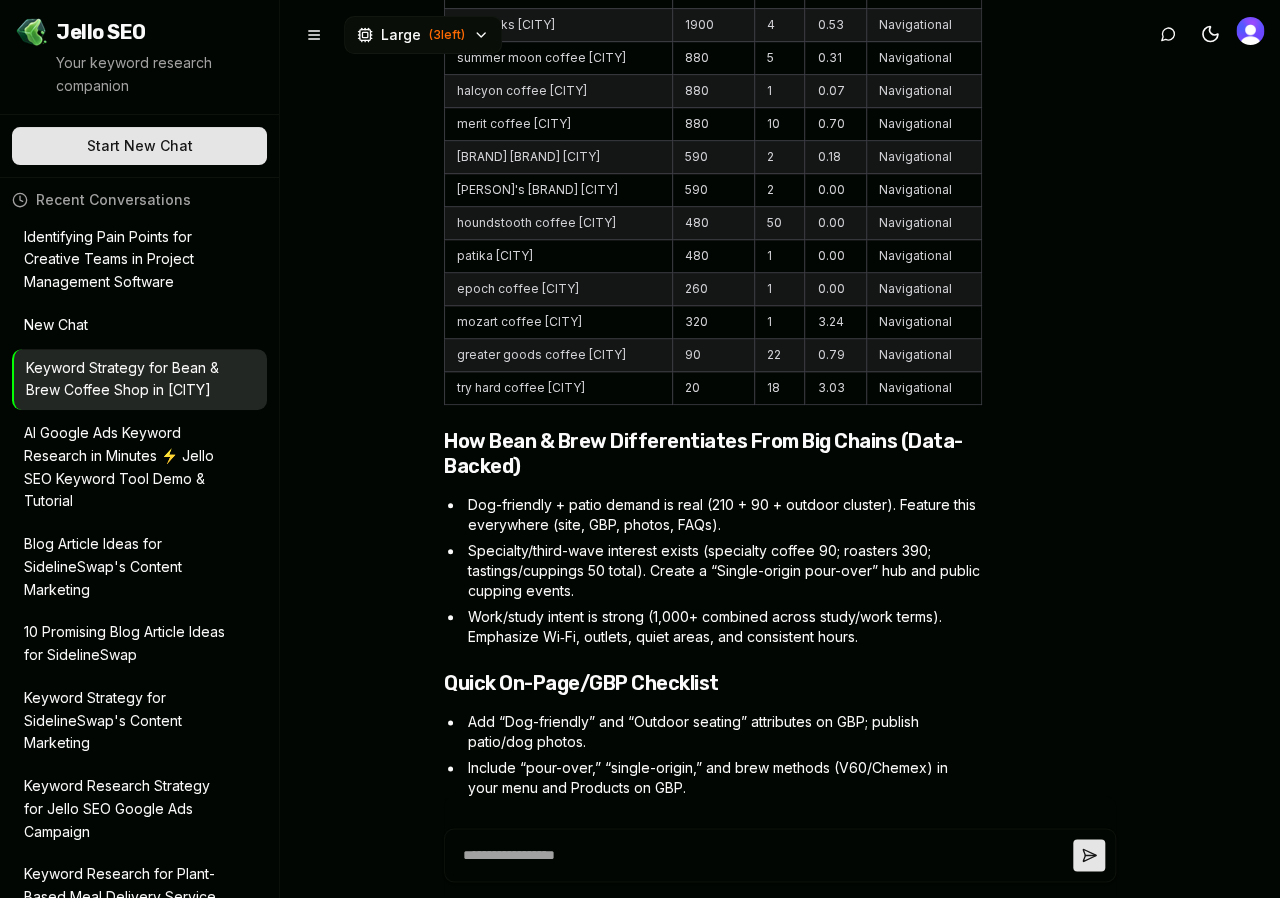 click on "Identifying Pain Points for Creative Teams in Project Management Software" at bounding box center [125, 260] 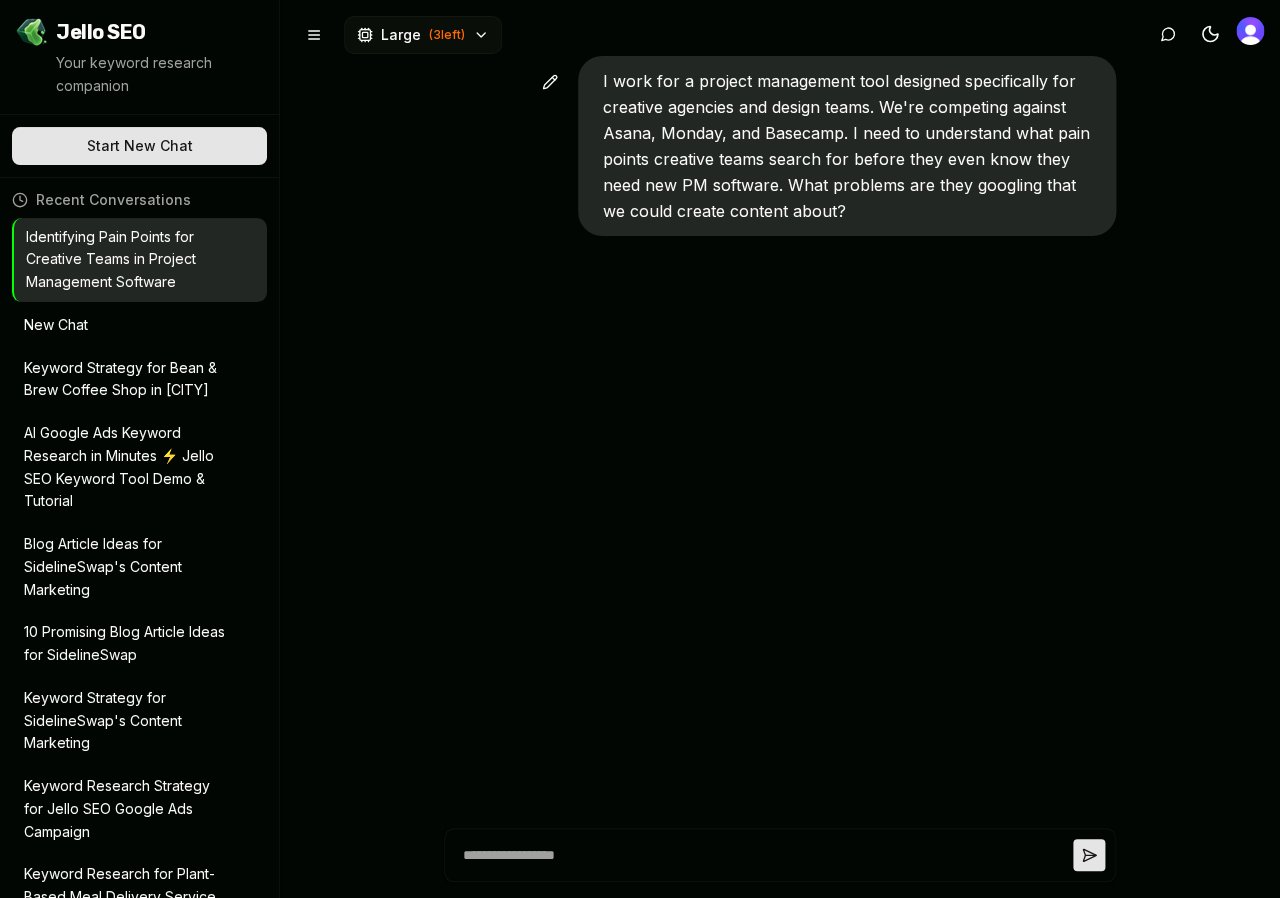 click on "I work for a project management tool designed specifically for creative agencies and design teams. We're competing against Asana, Monday, and Basecamp. I need to understand what pain points creative teams search for before they even know they need new PM software. What problems are they googling that we could create content about?" at bounding box center (780, 449) 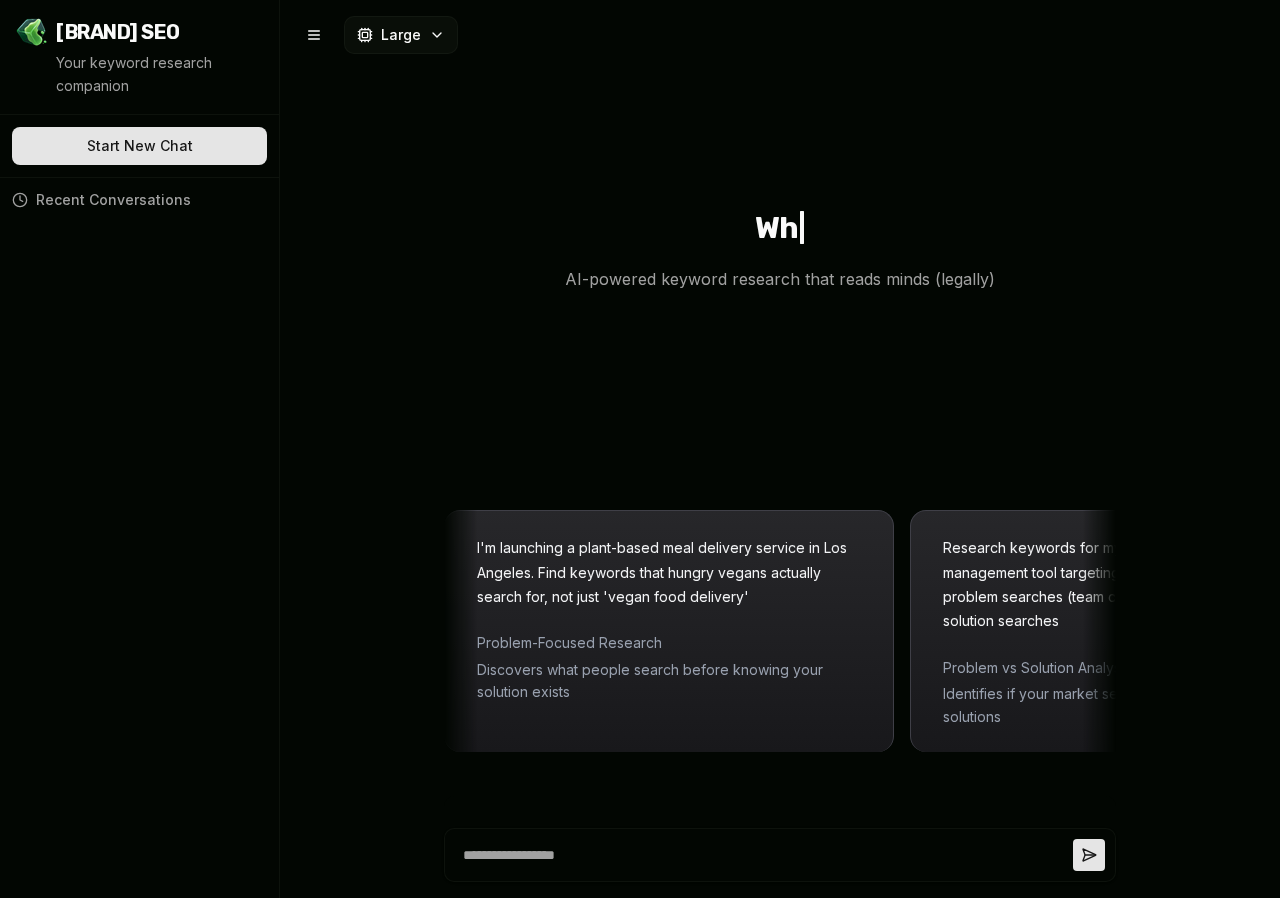 scroll, scrollTop: 0, scrollLeft: 0, axis: both 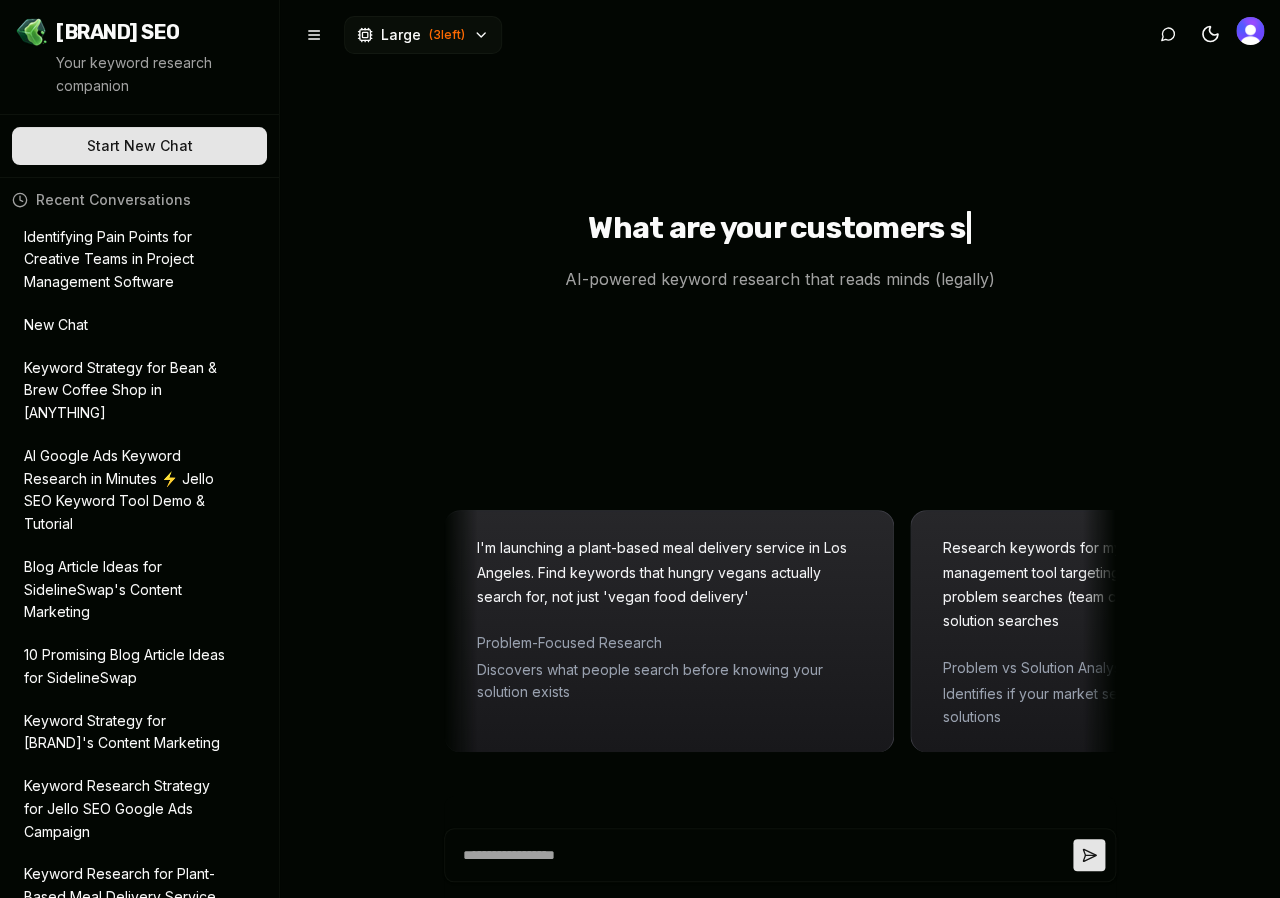 click on "Identifying Pain Points for Creative Teams in Project Management Software" at bounding box center [125, 260] 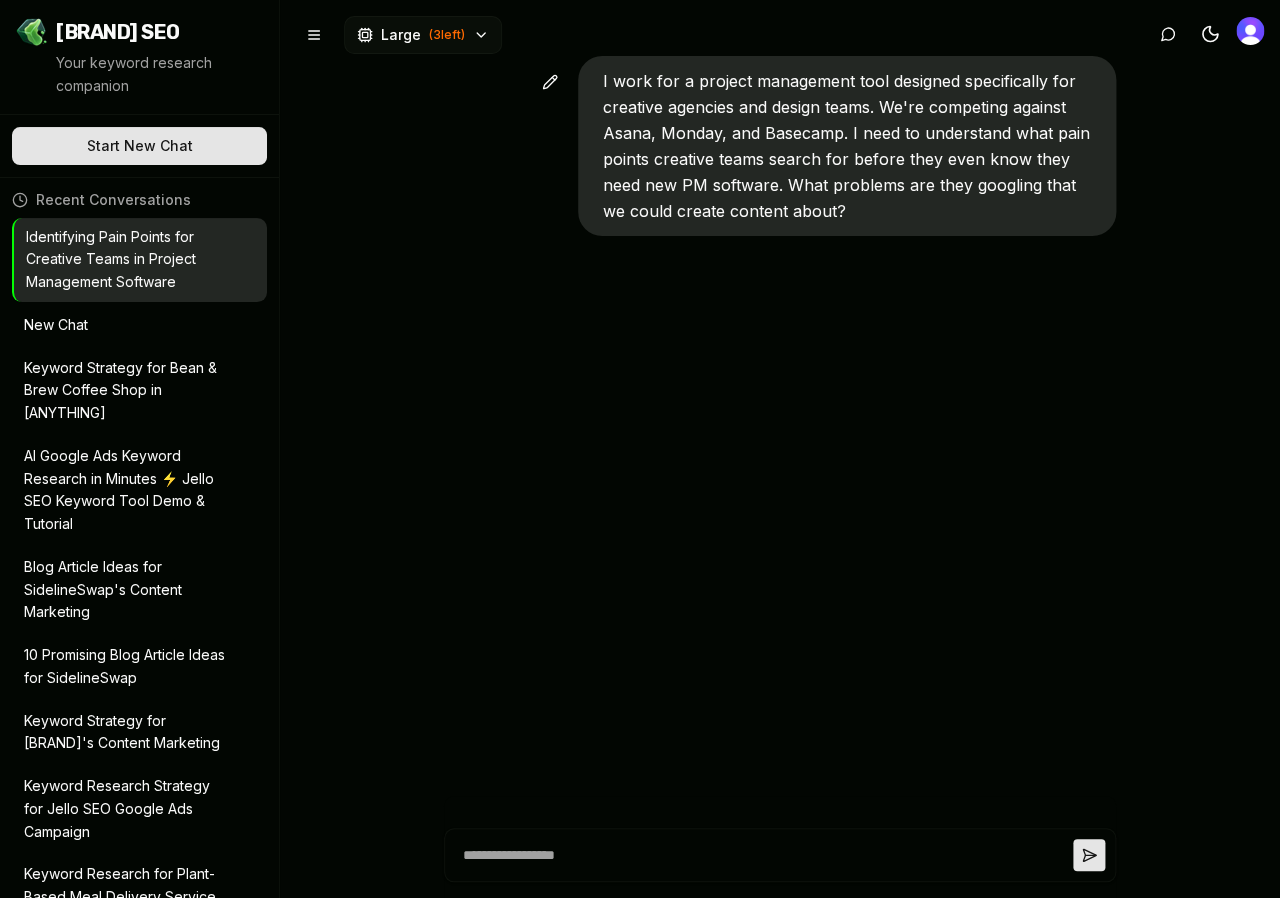 click on "New Chat" at bounding box center [125, 325] 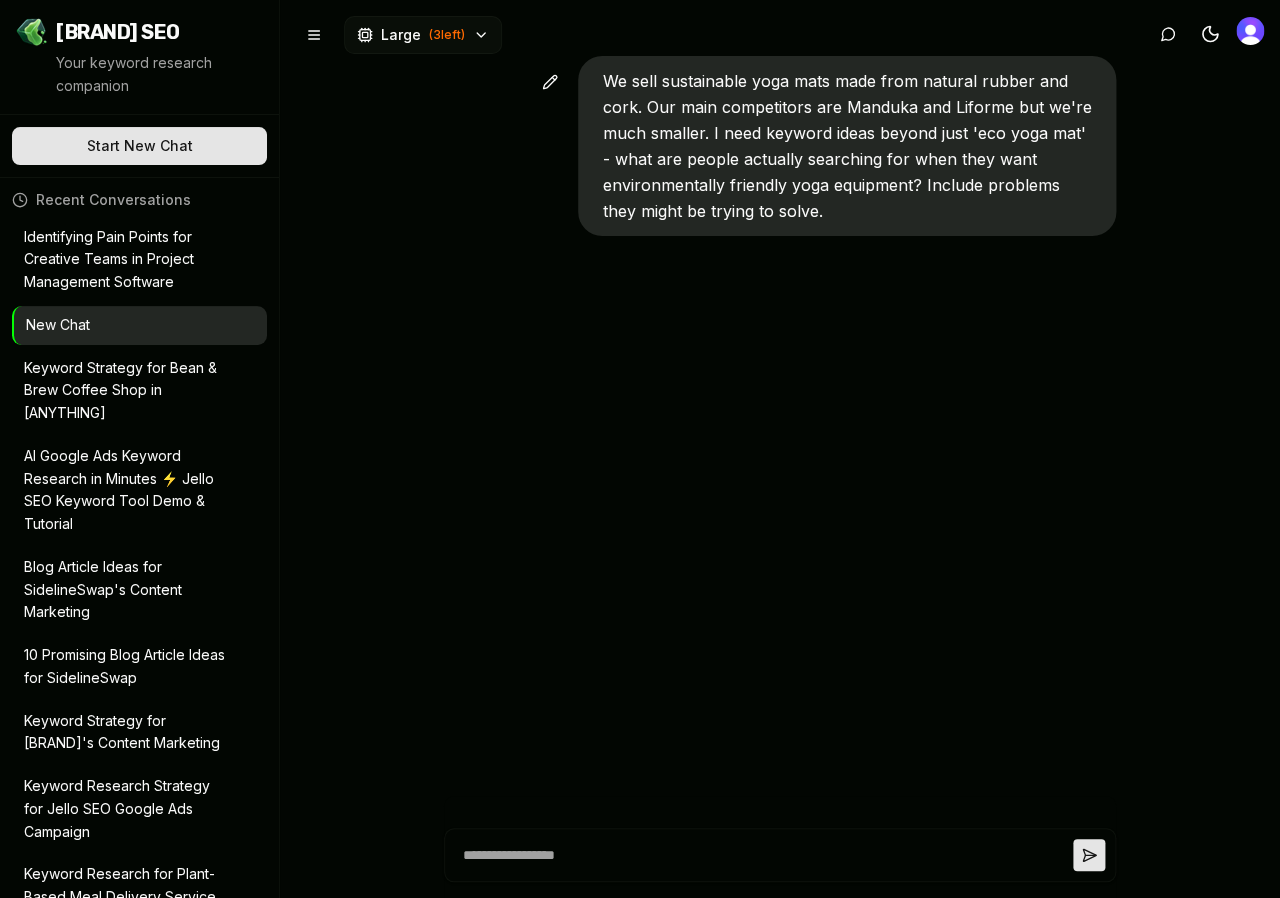 click on "Keyword Strategy for Bean & Brew Coffee Shop in [CITY]" at bounding box center [125, 391] 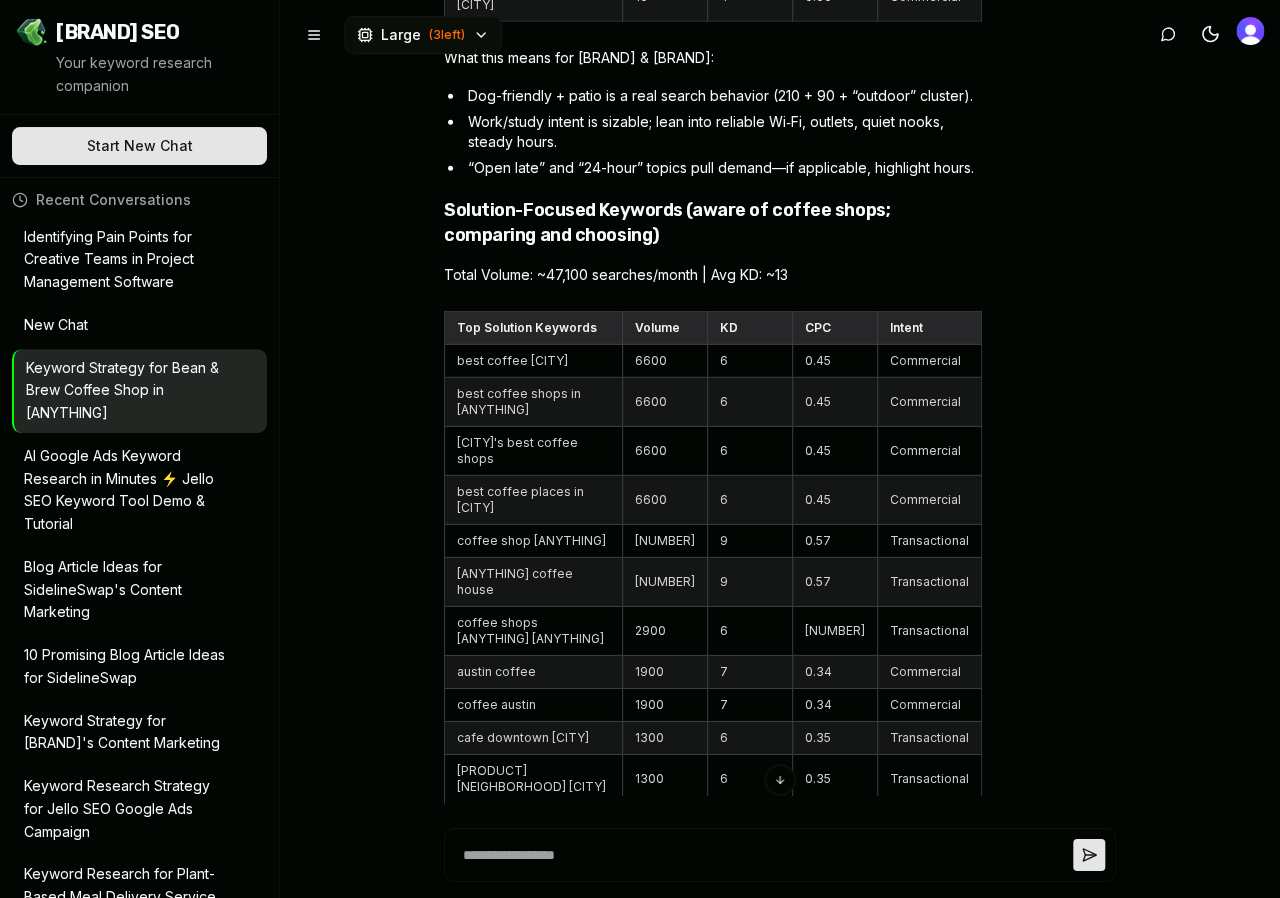 scroll, scrollTop: 4261, scrollLeft: 0, axis: vertical 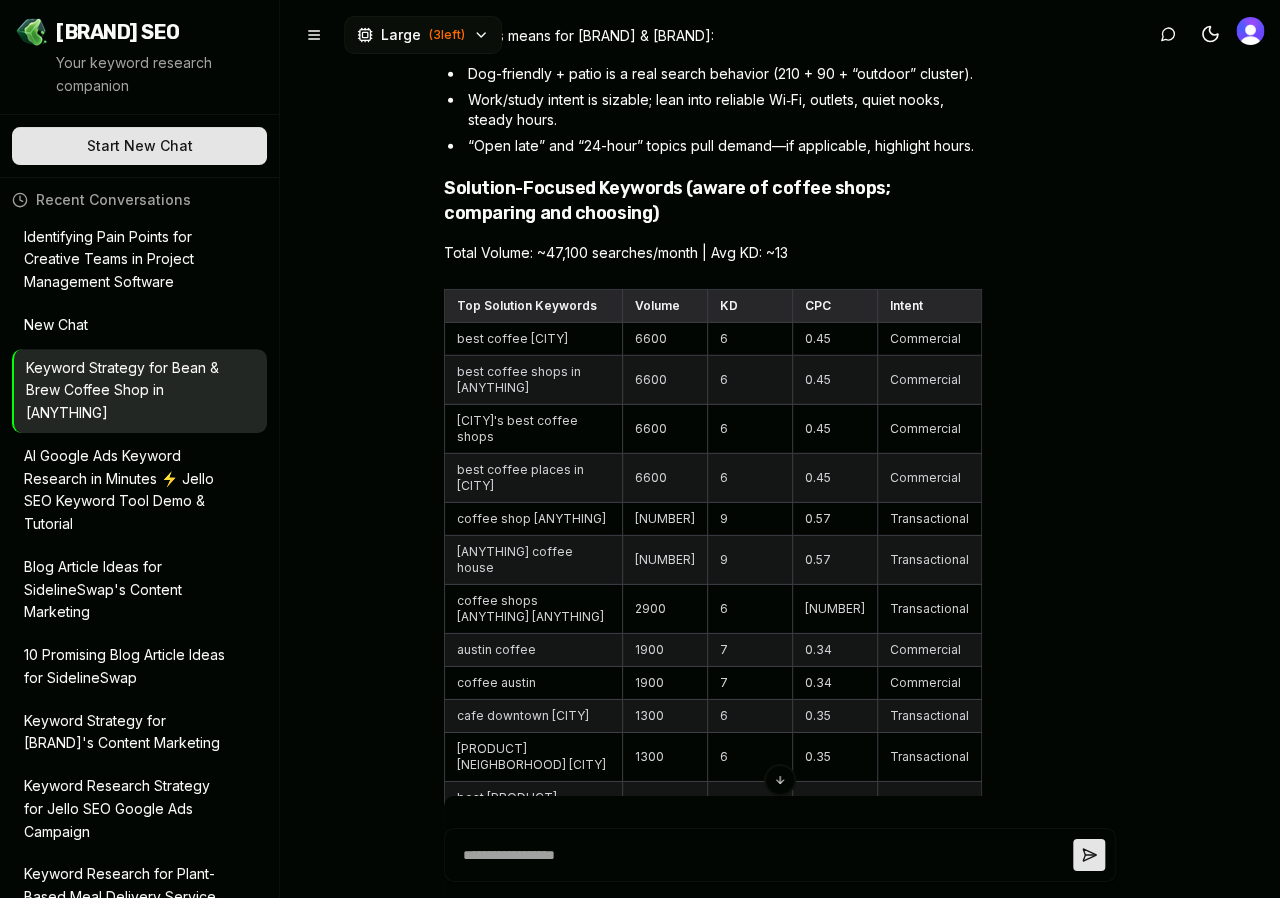 click on "I own a coffee shop in Austin Texas called Bean & Brew. We specialize in single-origin pour-over coffee and have a dog-friendly patio. I want to rank better in Google for local searches. Can you help me find keywords people actually search for when looking for coffee shops in Austin? I especially want to know what makes us different from the big chains. Keyword Expansion coffee shop austin, coffee austin, best coffee austin +13 more 100  results ✓ 📍 Austin,Texas,United States  Volume Avg Volume 1,114 Avg Difficulty 23 /100 Avg Relevance 72 % Total 100 Keyword Volume Diff CPC Trend Rel% coffee shop austin 4,400 9 $ 0.57 ➡️ 100 coffee austin 1,900 7 $ 0.34 ➡️ 98 best coffee austin 6,600 6 $ 0.45 ➡️ 96 pour over austin 0 50 $ 0.00 ➡️ 94 single origin coffee austin 0 50 $ 0.00 ➡️ 92 specialty coffee austin 90 16 $ 2.83 ➡️ 90 third wave coffee austin 20 50 $ 0.00 📉 88 dog friendly coffee shop austin 210 4 $ 0.57 📉 86 dog friendly patio coffee austin 0 50 $ 0.00 ➡️ 84 0 50 $ 0" at bounding box center [780, 449] 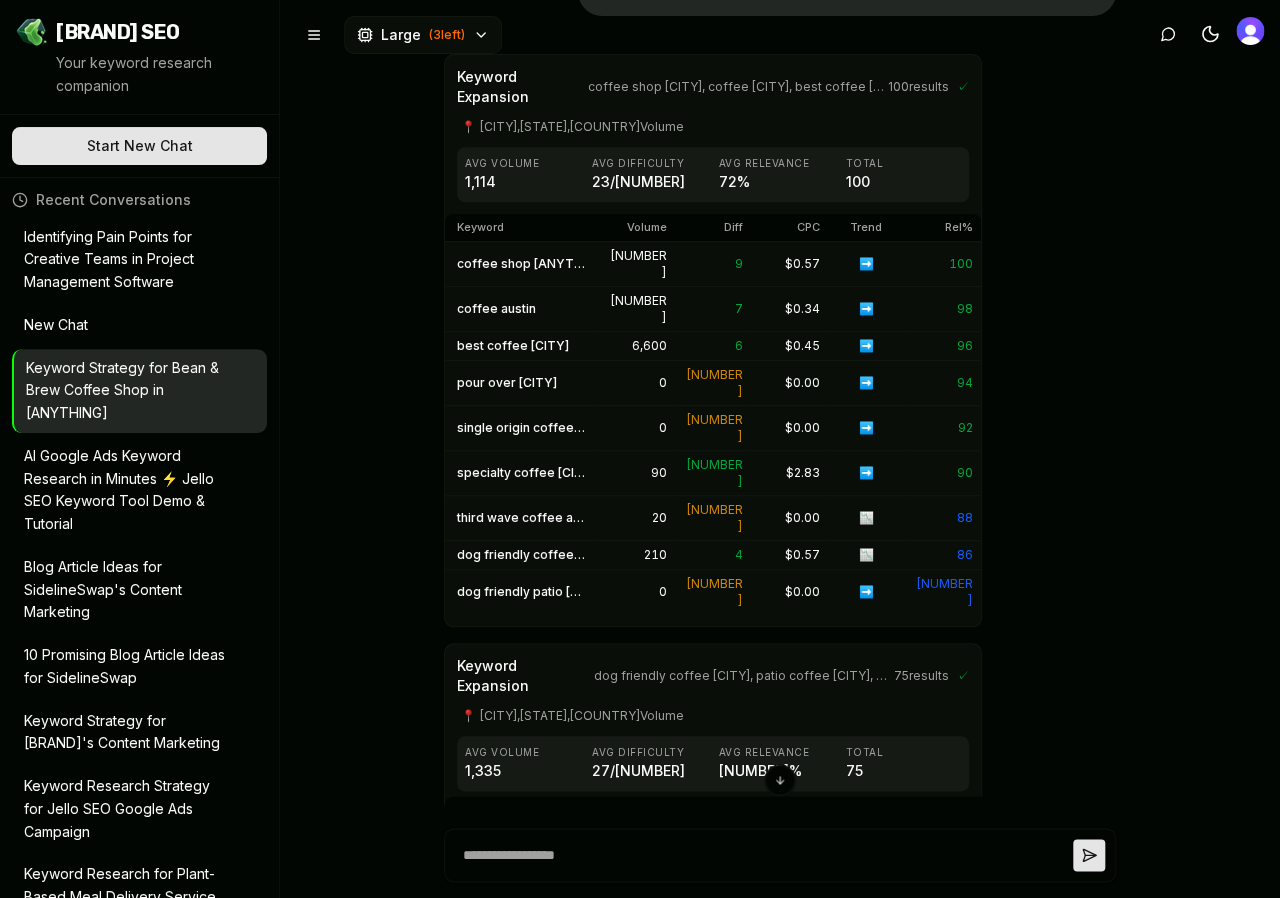 scroll, scrollTop: 0, scrollLeft: 0, axis: both 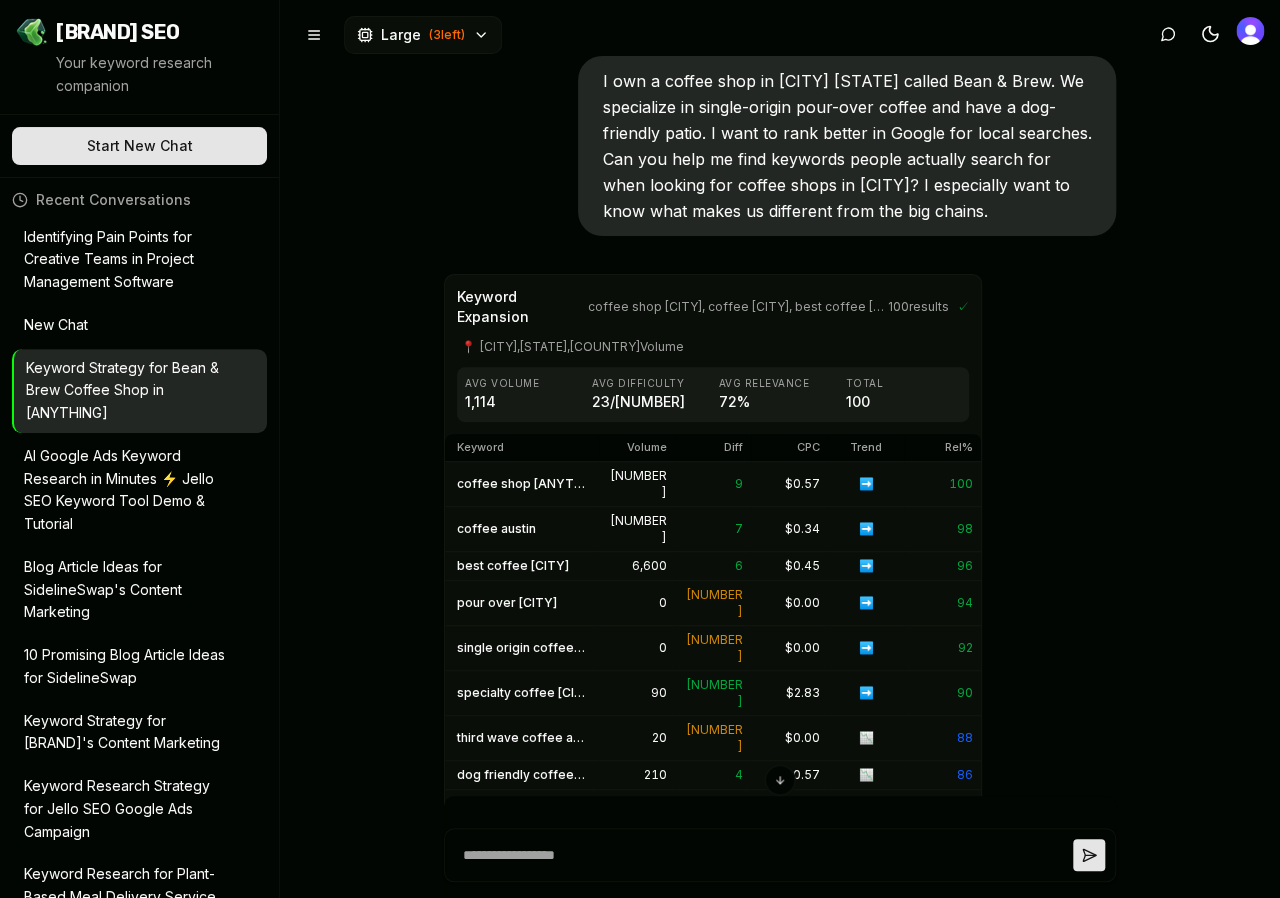 click on "New Chat" at bounding box center [125, 325] 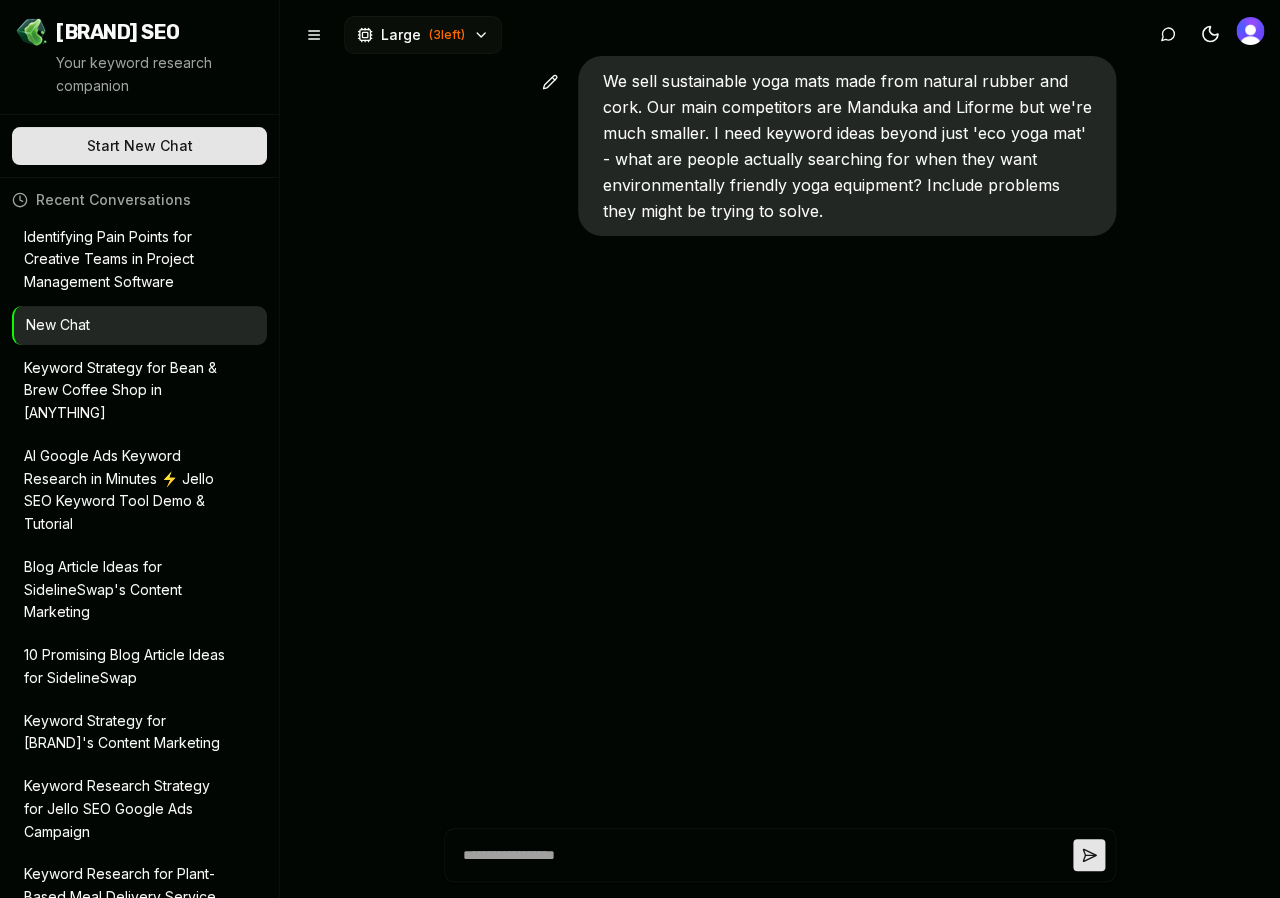 click on "We sell sustainable yoga mats made from natural rubber and cork. Our main competitors are Manduka and Liforme but we're much smaller. I need keyword ideas beyond just 'eco yoga mat' - what are people actually searching for when they want environmentally friendly yoga equipment? Include problems they might be trying to solve." at bounding box center (780, 449) 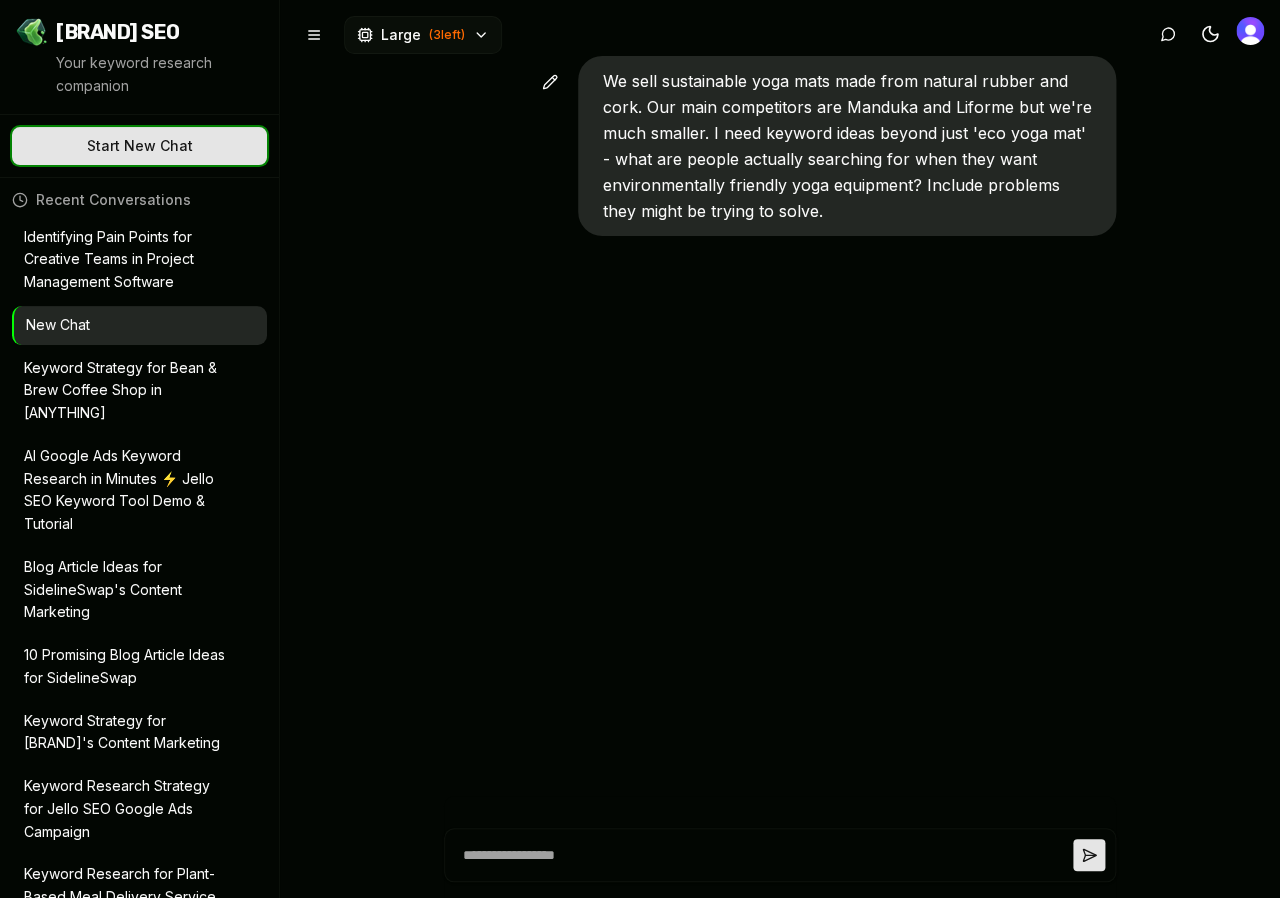 click on "Start New Chat ✨ Let's go!" at bounding box center (139, 146) 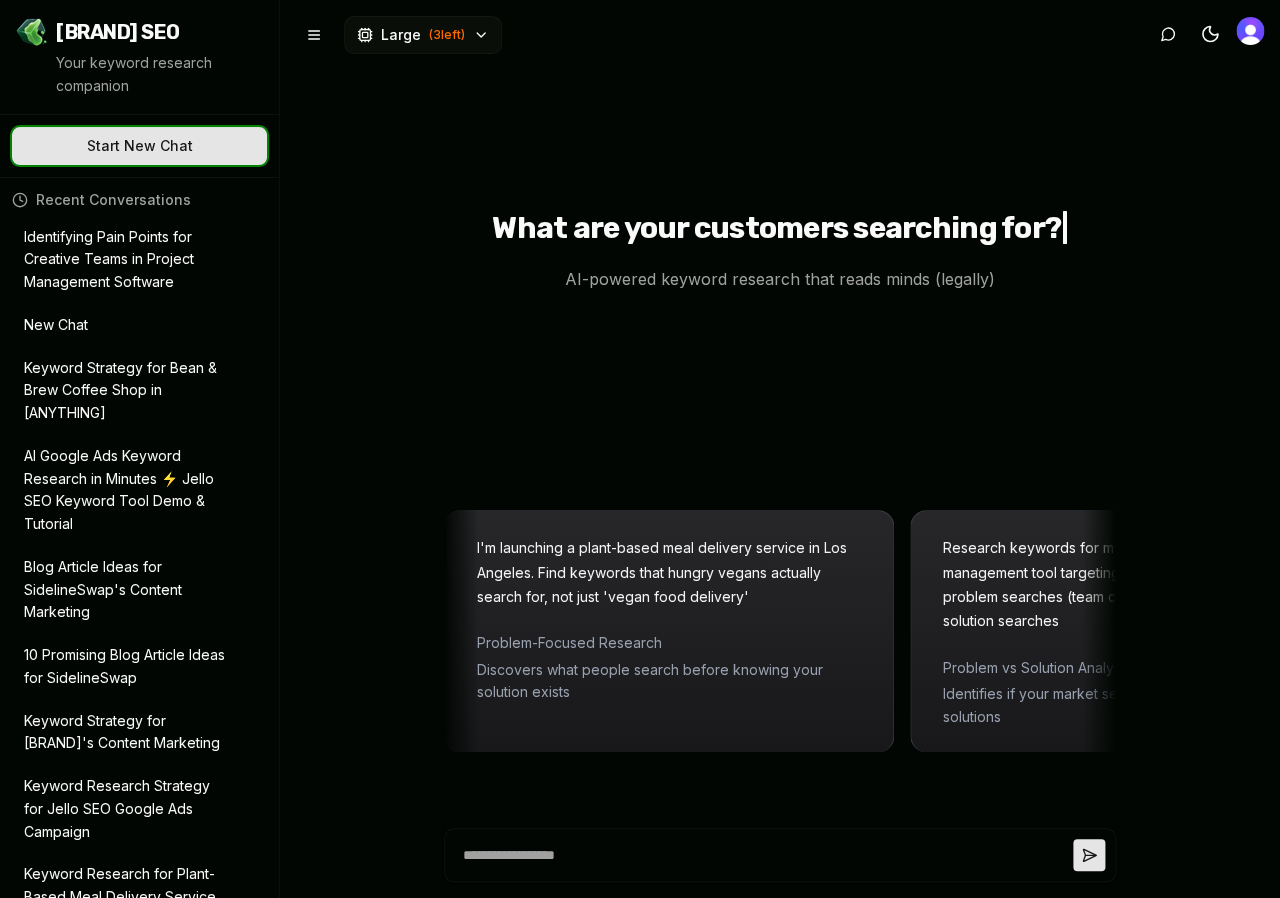 type 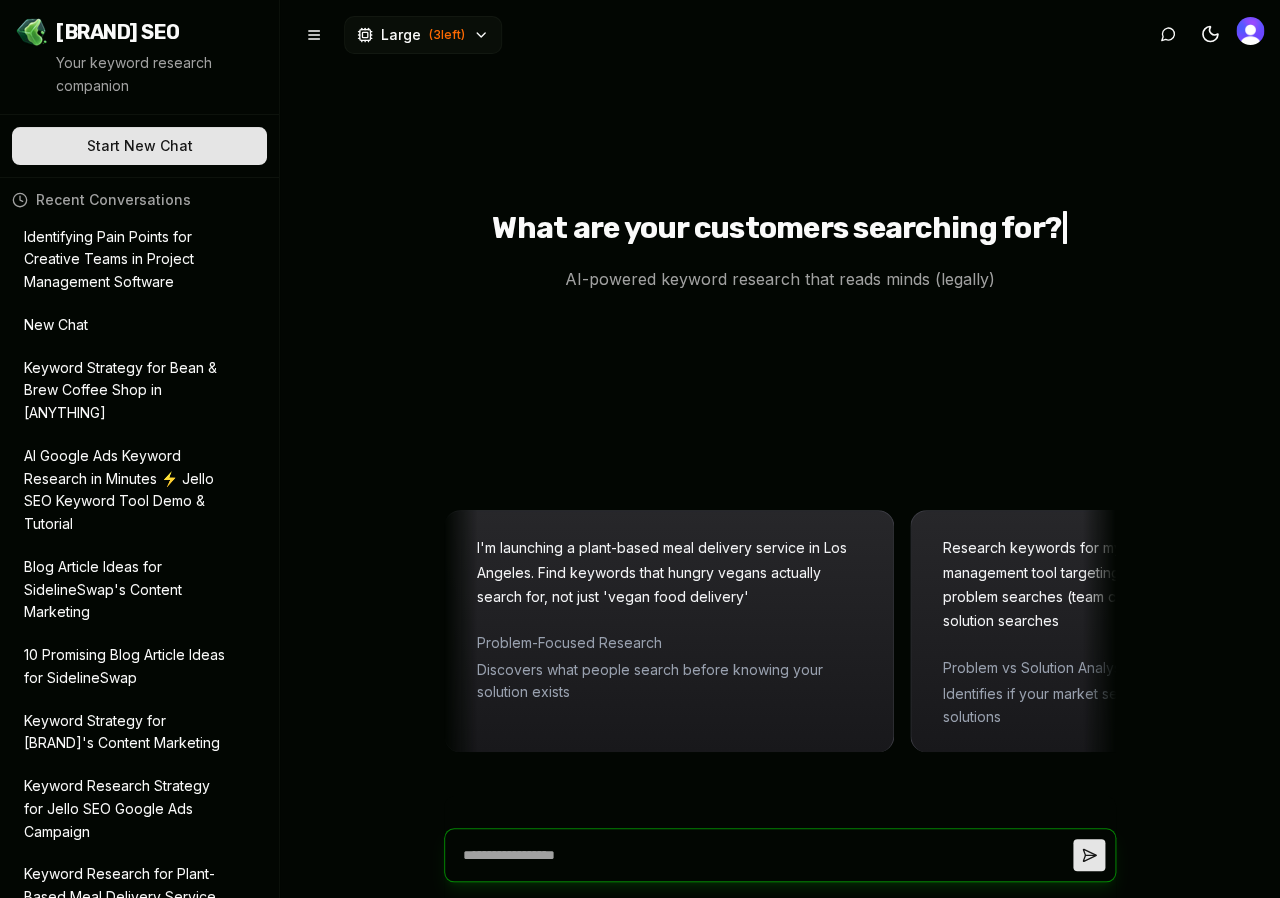 click at bounding box center [764, 855] 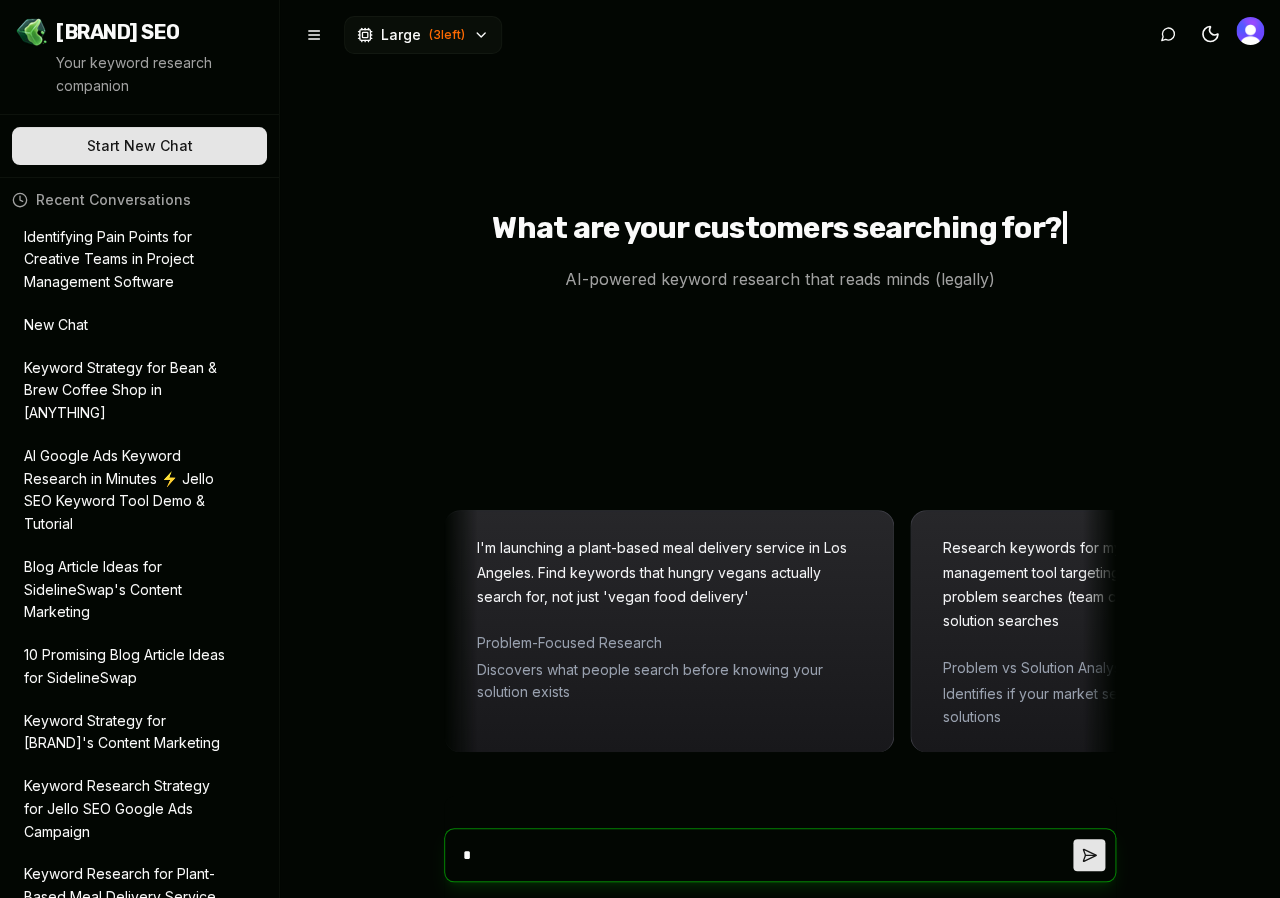 type on "**" 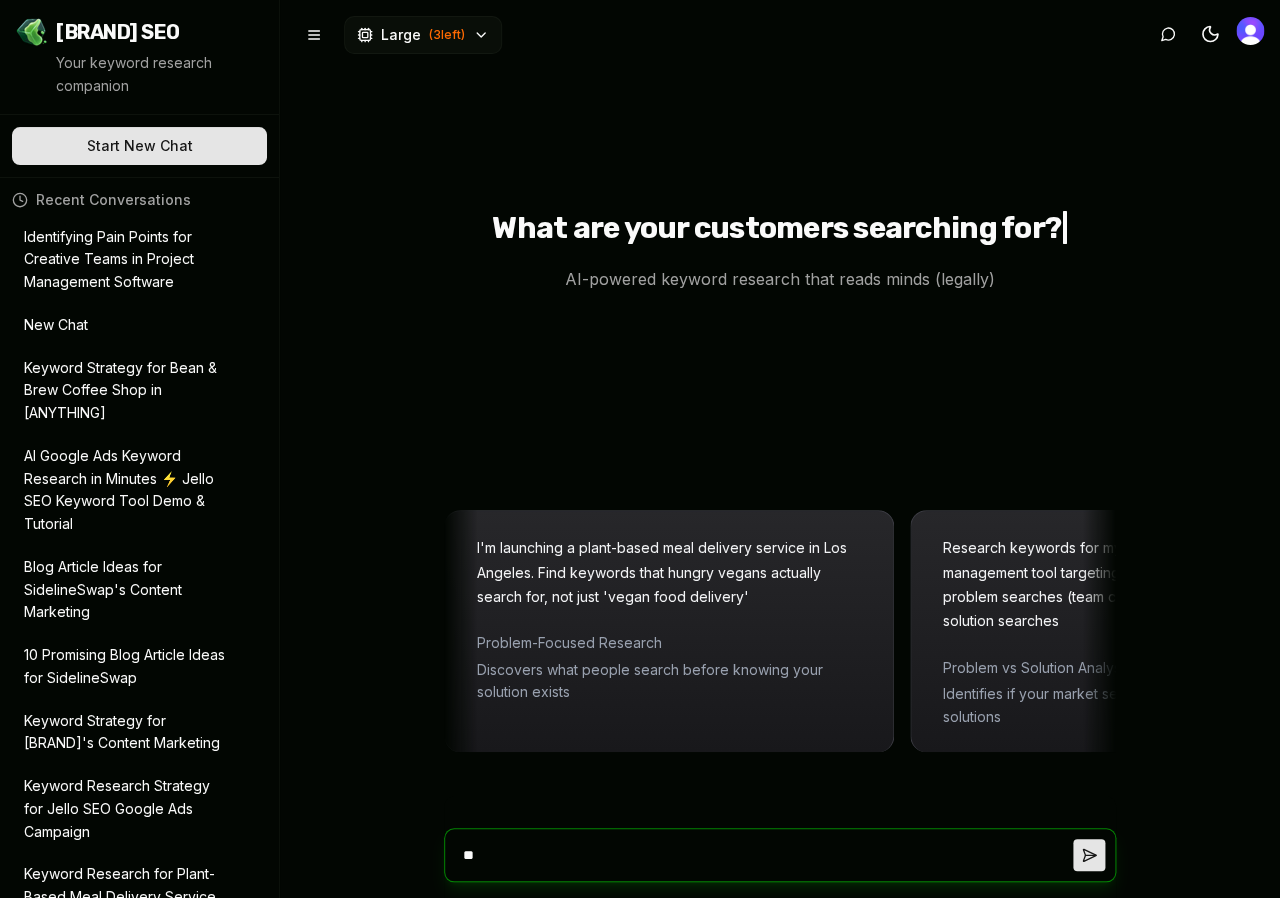 type on "***" 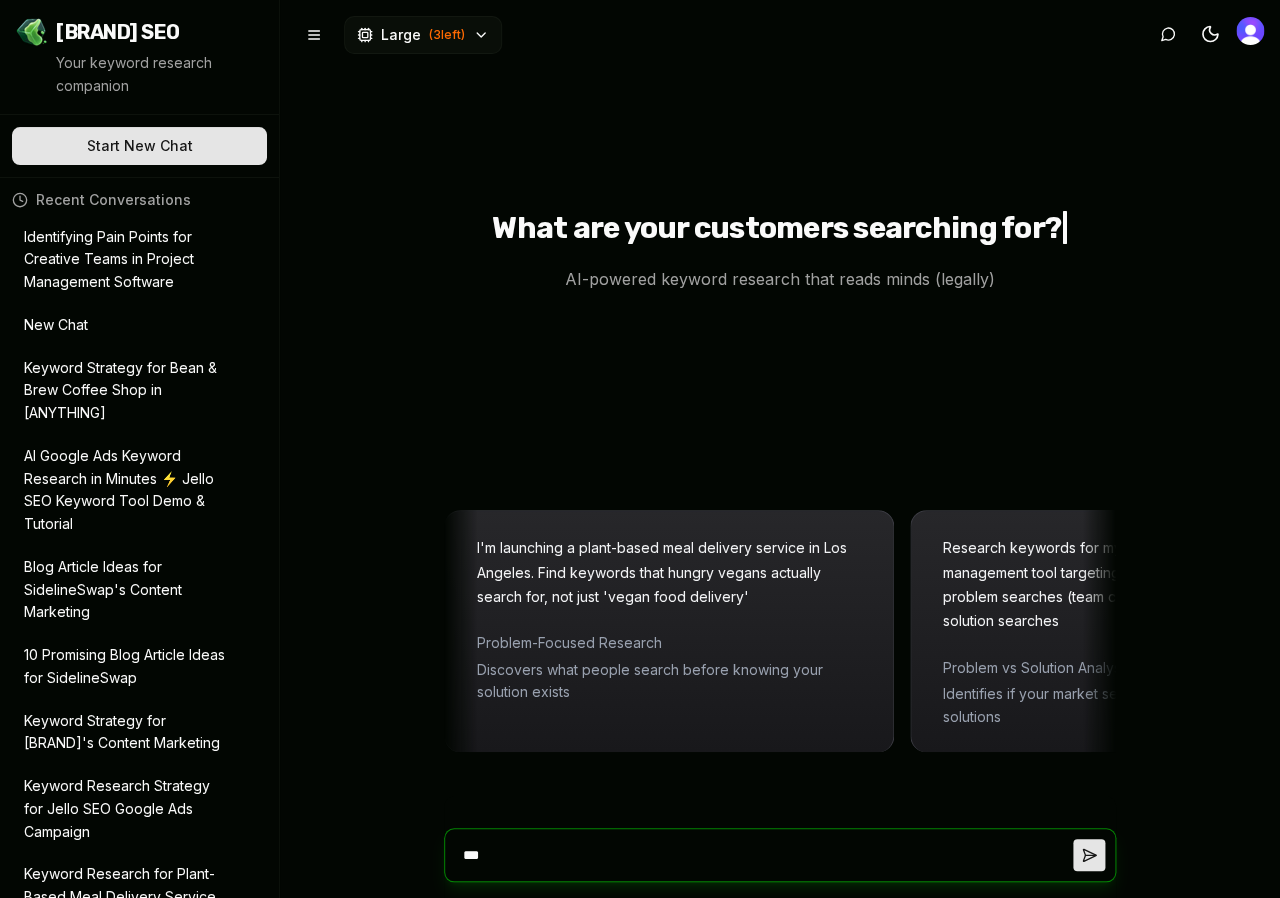 type on "****" 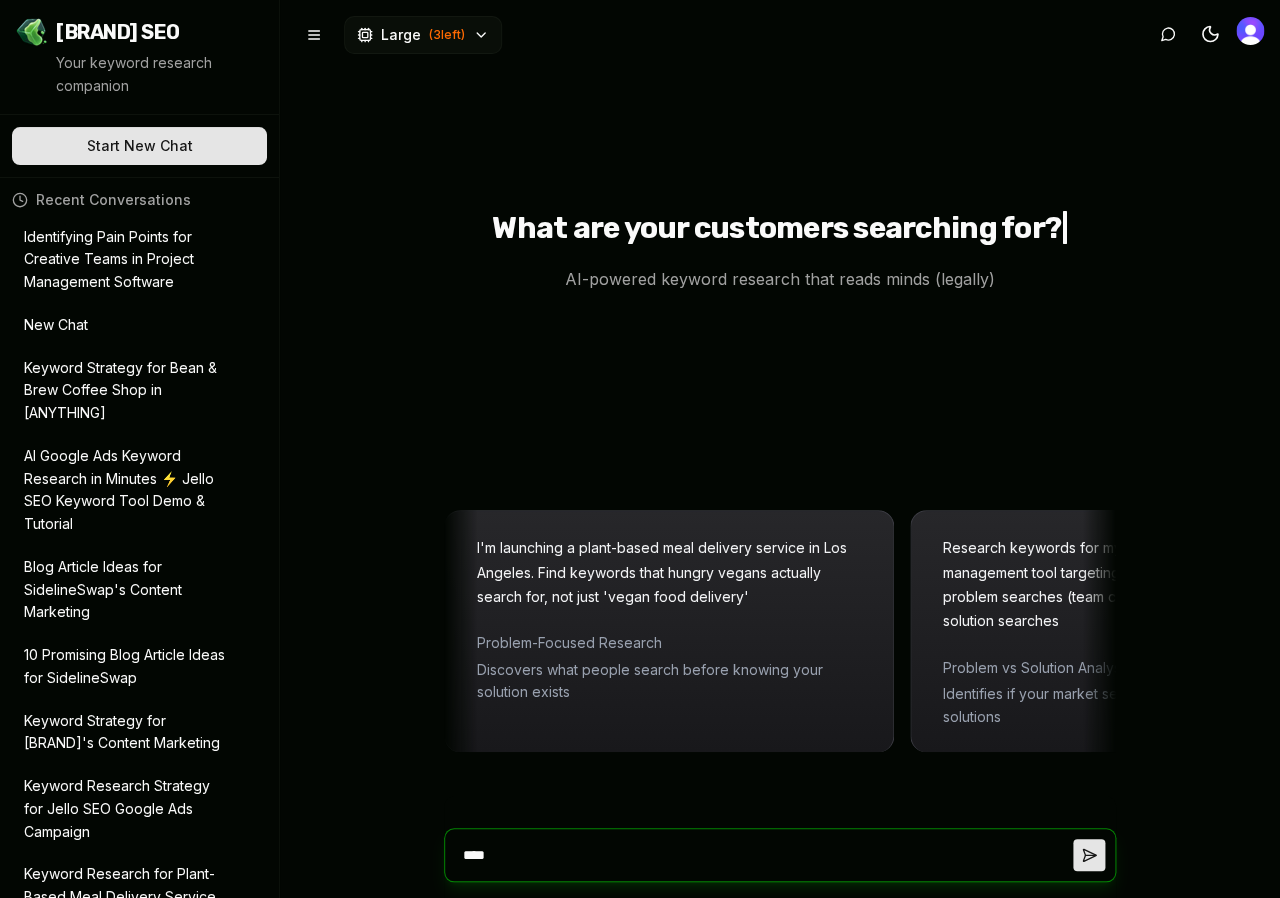 type on "****" 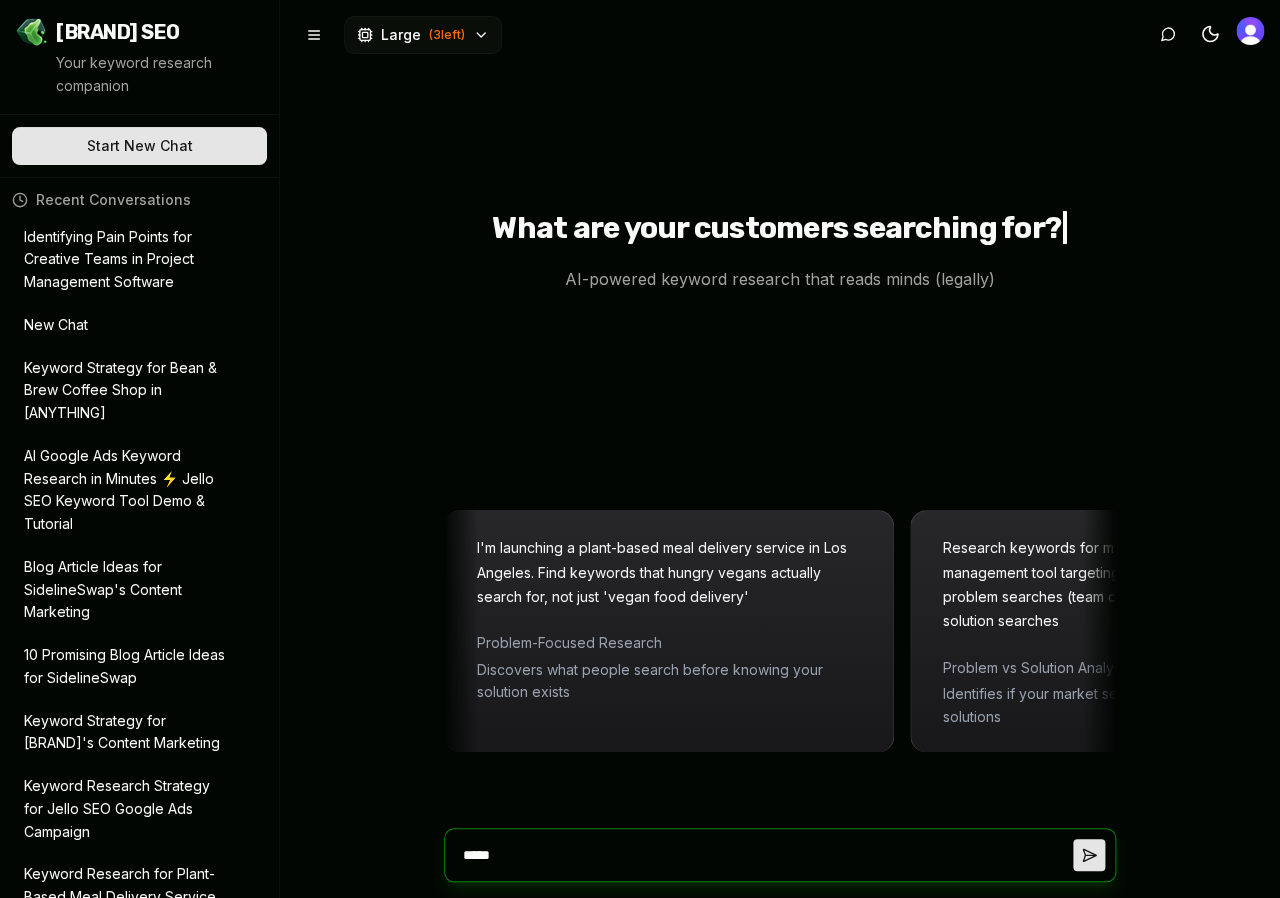 type on "******" 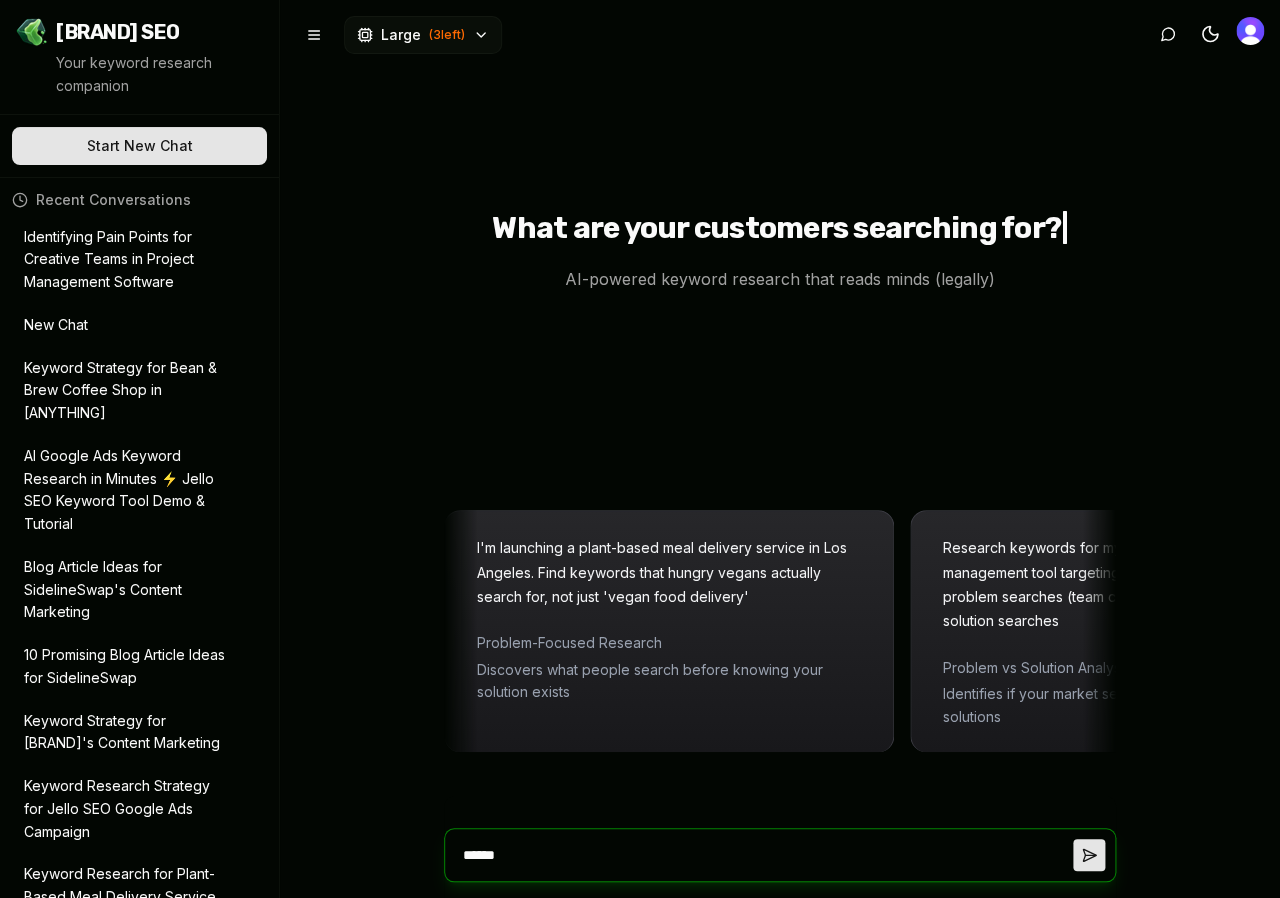 type on "*******" 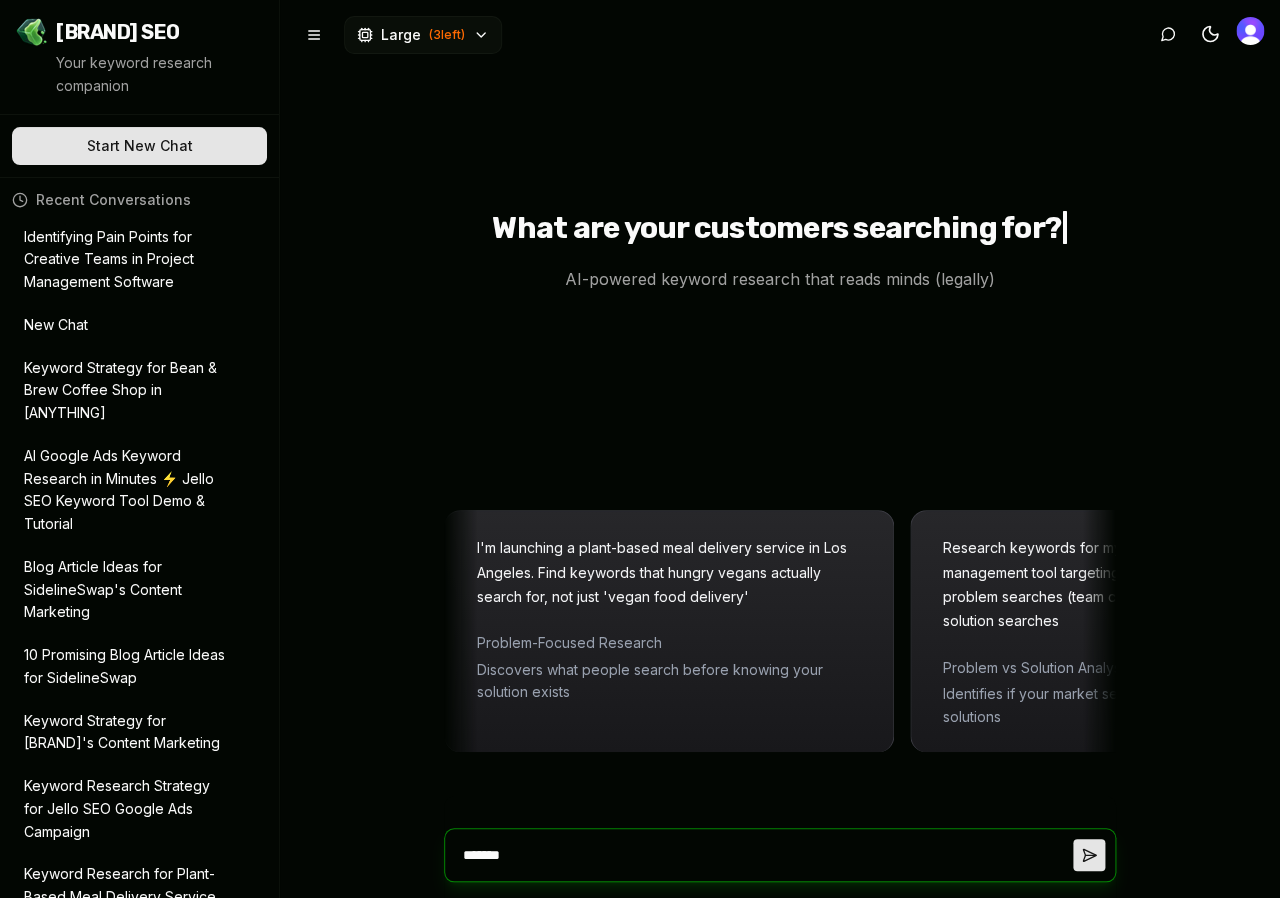 type on "******" 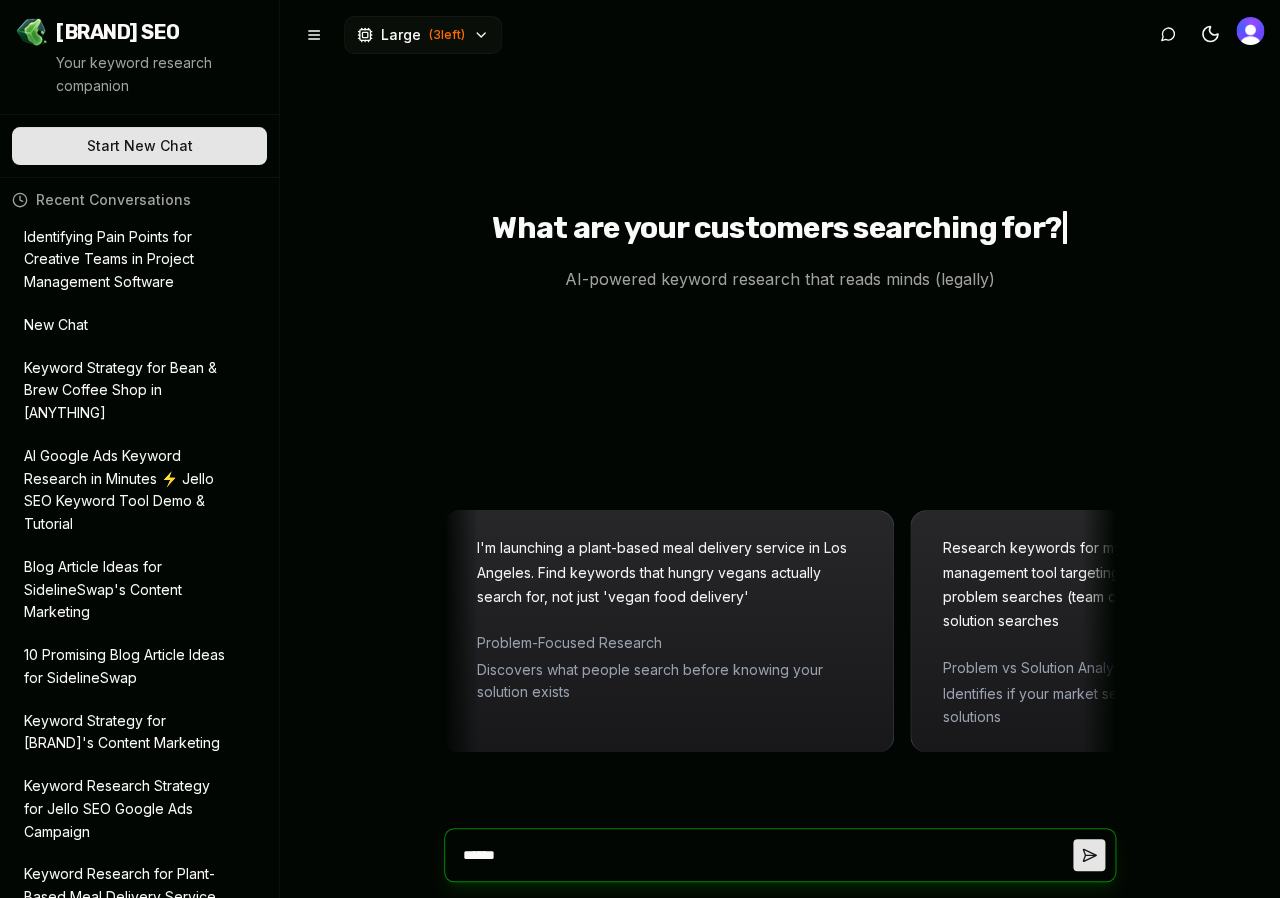 type on "****" 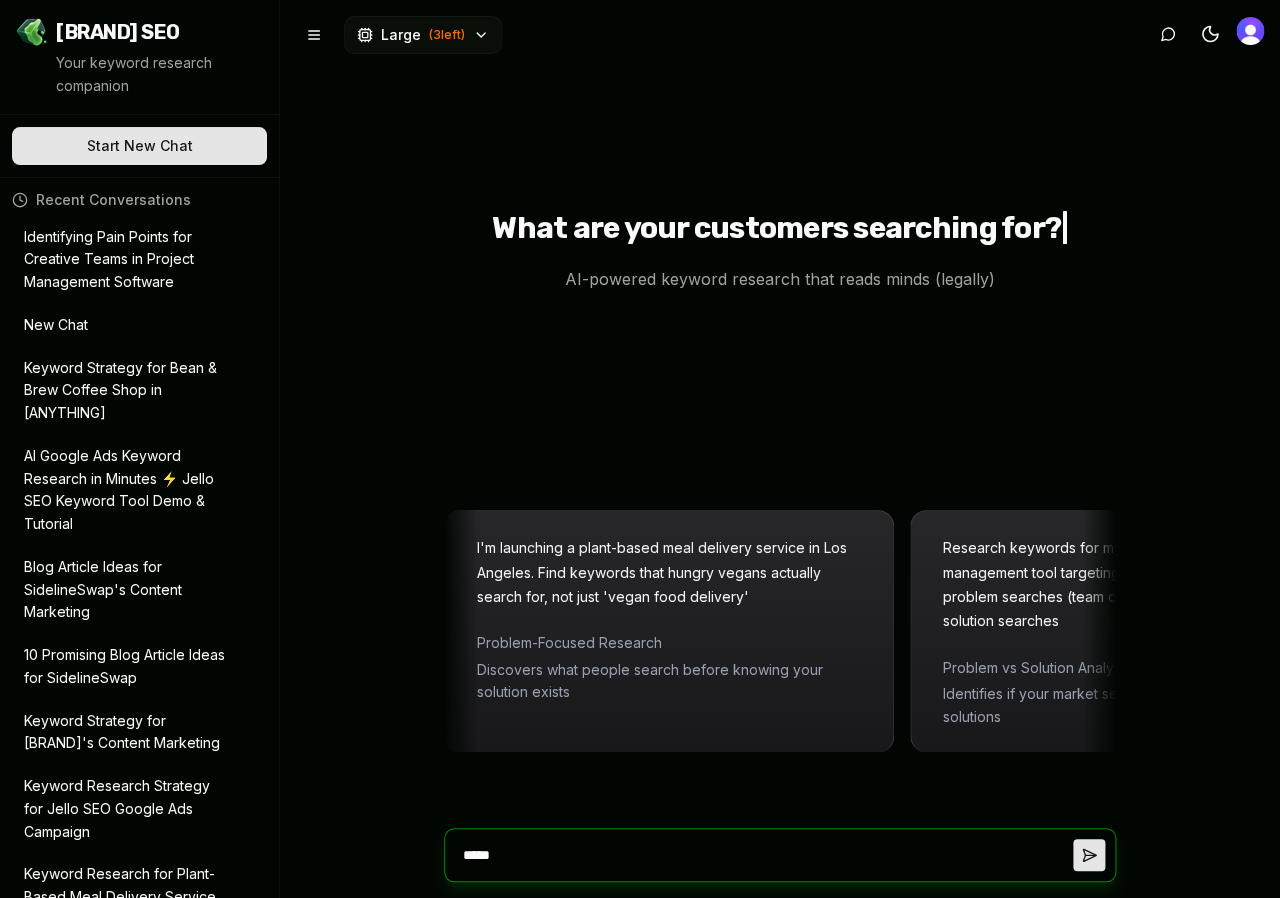 type on "****" 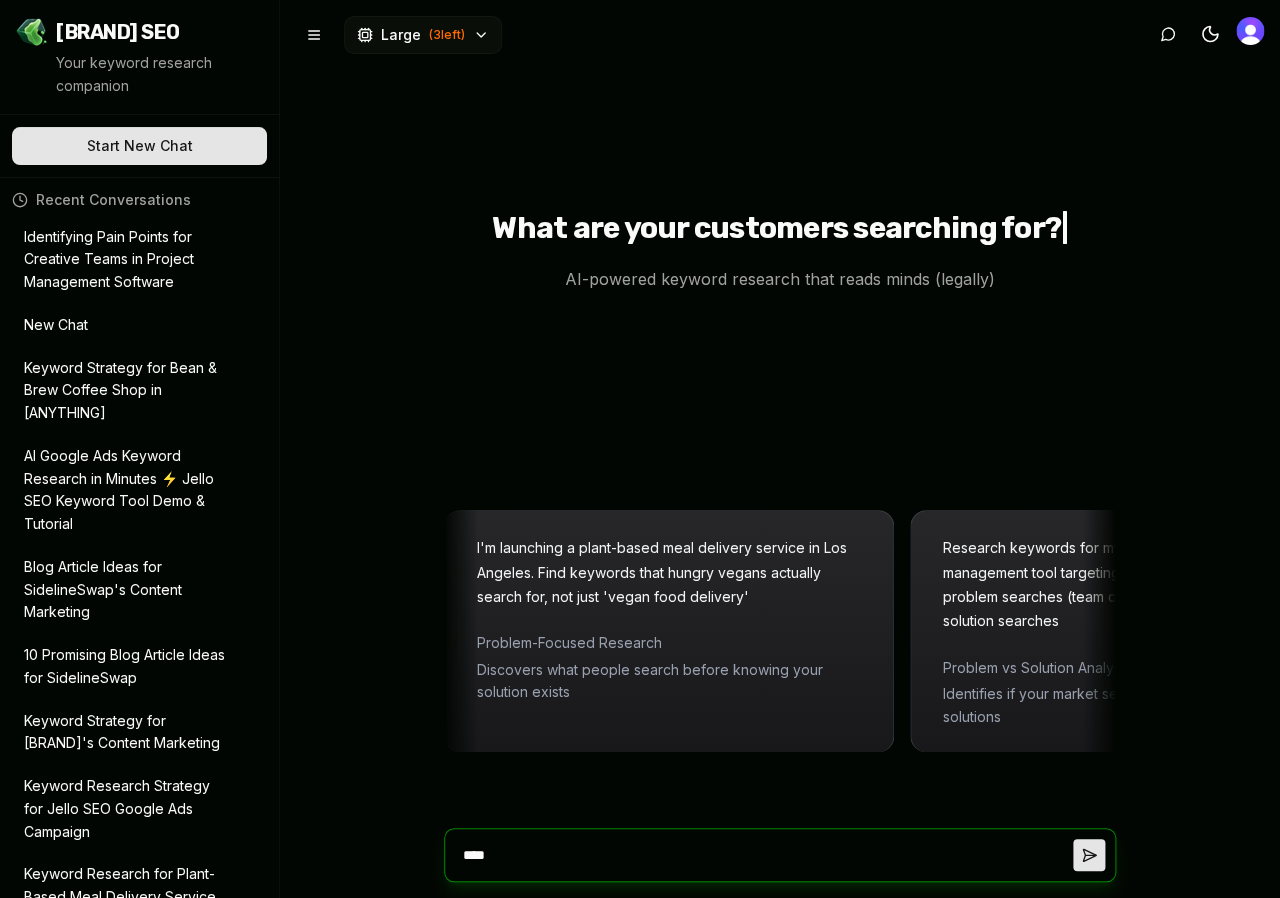 type on "***" 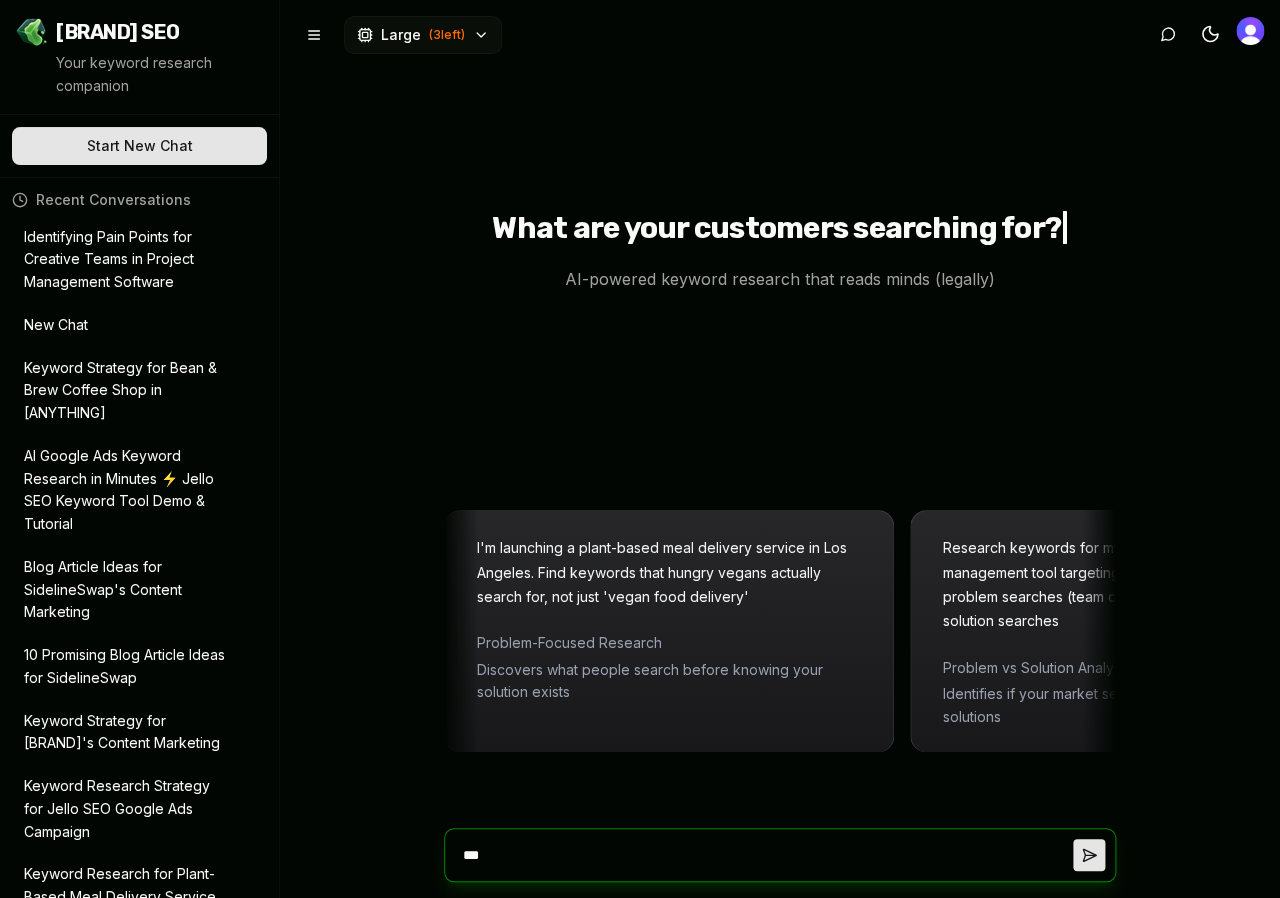 type on "**" 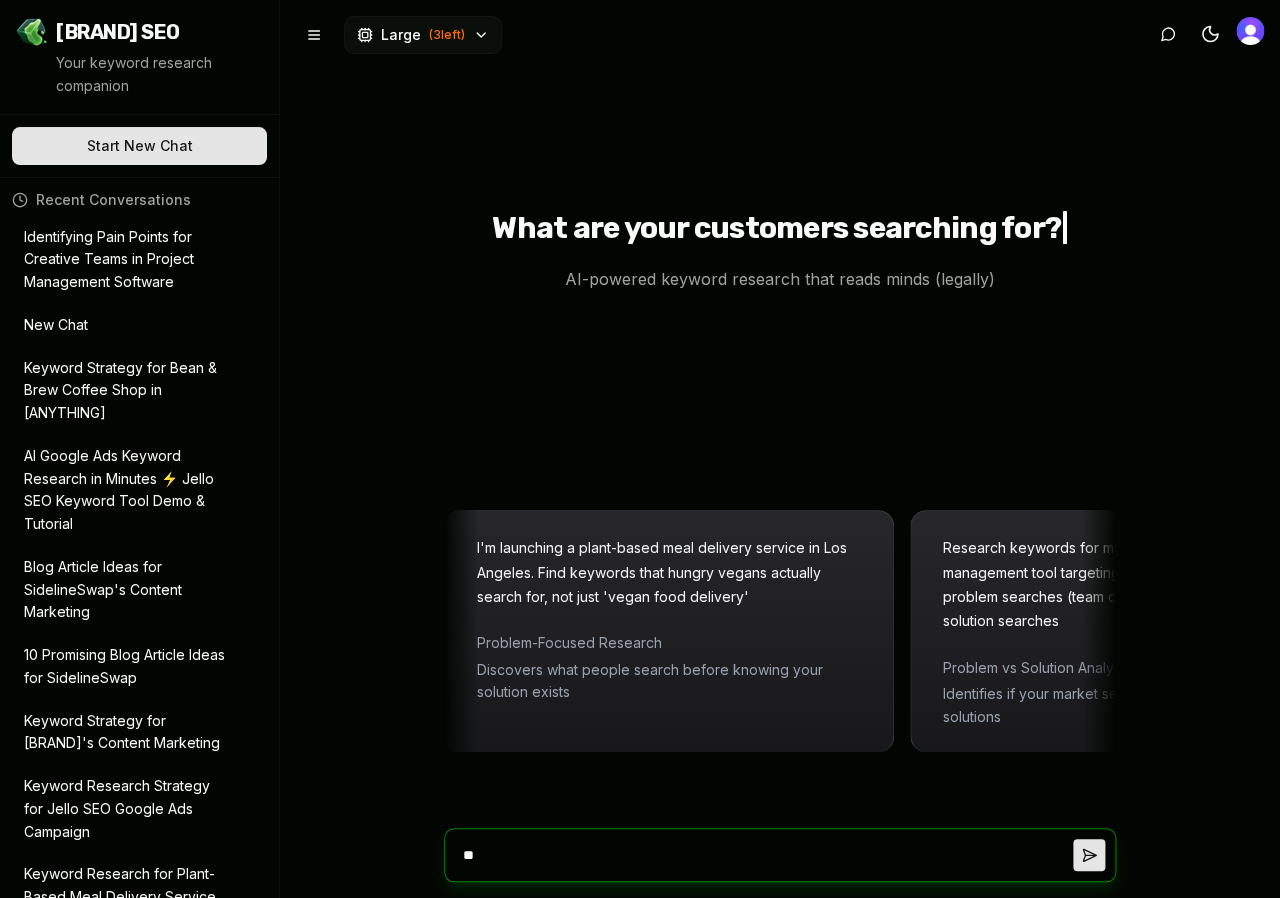 type on "*" 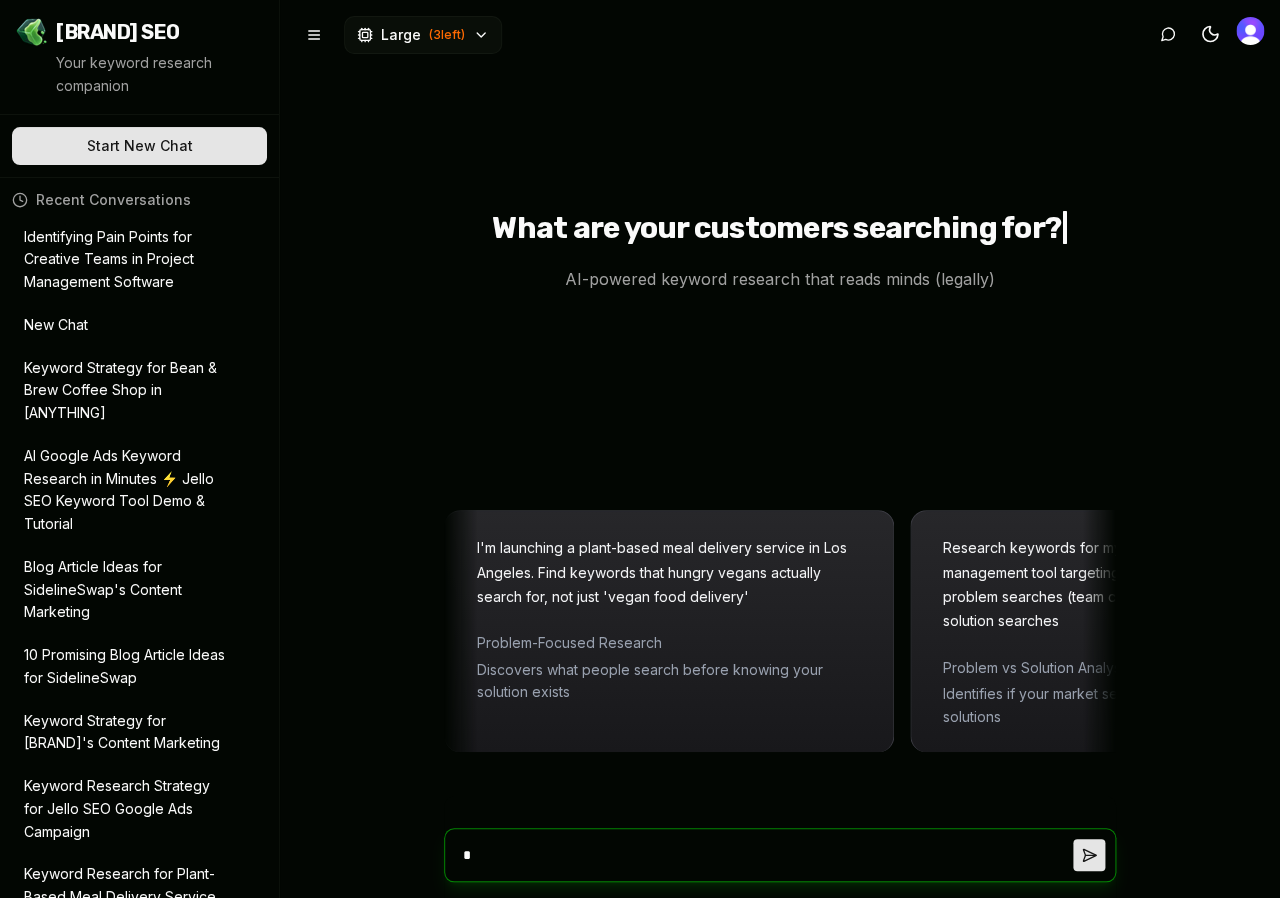 type 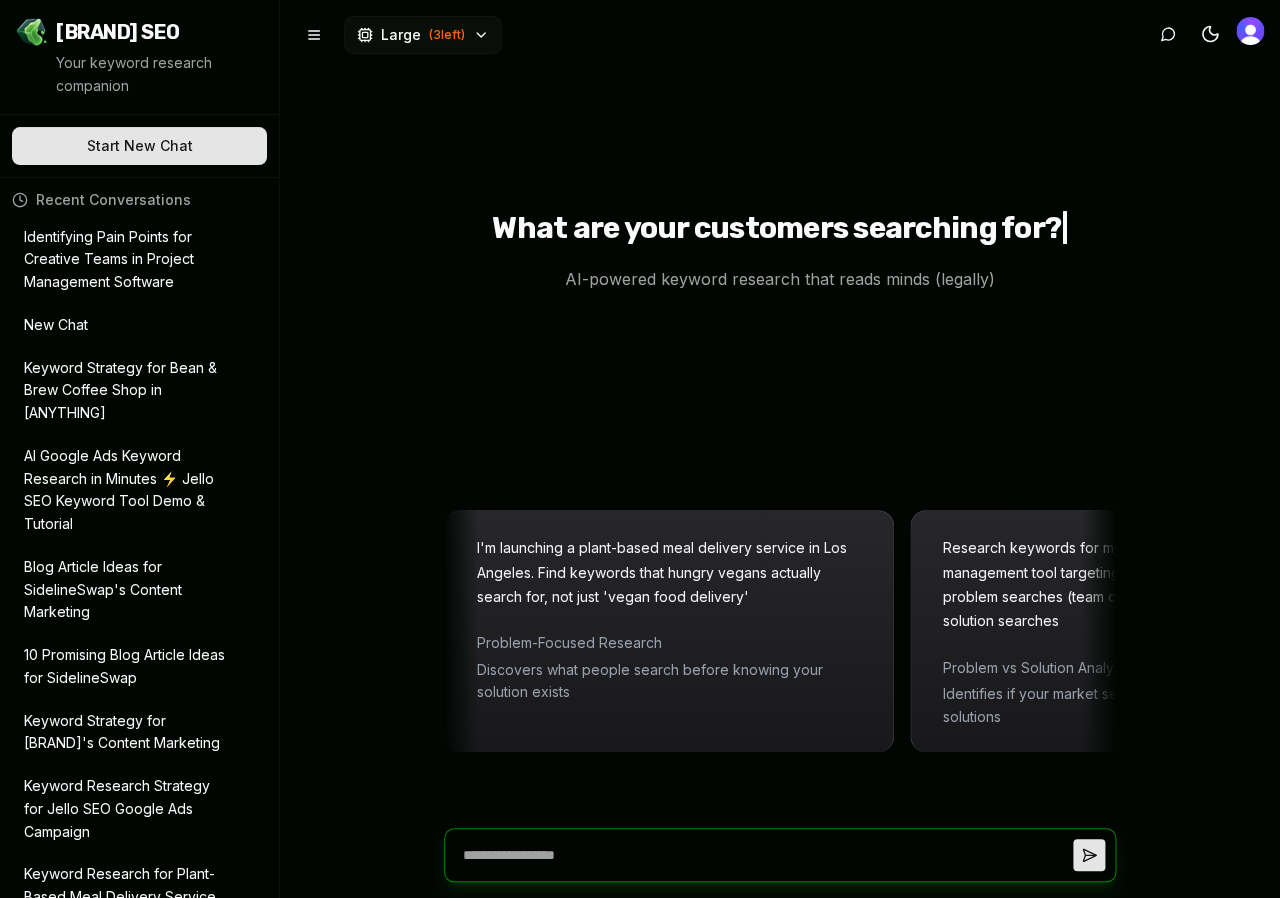 paste on "**********" 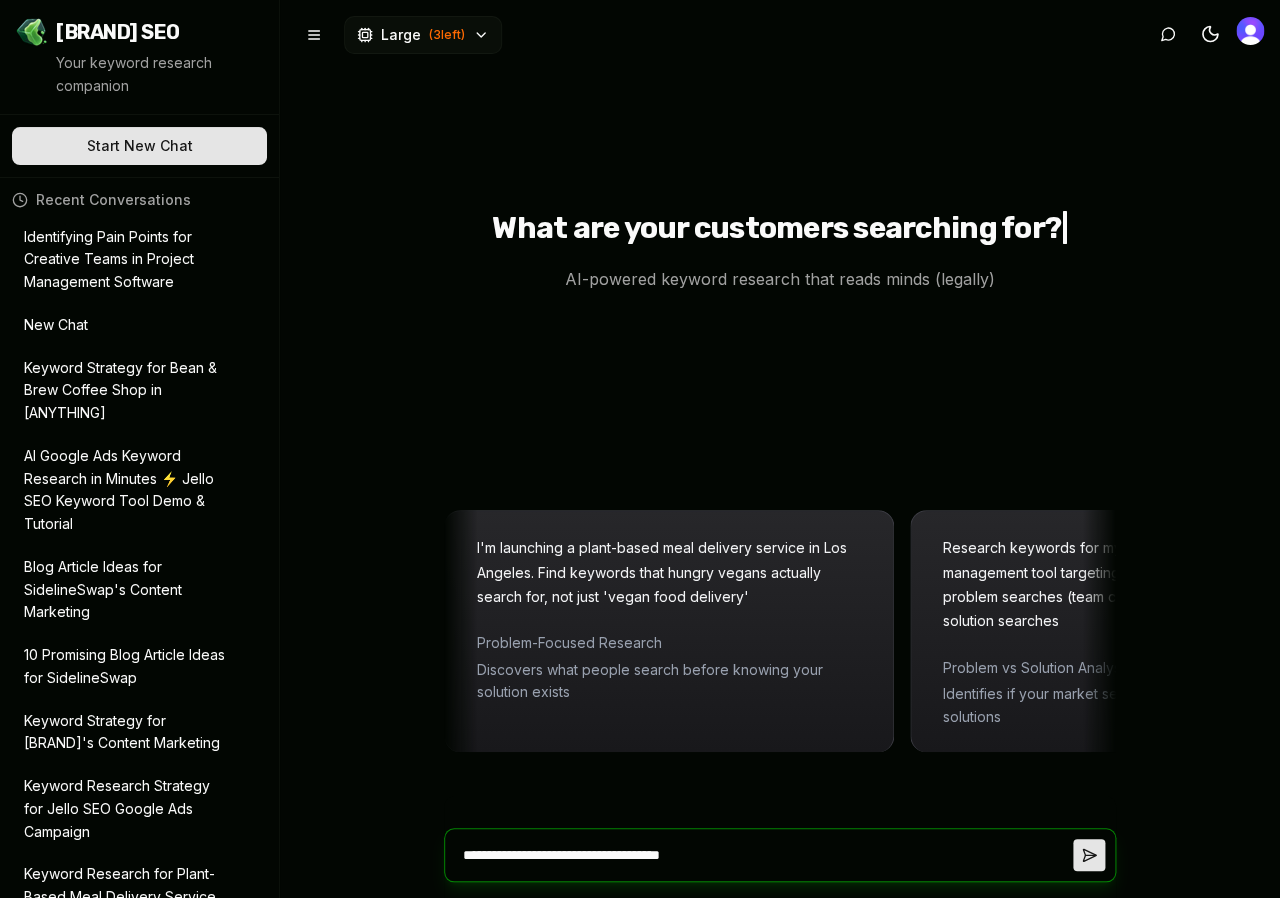 type on "**********" 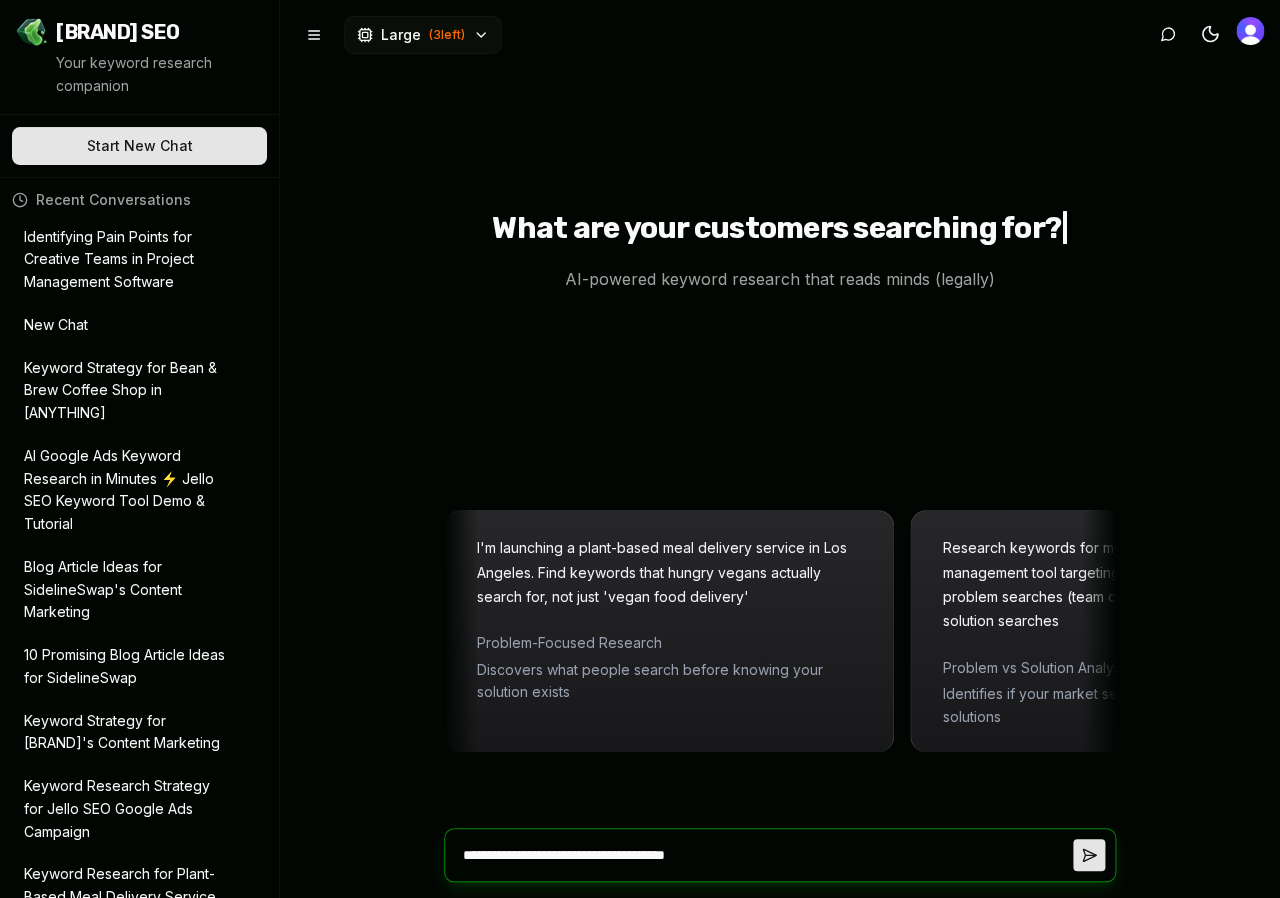 type on "**********" 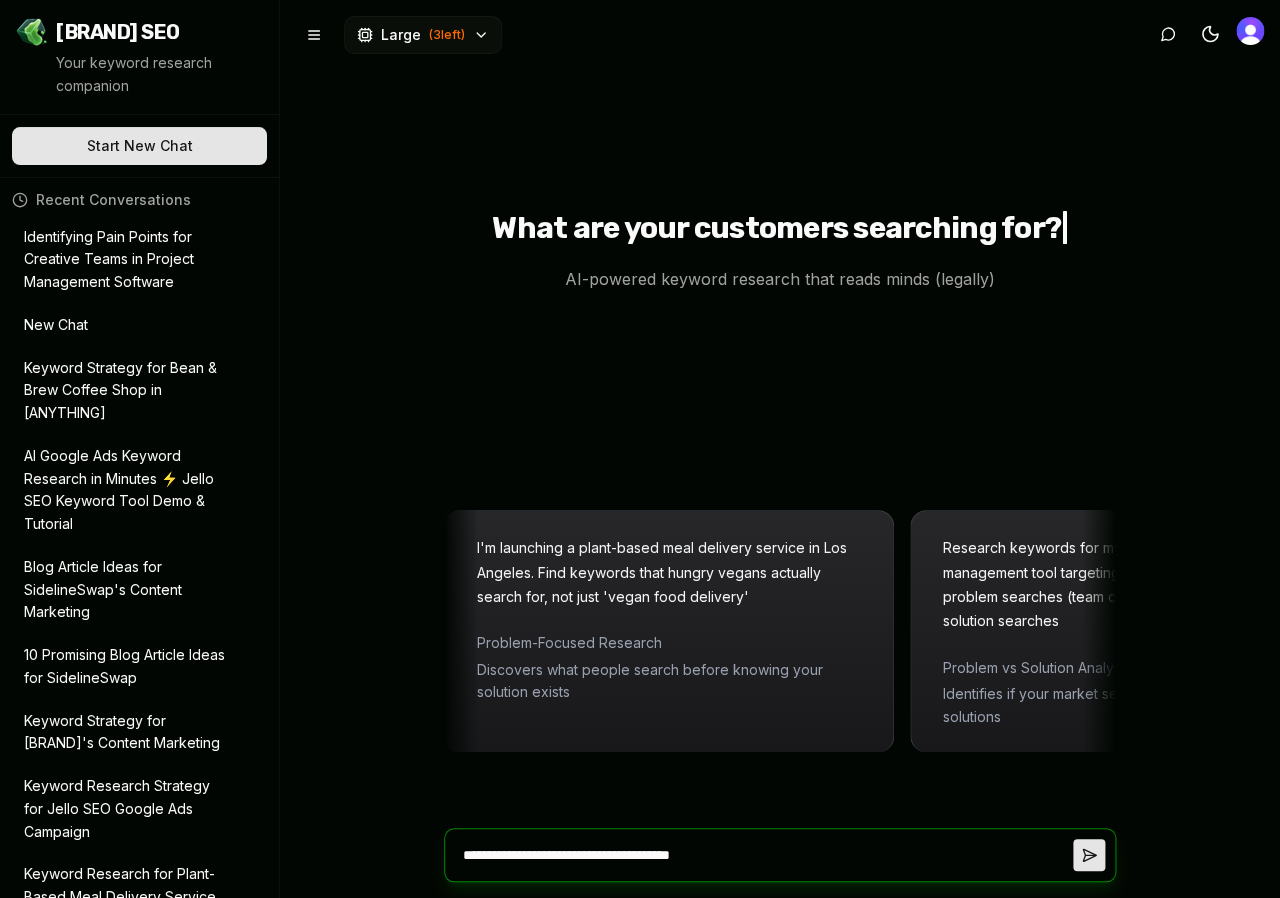 type on "*" 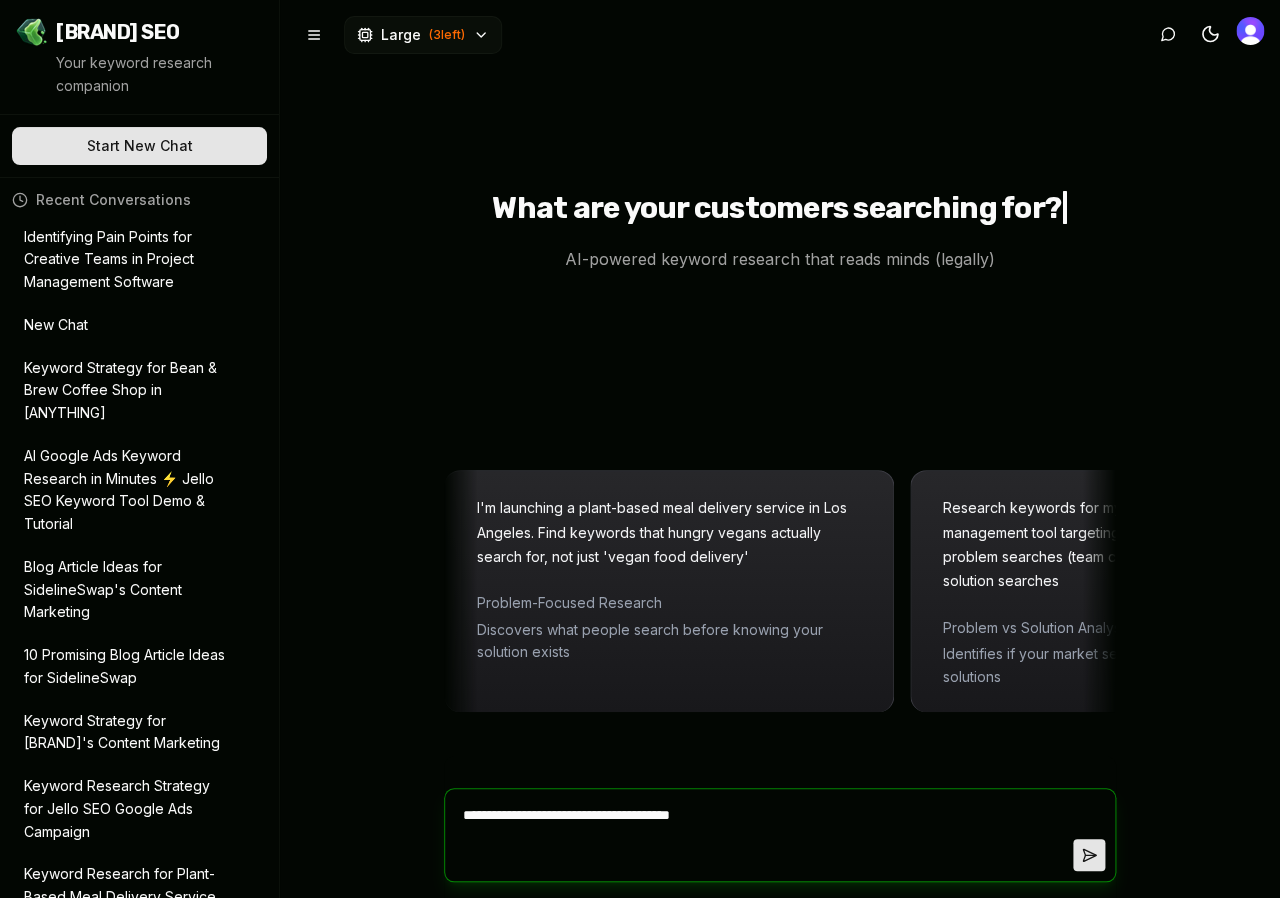 paste on "**********" 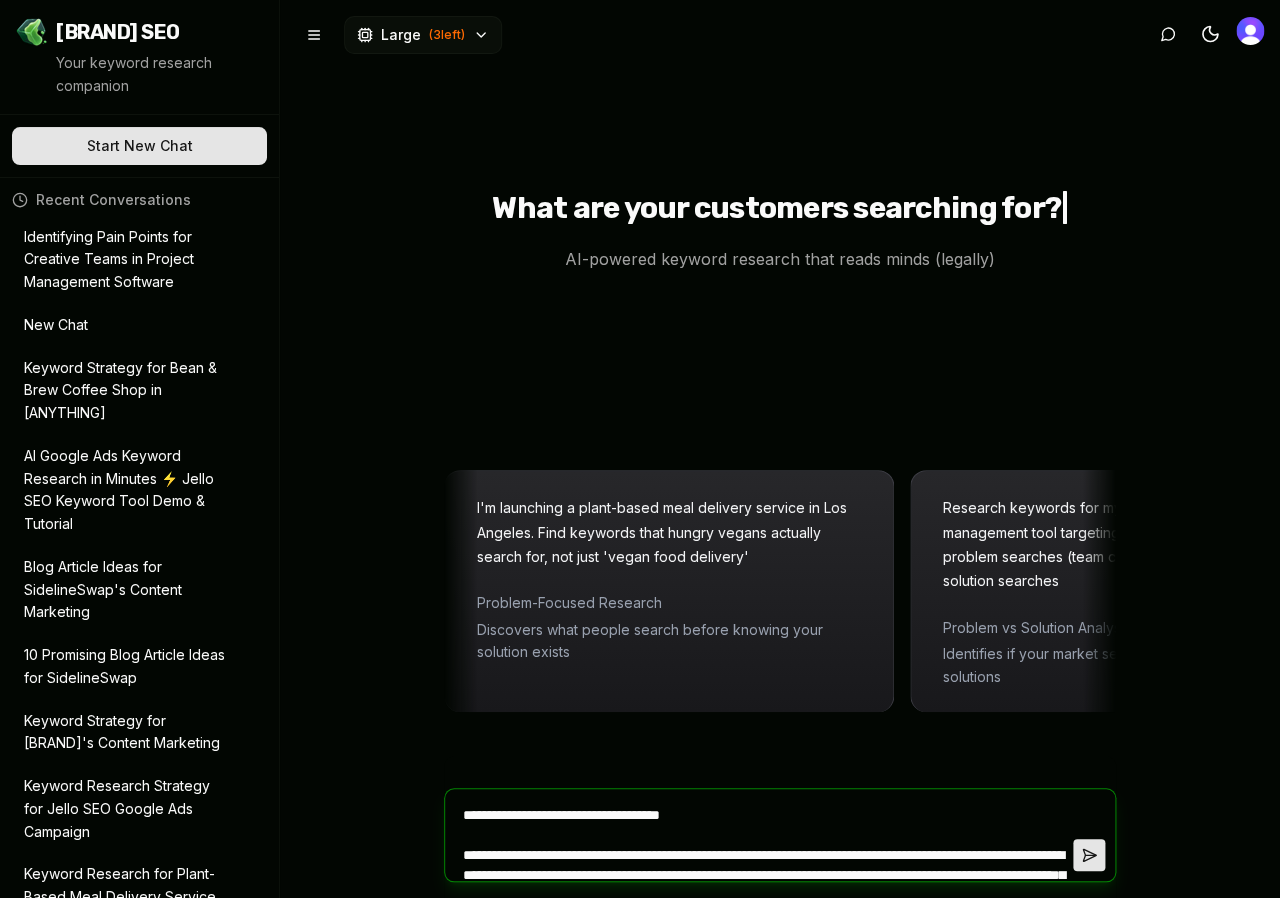 scroll, scrollTop: 115, scrollLeft: 0, axis: vertical 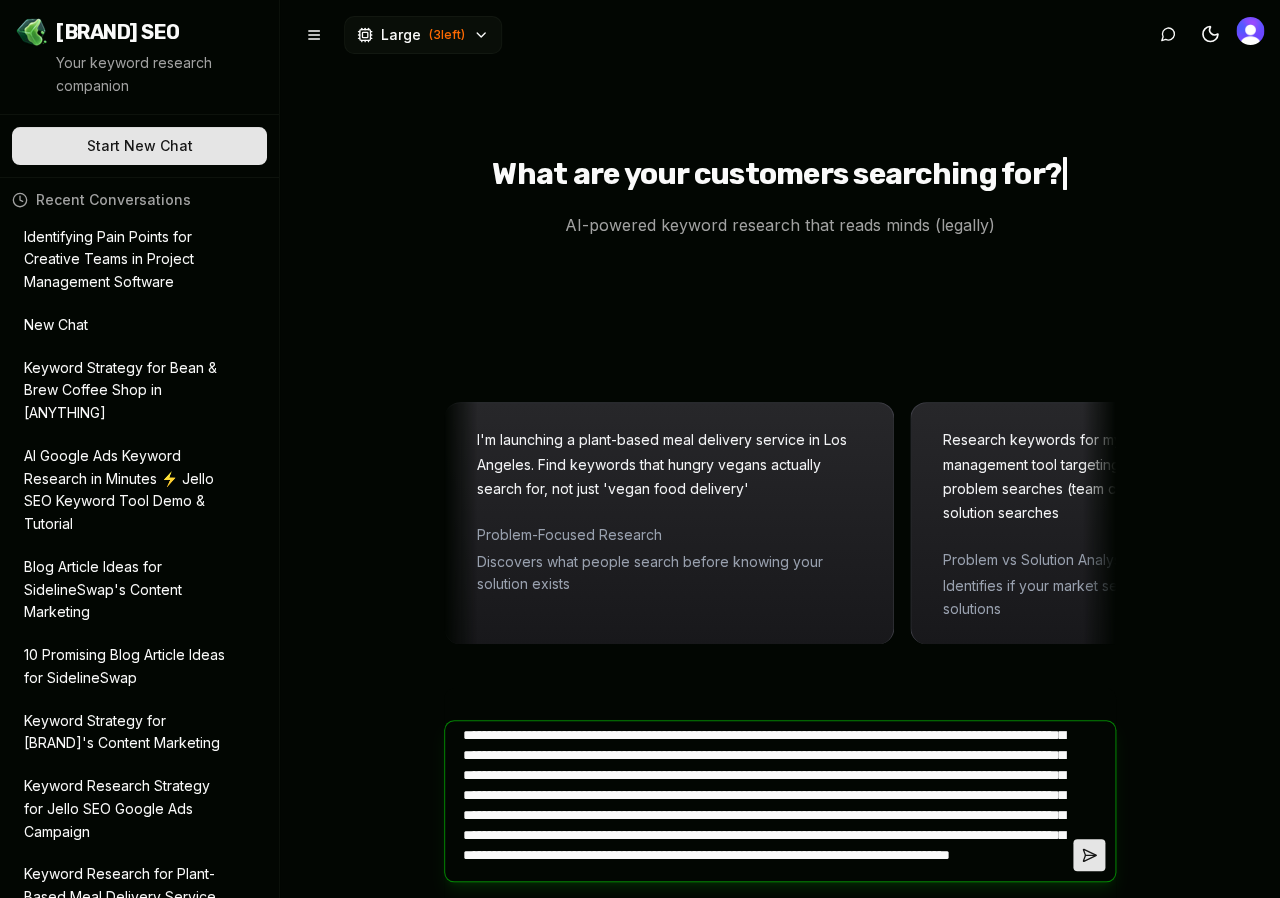 type on "**********" 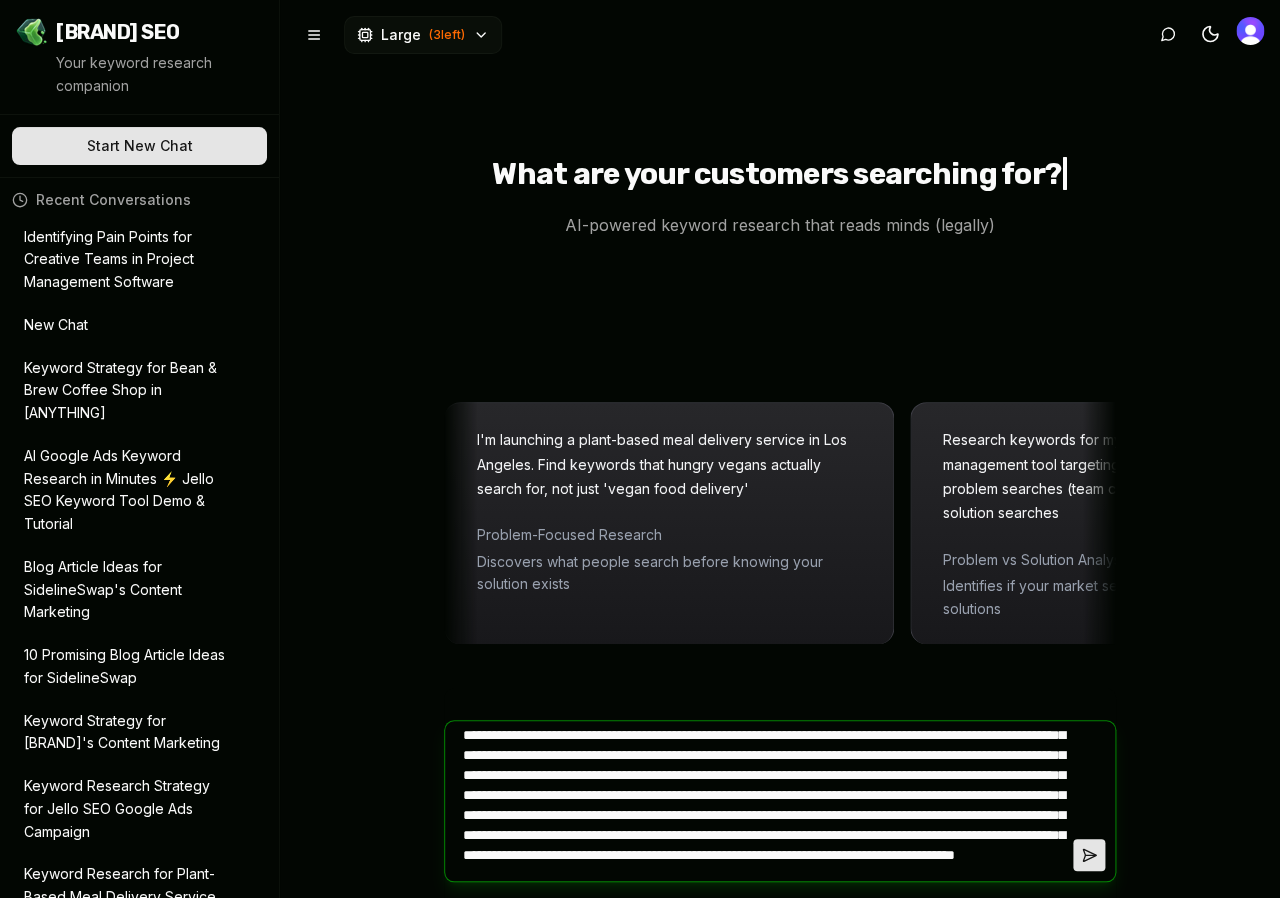 type on "**********" 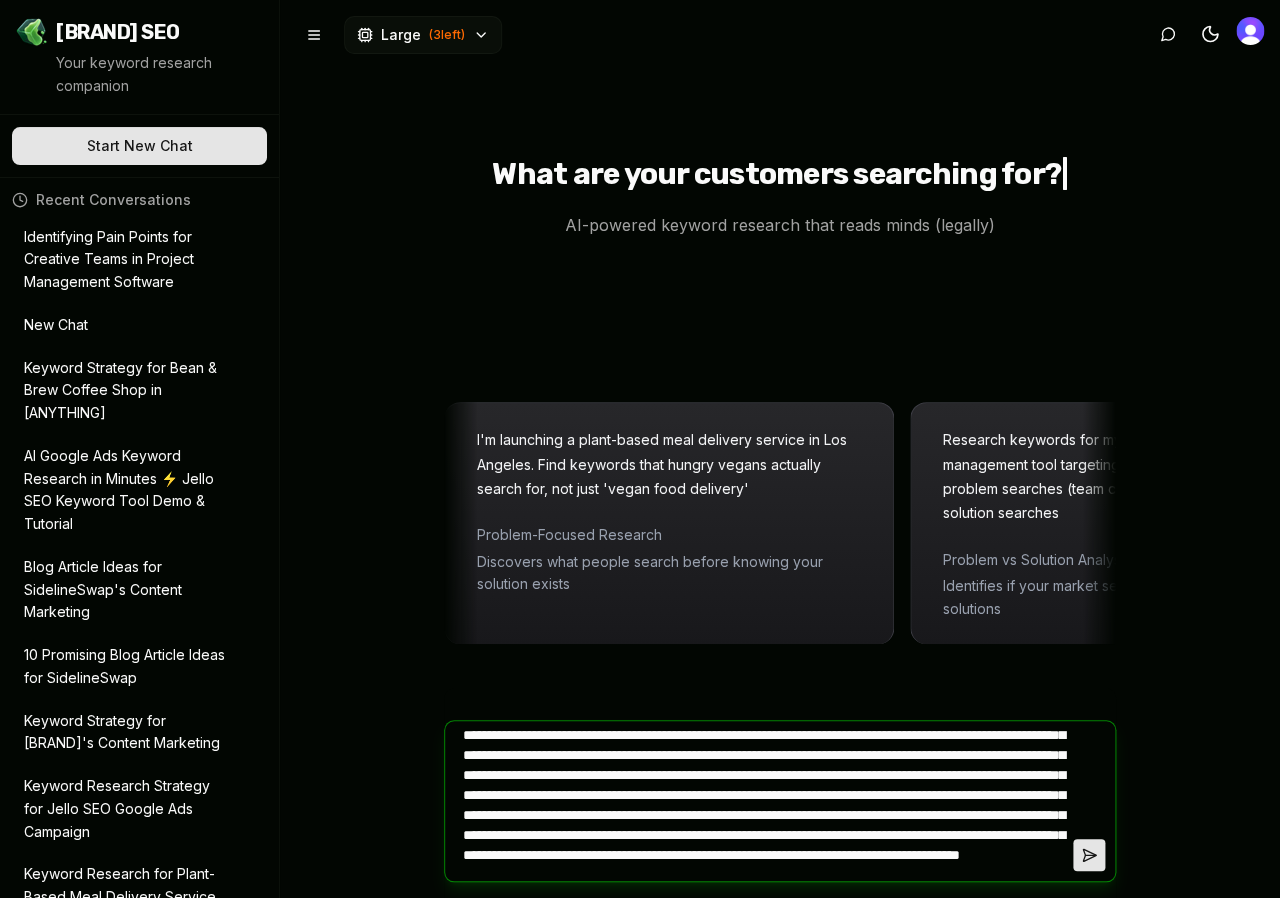 scroll, scrollTop: 156, scrollLeft: 0, axis: vertical 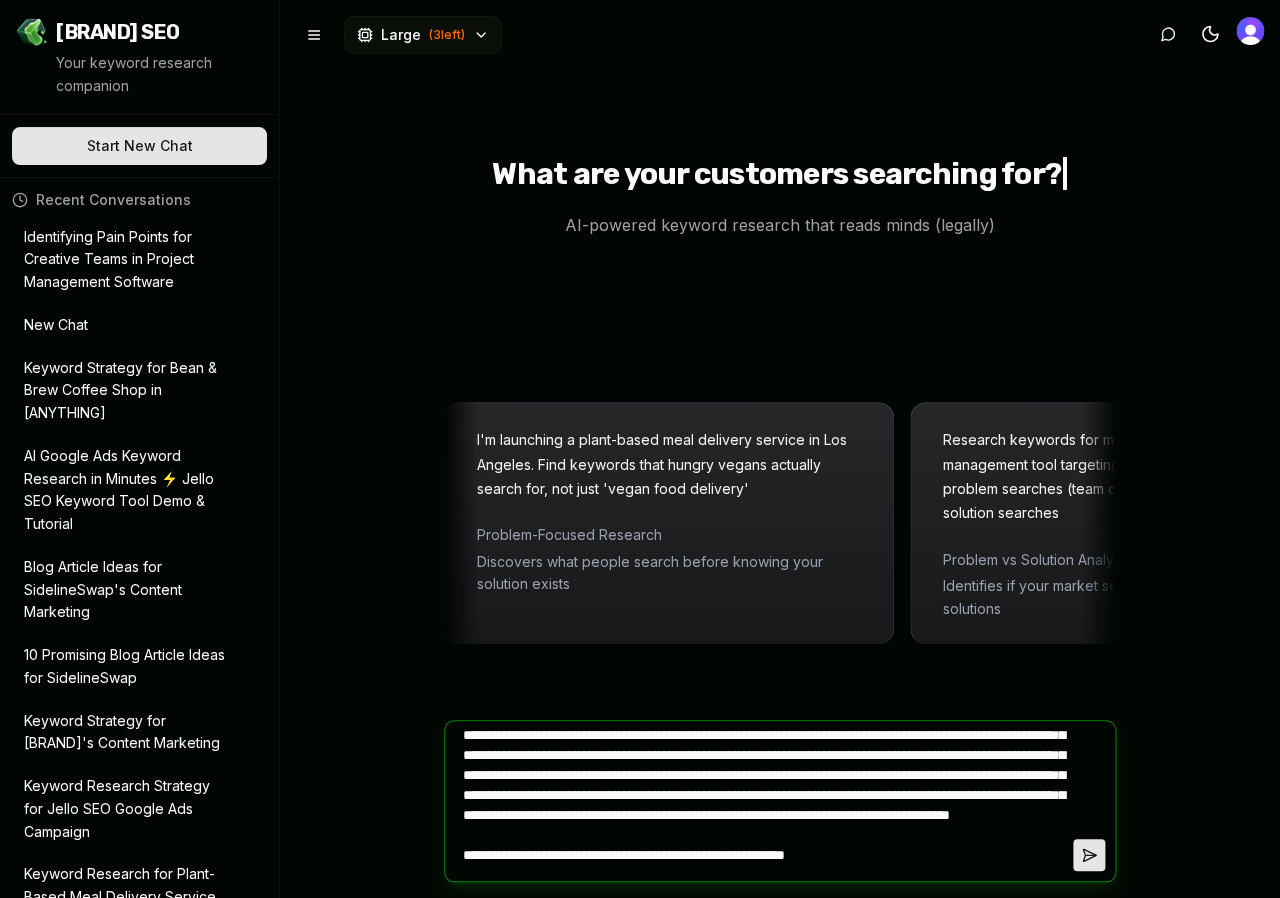 type 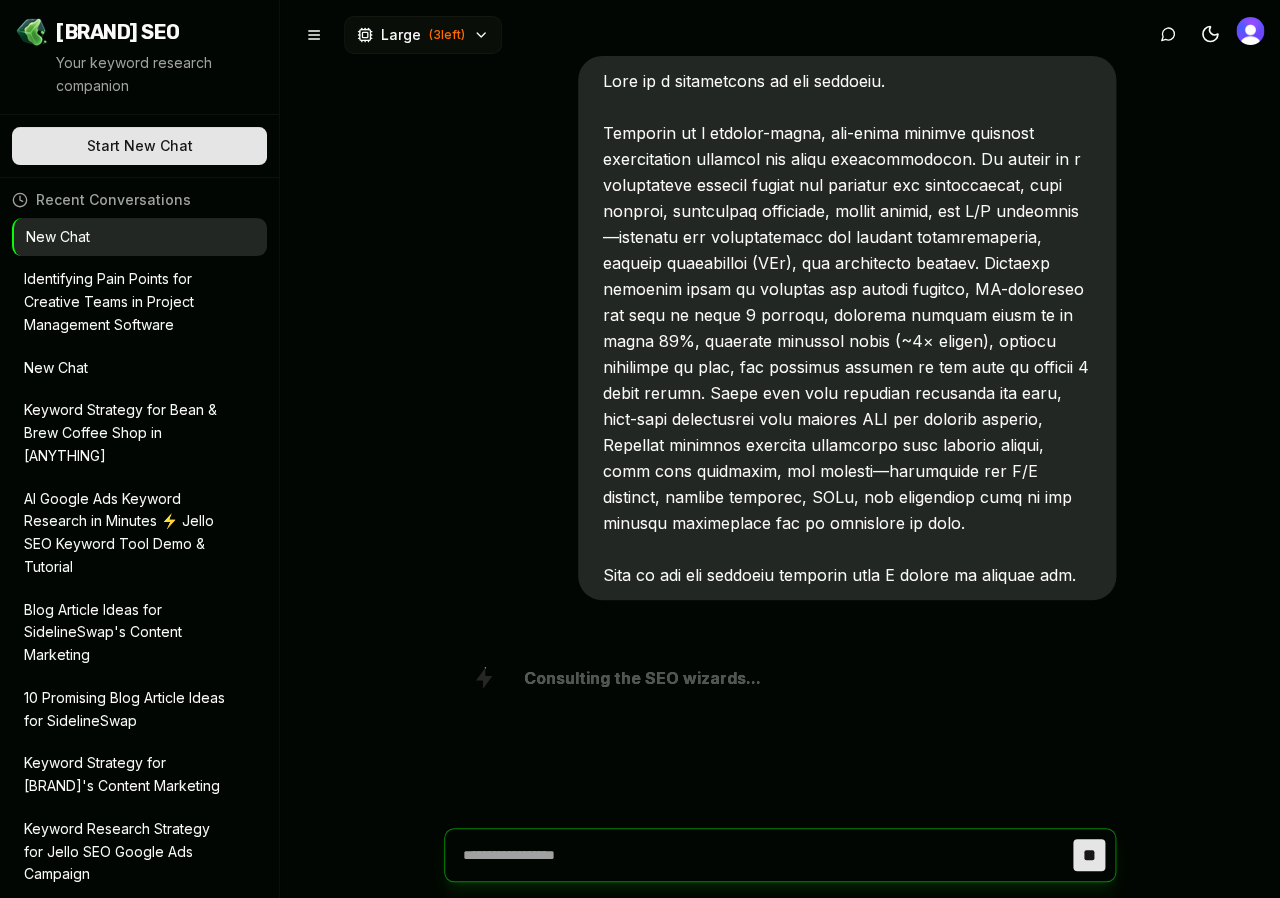 scroll, scrollTop: 0, scrollLeft: 0, axis: both 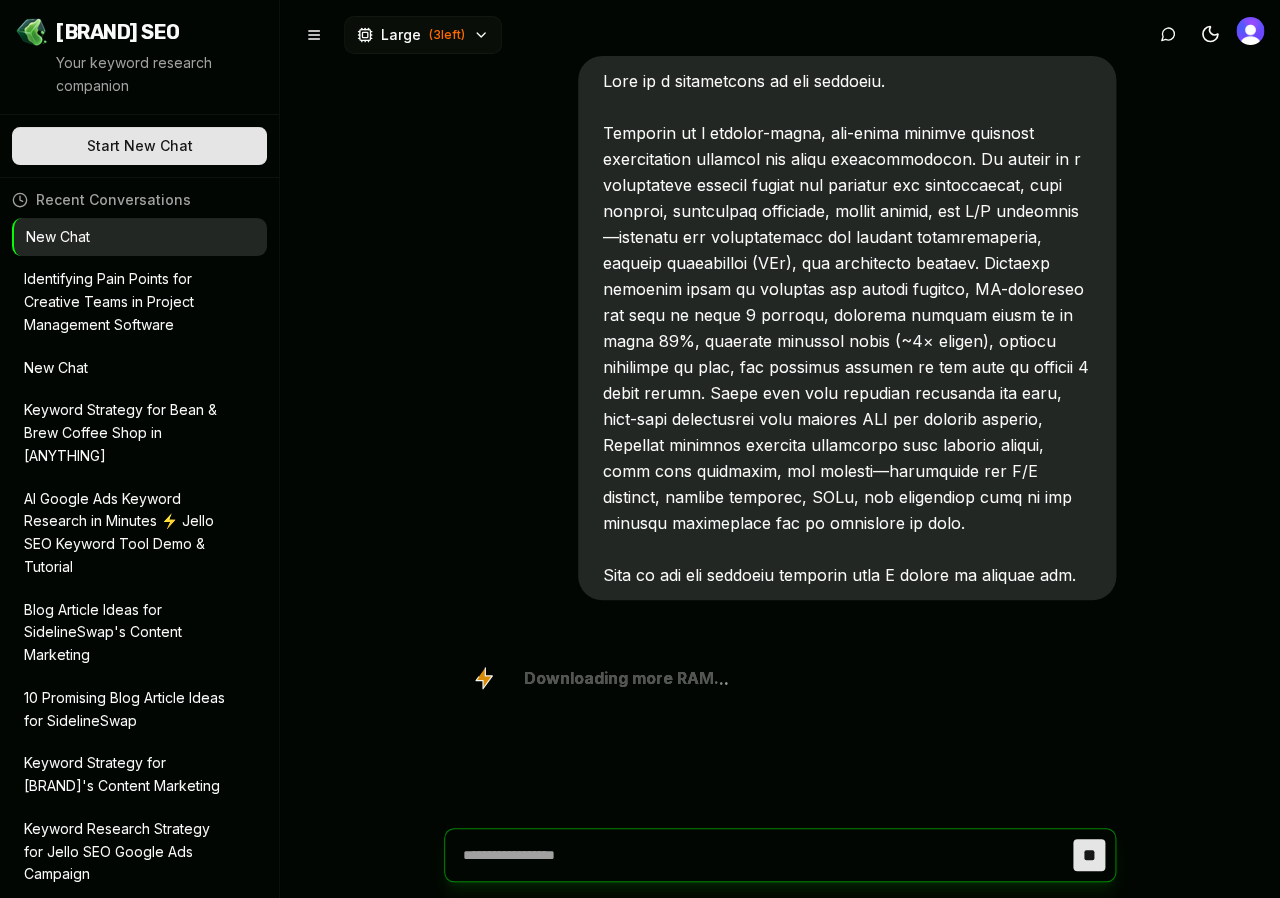 type on "*" 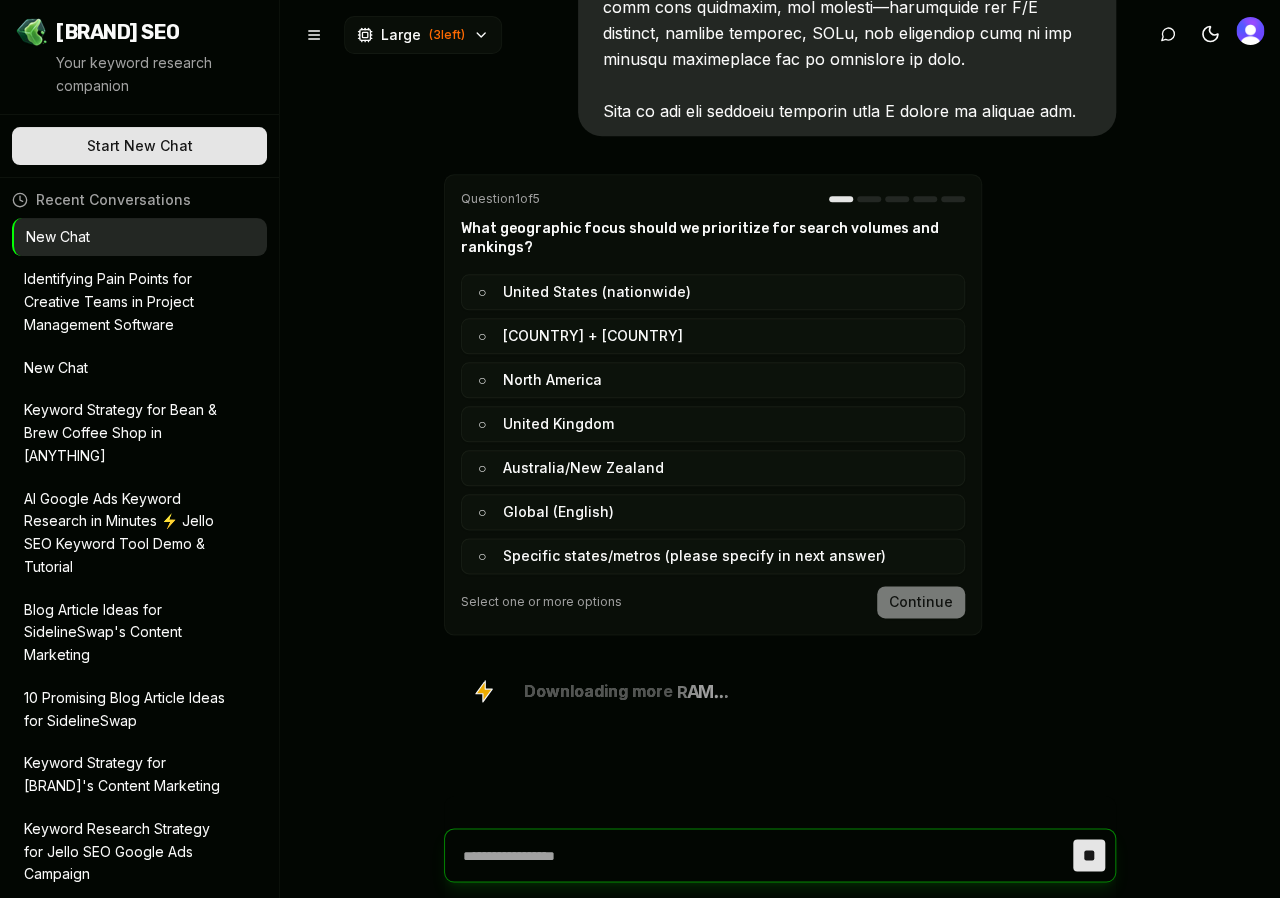 scroll, scrollTop: 412, scrollLeft: 0, axis: vertical 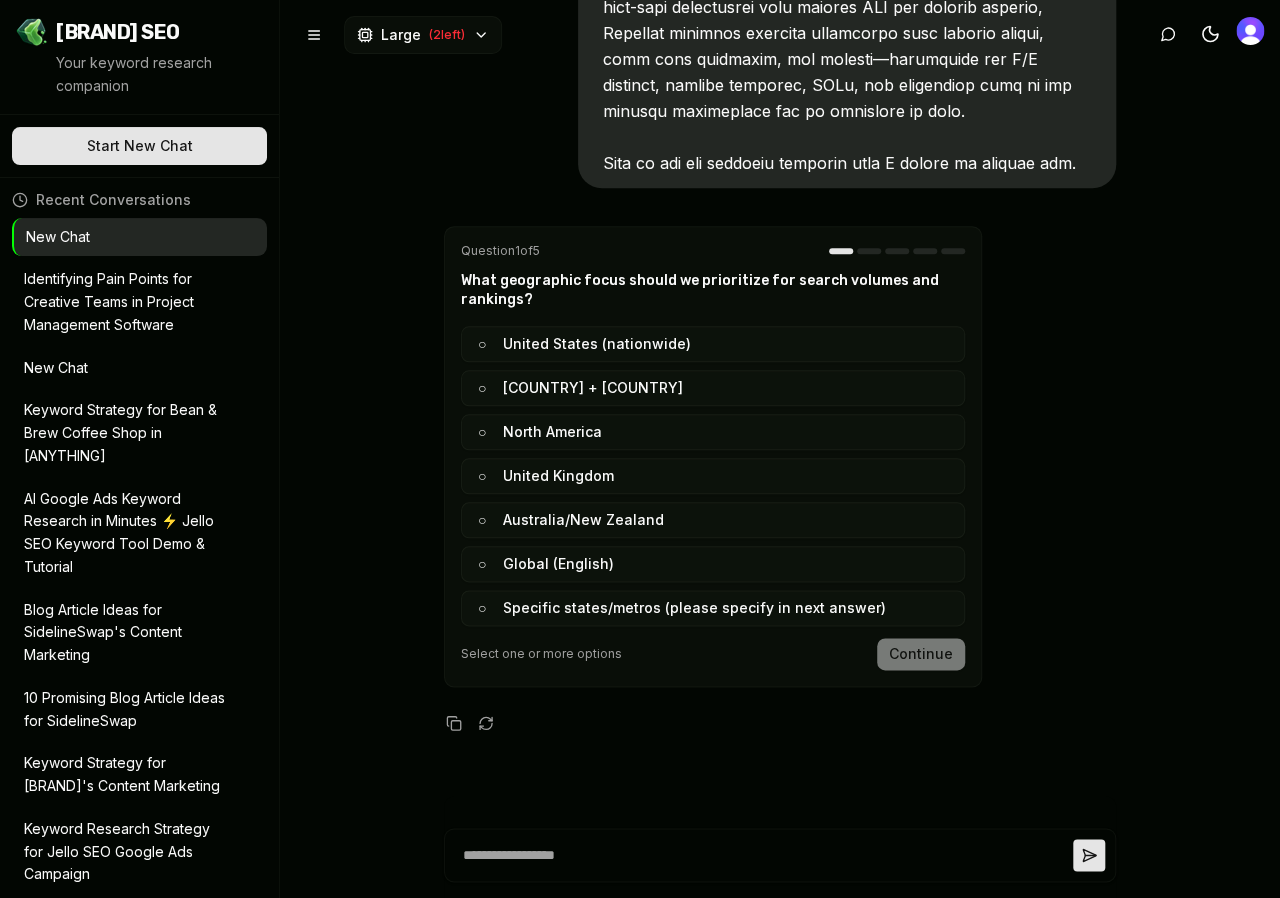 click on "○ United States + Canada" at bounding box center (713, 388) 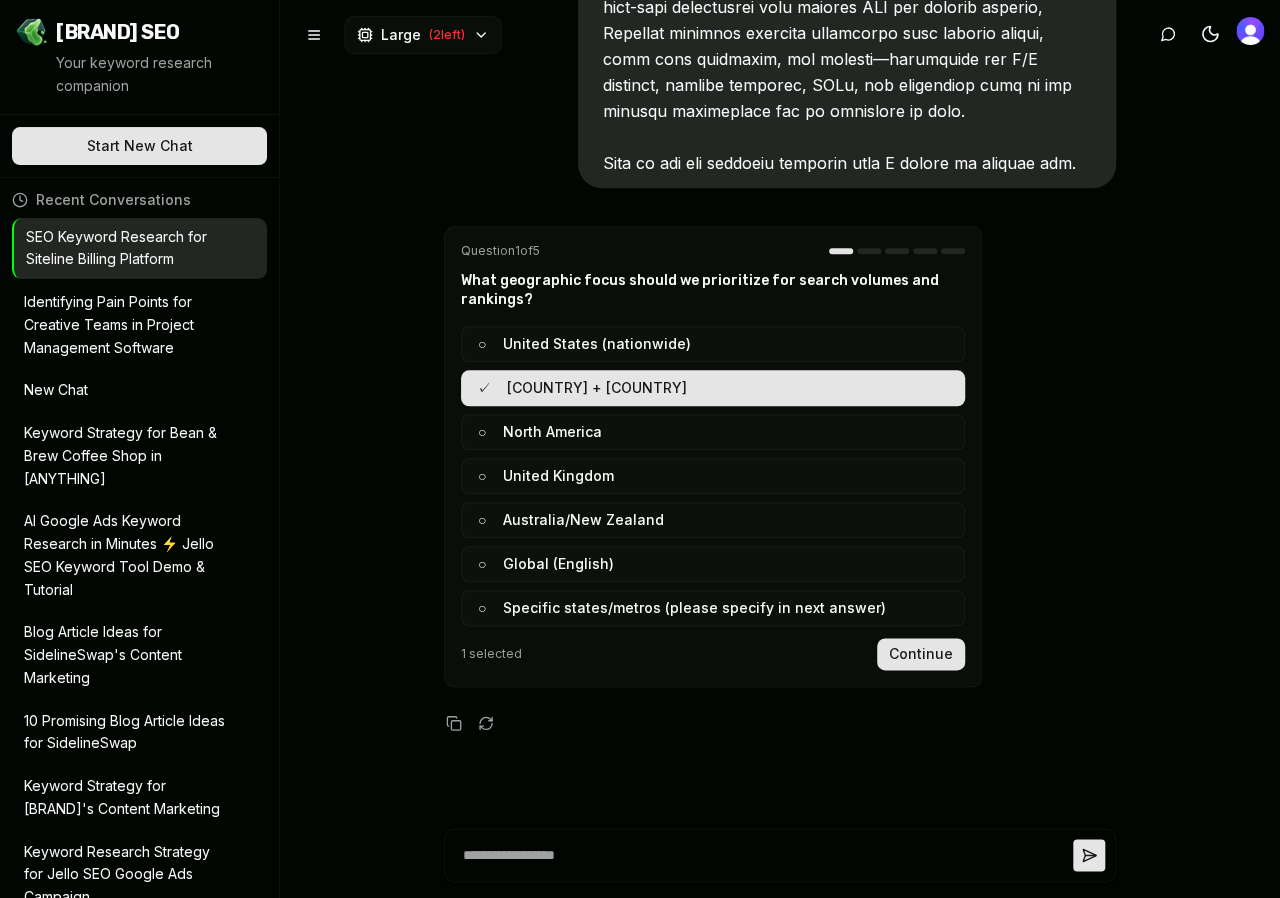 click on "Continue" at bounding box center (921, 654) 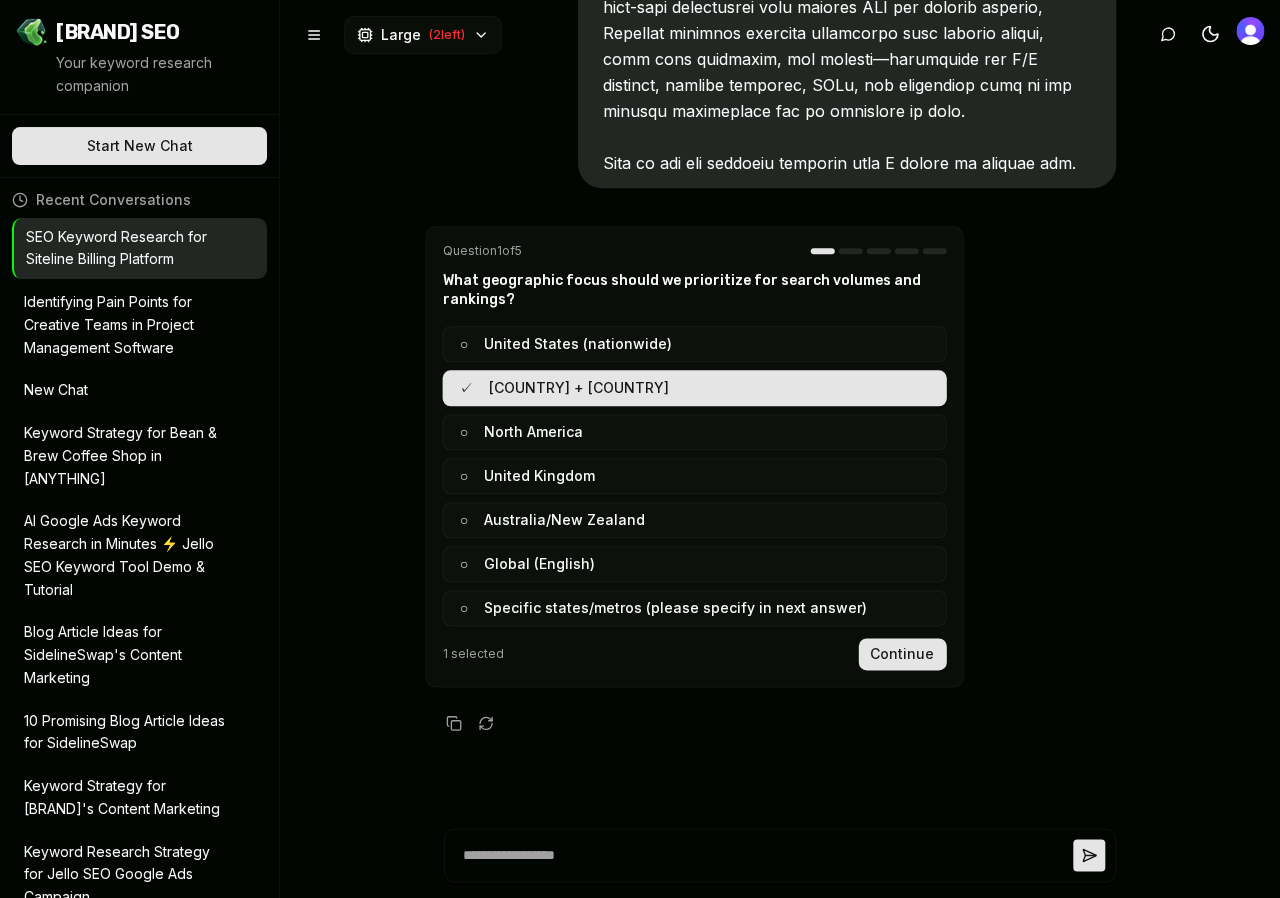 scroll, scrollTop: 301, scrollLeft: 0, axis: vertical 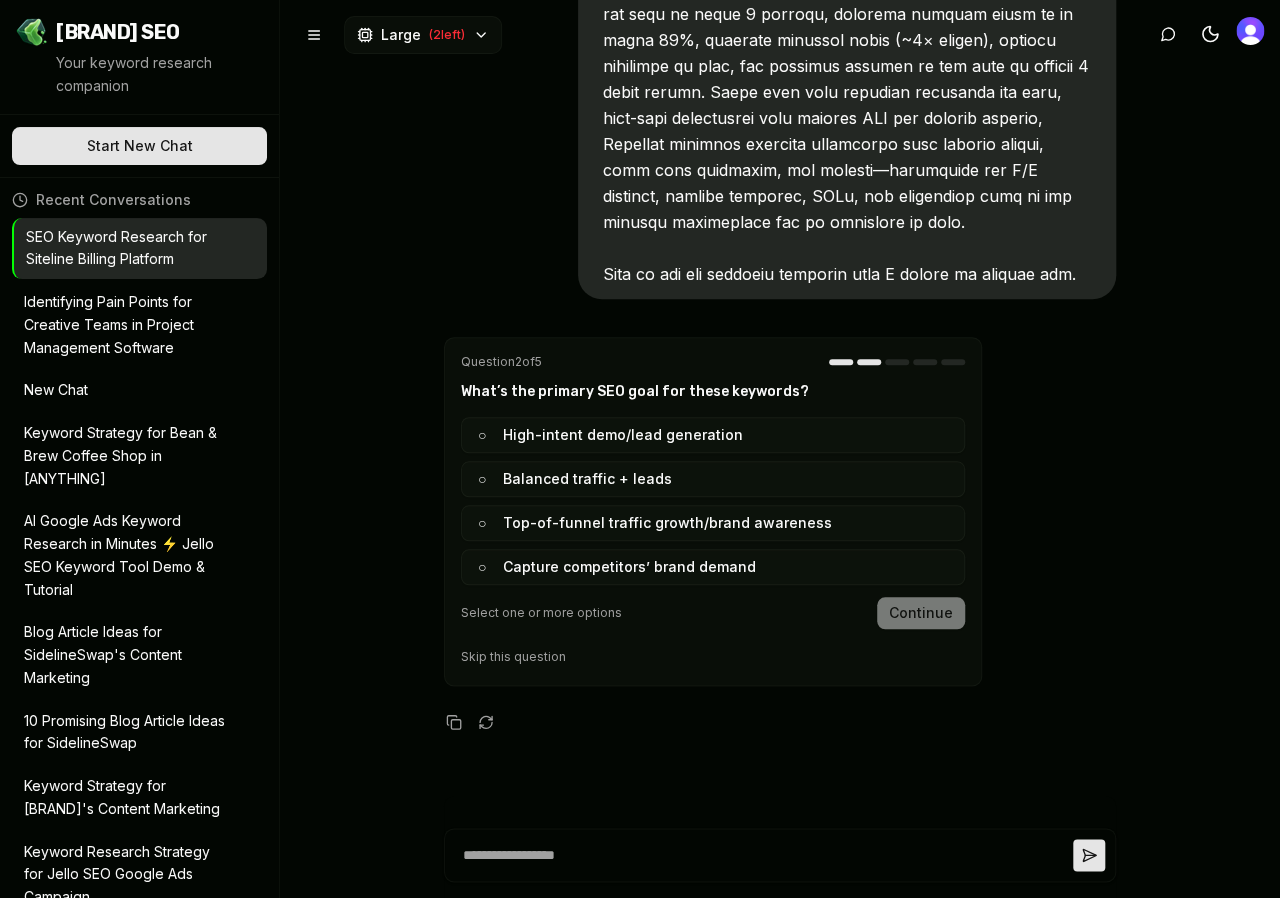 click on "○ High-intent demo/lead generation" at bounding box center (713, 435) 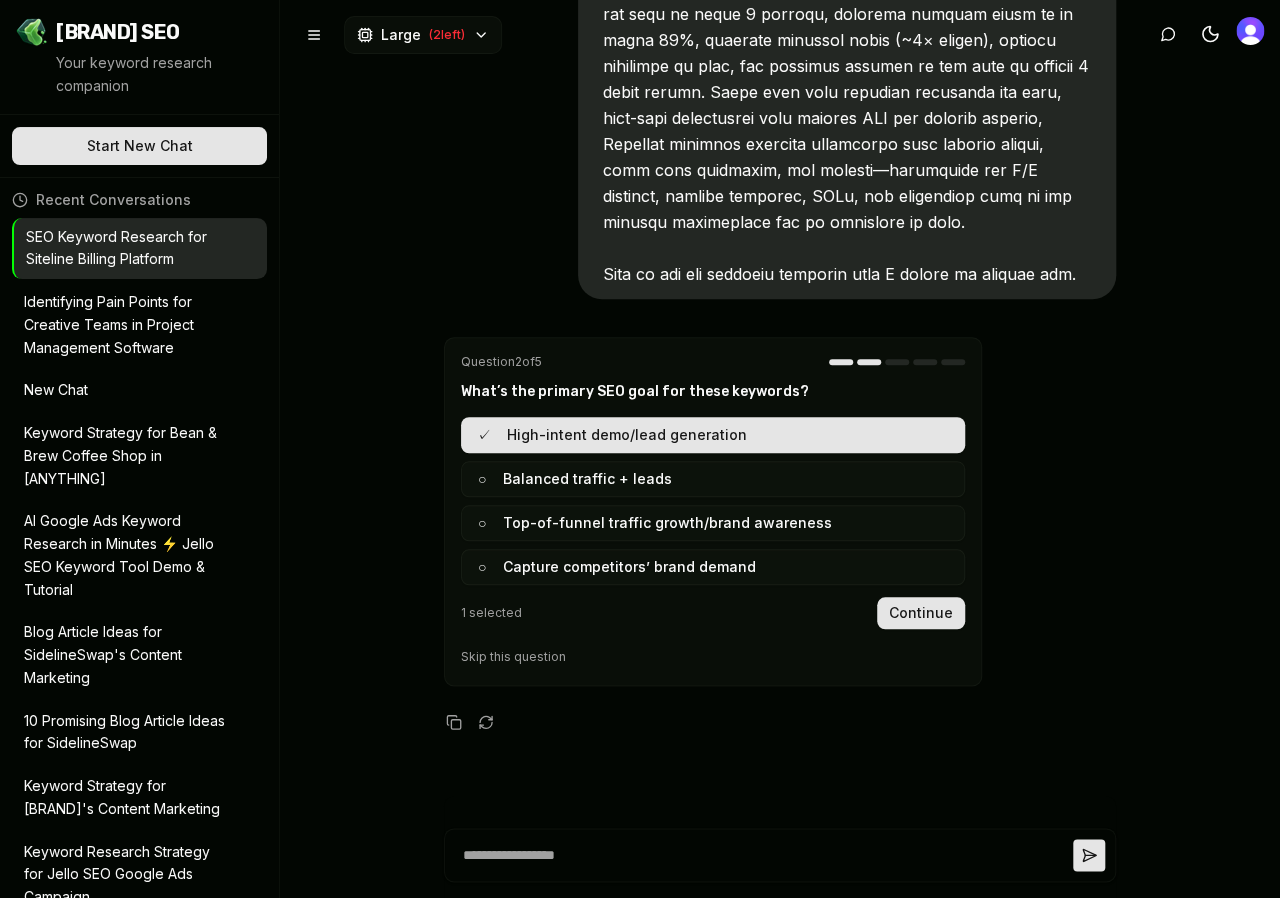 click on "○ Top-of-funnel traffic growth/brand awareness" at bounding box center (713, 523) 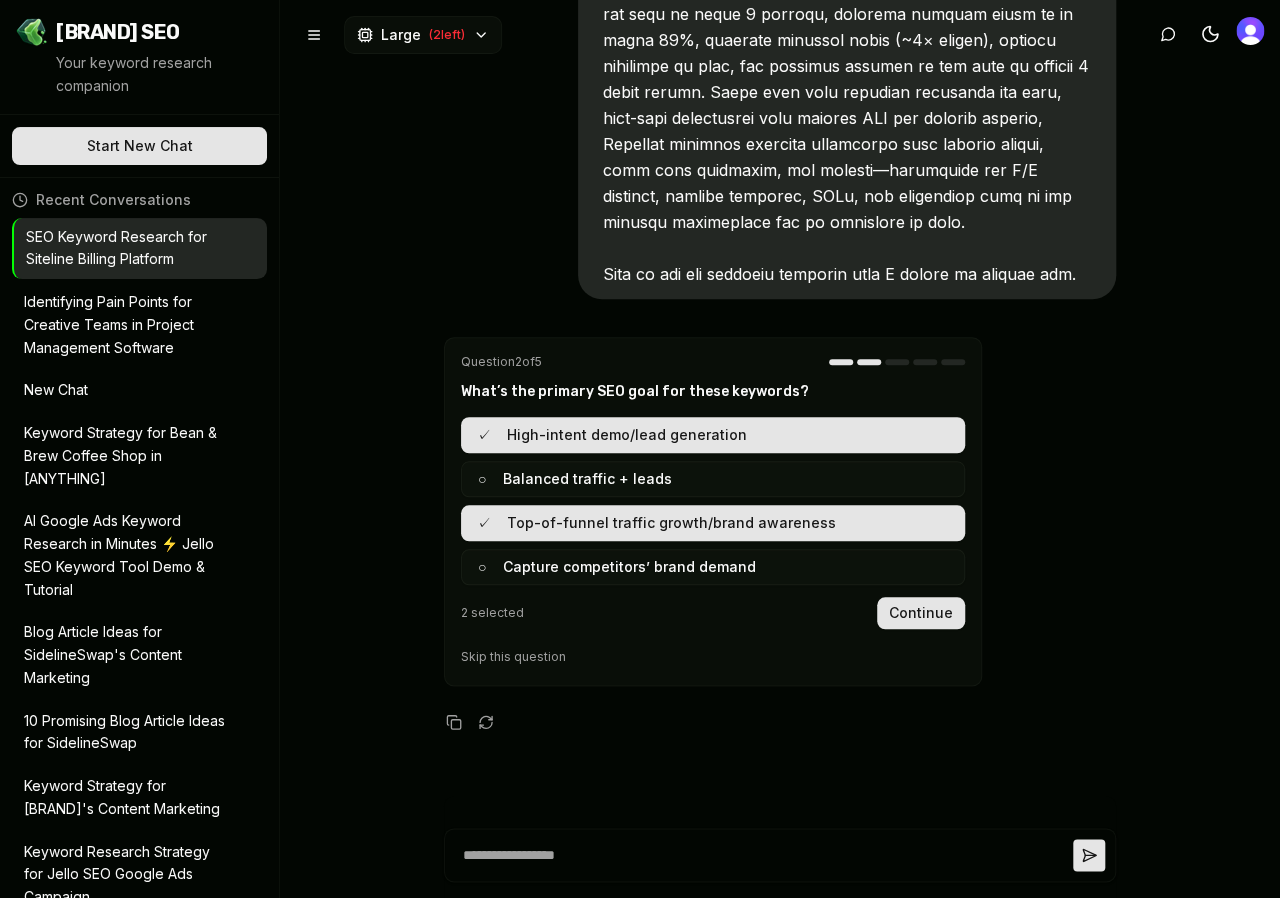 click on "Continue" at bounding box center (921, 613) 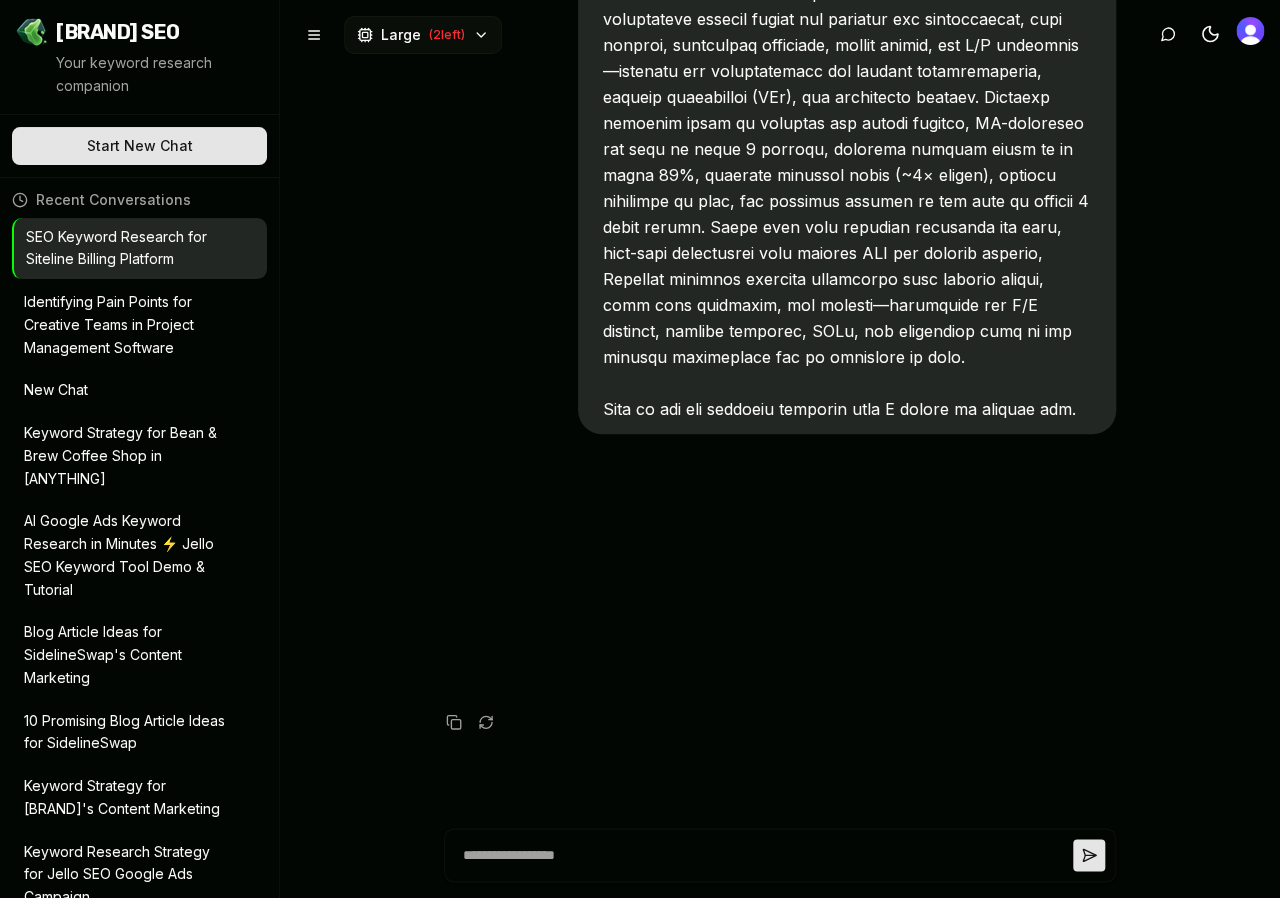 scroll, scrollTop: 166, scrollLeft: 0, axis: vertical 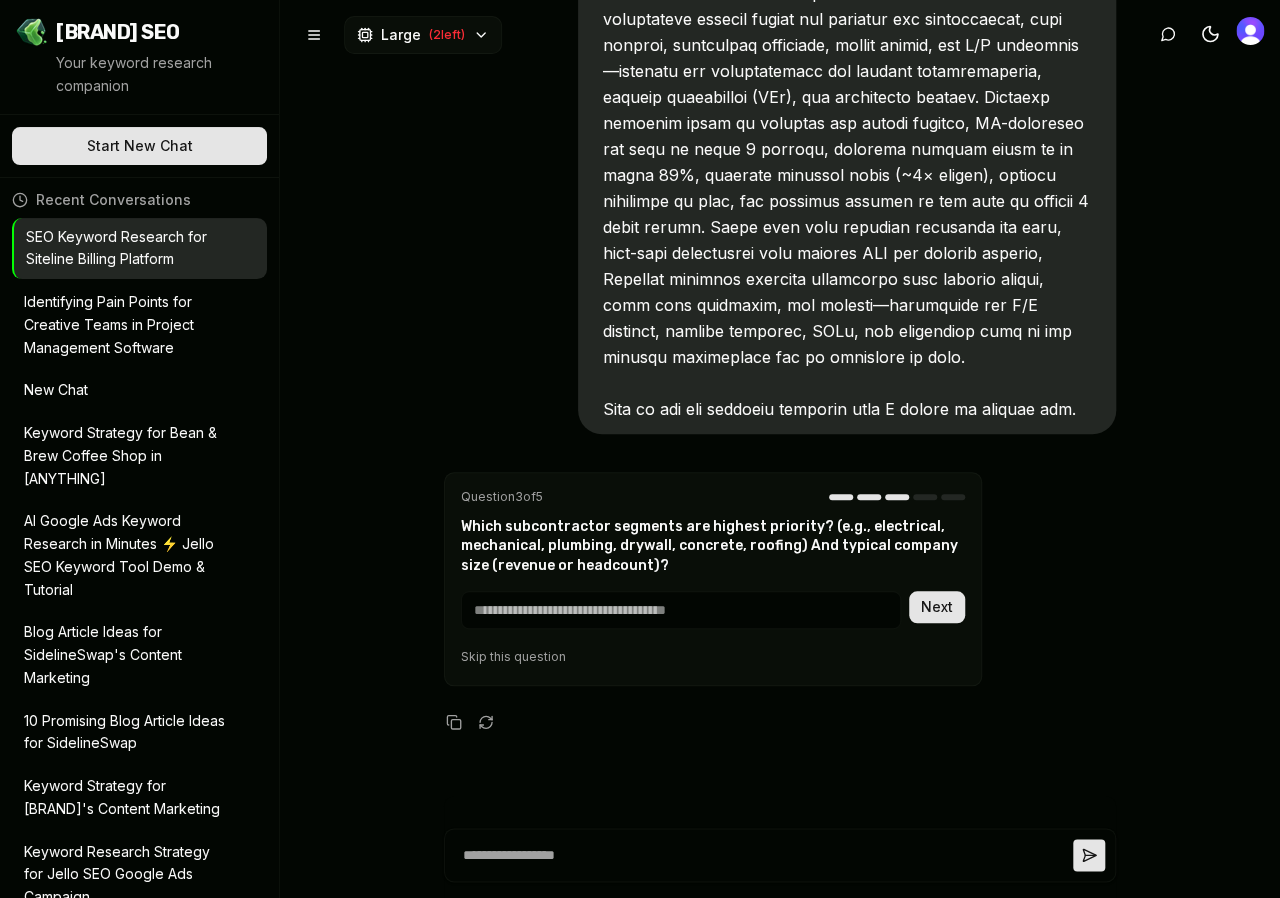 click at bounding box center [681, 610] 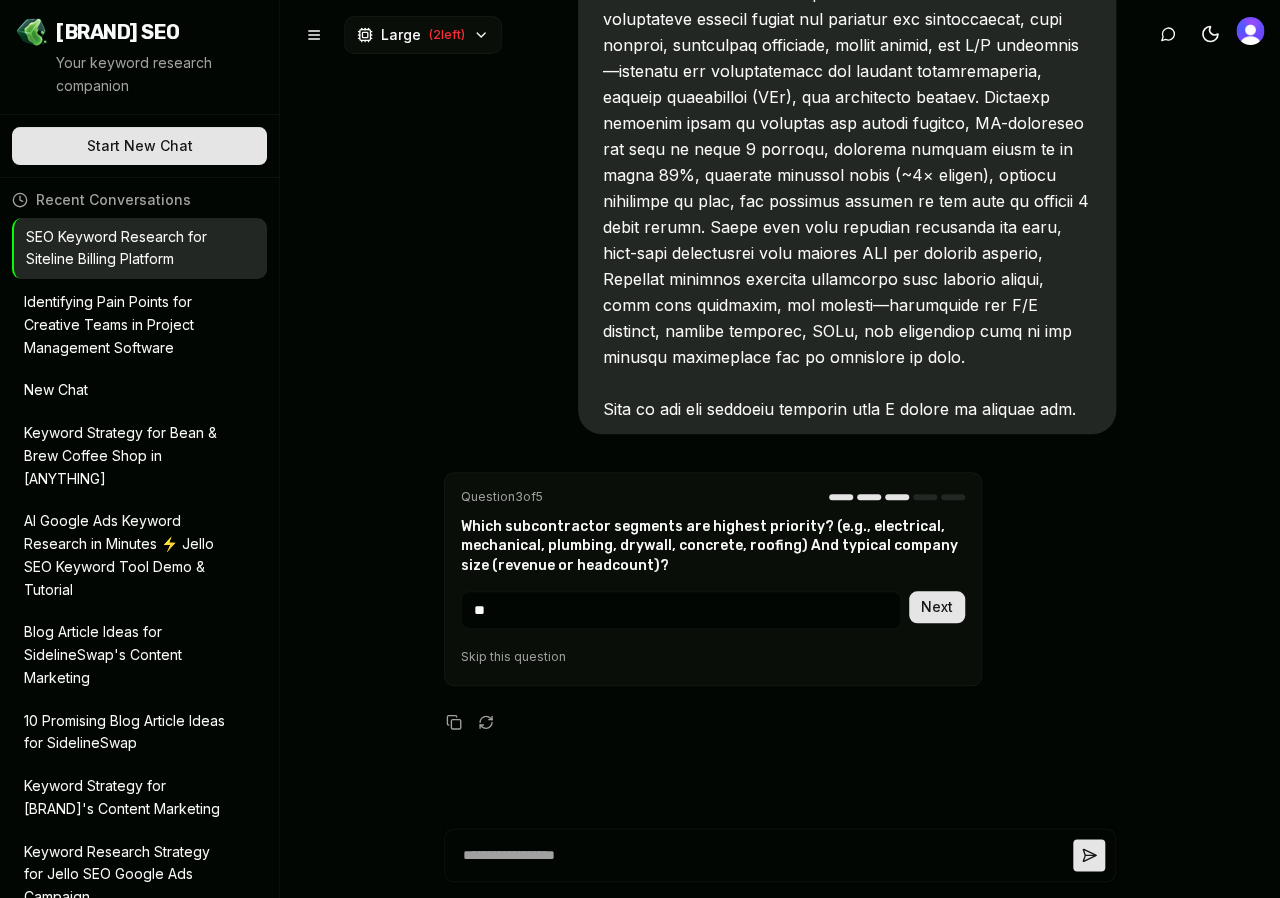 type on "**" 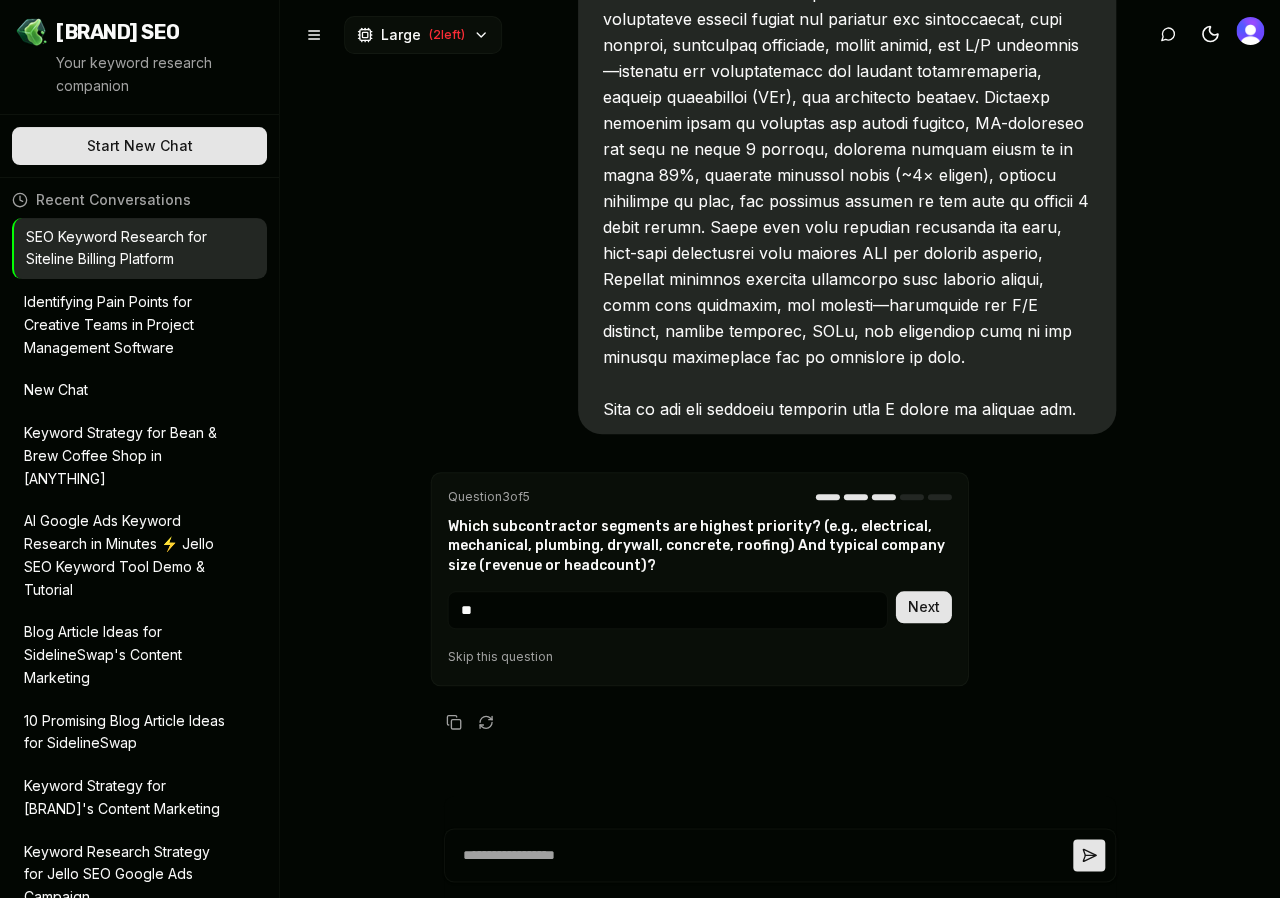 scroll, scrollTop: 146, scrollLeft: 0, axis: vertical 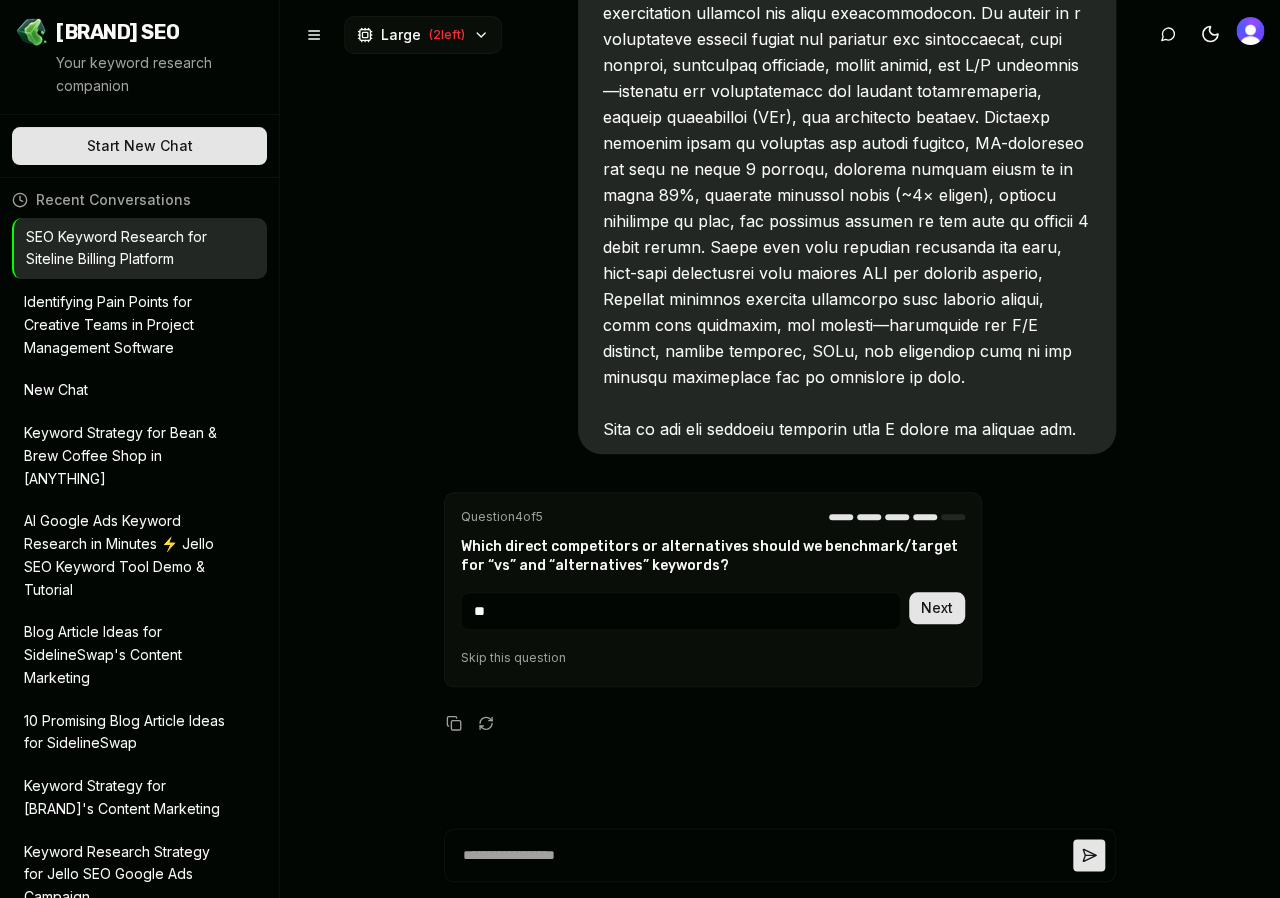 type on "**" 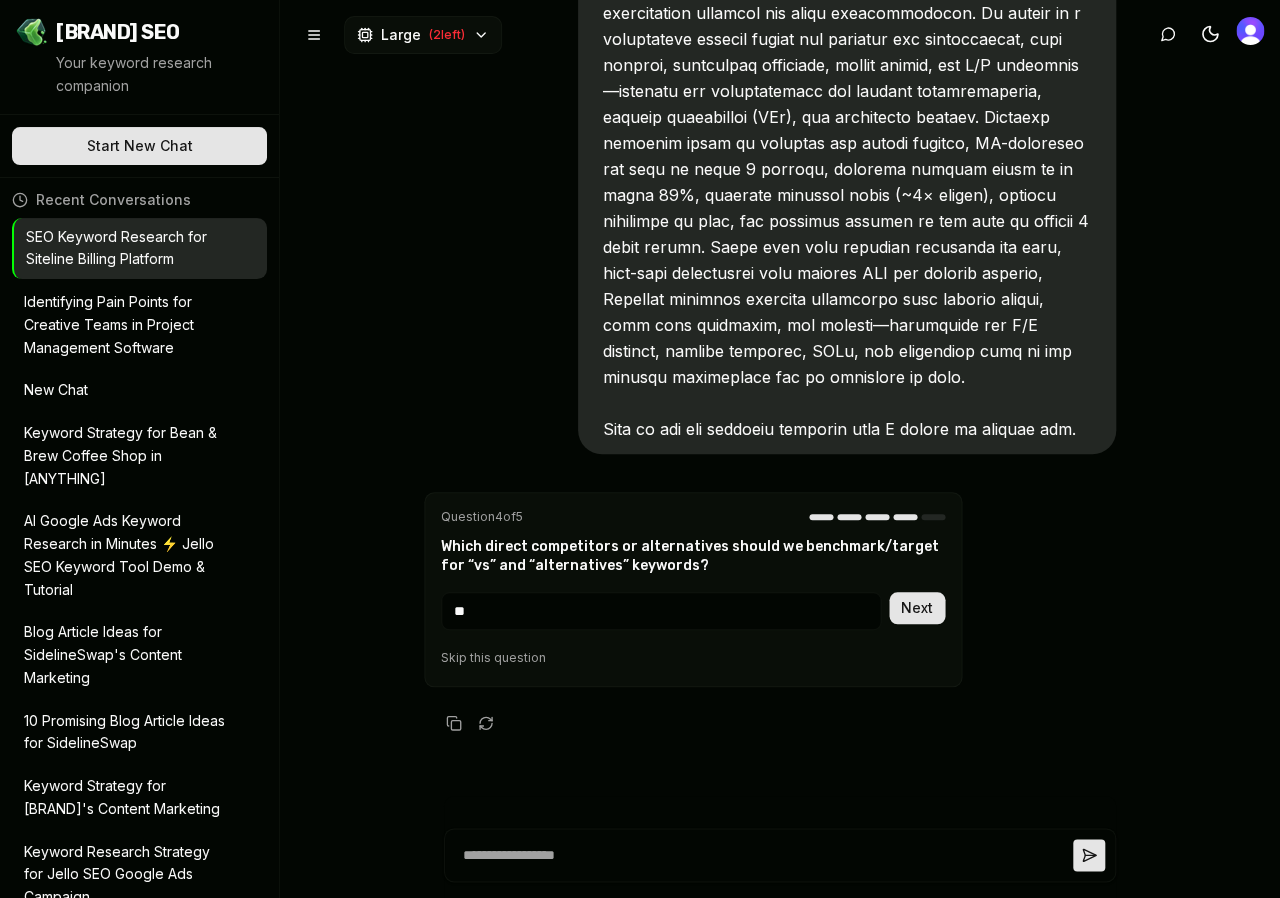scroll, scrollTop: 565, scrollLeft: 0, axis: vertical 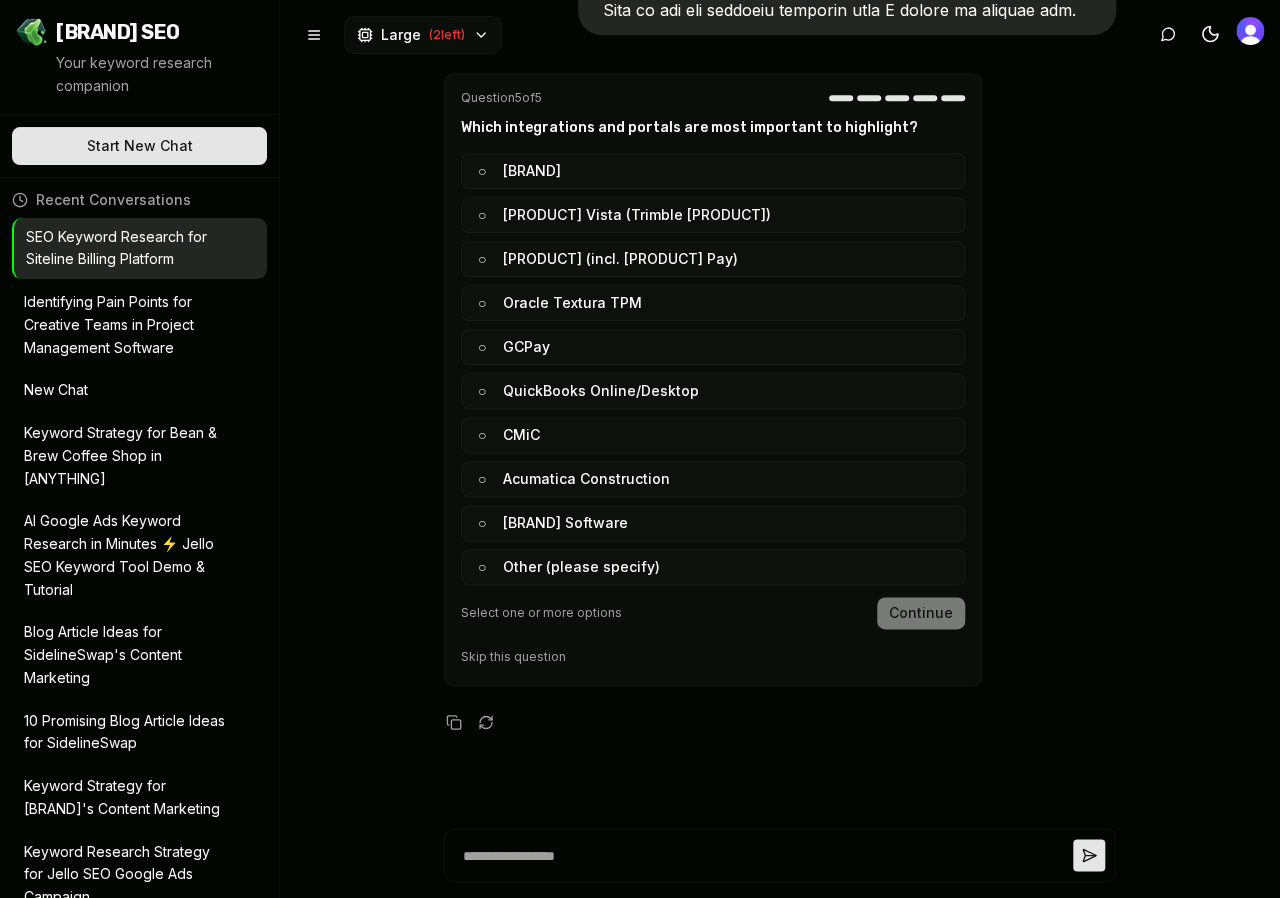 click on "Skip this question" at bounding box center (513, 657) 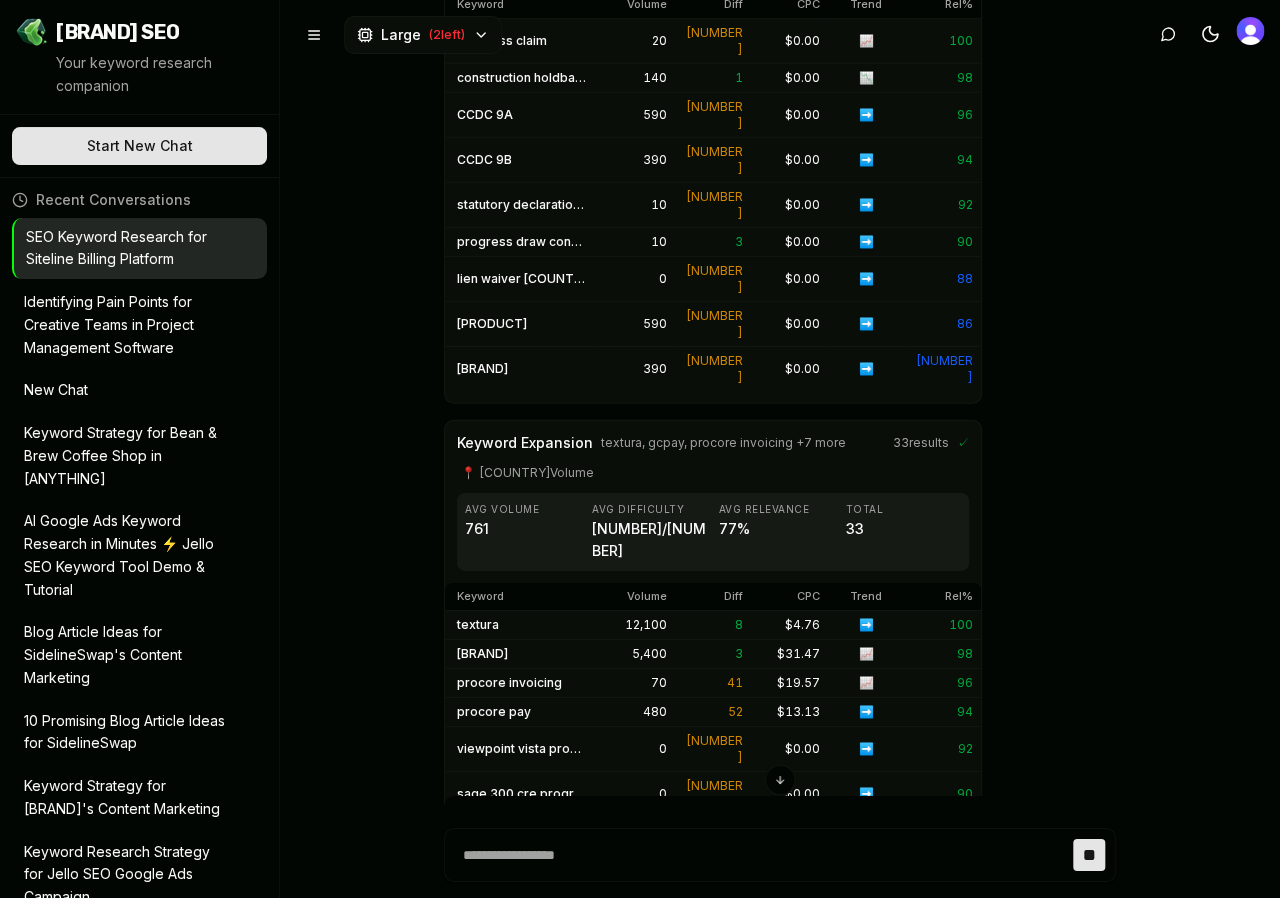 scroll, scrollTop: 4577, scrollLeft: 0, axis: vertical 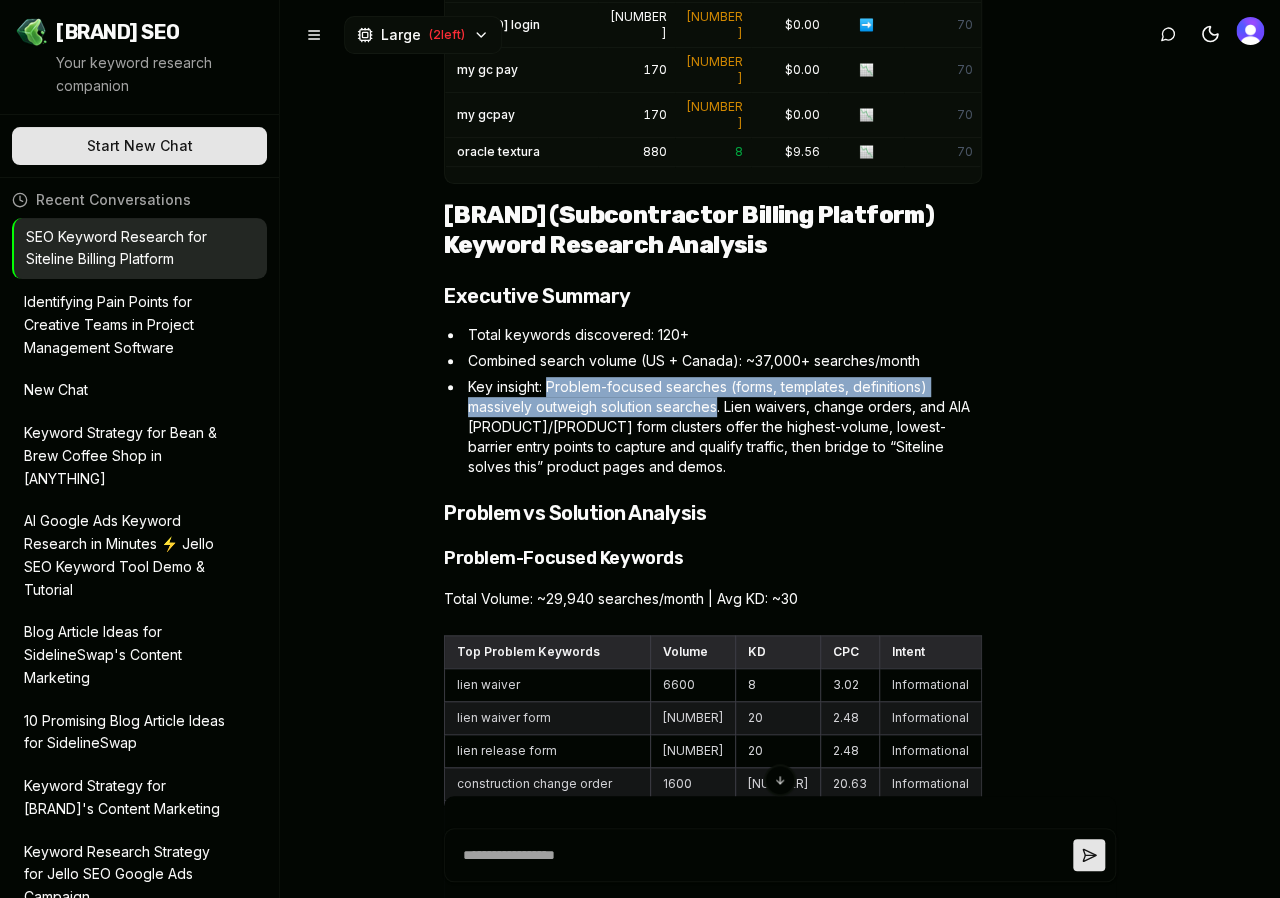 drag, startPoint x: 550, startPoint y: 235, endPoint x: 716, endPoint y: 255, distance: 167.20049 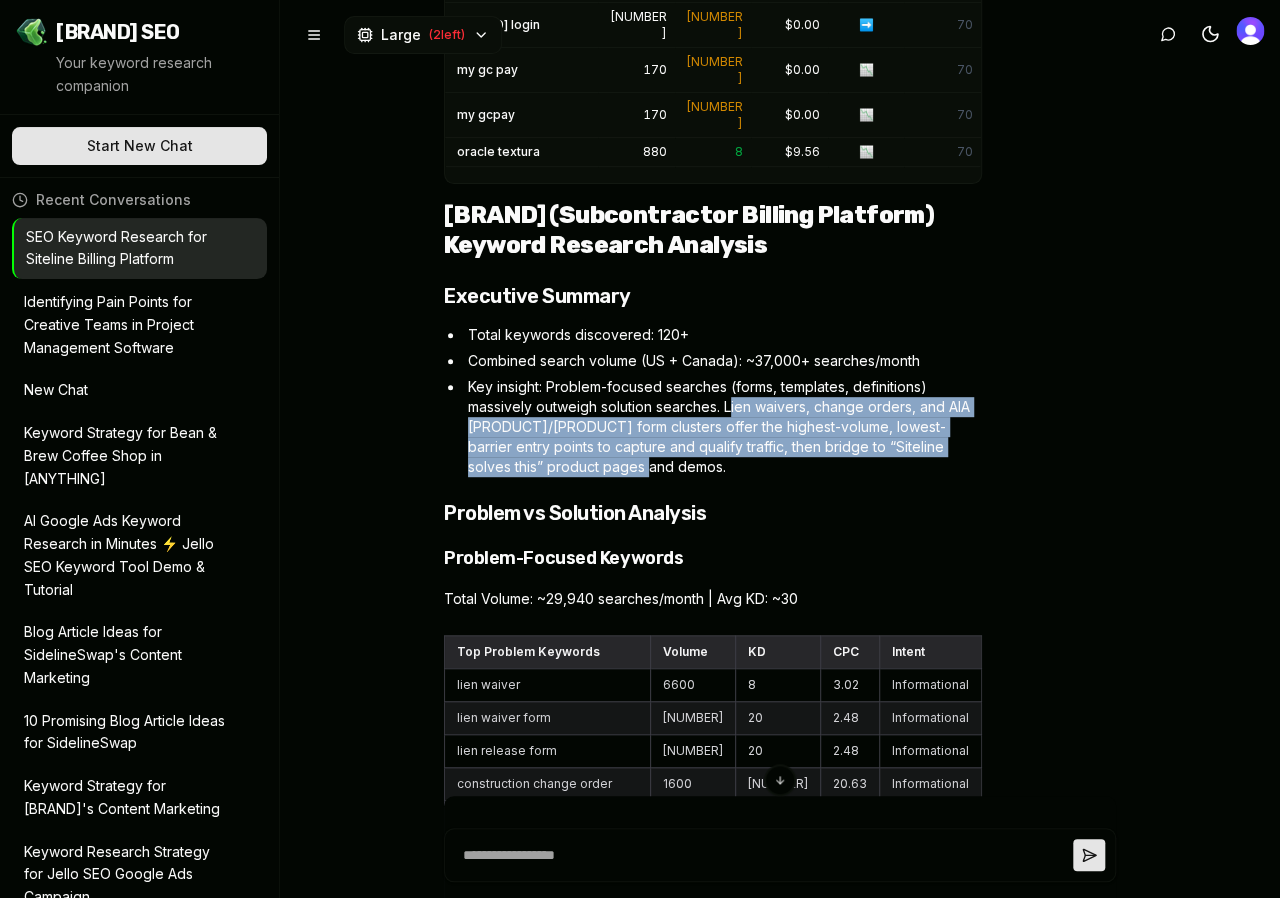 drag, startPoint x: 731, startPoint y: 261, endPoint x: 702, endPoint y: 310, distance: 56.938564 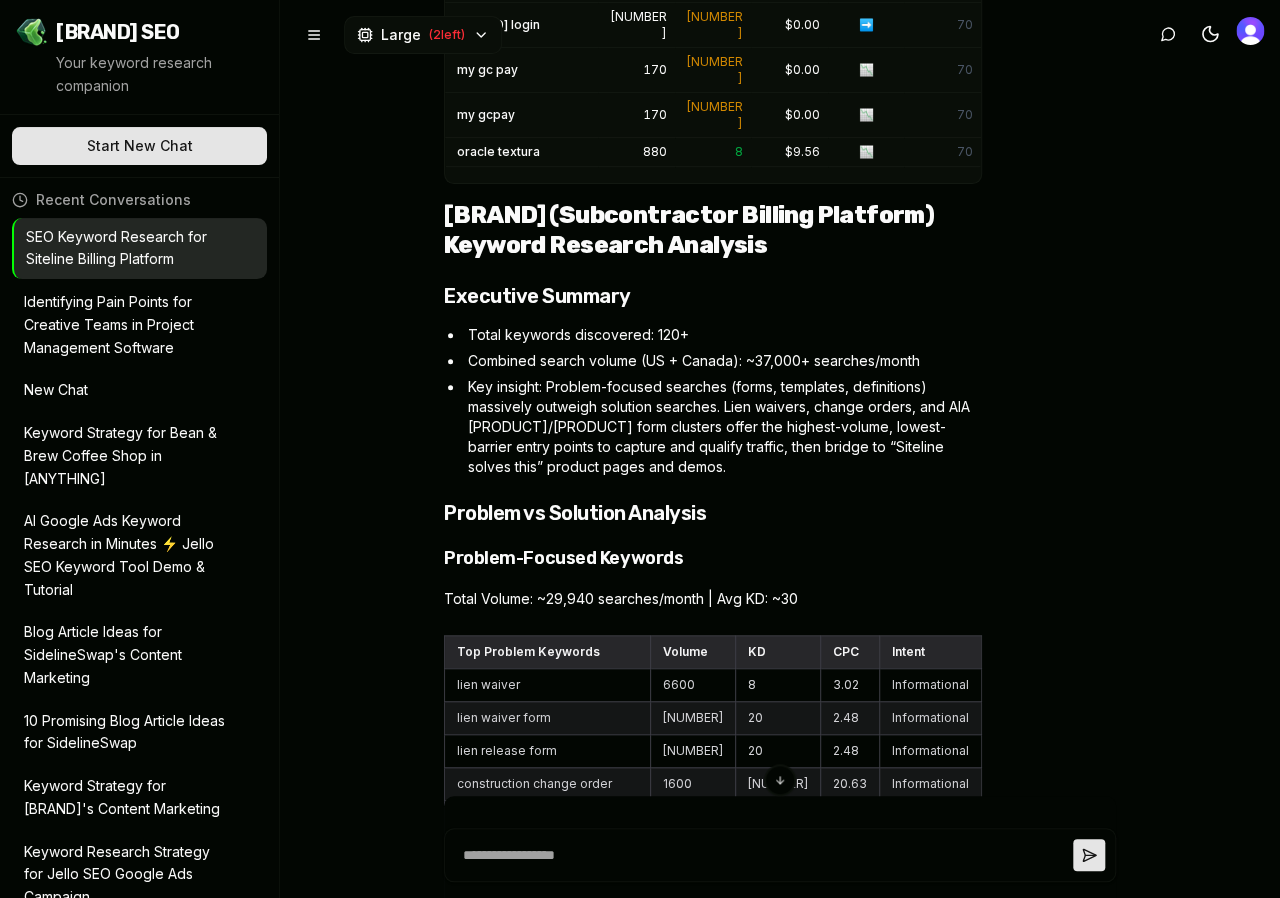 click on "Key insight: Problem-focused searches (forms, templates, definitions) massively outweigh solution searches. Lien waivers, change orders, and AIA G702/G703 form clusters offer the highest-volume, lowest-barrier entry points to capture and qualify traffic, then bridge to “Siteline solves this” product pages and demos." at bounding box center [723, 427] 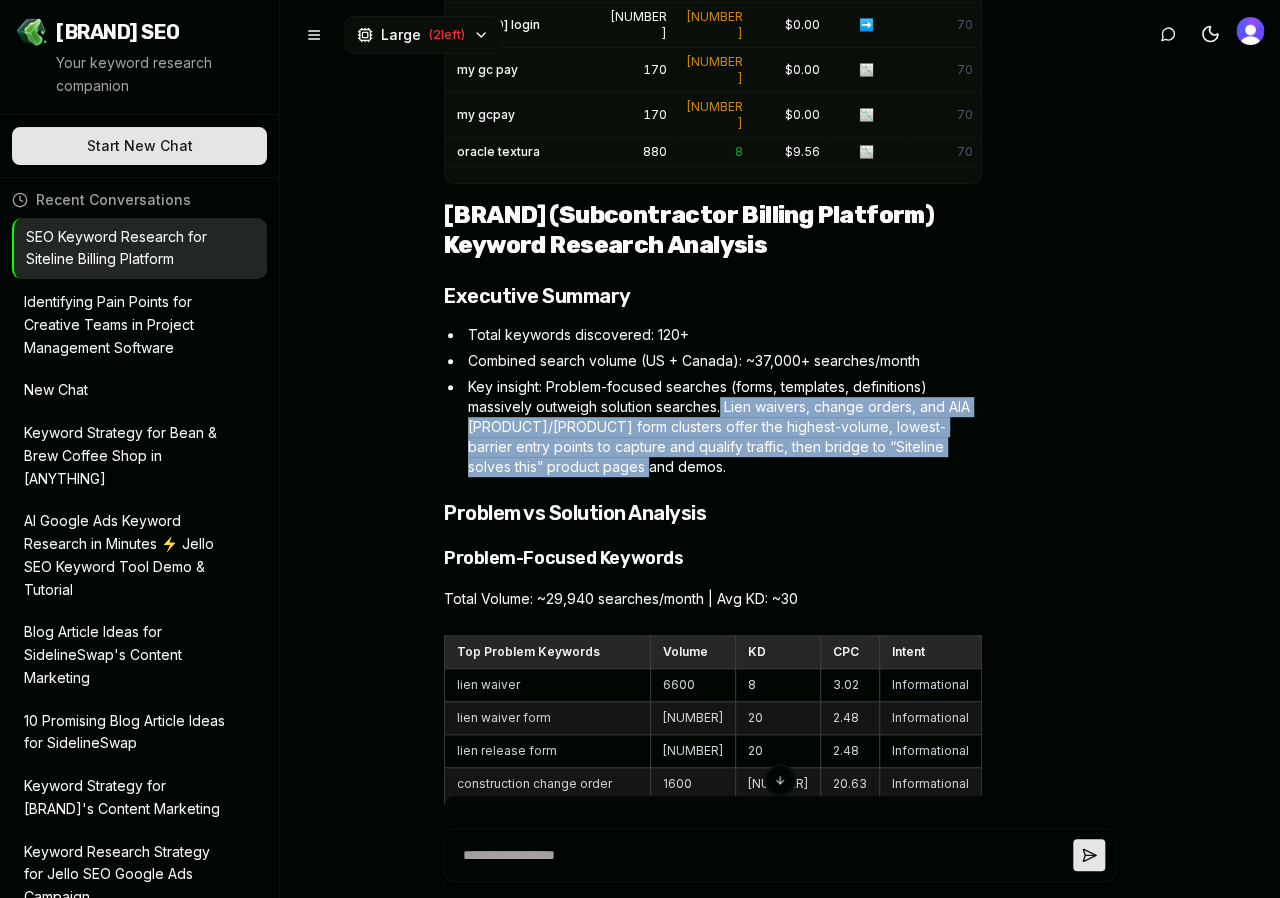 drag, startPoint x: 703, startPoint y: 308, endPoint x: 723, endPoint y: 261, distance: 51.078373 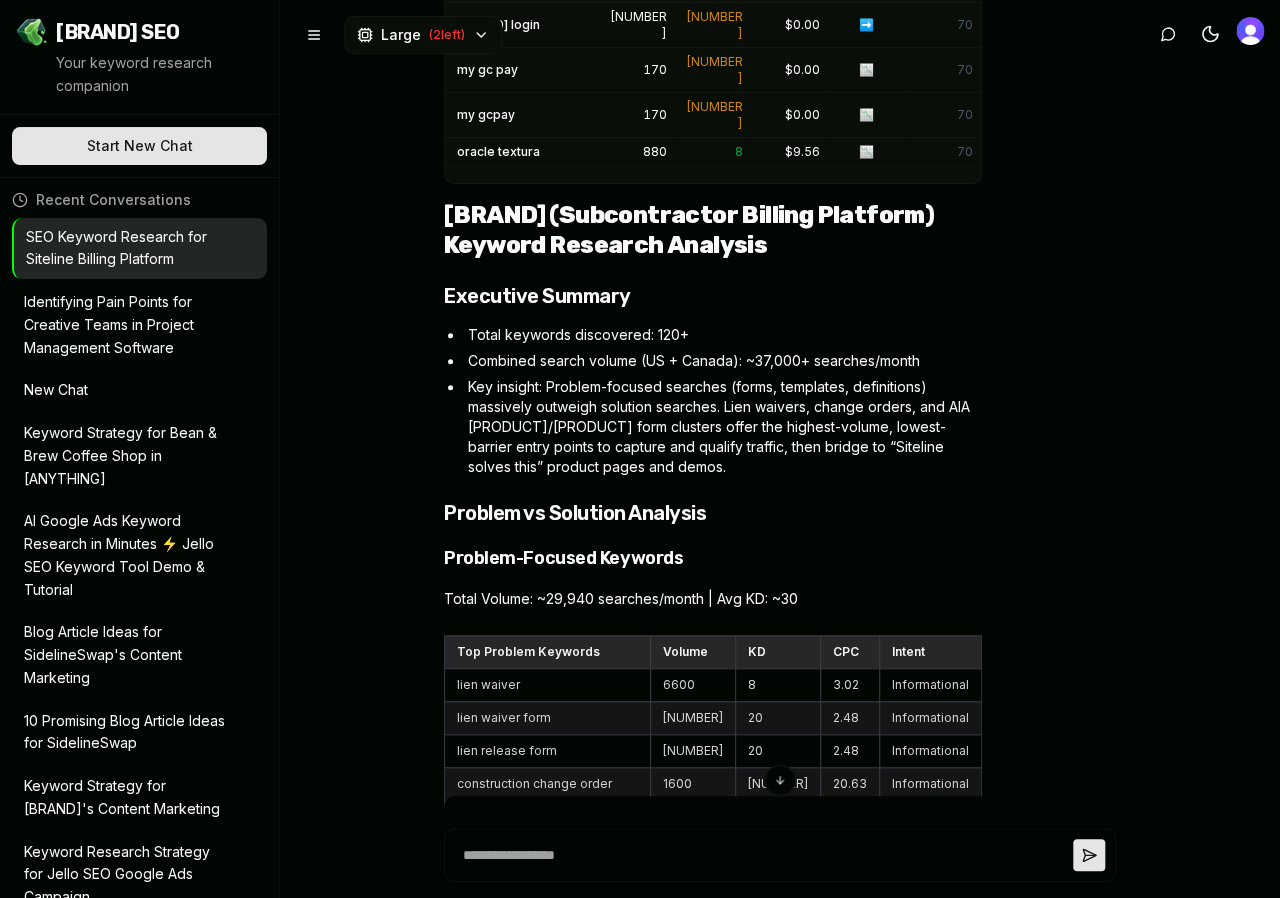 click on "Key insight: Problem-focused searches (forms, templates, definitions) massively outweigh solution searches. Lien waivers, change orders, and AIA G702/G703 form clusters offer the highest-volume, lowest-barrier entry points to capture and qualify traffic, then bridge to “Siteline solves this” product pages and demos." at bounding box center [723, 427] 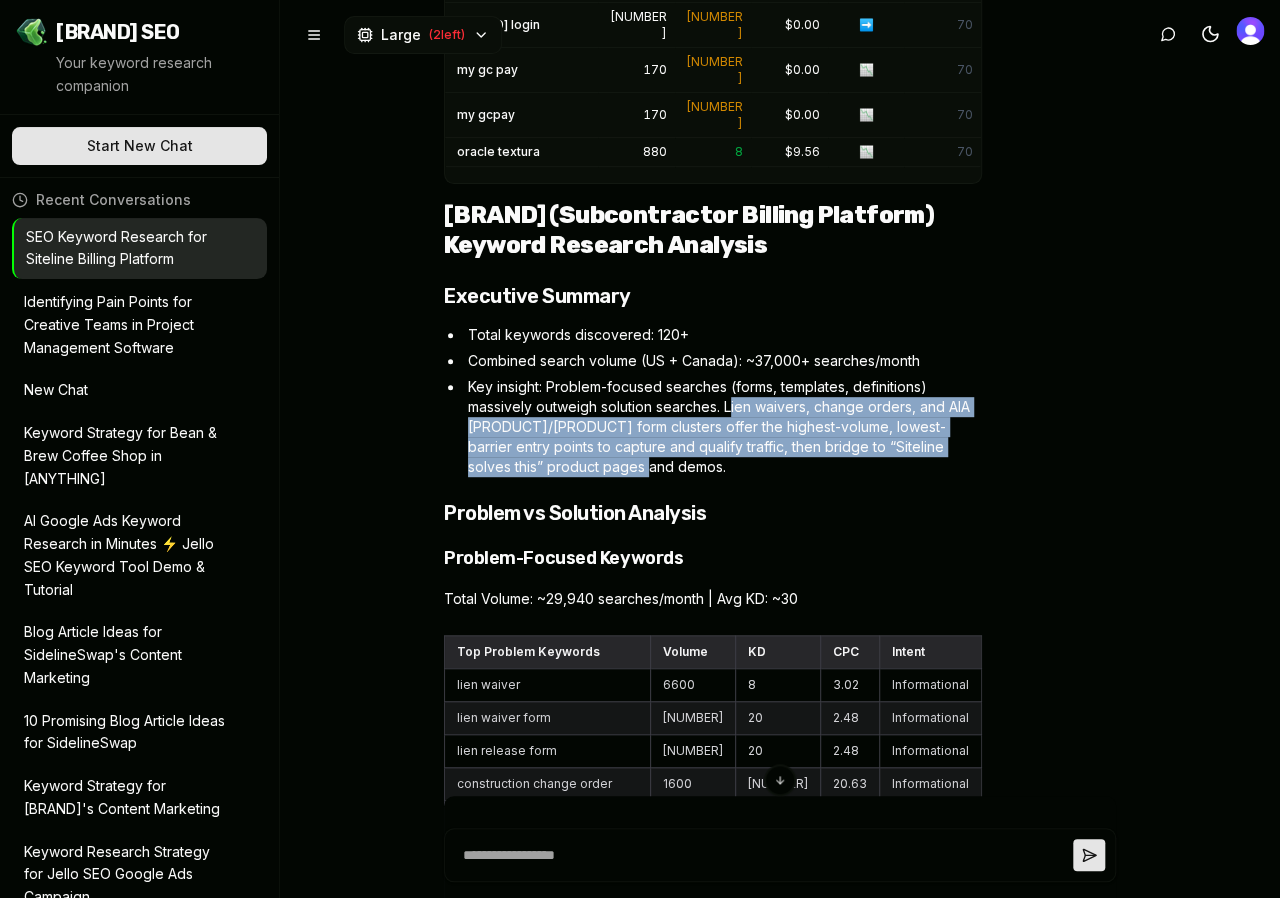 drag, startPoint x: 732, startPoint y: 252, endPoint x: 726, endPoint y: 319, distance: 67.26812 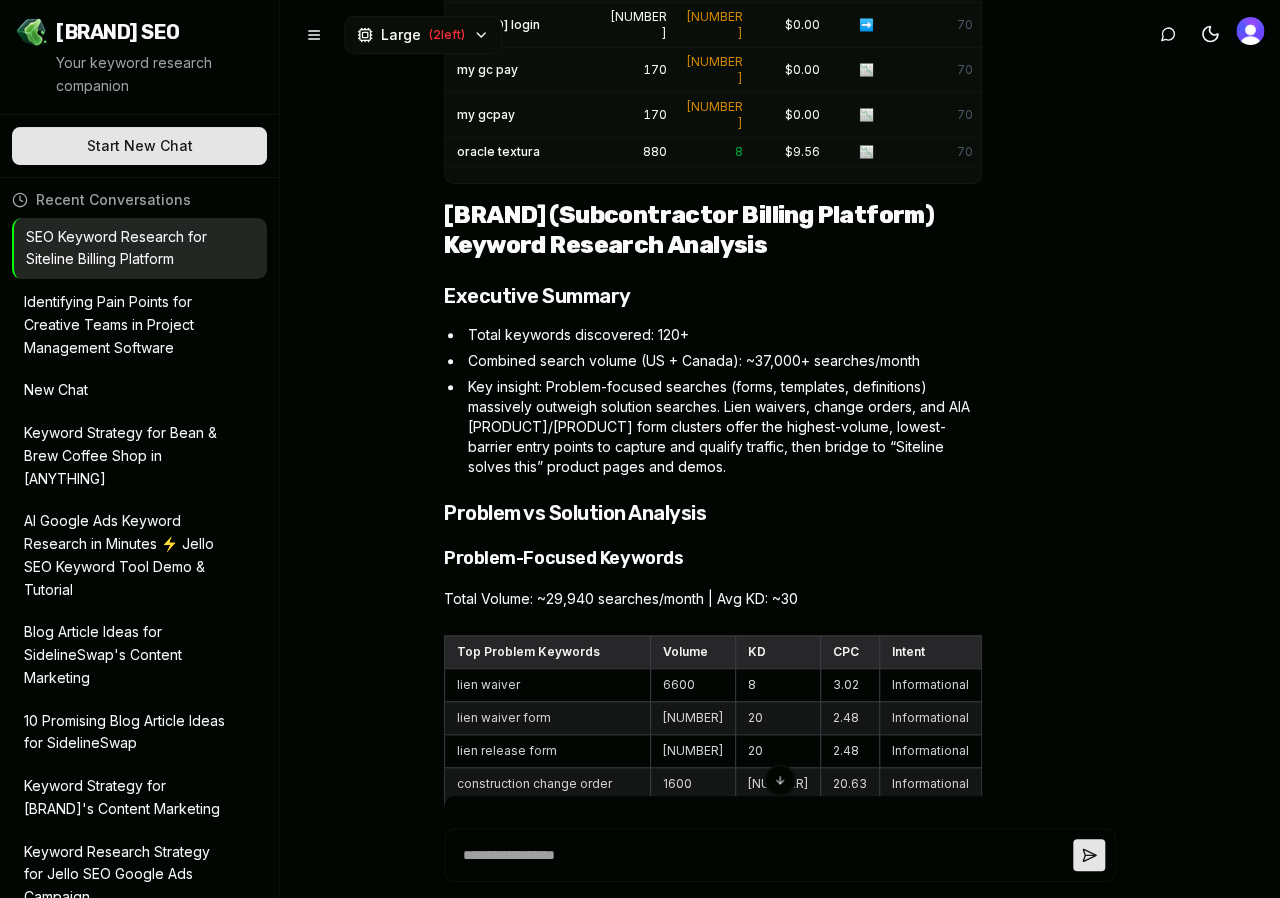 click on "Key insight: Problem-focused searches (forms, templates, definitions) massively outweigh solution searches. Lien waivers, change orders, and AIA G702/G703 form clusters offer the highest-volume, lowest-barrier entry points to capture and qualify traffic, then bridge to “Siteline solves this” product pages and demos." at bounding box center [723, 427] 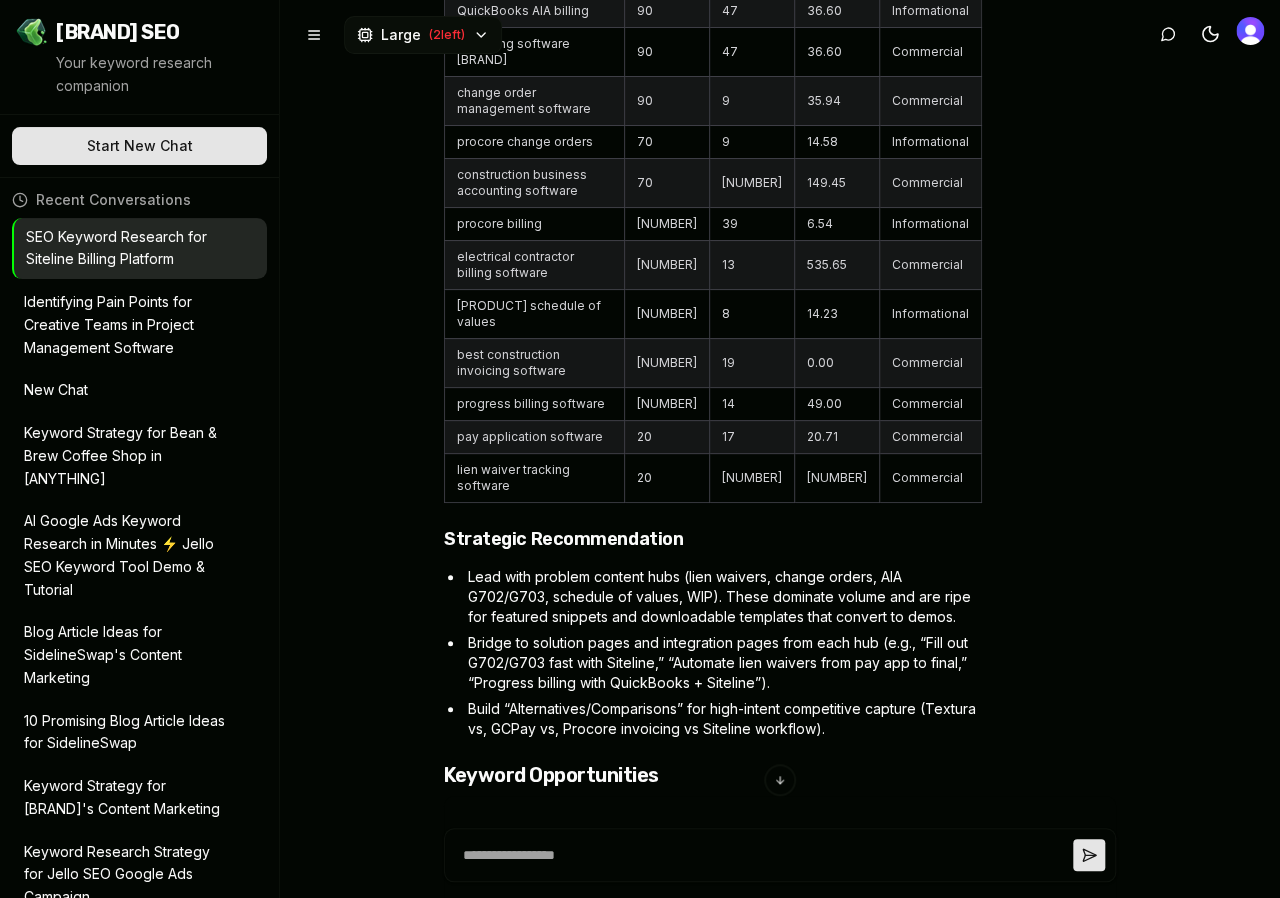 scroll, scrollTop: 7605, scrollLeft: 0, axis: vertical 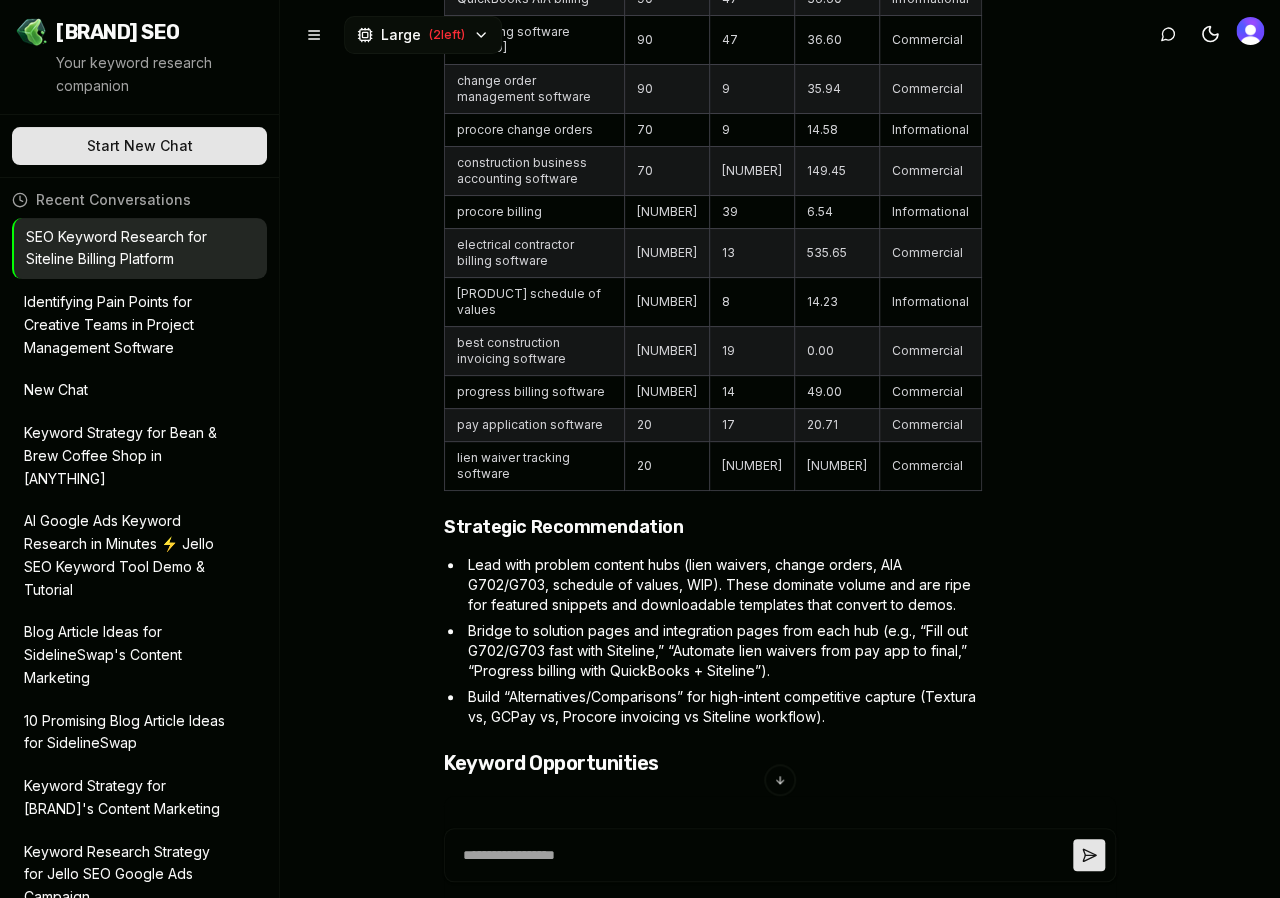 click on "Bridge to solution pages and integration pages from each hub (e.g., “Fill out G702/G703 fast with Siteline,” “Automate lien waivers from pay app to final,” “Progress billing with QuickBooks + Siteline”)." at bounding box center (723, 651) 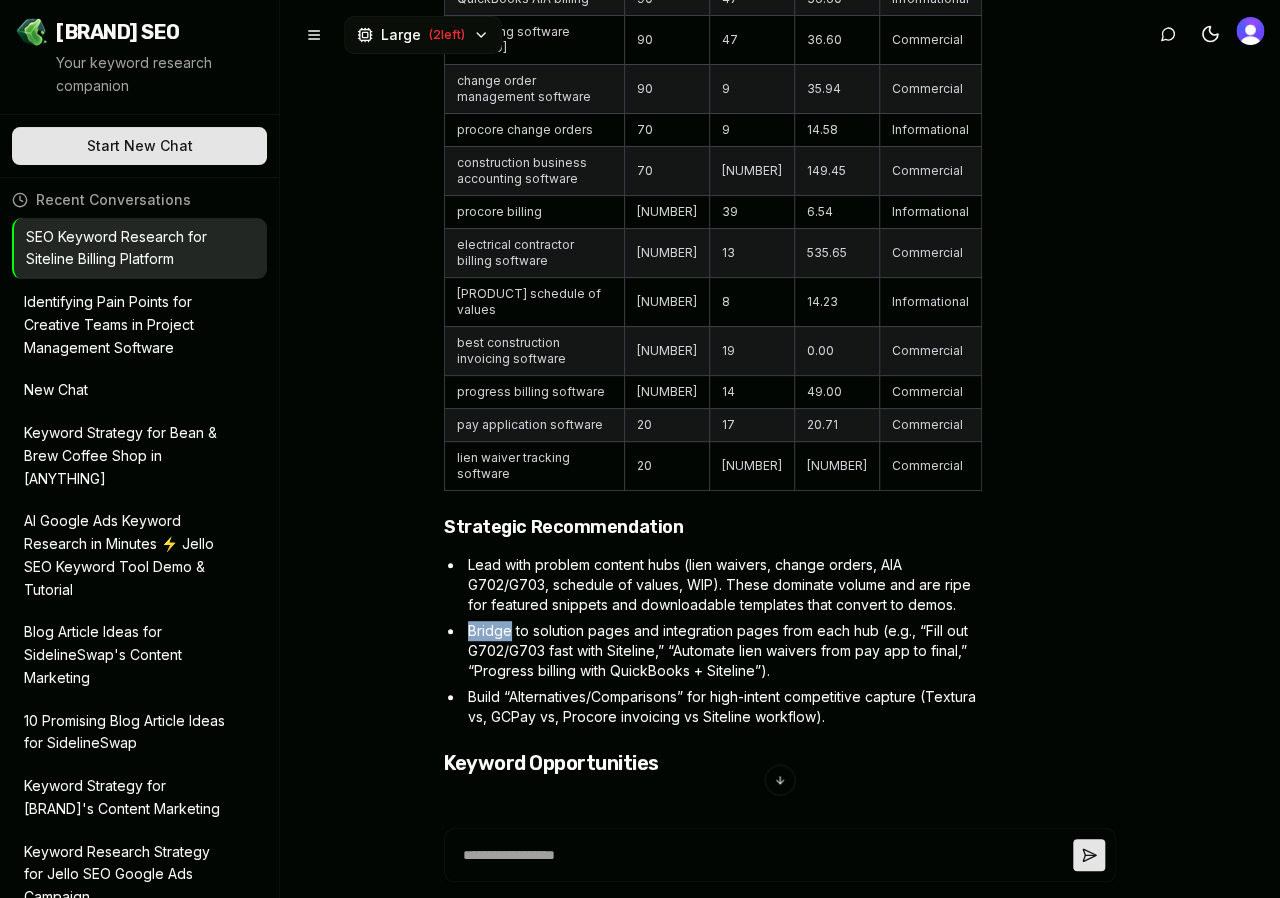 click on "Bridge to solution pages and integration pages from each hub (e.g., “Fill out G702/G703 fast with Siteline,” “Automate lien waivers from pay app to final,” “Progress billing with QuickBooks + Siteline”)." at bounding box center [723, 651] 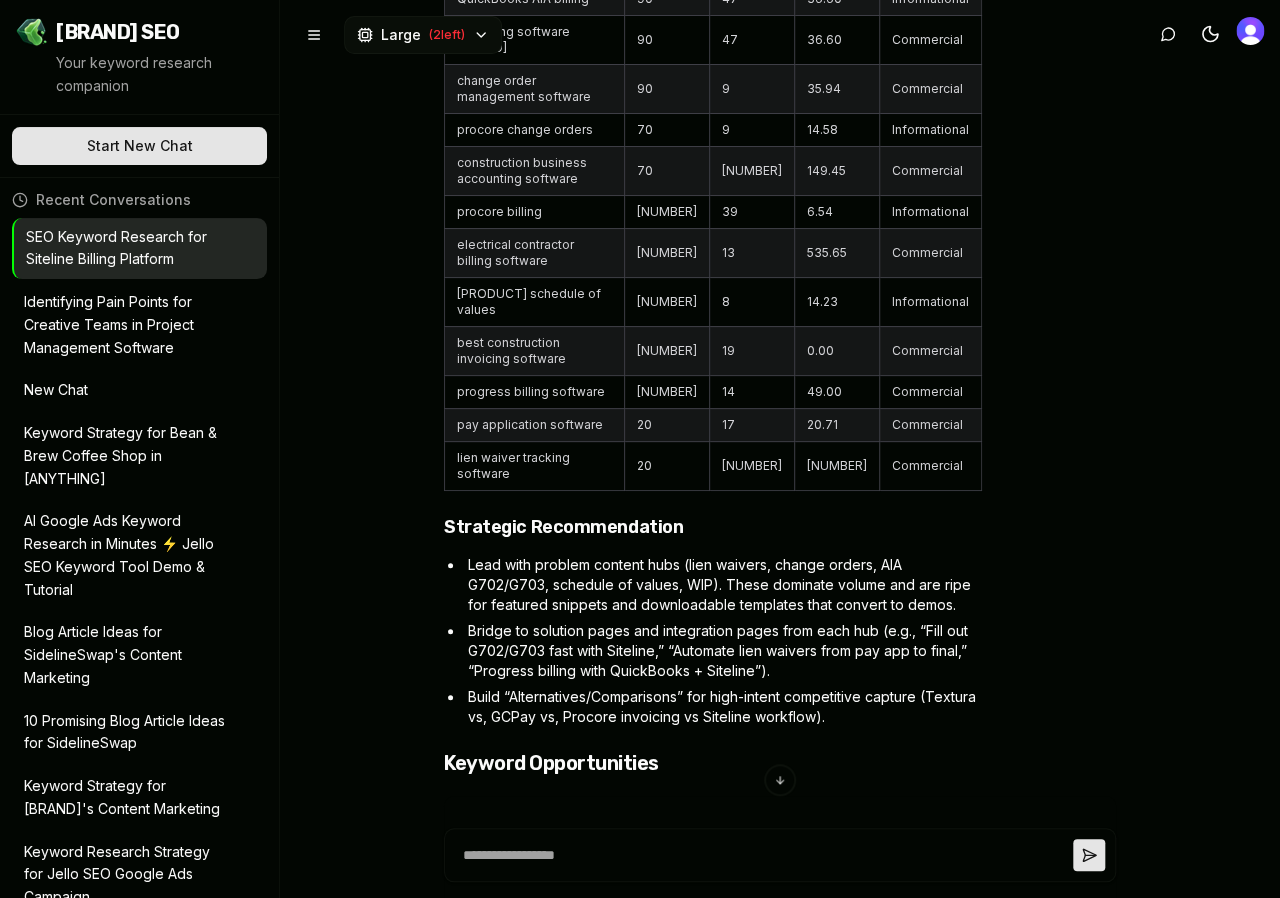 click on "Bridge to solution pages and integration pages from each hub (e.g., “Fill out G702/G703 fast with Siteline,” “Automate lien waivers from pay app to final,” “Progress billing with QuickBooks + Siteline”)." at bounding box center (723, 651) 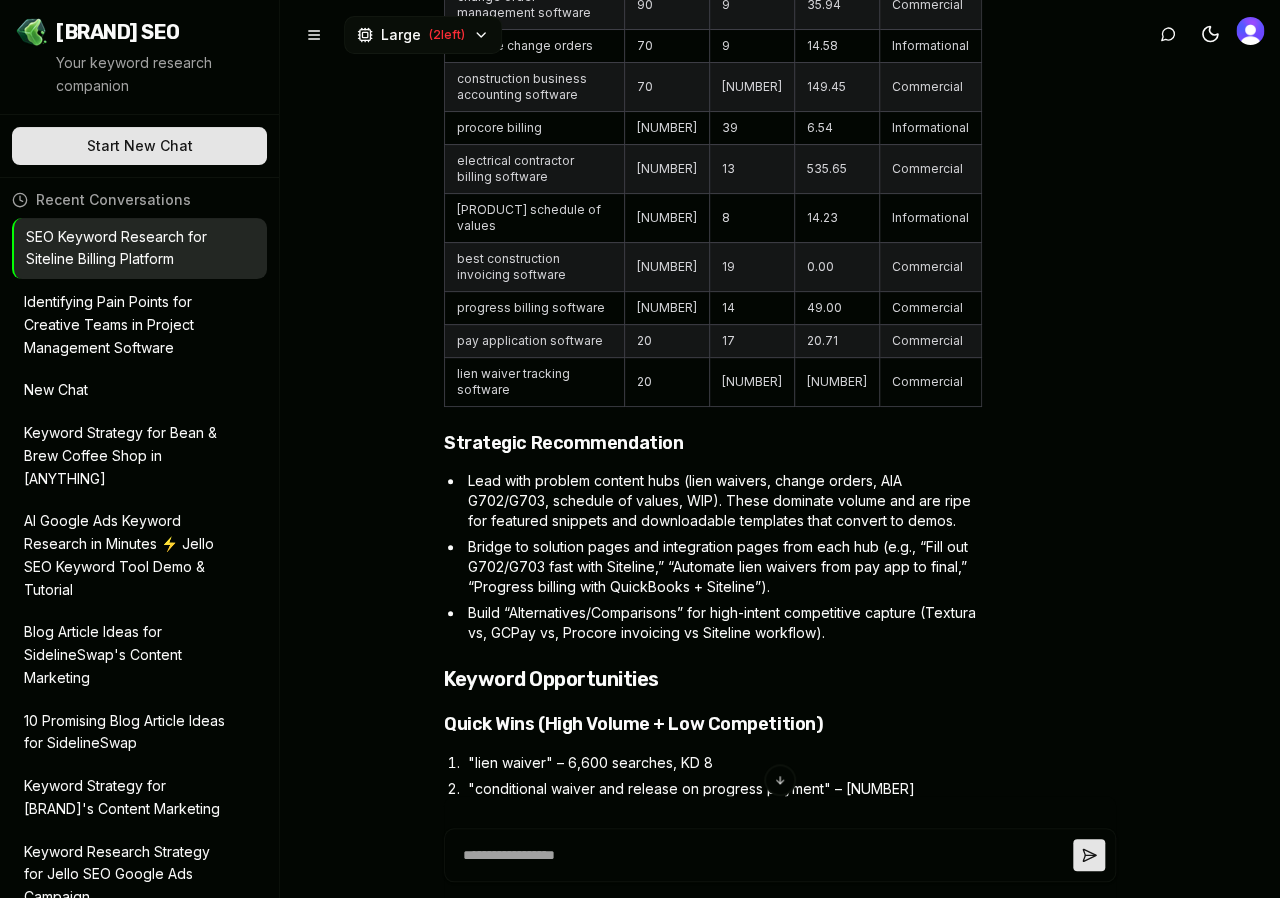 scroll, scrollTop: 7700, scrollLeft: 0, axis: vertical 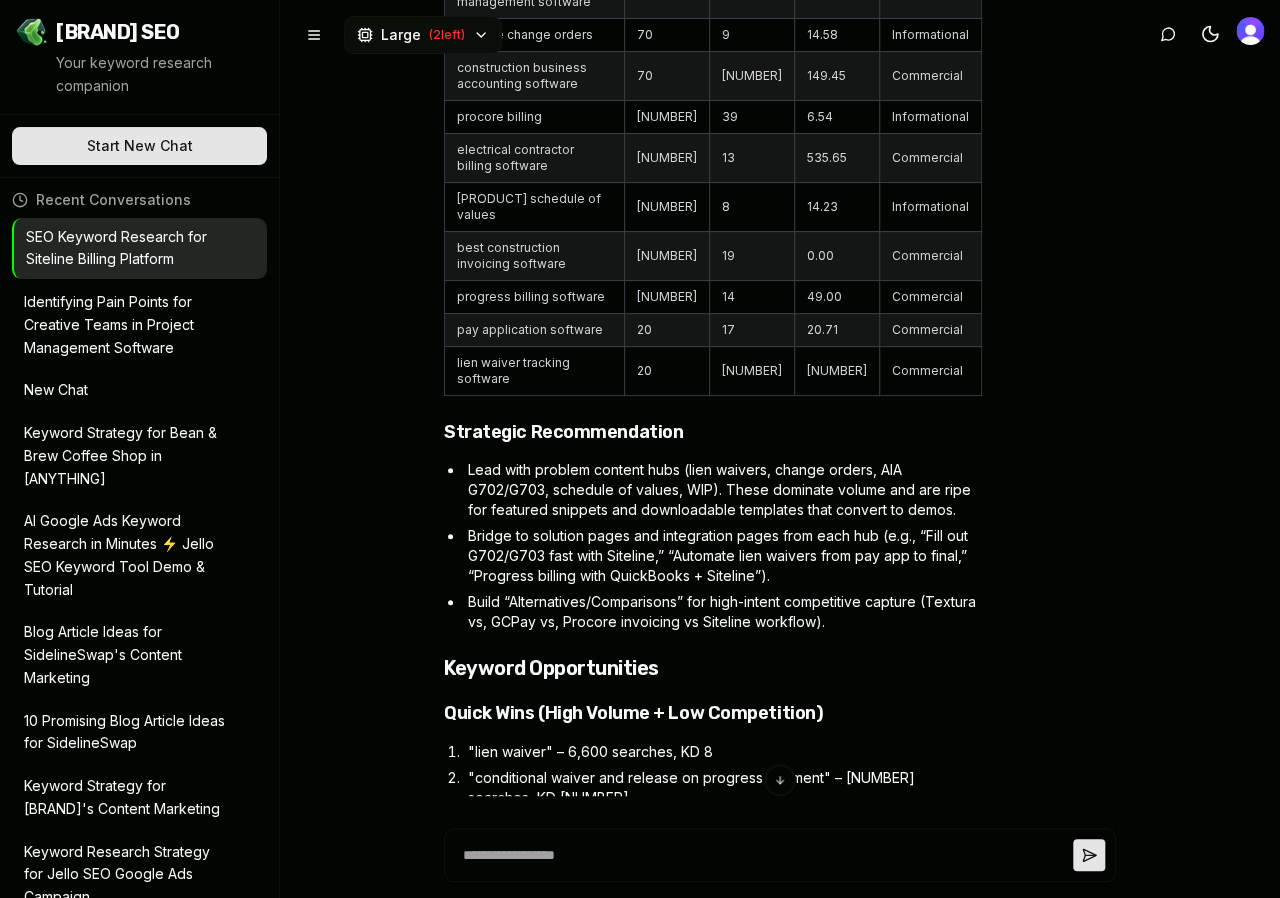 click on "Quick Wins (High Volume + Low Competition)" at bounding box center (713, 713) 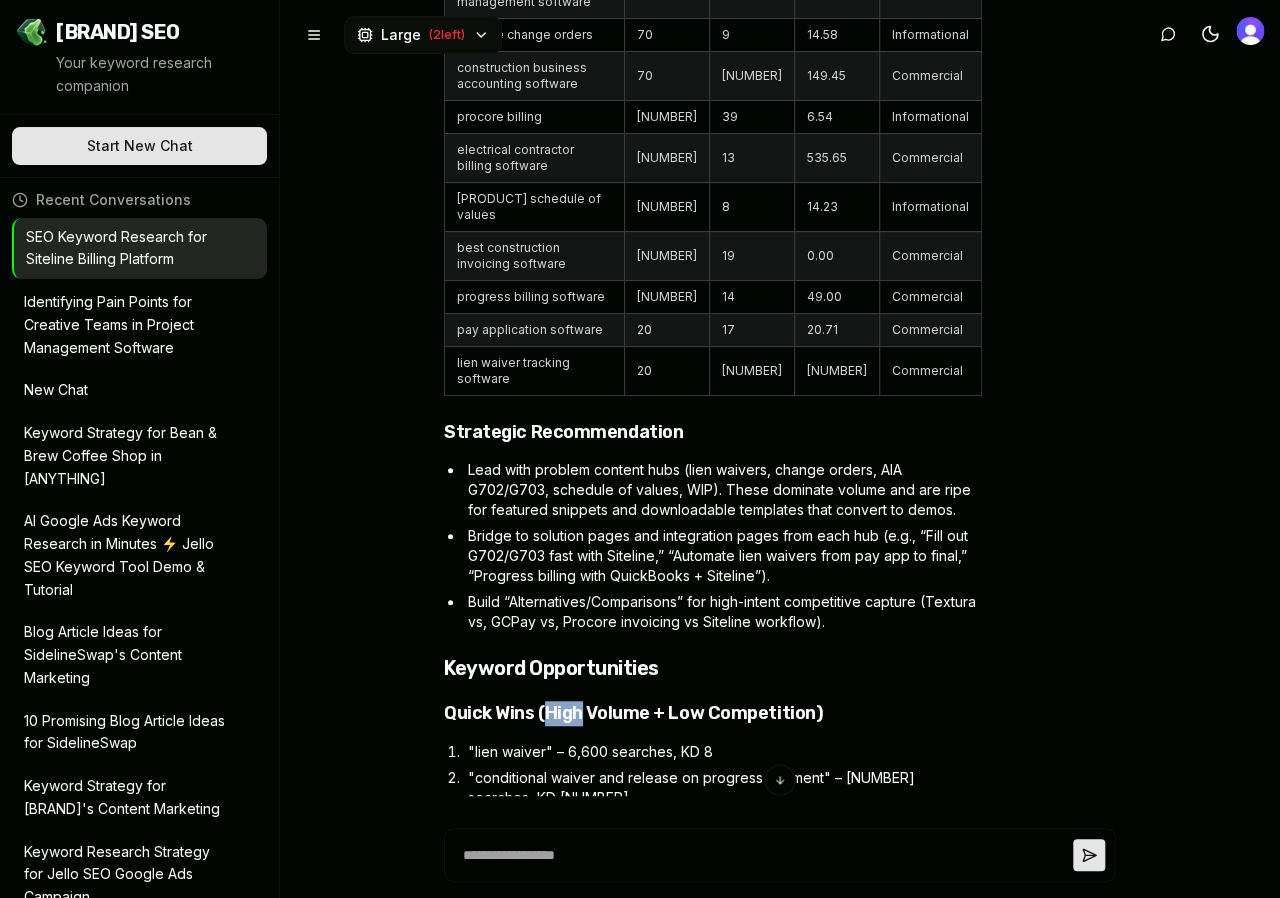 click on "Quick Wins (High Volume + Low Competition)" at bounding box center (713, 713) 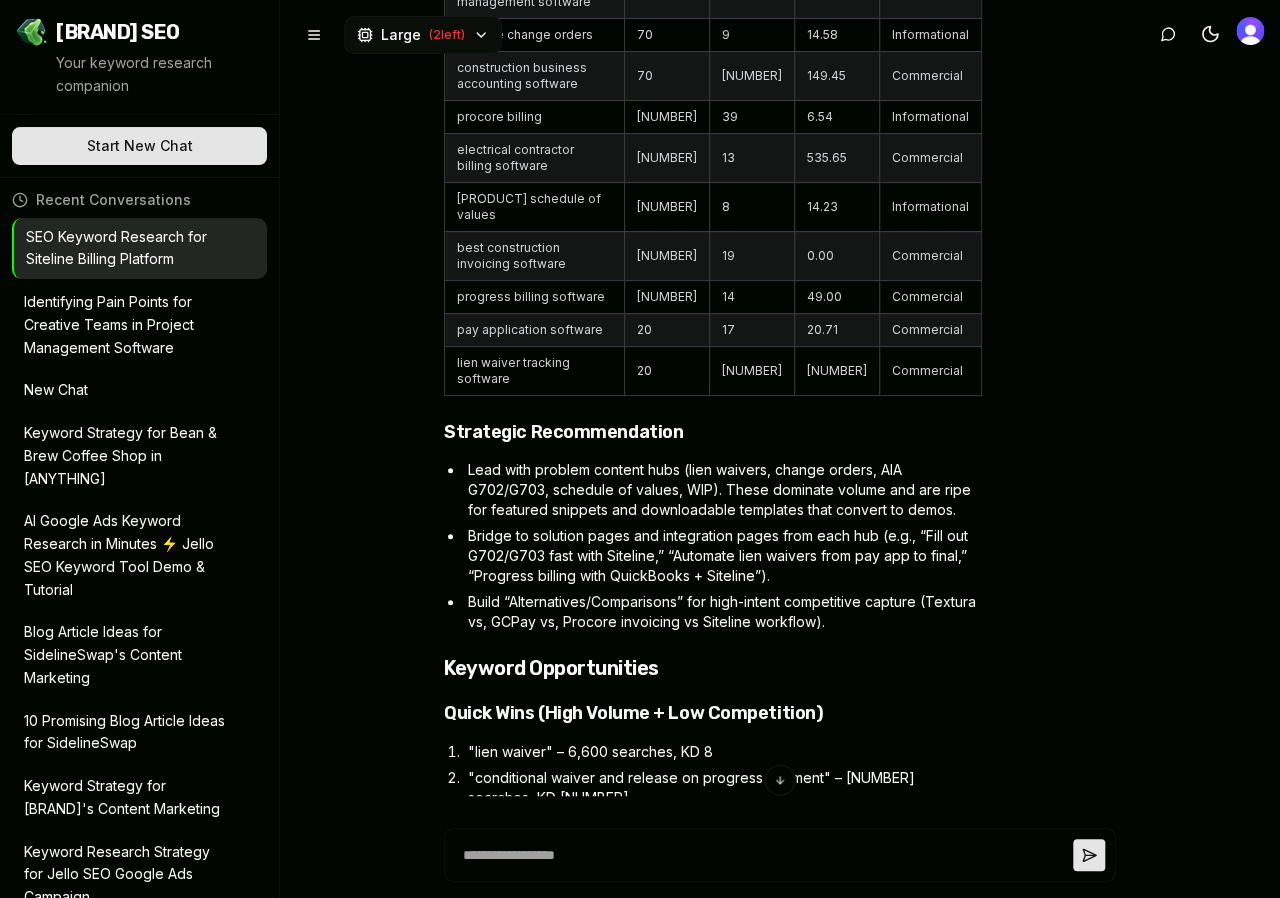click on "Quick Wins (High Volume + Low Competition)" at bounding box center [713, 713] 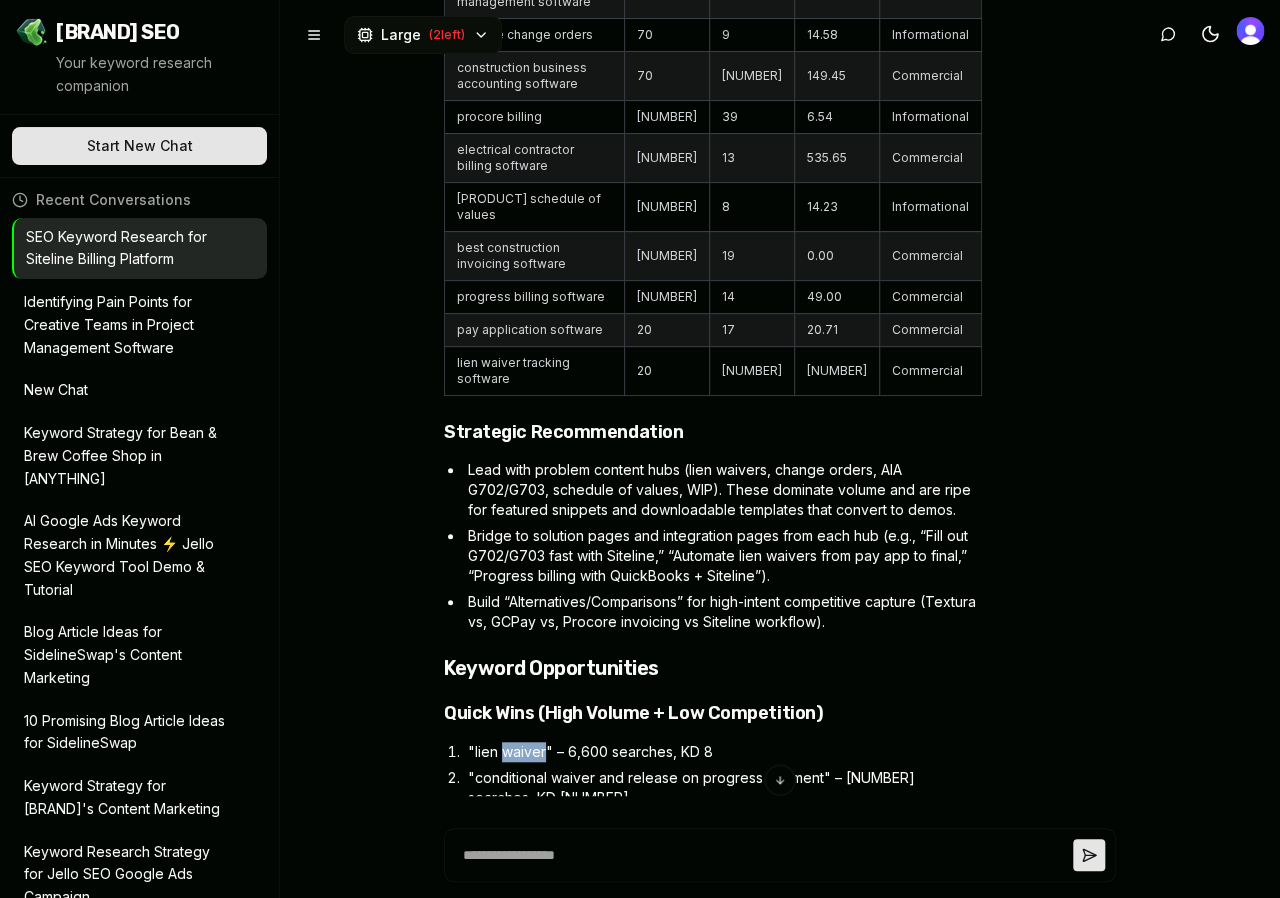 click on ""lien waiver" – 6,600 searches, KD 8" at bounding box center [723, 752] 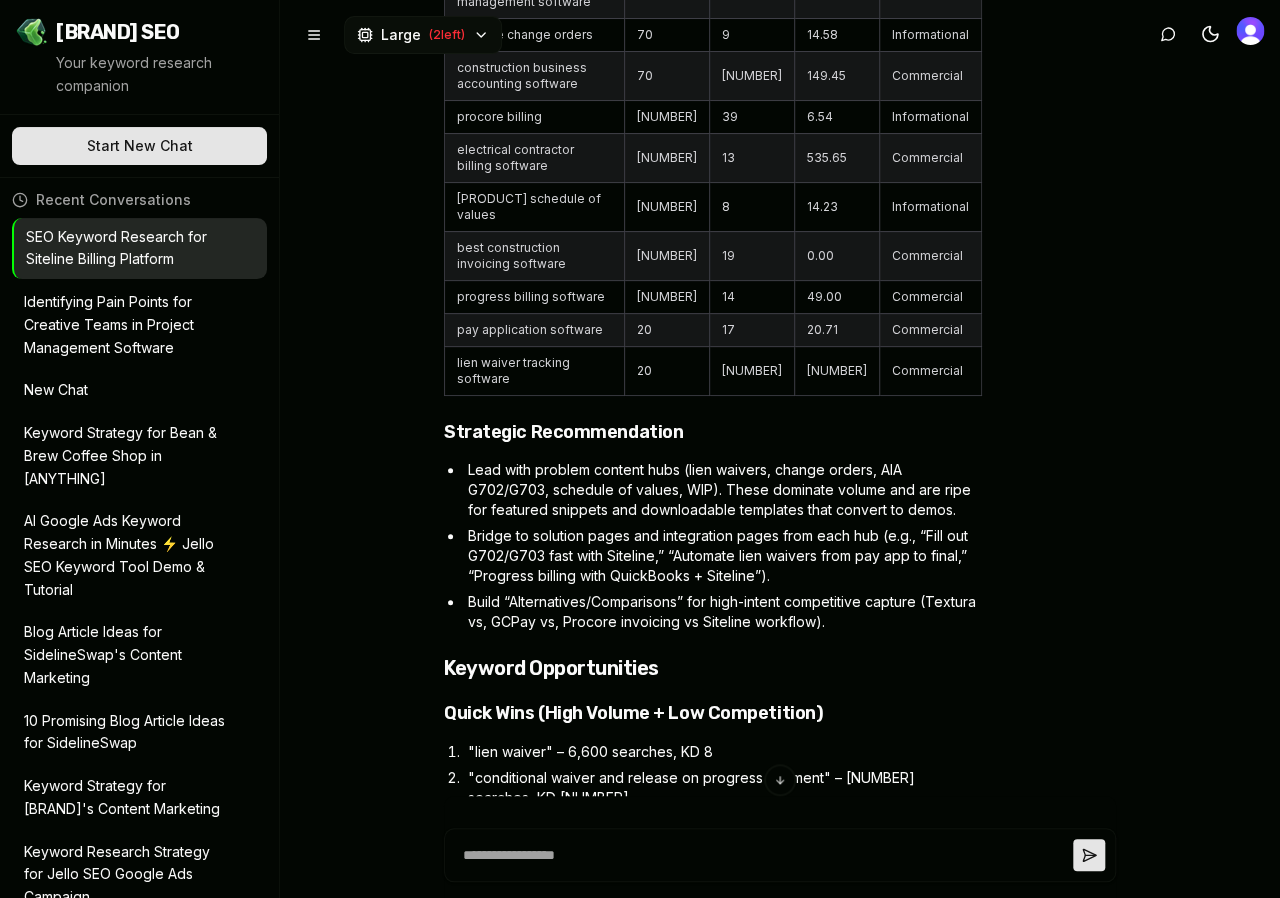 click on ""lien waiver" – 6,600 searches, KD 8" at bounding box center (723, 752) 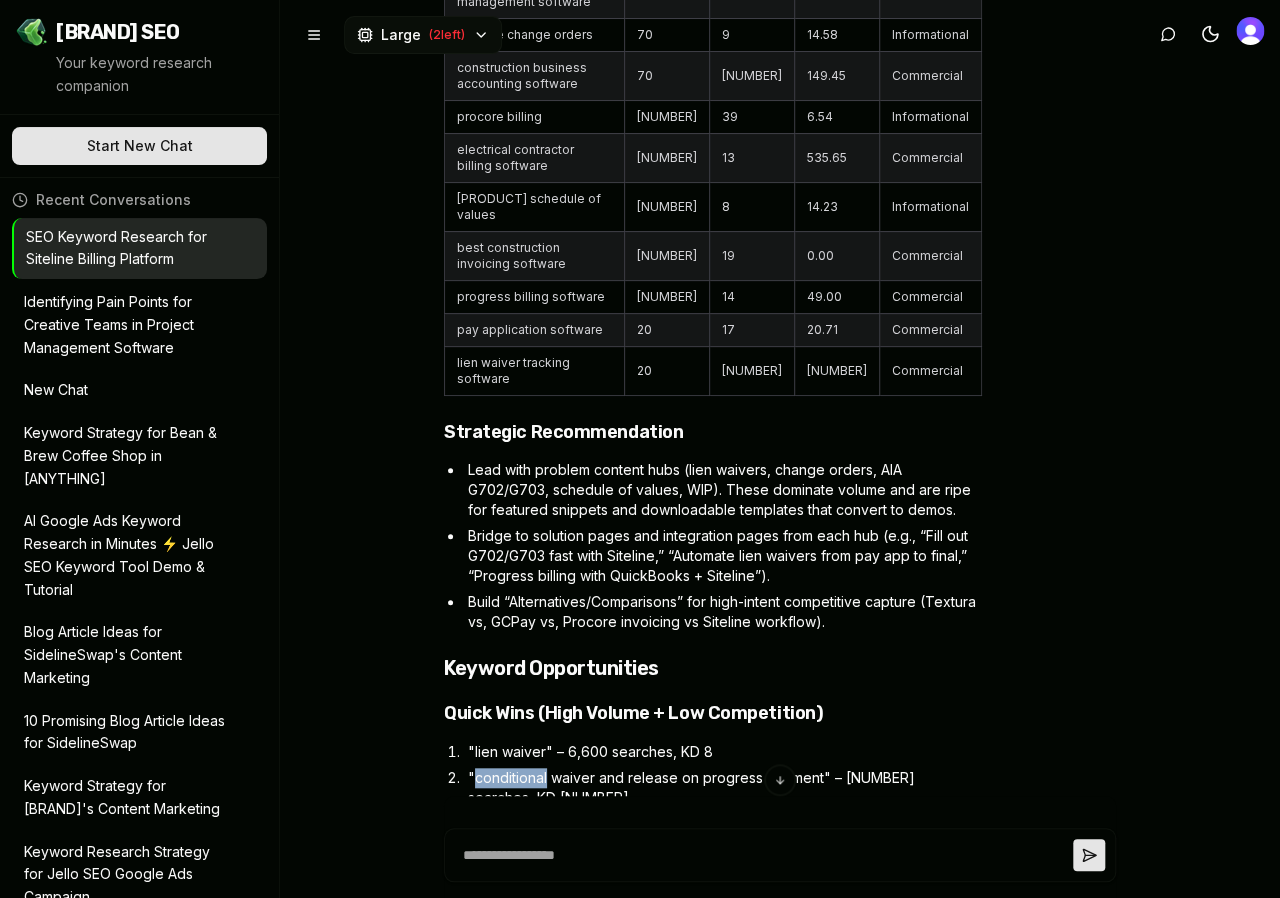 click on ""conditional waiver and release on progress payment" – 1,600 searches, KD 1" at bounding box center [723, 788] 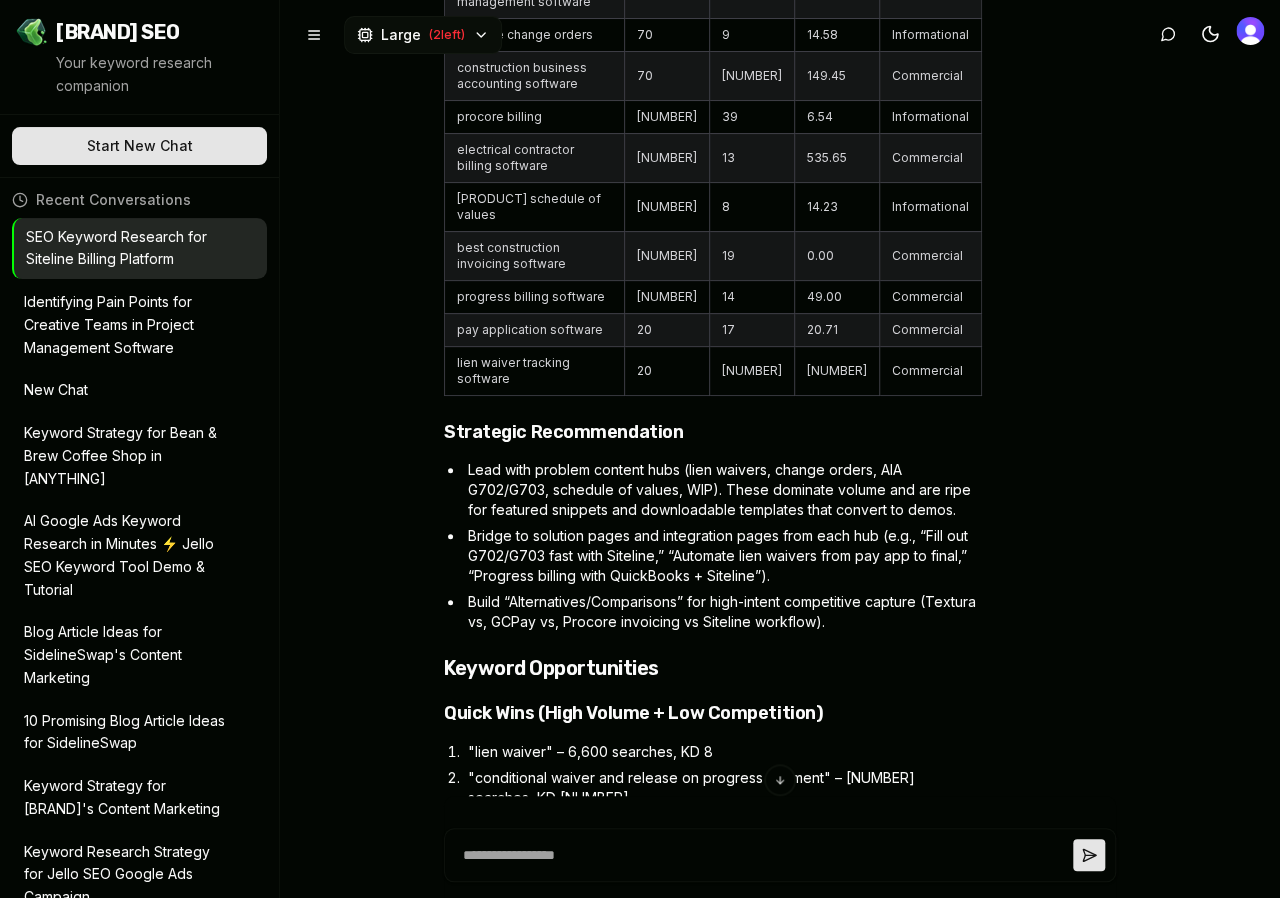 click on ""conditional waiver and release on progress payment" – 1,600 searches, KD 1" at bounding box center [723, 788] 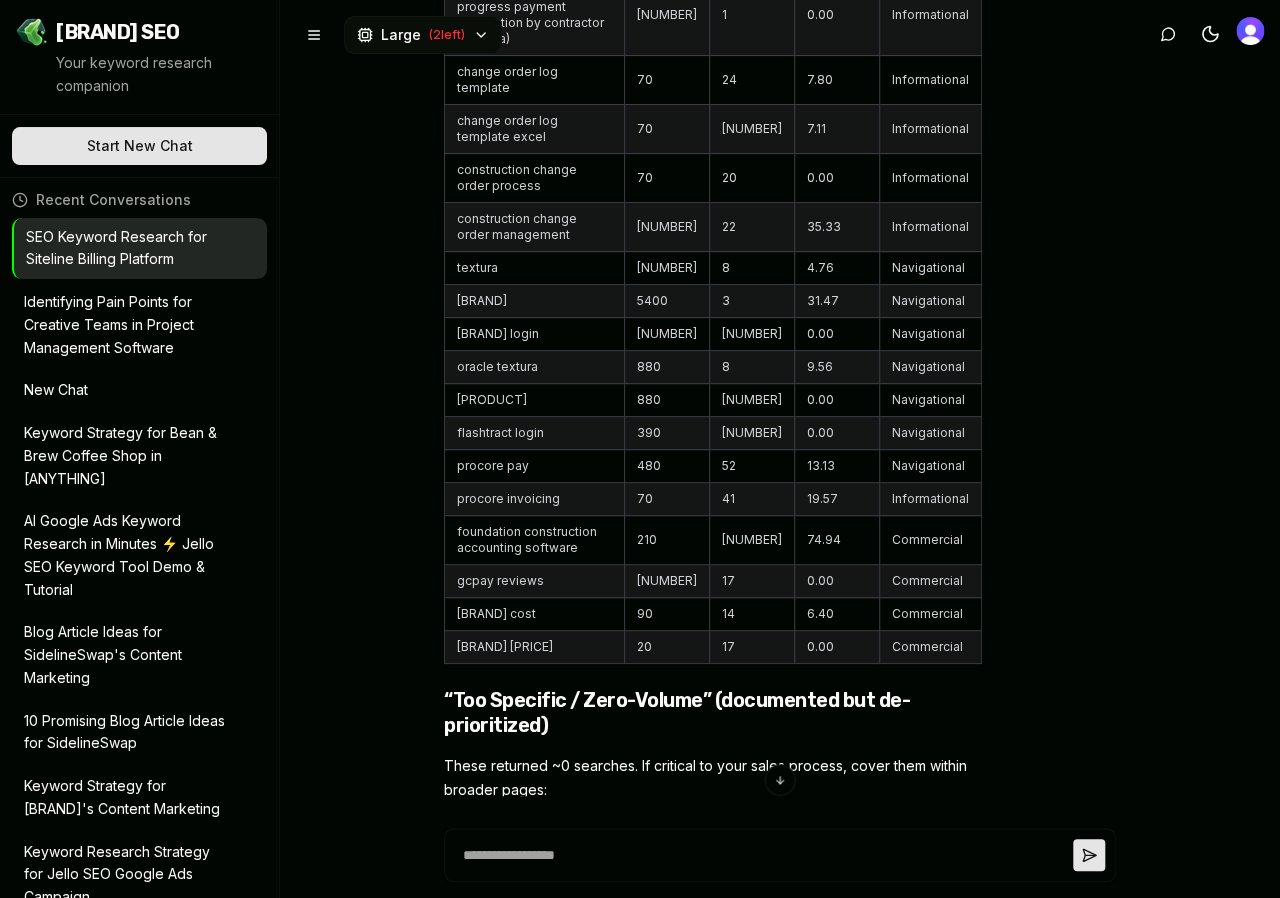 scroll, scrollTop: 13243, scrollLeft: 0, axis: vertical 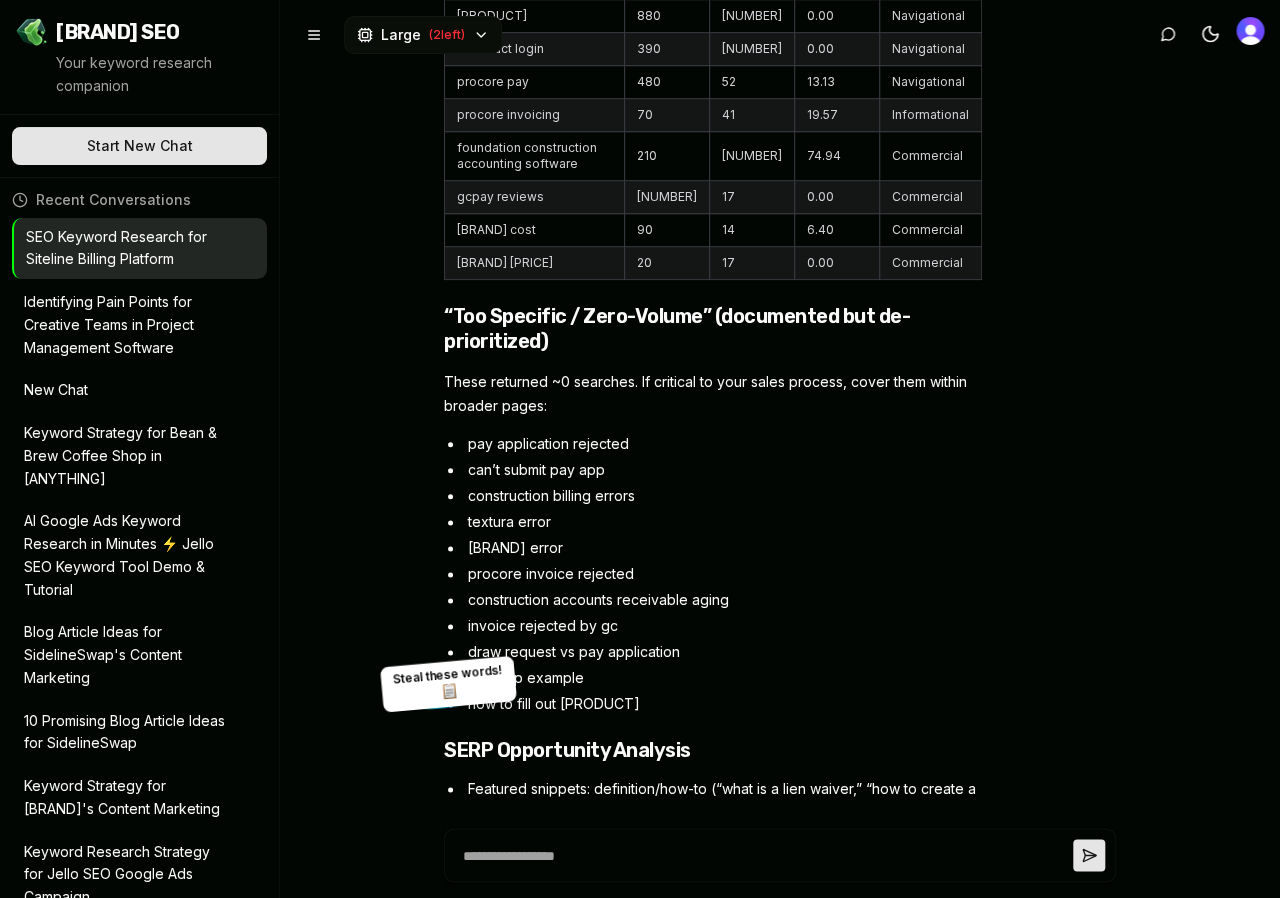click 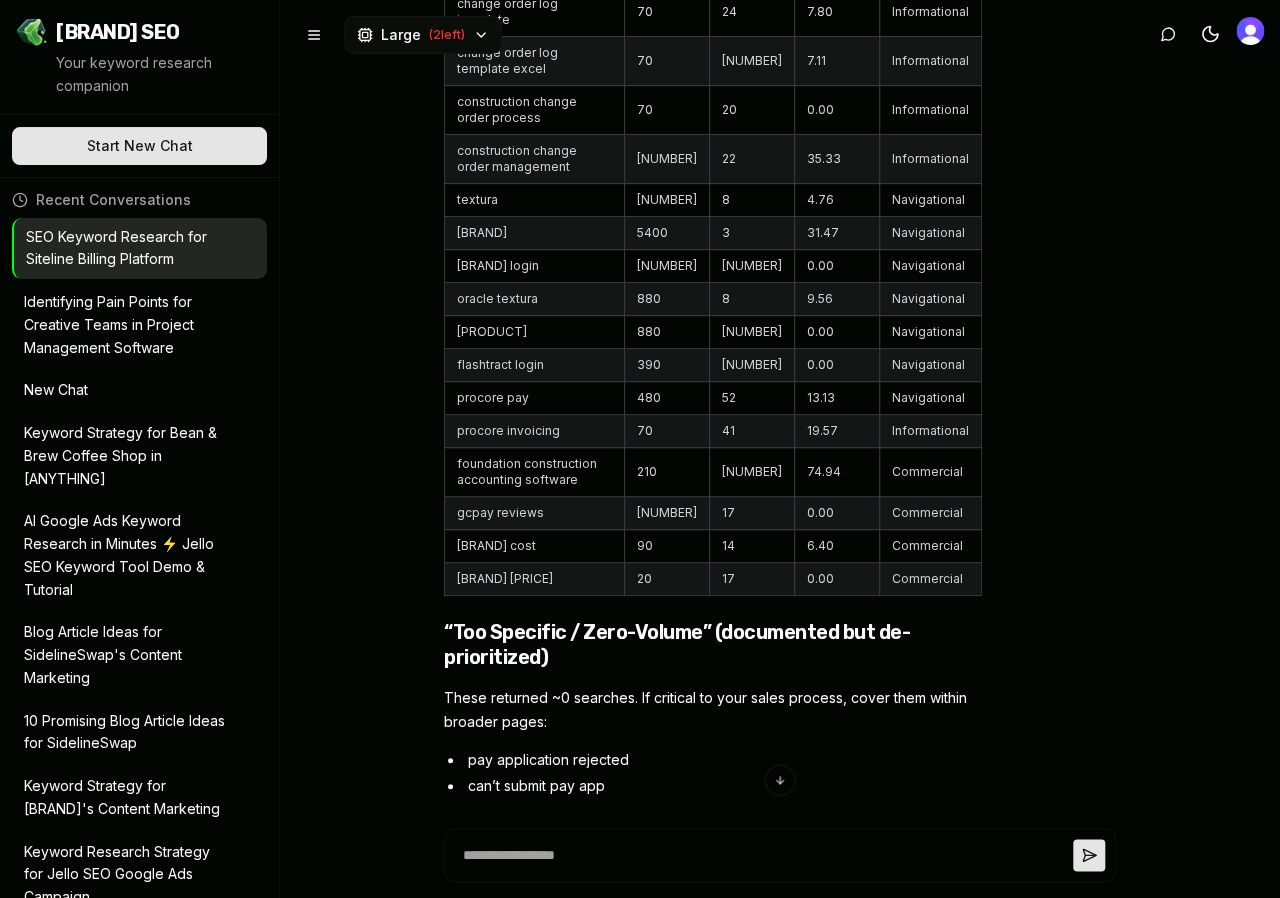 scroll, scrollTop: 13243, scrollLeft: 0, axis: vertical 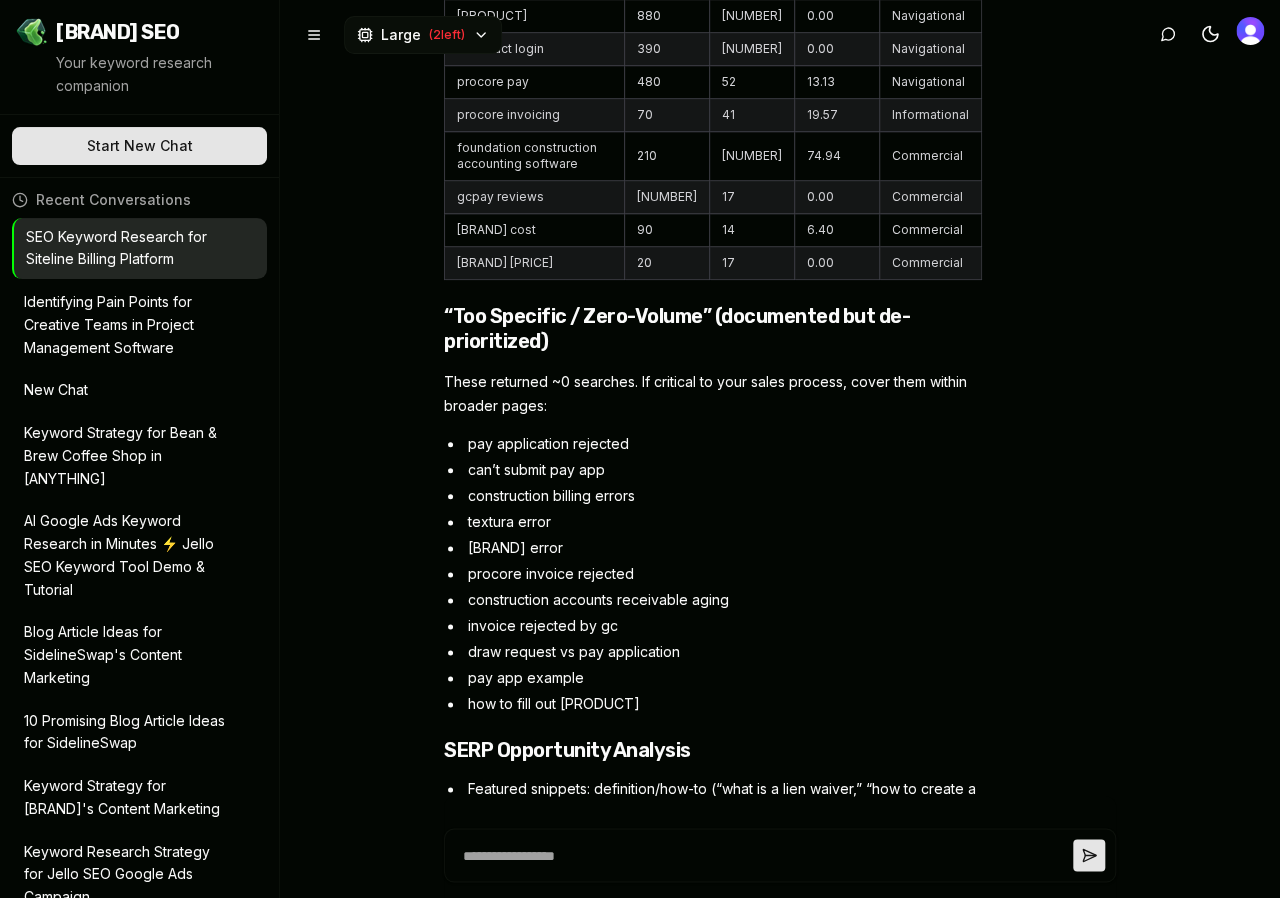 drag, startPoint x: 422, startPoint y: 546, endPoint x: 425, endPoint y: 523, distance: 23.194826 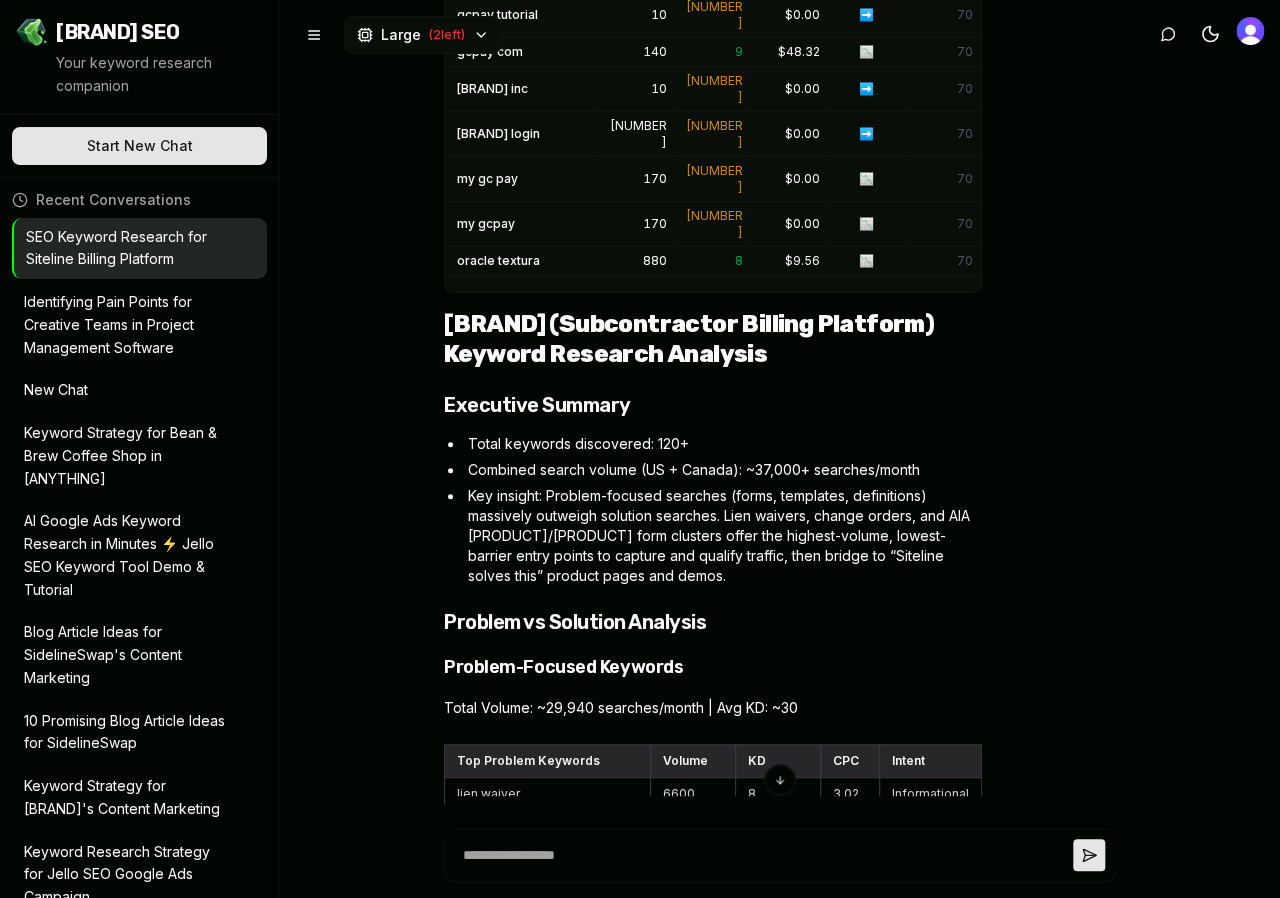 scroll, scrollTop: 5121, scrollLeft: 0, axis: vertical 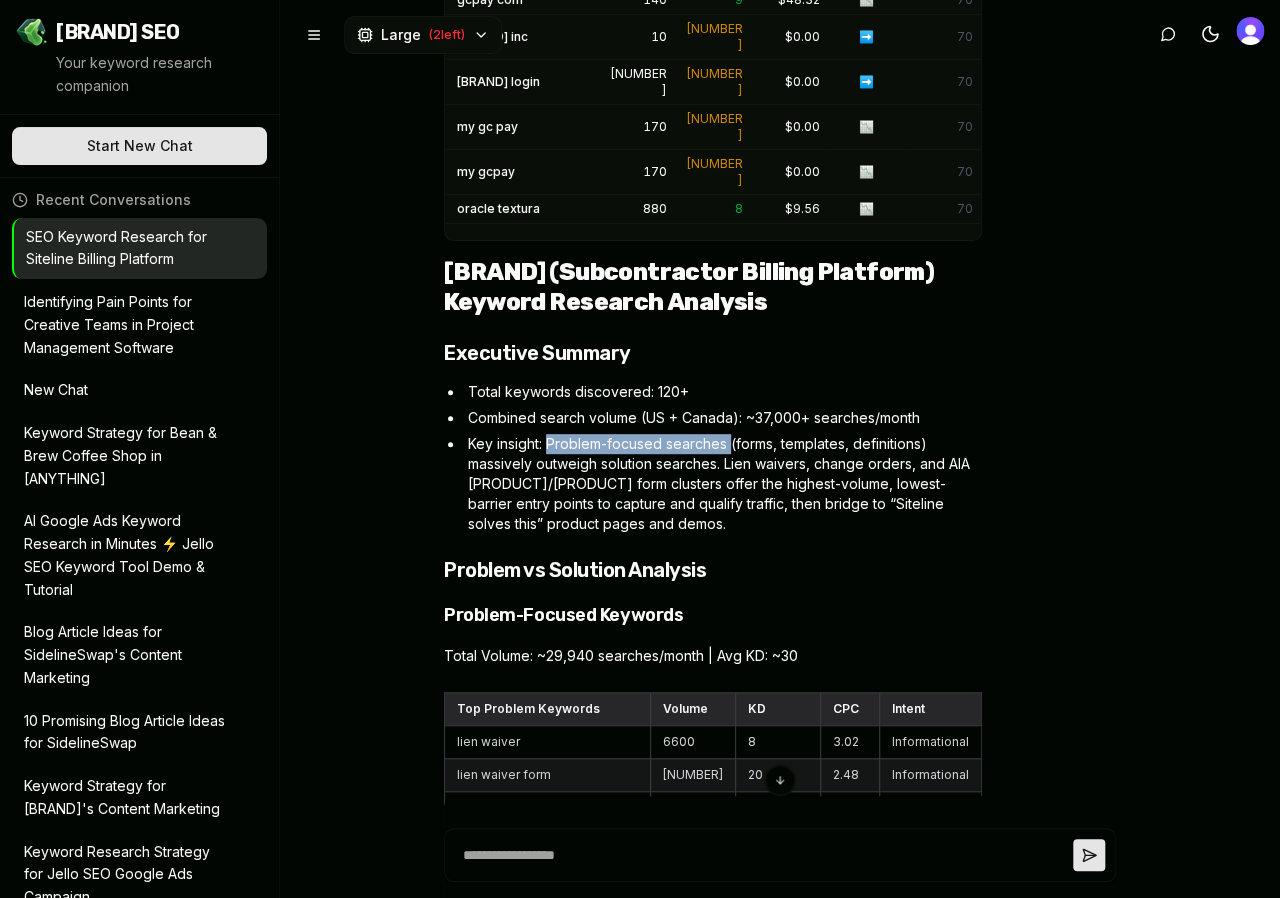 drag, startPoint x: 550, startPoint y: 292, endPoint x: 730, endPoint y: 289, distance: 180.025 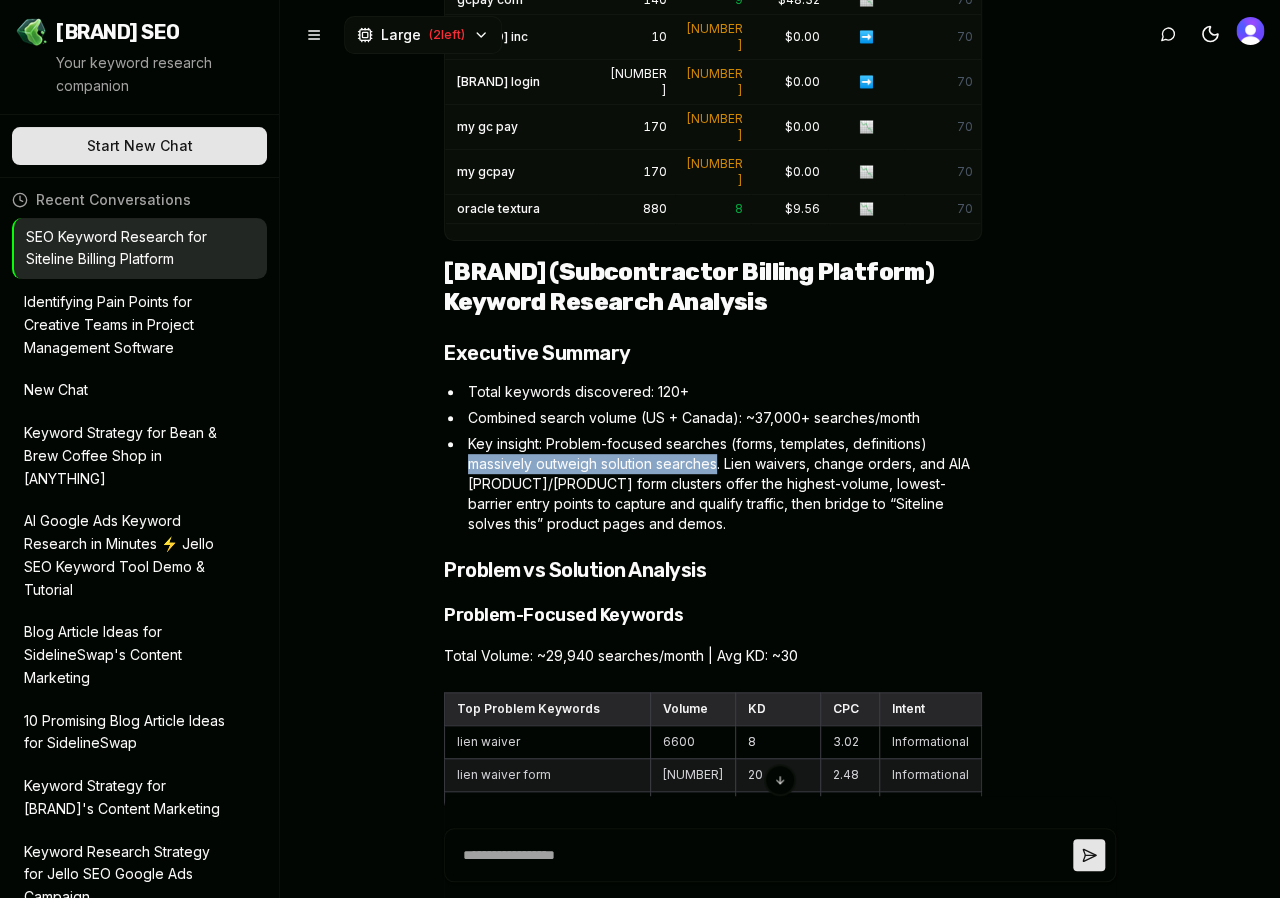 drag, startPoint x: 484, startPoint y: 310, endPoint x: 716, endPoint y: 310, distance: 232 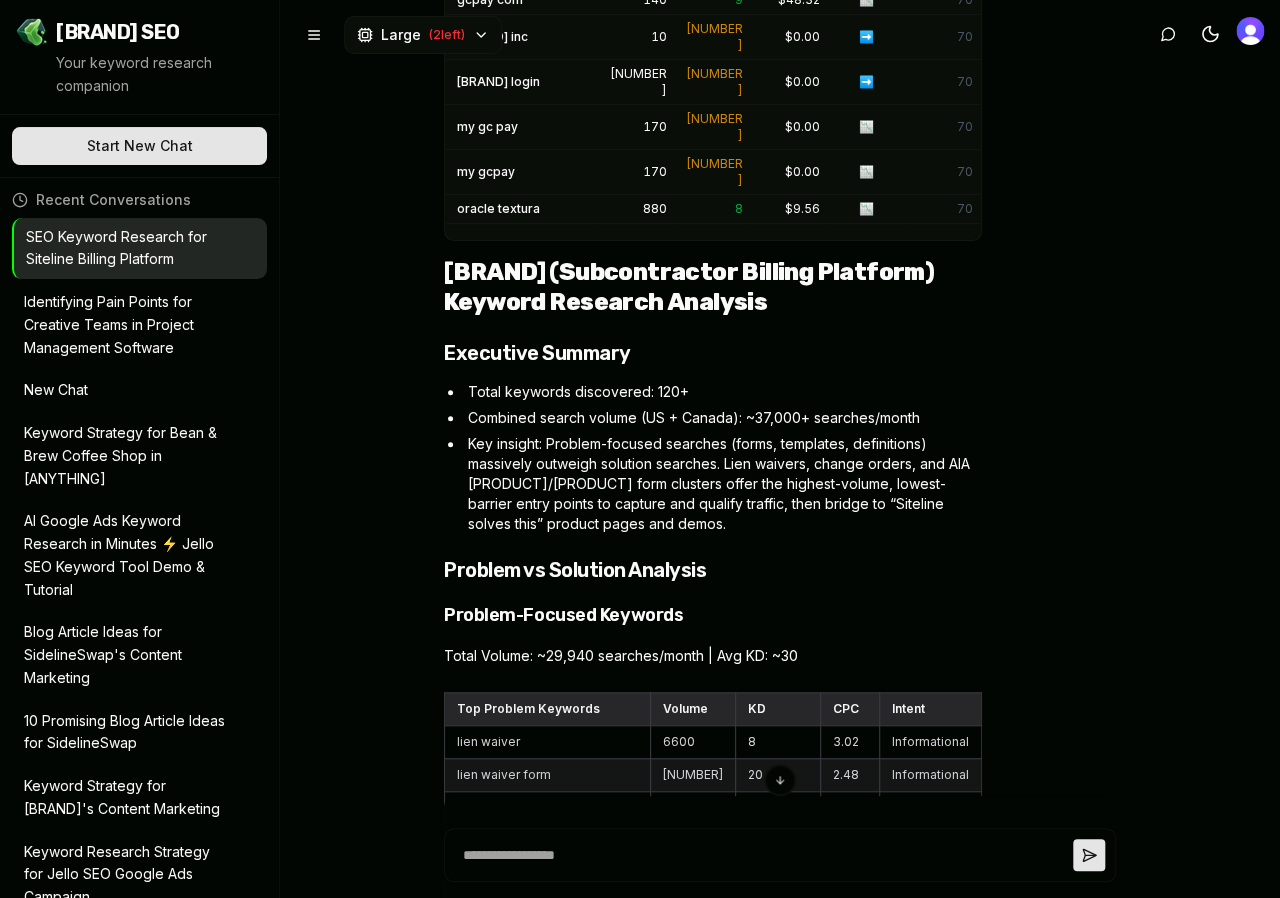 click on "Key insight: Problem-focused searches (forms, templates, definitions) massively outweigh solution searches. Lien waivers, change orders, and AIA G702/G703 form clusters offer the highest-volume, lowest-barrier entry points to capture and qualify traffic, then bridge to “Siteline solves this” product pages and demos." at bounding box center (723, 484) 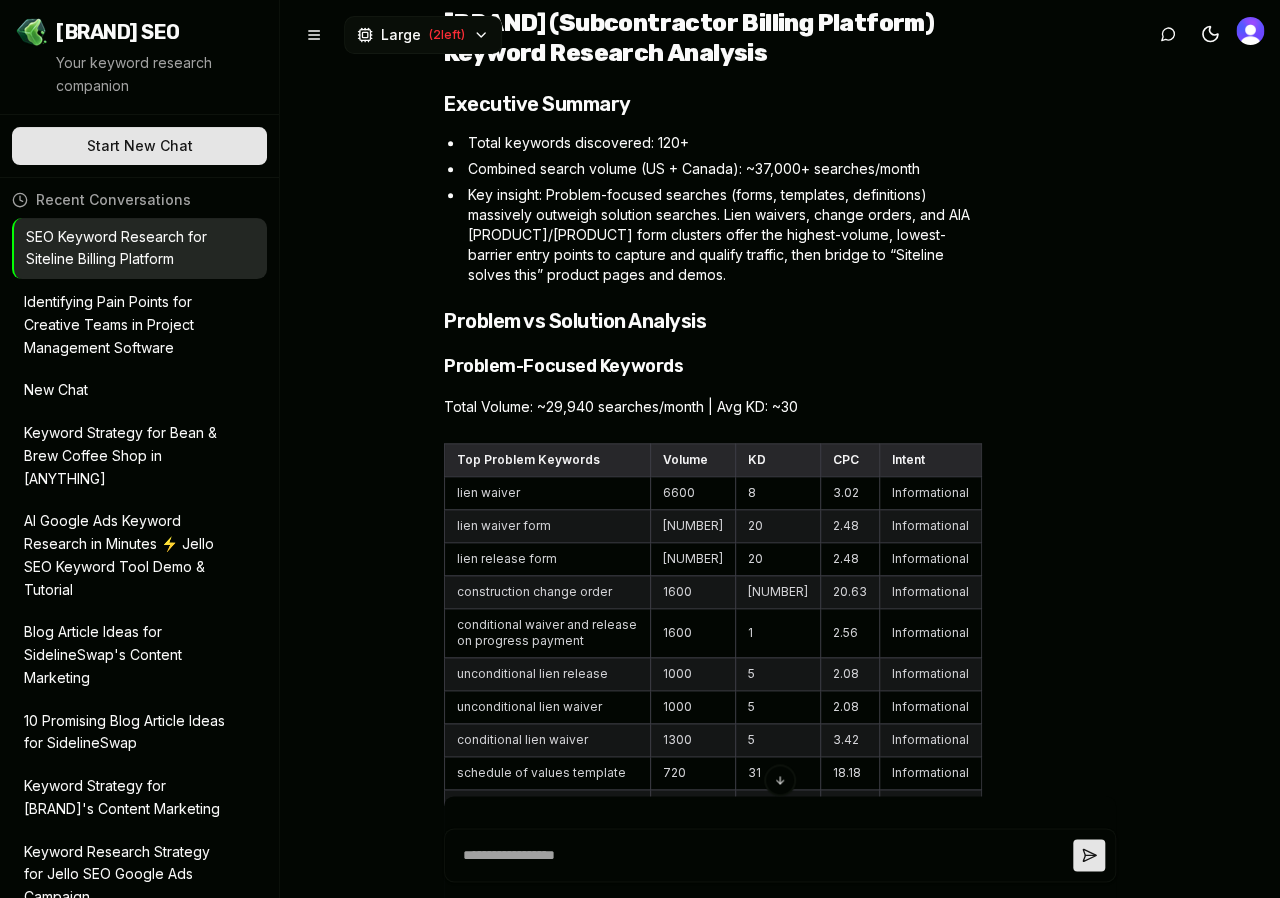 scroll, scrollTop: 5405, scrollLeft: 0, axis: vertical 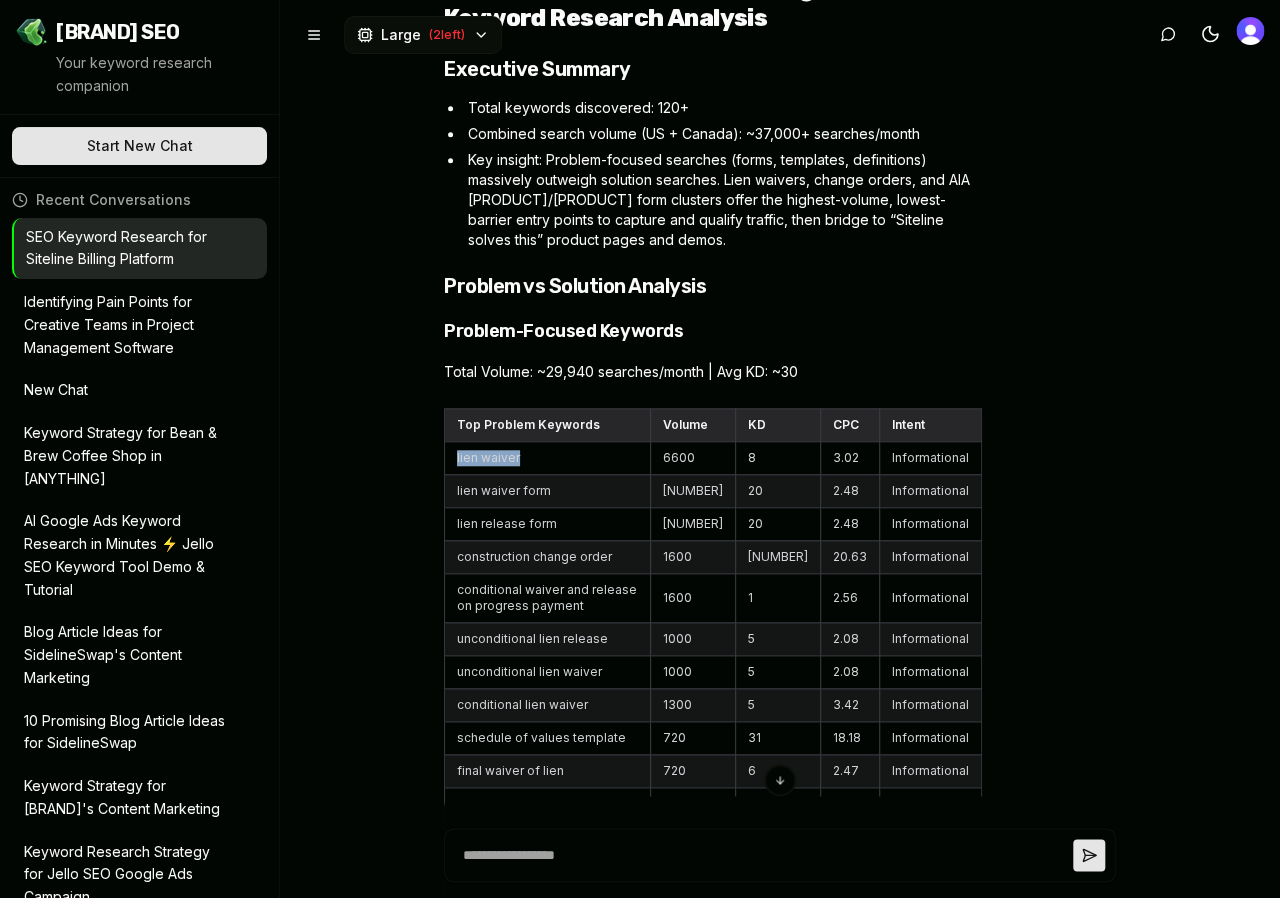 drag, startPoint x: 456, startPoint y: 302, endPoint x: 554, endPoint y: 302, distance: 98 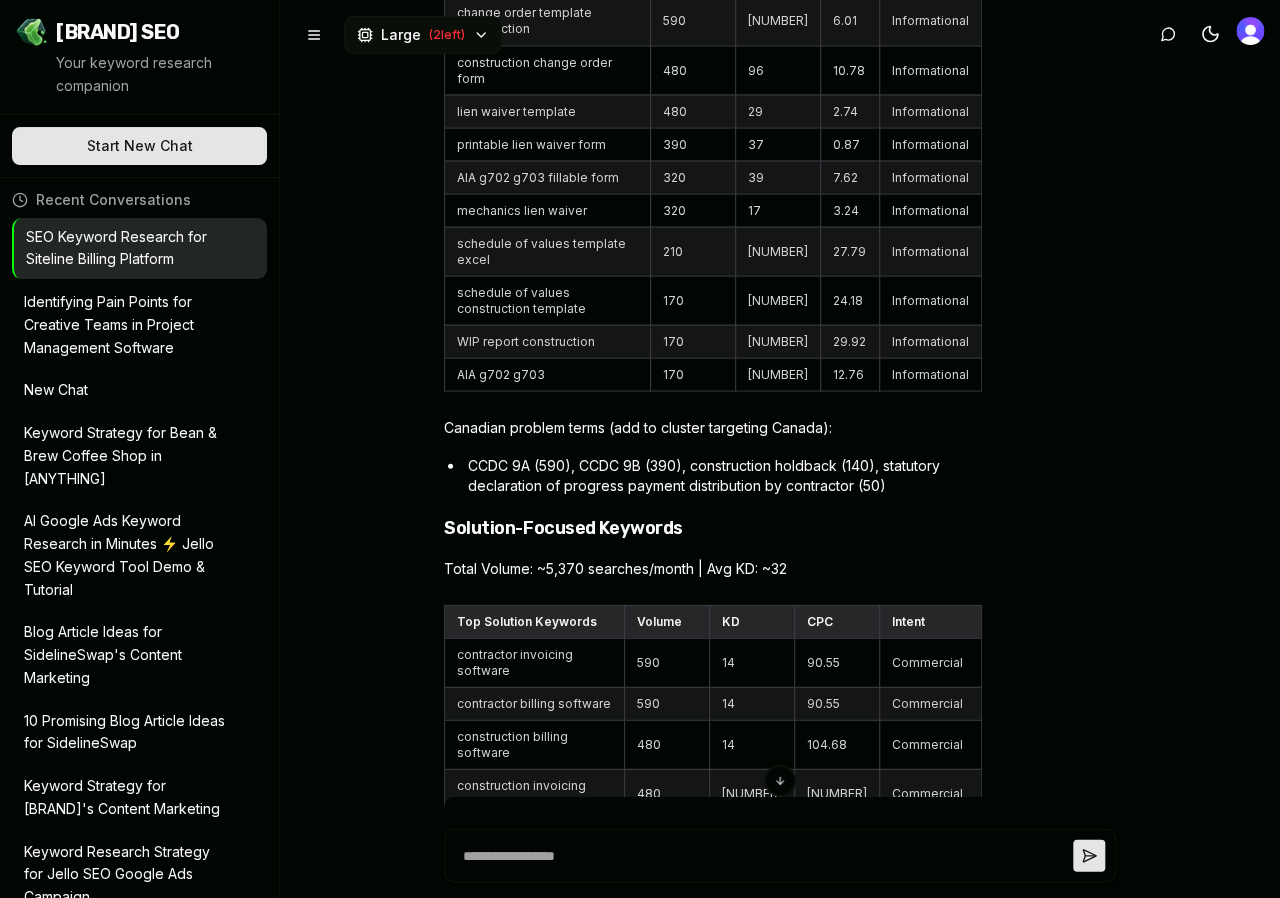 scroll, scrollTop: 6455, scrollLeft: 0, axis: vertical 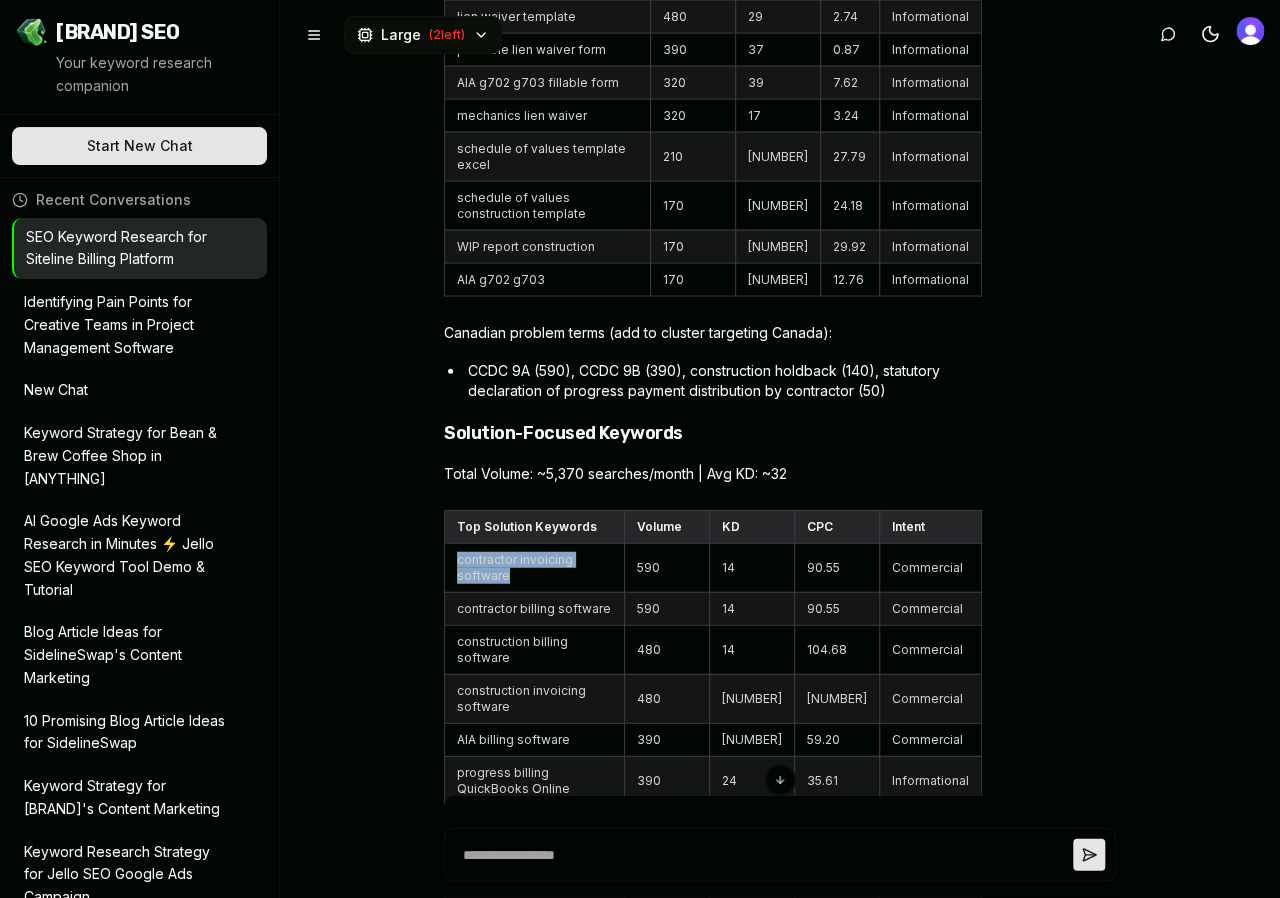 drag, startPoint x: 454, startPoint y: 346, endPoint x: 630, endPoint y: 348, distance: 176.01137 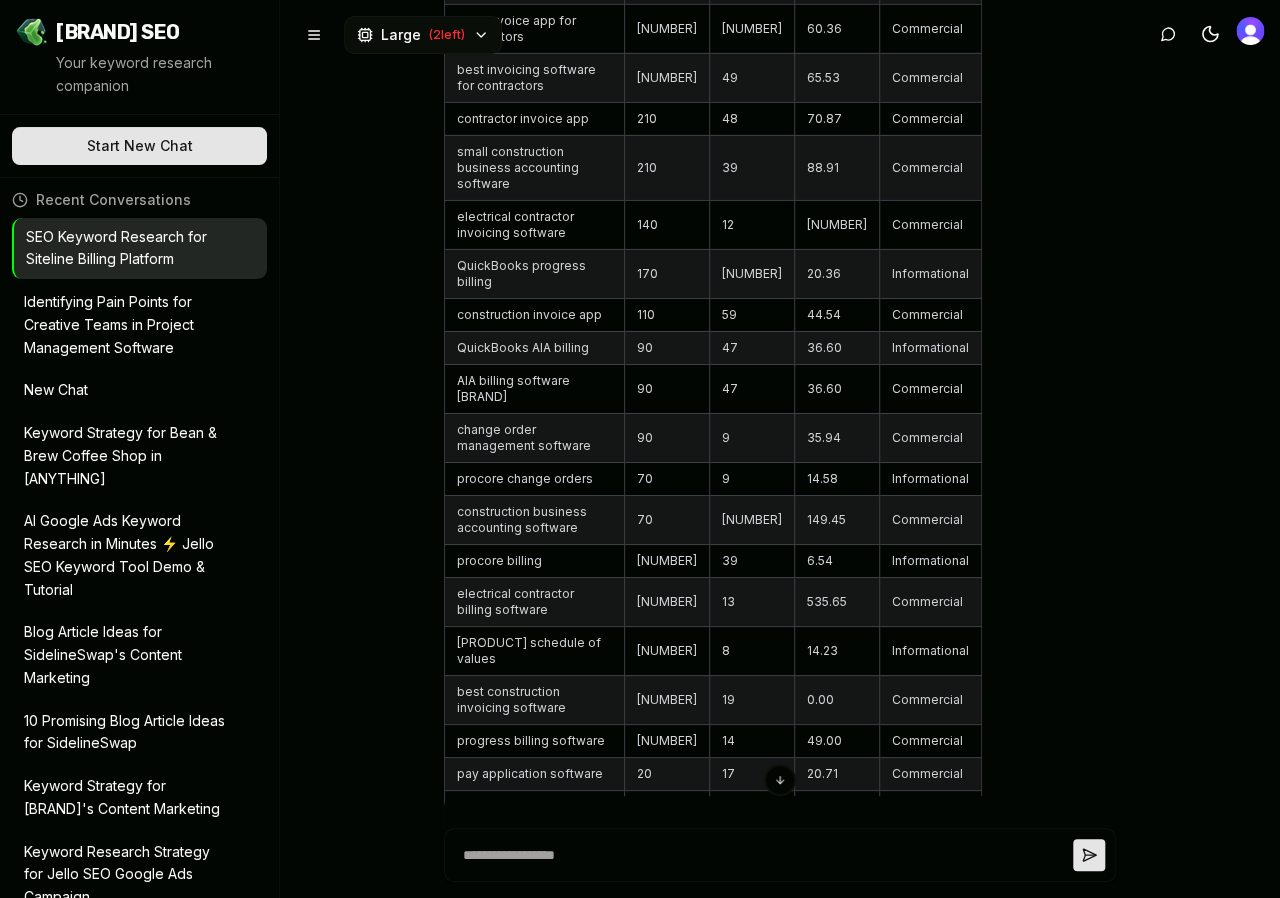 scroll, scrollTop: 7362, scrollLeft: 0, axis: vertical 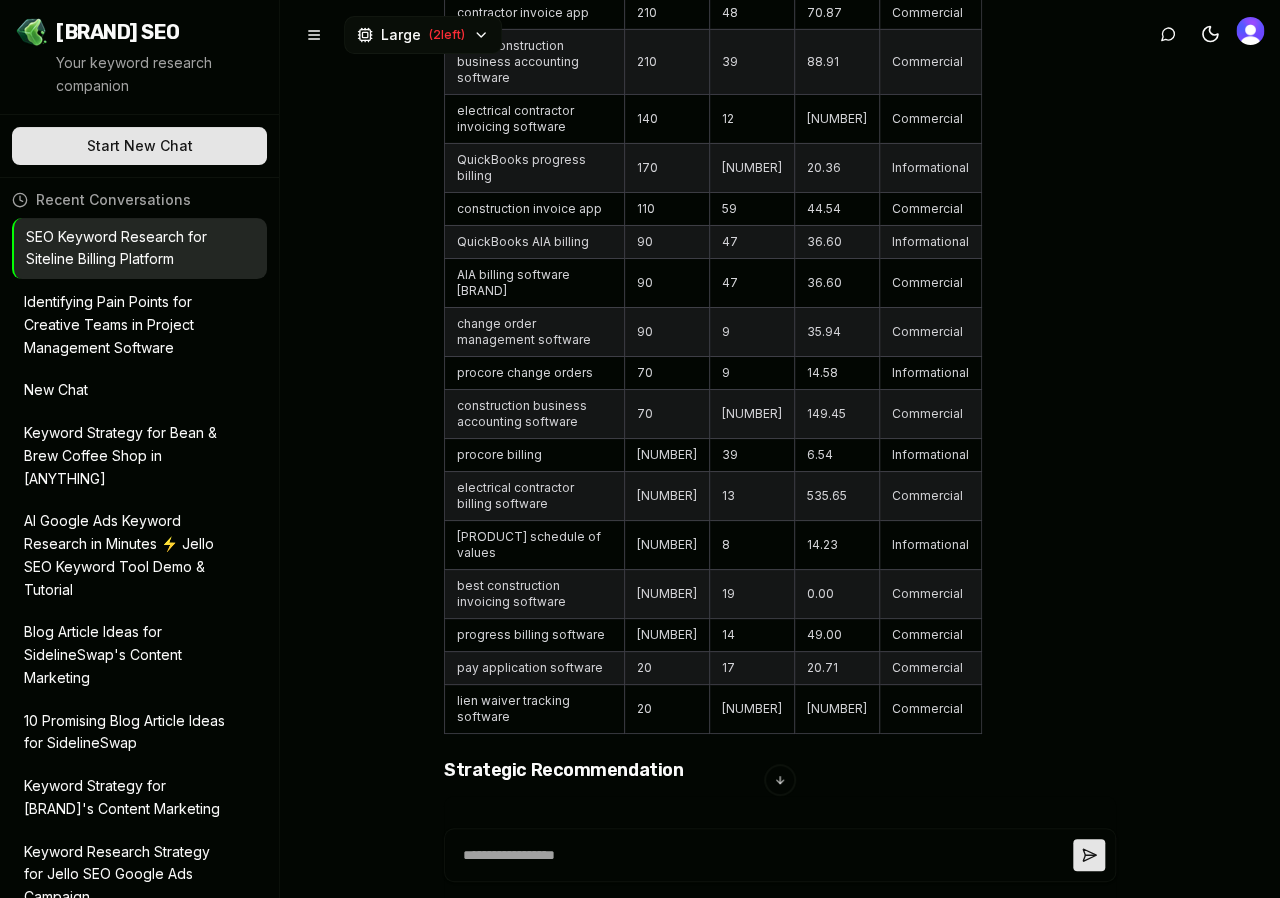 drag, startPoint x: 466, startPoint y: 352, endPoint x: 620, endPoint y: 408, distance: 163.8658 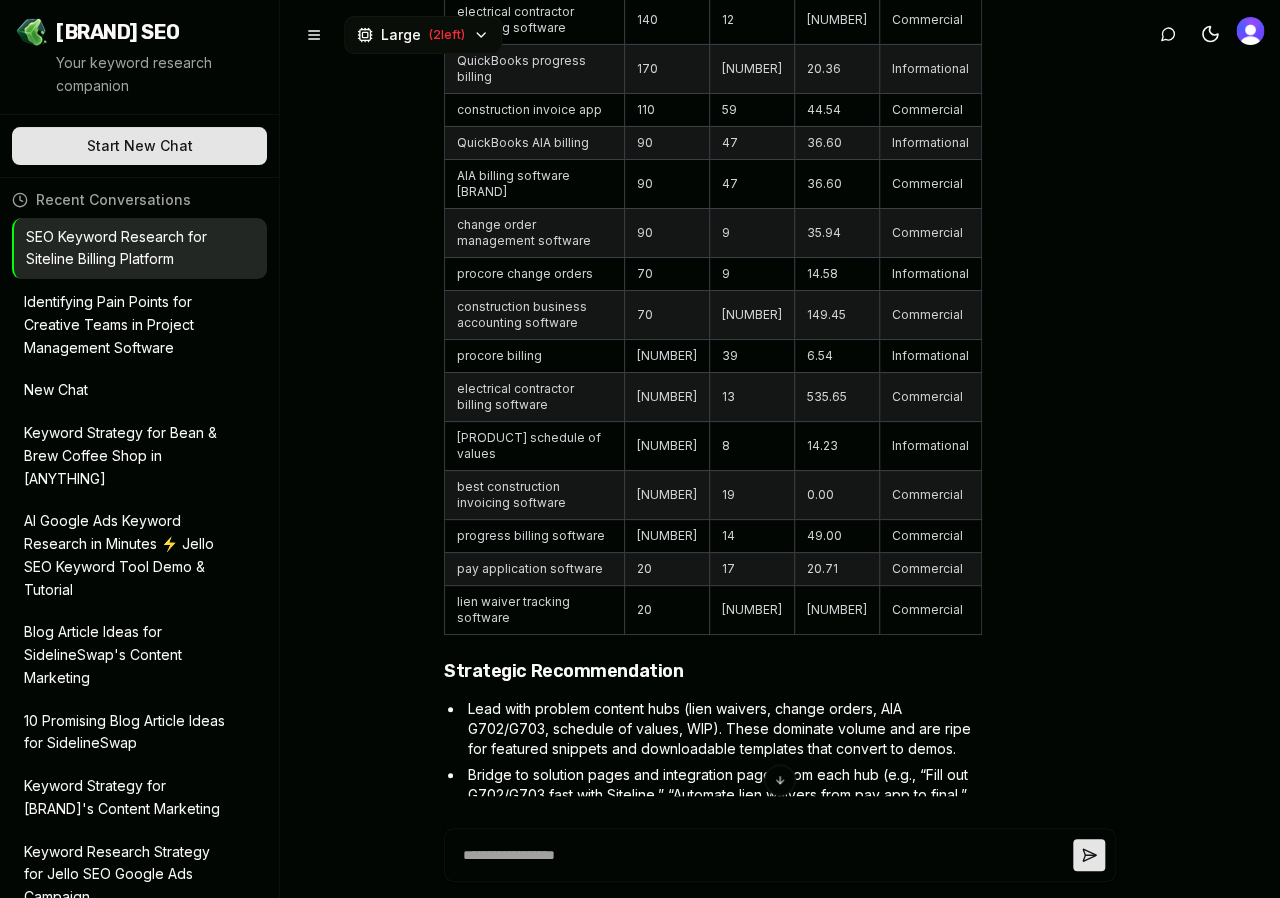 scroll, scrollTop: 7484, scrollLeft: 0, axis: vertical 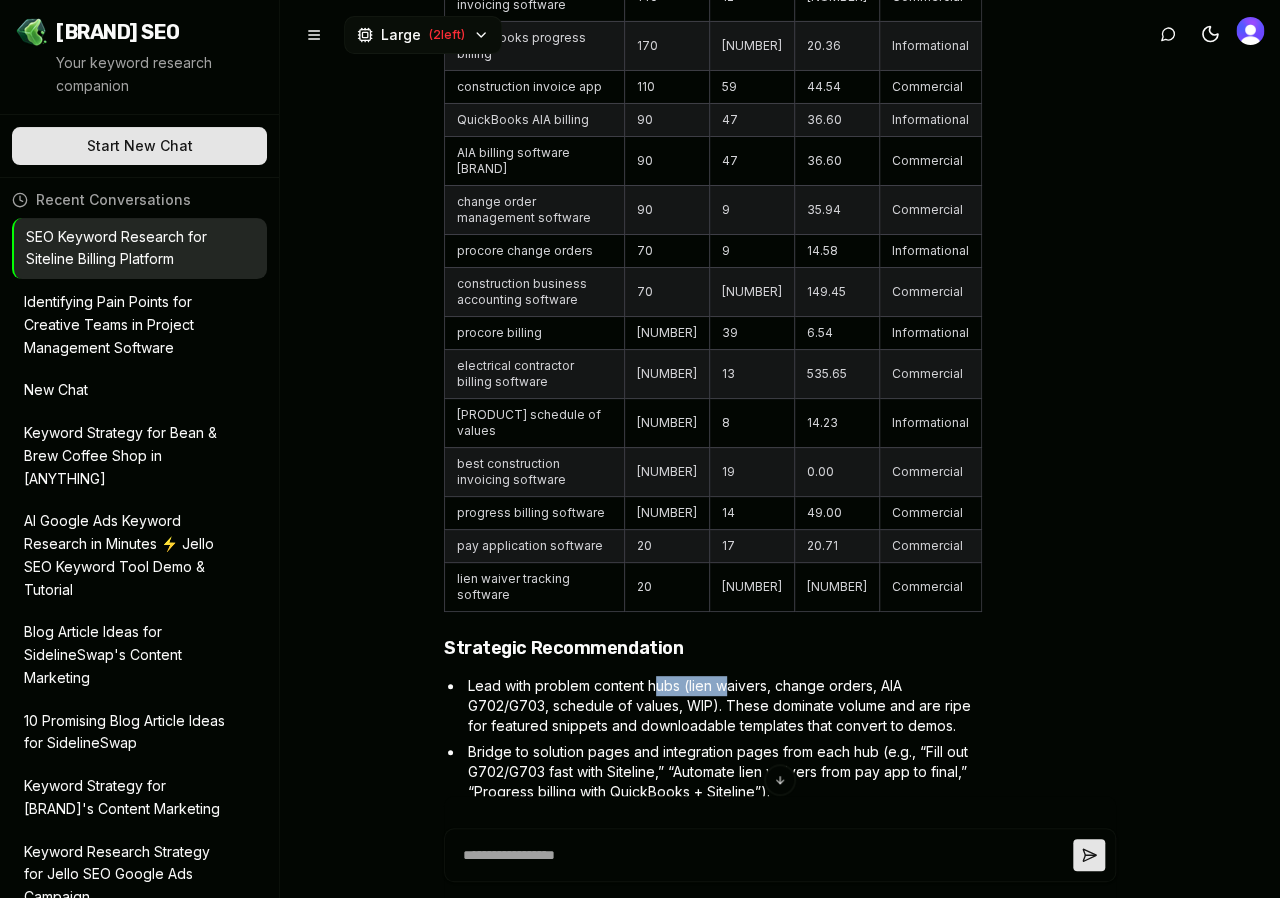 drag, startPoint x: 662, startPoint y: 228, endPoint x: 726, endPoint y: 228, distance: 64 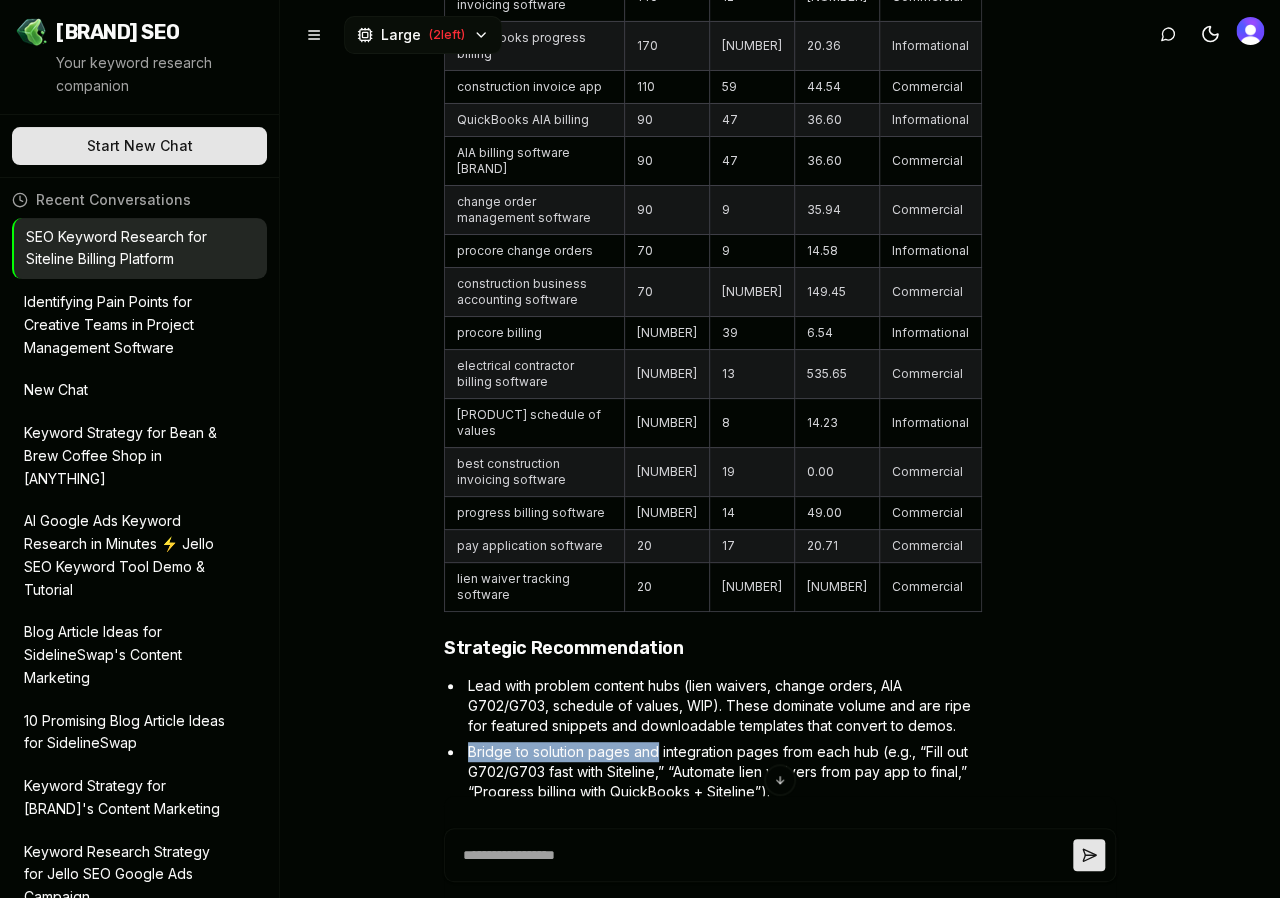 drag, startPoint x: 468, startPoint y: 298, endPoint x: 658, endPoint y: 305, distance: 190.1289 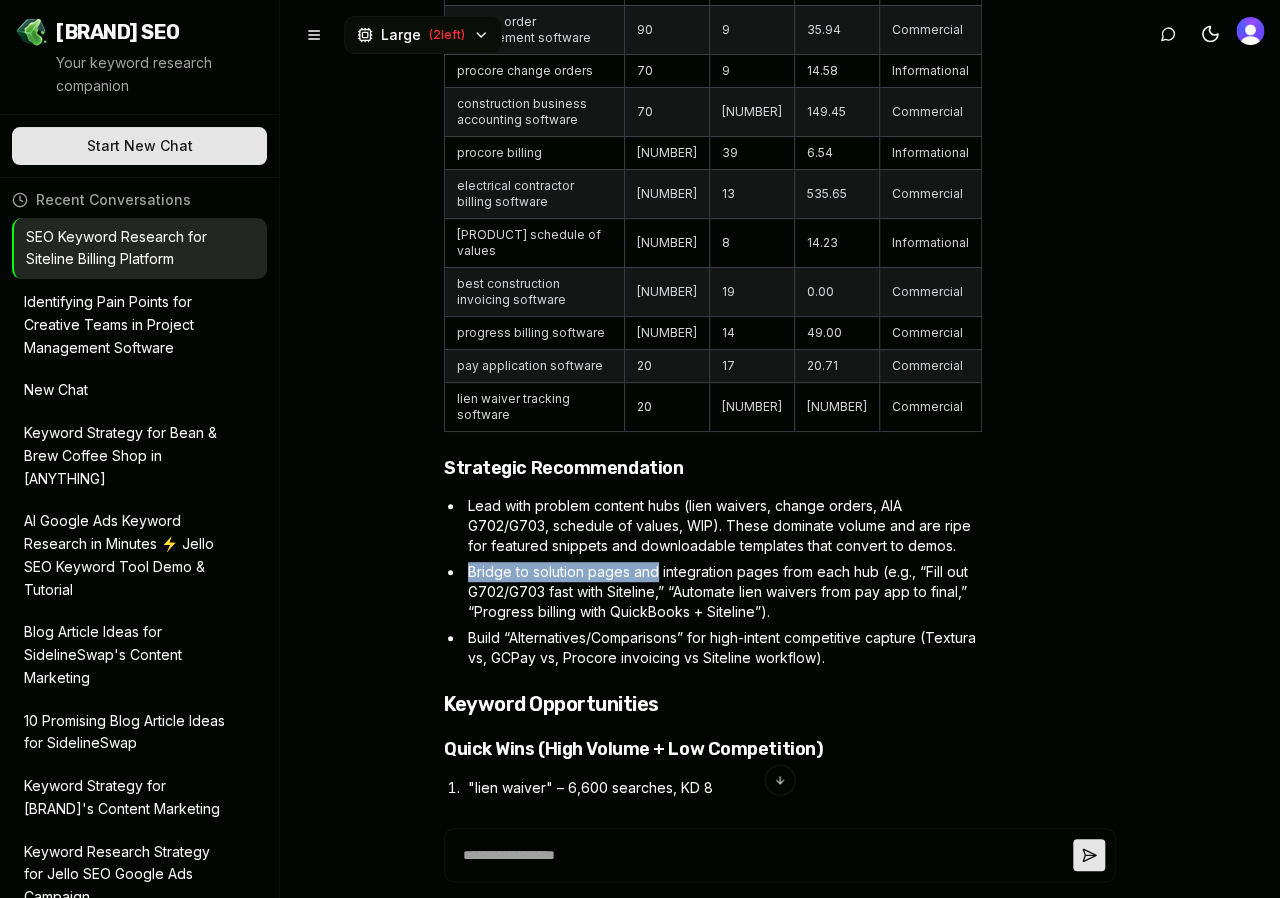 scroll, scrollTop: 7670, scrollLeft: 0, axis: vertical 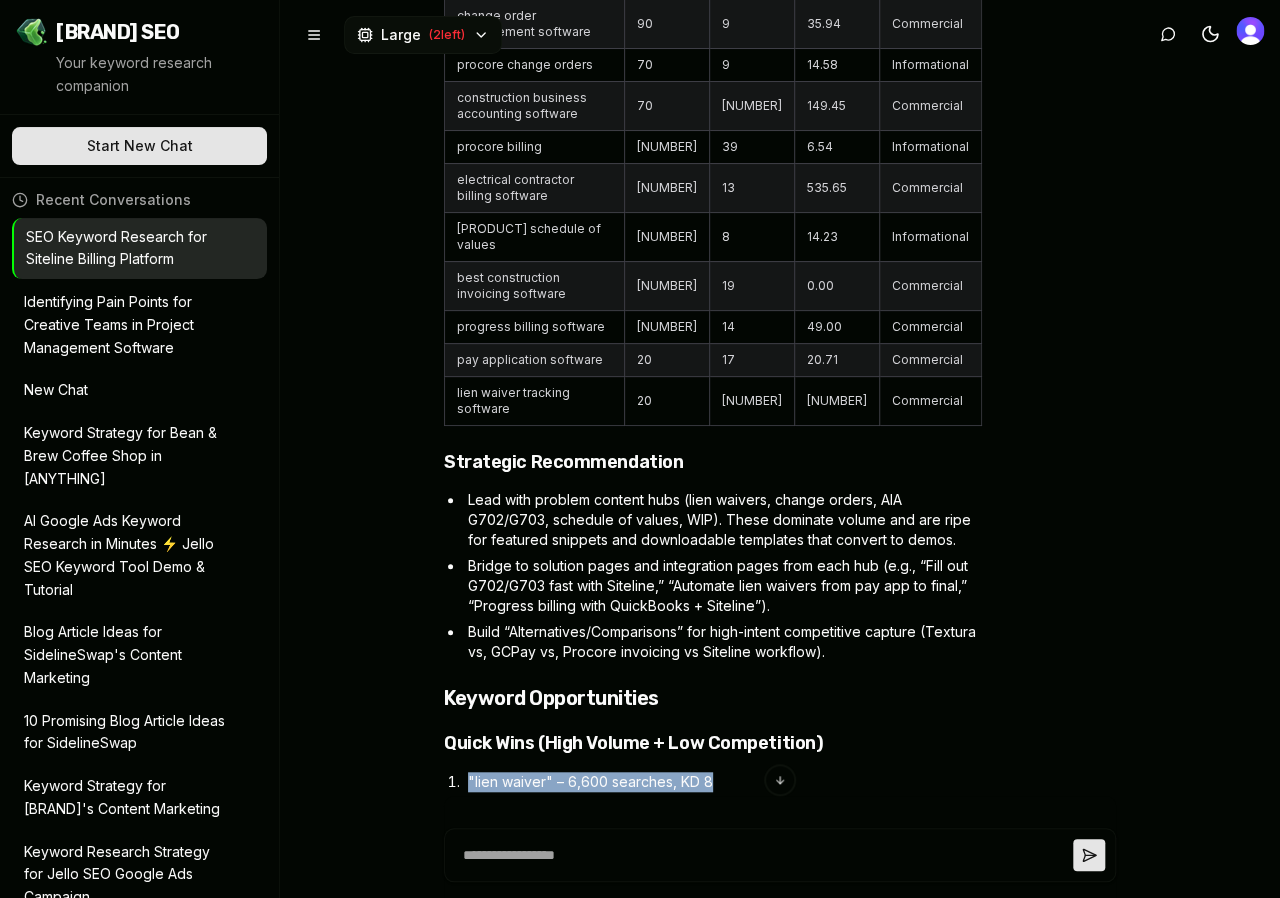 drag, startPoint x: 467, startPoint y: 330, endPoint x: 737, endPoint y: 326, distance: 270.02963 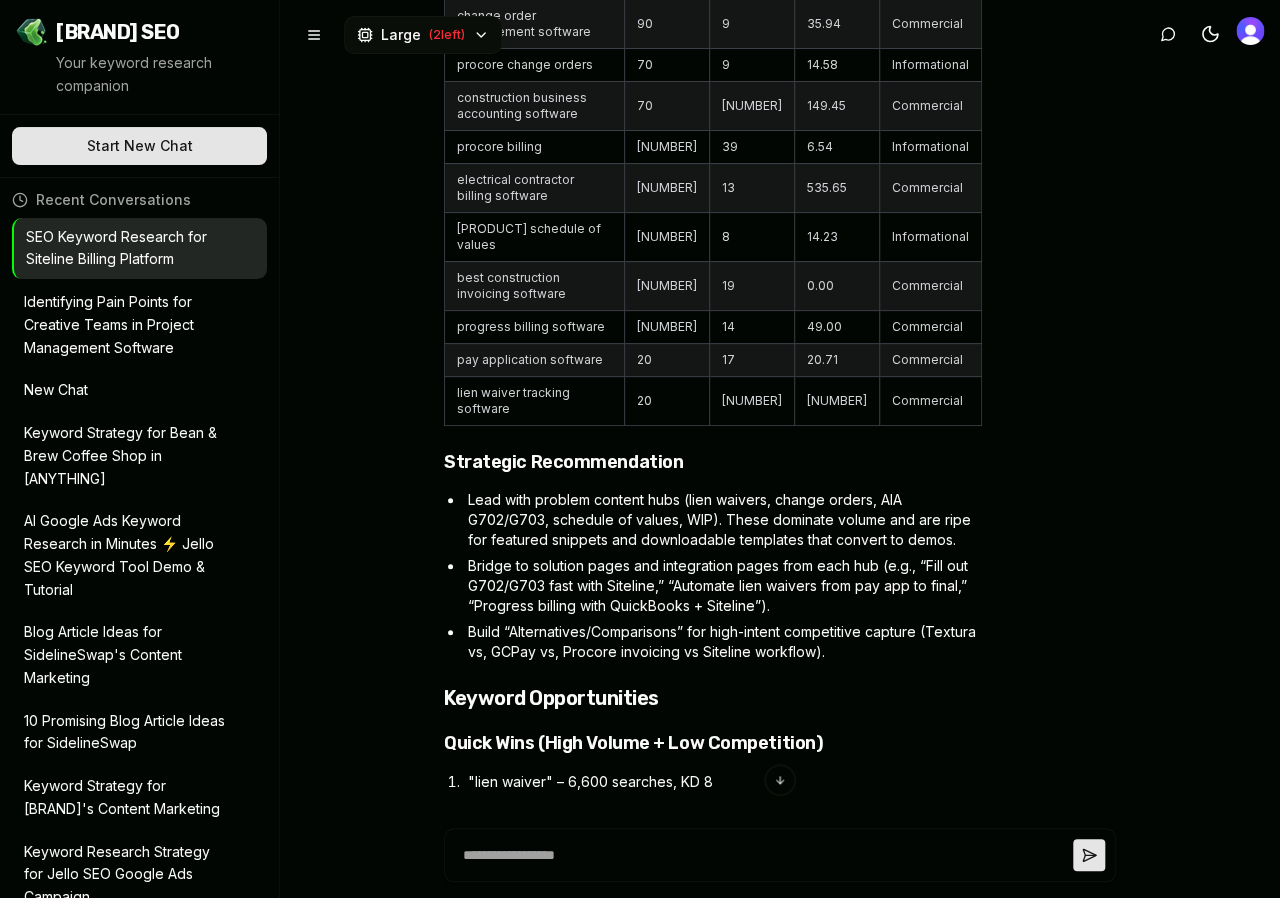 click on ""unconditional lien release" – 1,000 searches, KD 5" at bounding box center (723, 854) 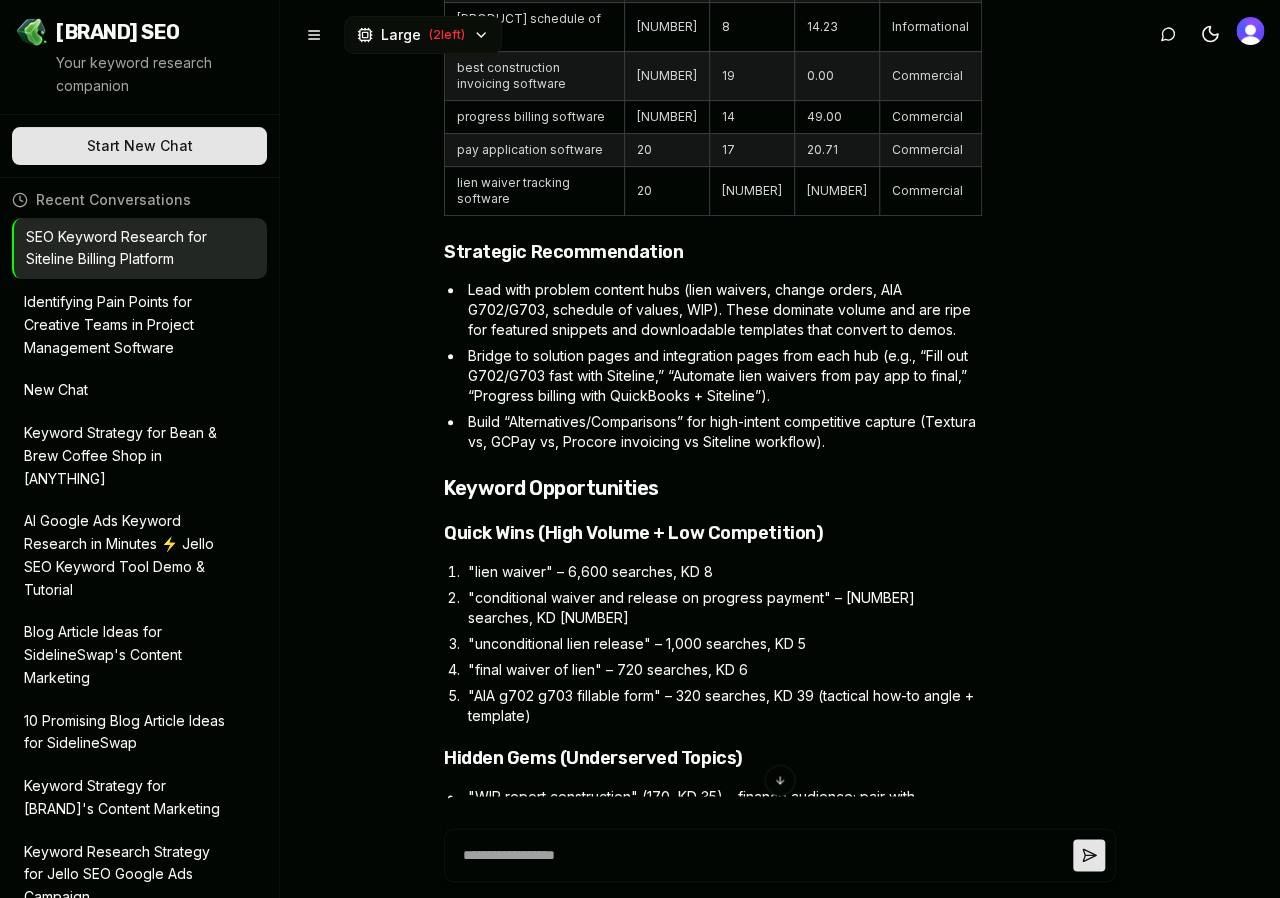 scroll, scrollTop: 7898, scrollLeft: 0, axis: vertical 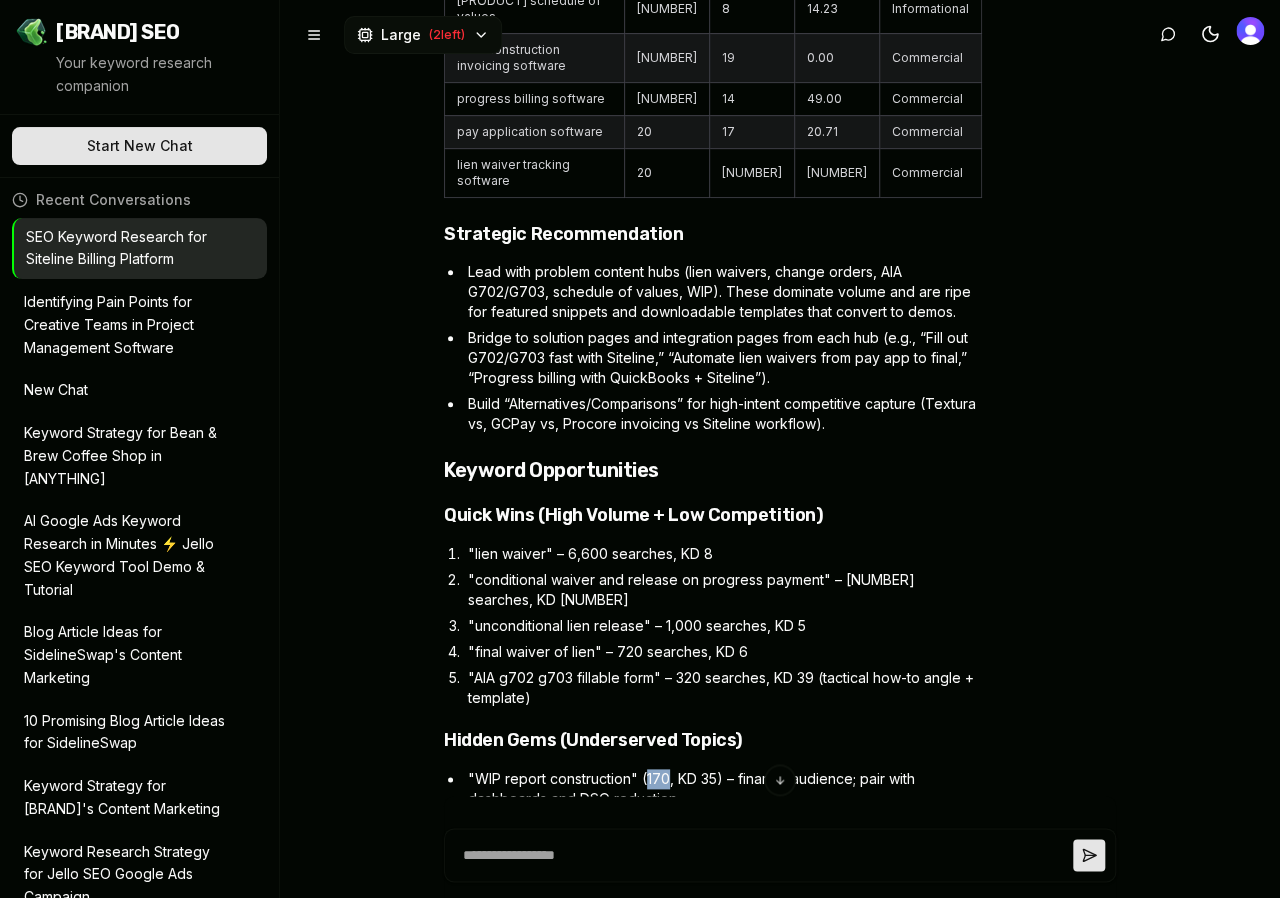 drag, startPoint x: 670, startPoint y: 305, endPoint x: 650, endPoint y: 305, distance: 20 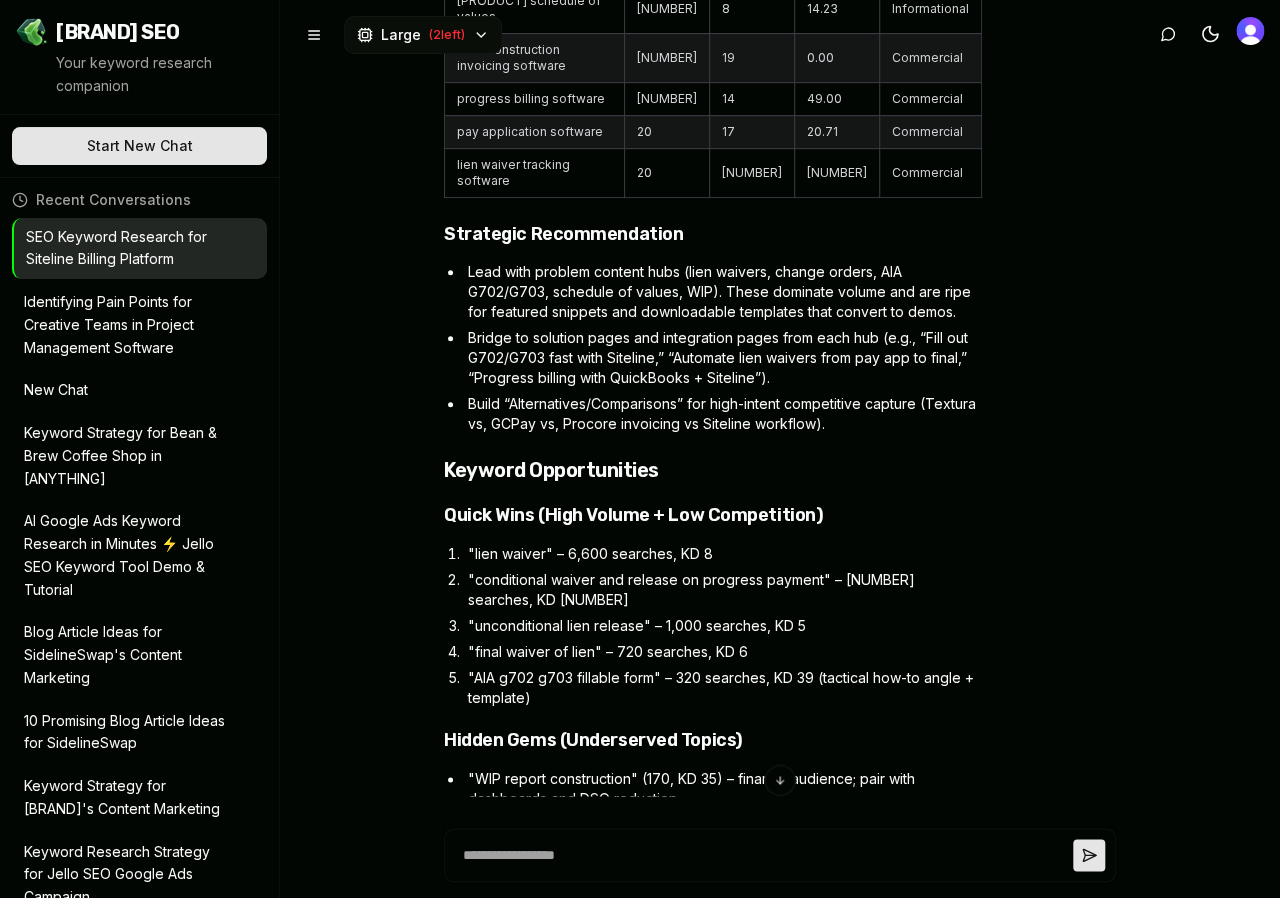 click on ""WIP report construction" (170, KD 35) – finance audience; pair with dashboards and DSO reduction.
"schedule of values template excel" (210, KD 25) – template + video walk-through.
Canadian-specific: "CCDC 9A" (590) and "construction holdback" (140) – low competition and targeted.
Integration pain: "QuickBooks progress billing" (170) and "progress billing QuickBooks Online" (390) – strong bridge to integration pages." at bounding box center [723, 858] 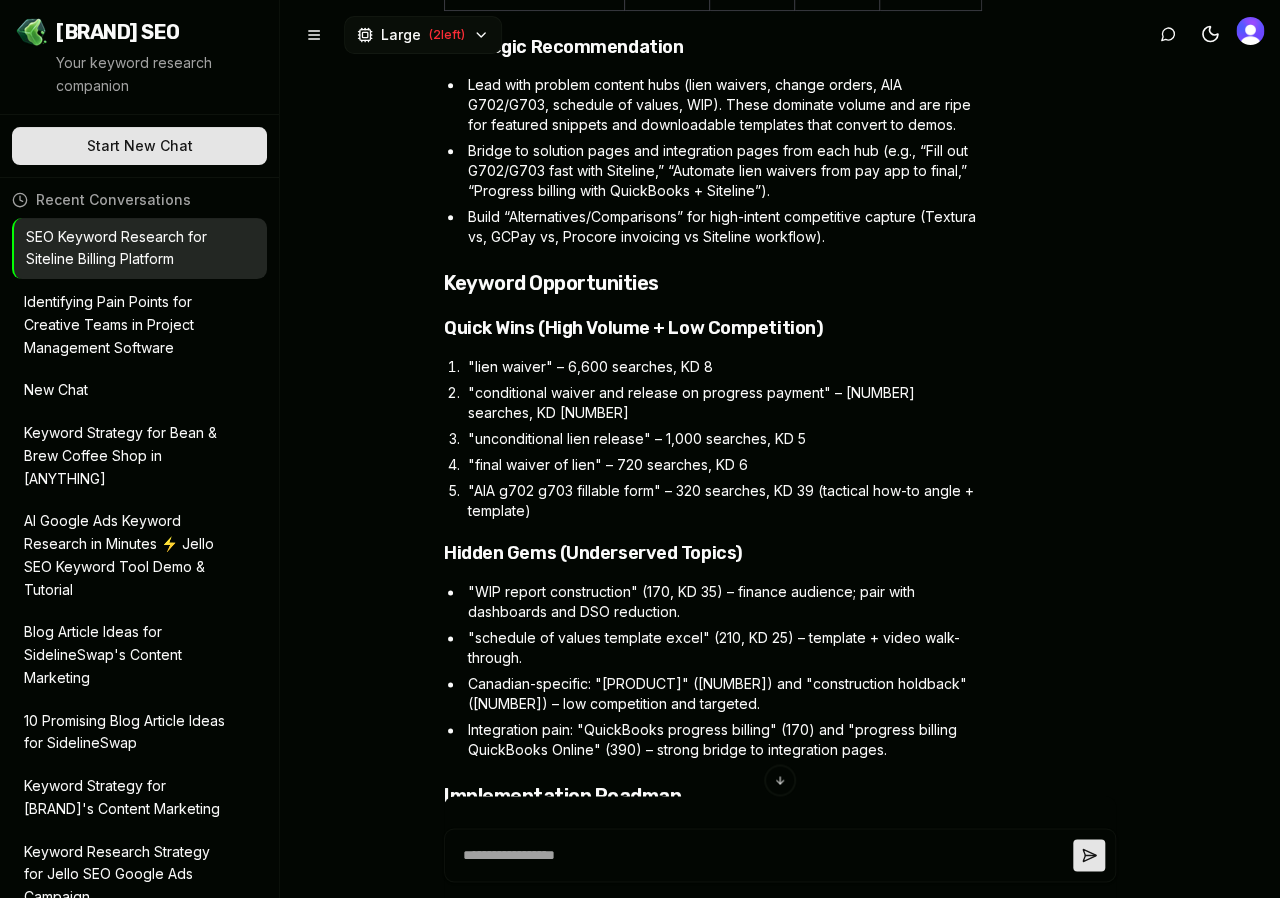 scroll, scrollTop: 8103, scrollLeft: 0, axis: vertical 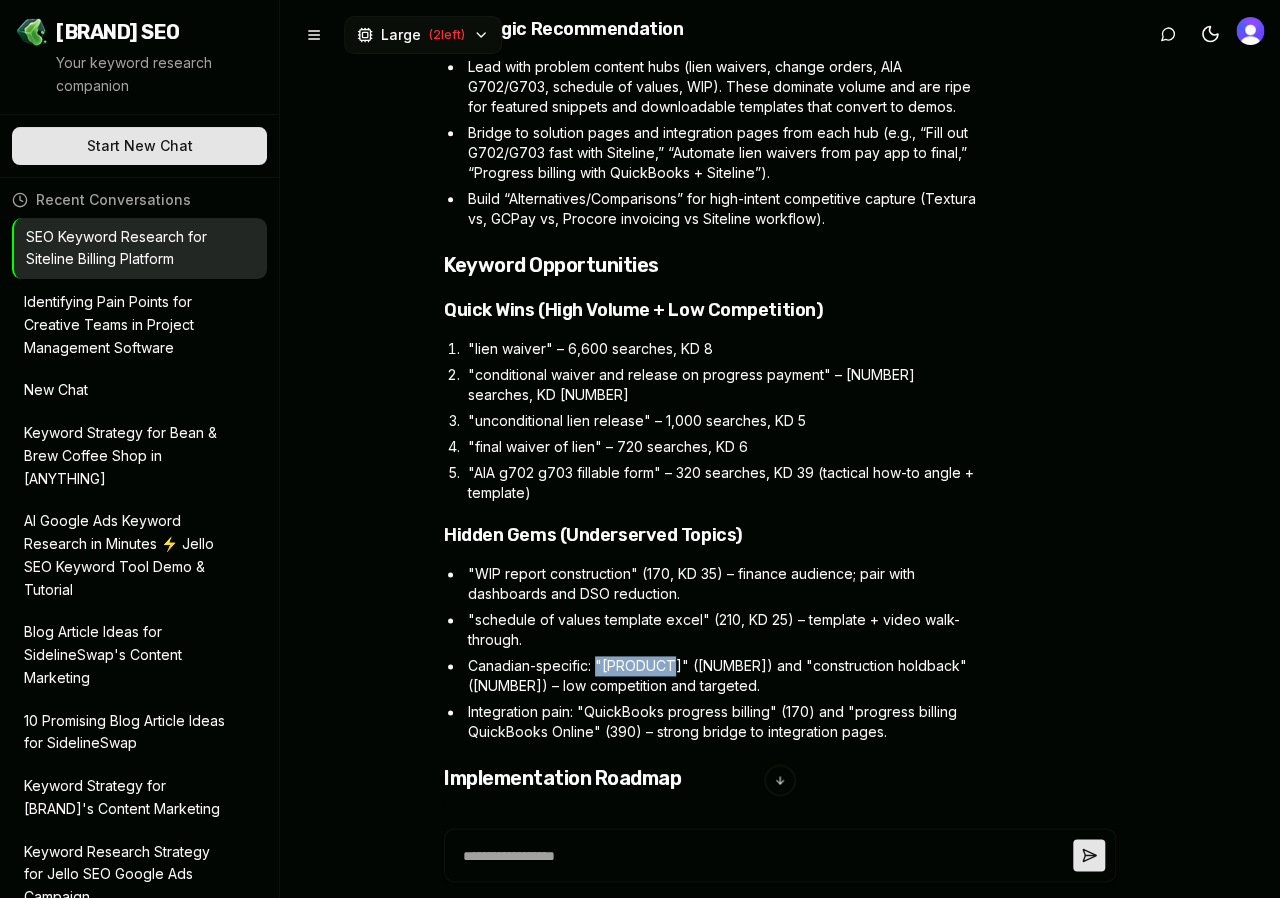 drag, startPoint x: 599, startPoint y: 194, endPoint x: 670, endPoint y: 194, distance: 71 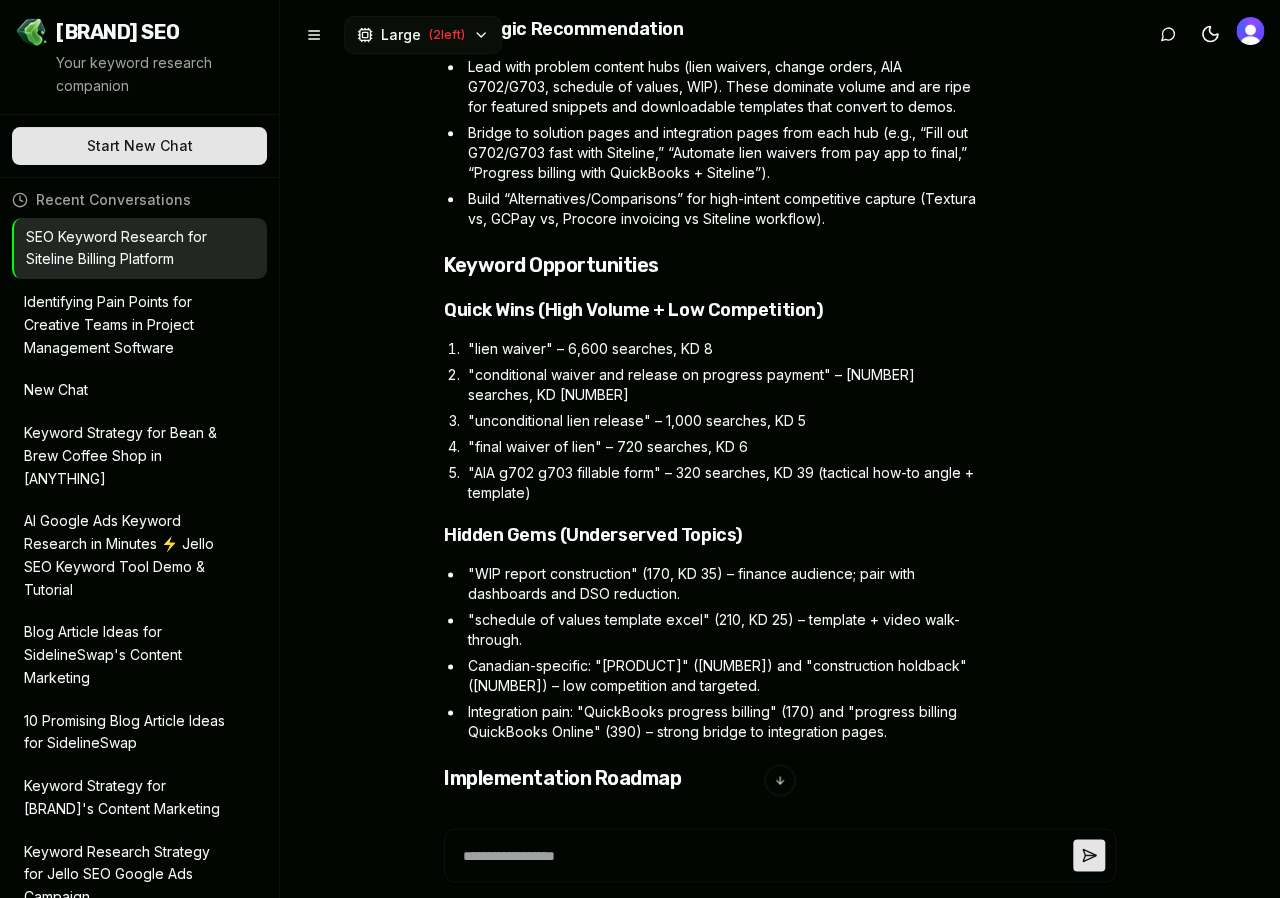 click on "Canadian-specific: "CCDC 9A" (590) and "construction holdback" (140) – low competition and targeted." at bounding box center (723, 676) 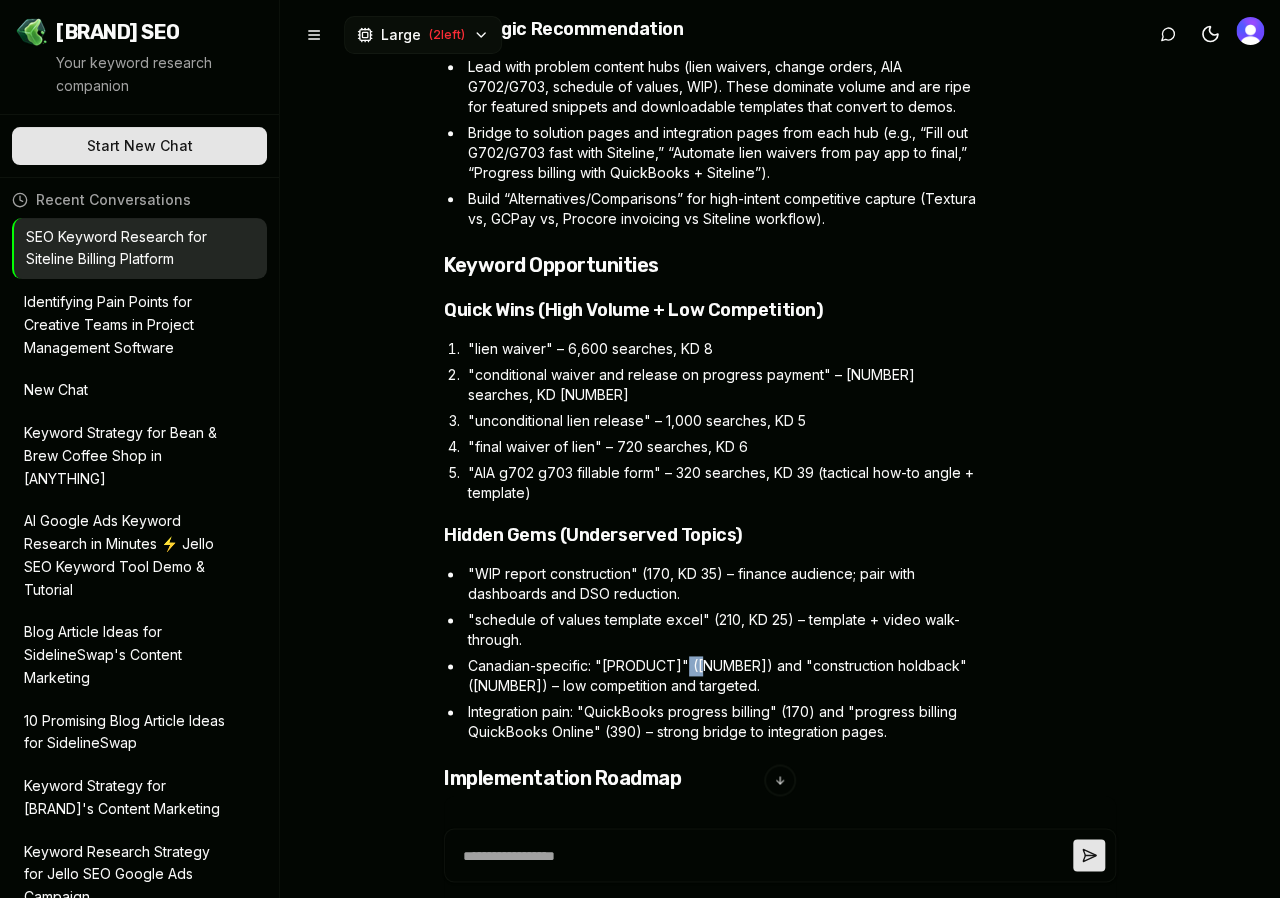 click on "Canadian-specific: "CCDC 9A" (590) and "construction holdback" (140) – low competition and targeted." at bounding box center (723, 676) 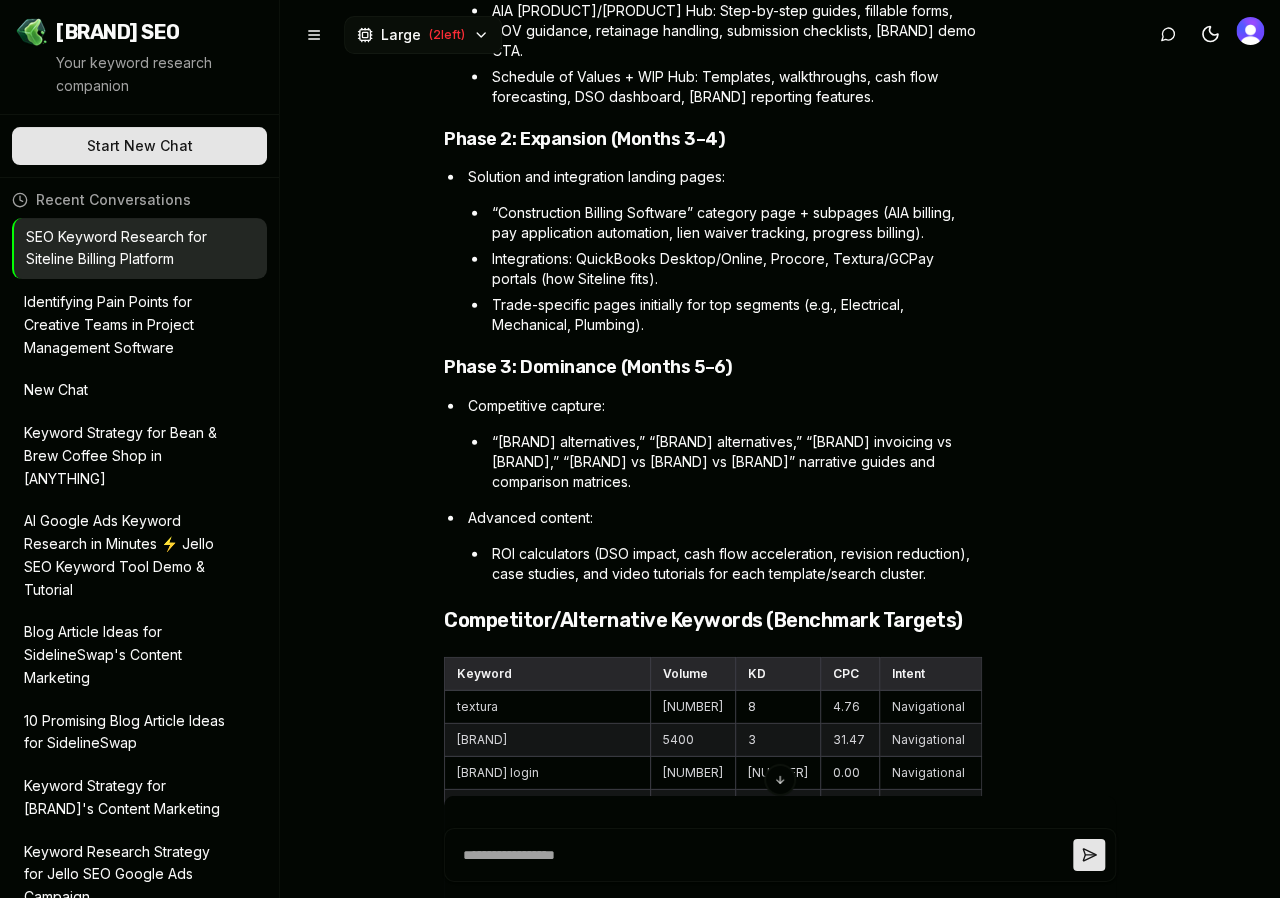 scroll, scrollTop: 9099, scrollLeft: 0, axis: vertical 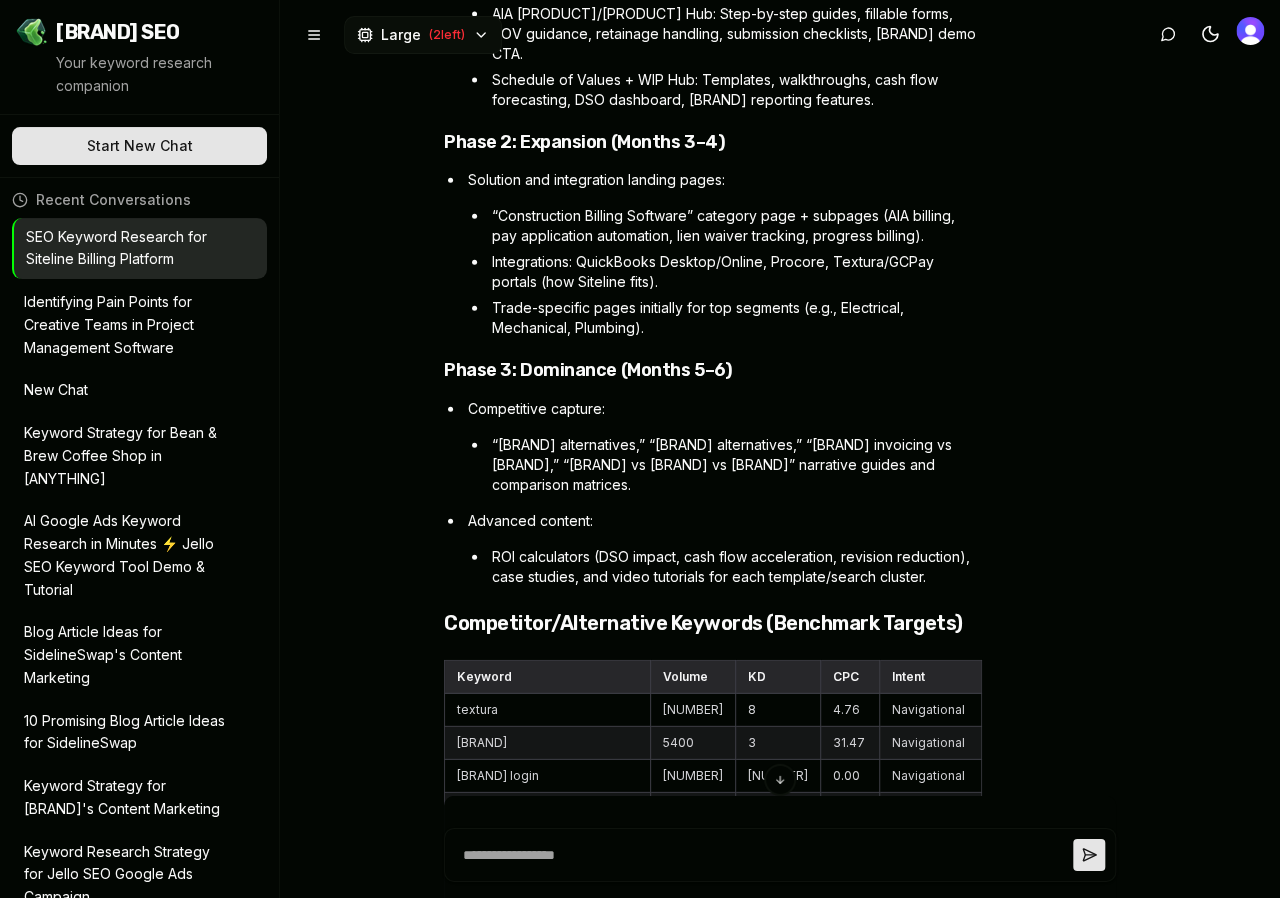click on "Competitor/Alternative Keywords (Benchmark Targets)" at bounding box center [713, 623] 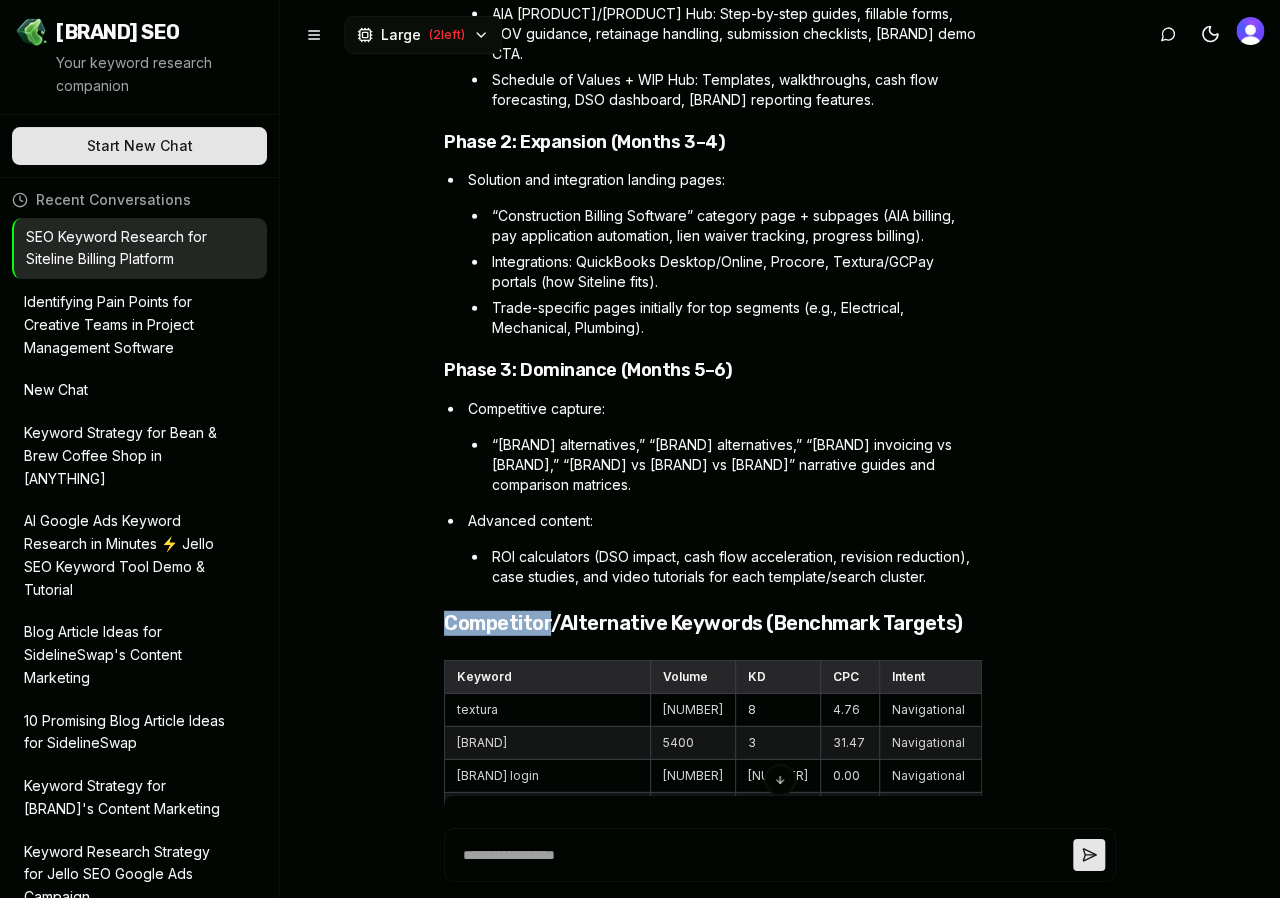 click on "Competitor/Alternative Keywords (Benchmark Targets)" at bounding box center (713, 623) 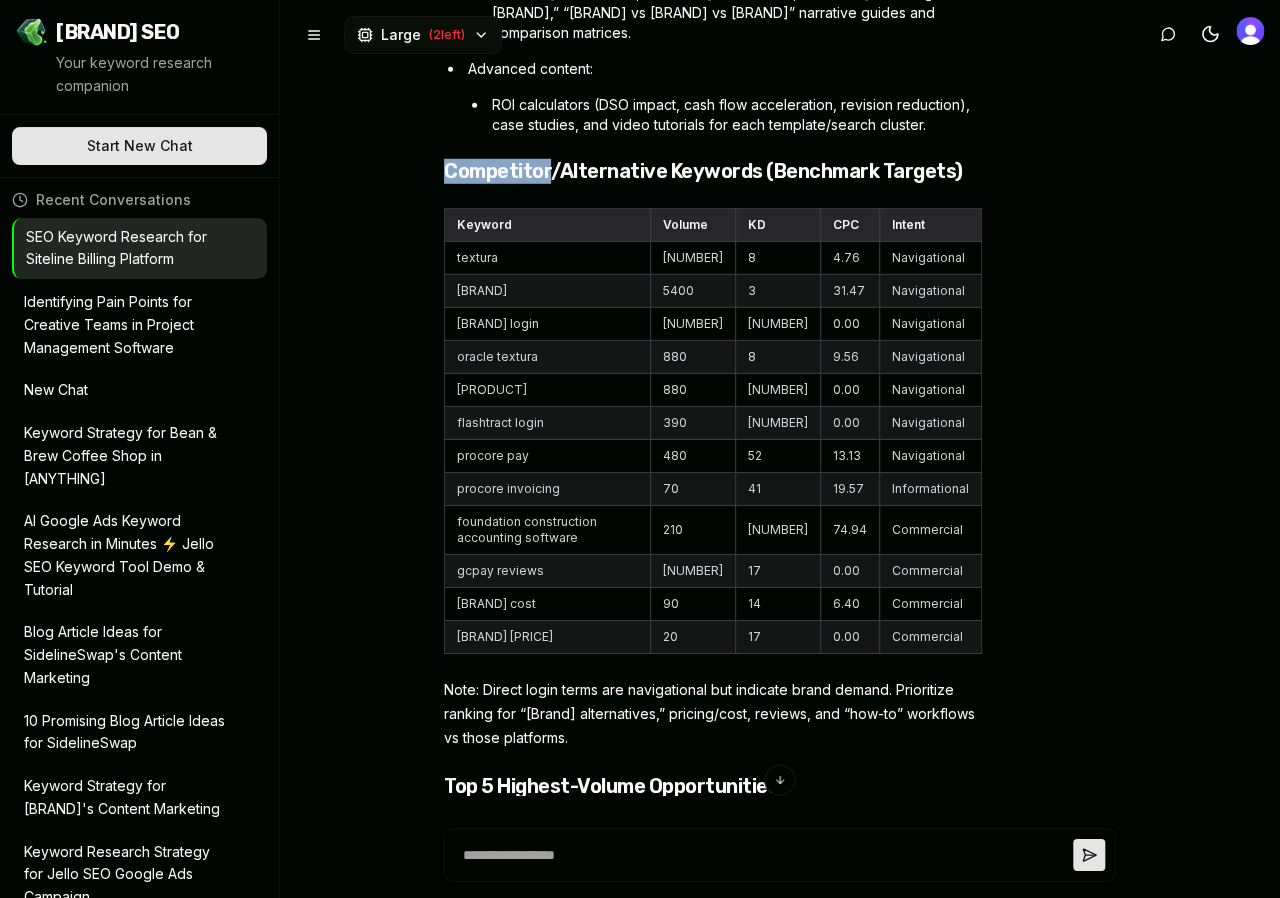 scroll, scrollTop: 9648, scrollLeft: 0, axis: vertical 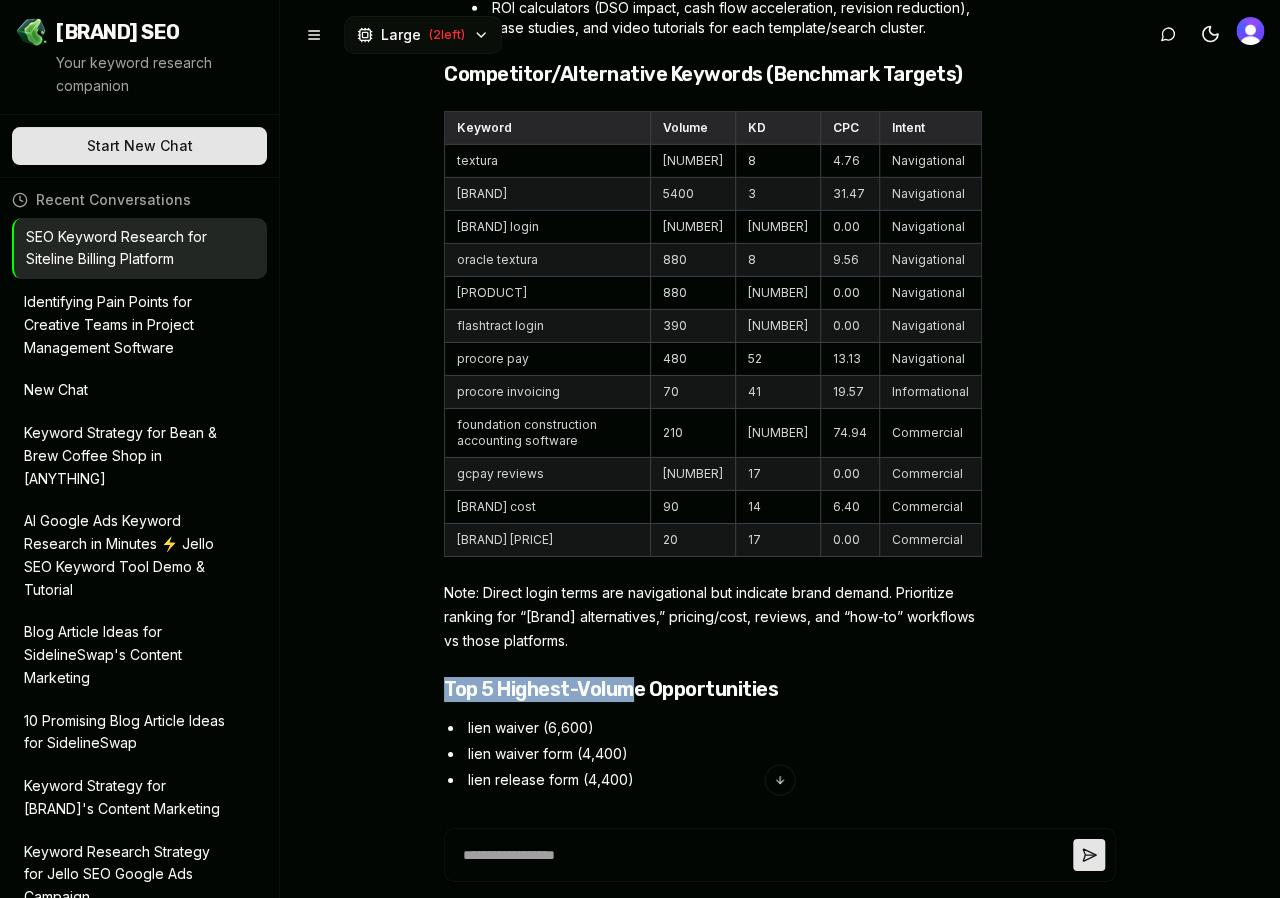 drag, startPoint x: 444, startPoint y: 192, endPoint x: 631, endPoint y: 194, distance: 187.0107 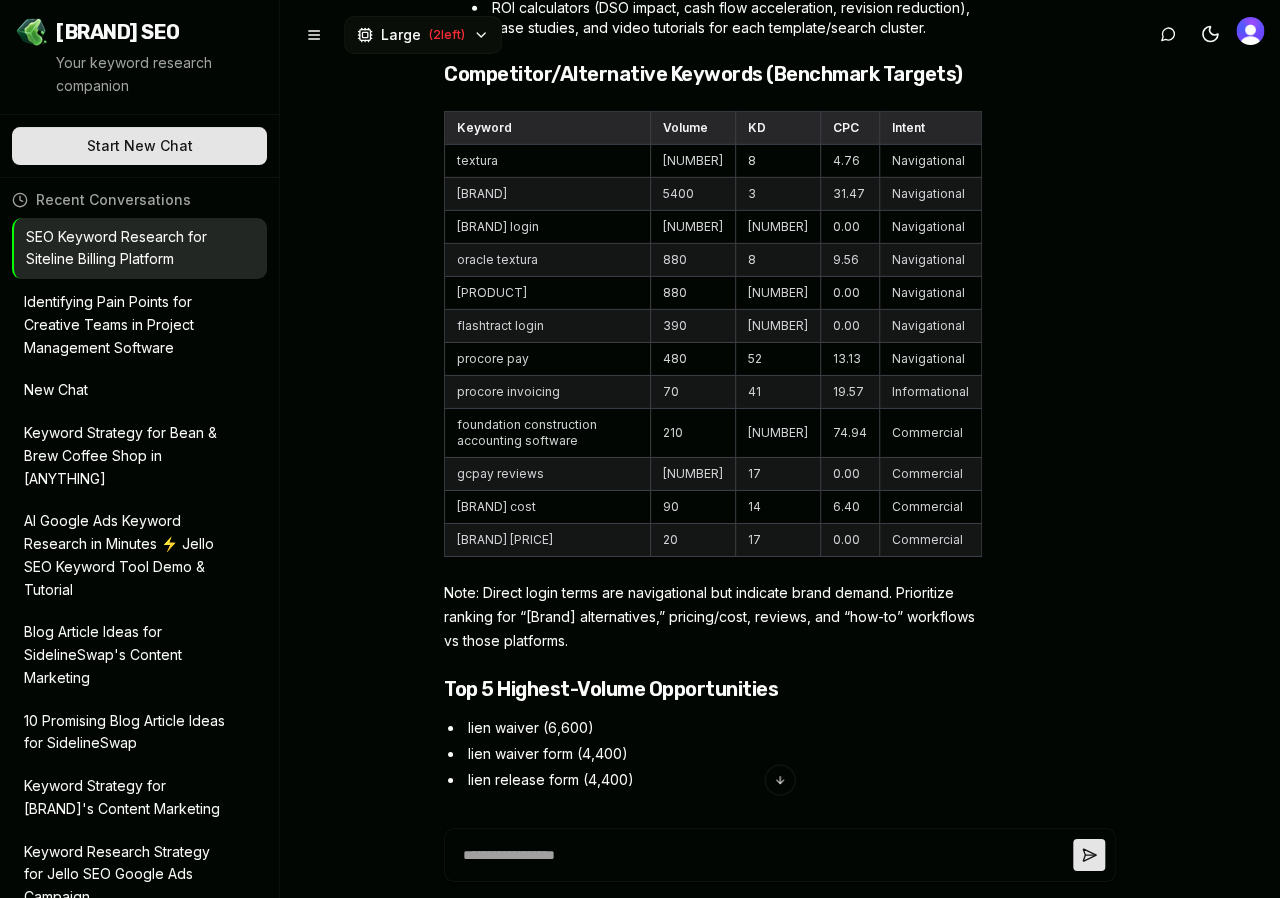 click on "lien waiver (6,600)" at bounding box center [723, 728] 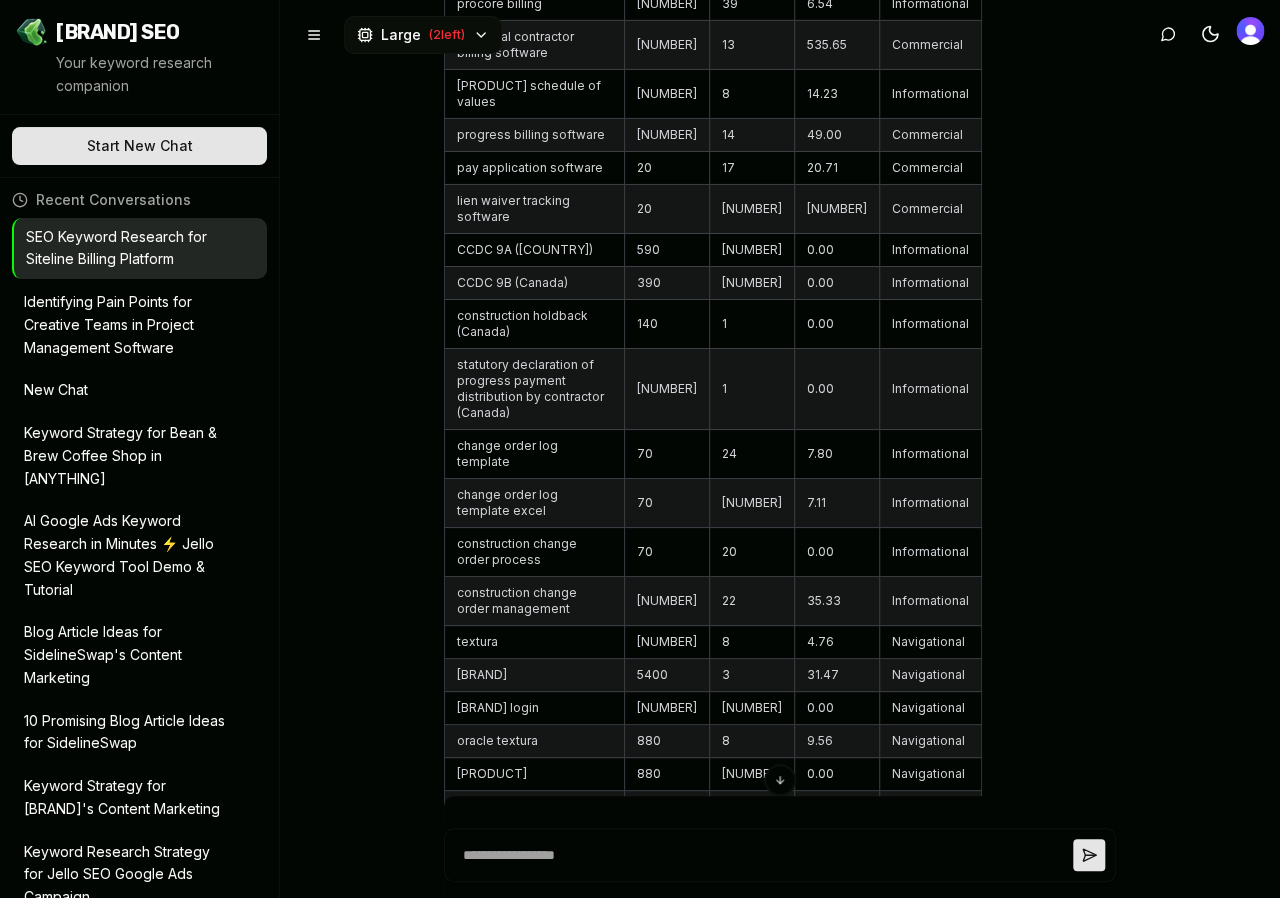 scroll, scrollTop: 12474, scrollLeft: 0, axis: vertical 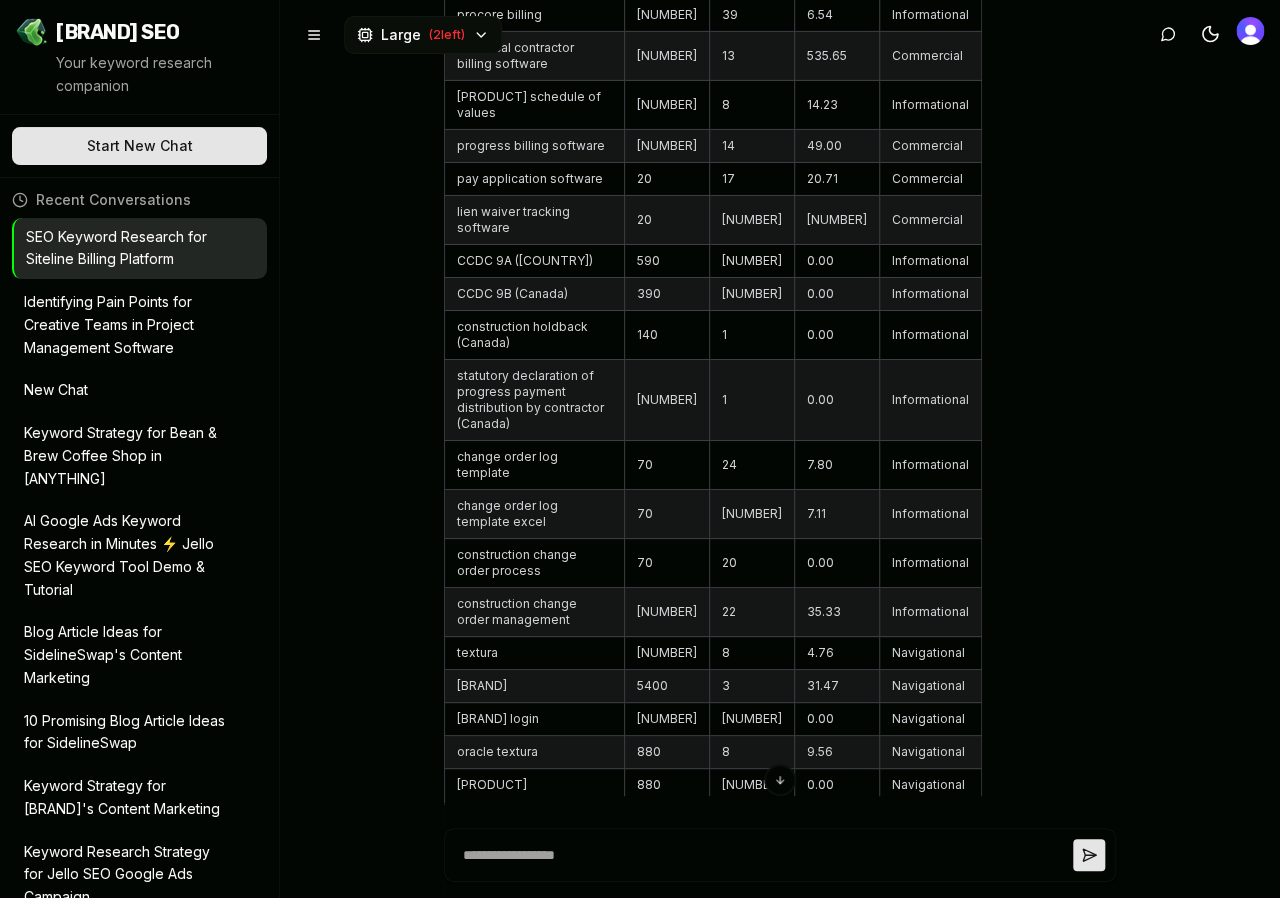 drag, startPoint x: 437, startPoint y: 93, endPoint x: 541, endPoint y: 135, distance: 112.1606 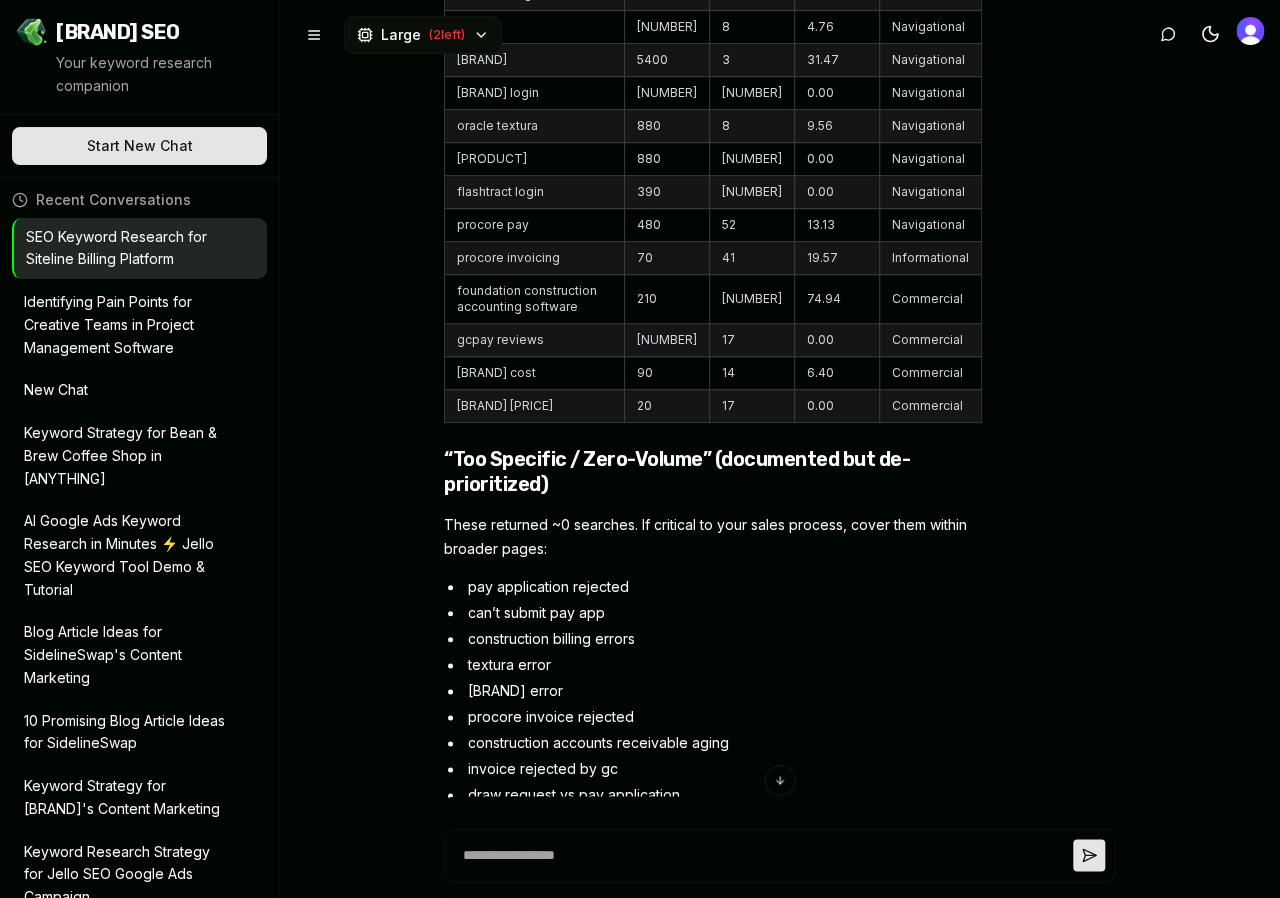 scroll, scrollTop: 13141, scrollLeft: 0, axis: vertical 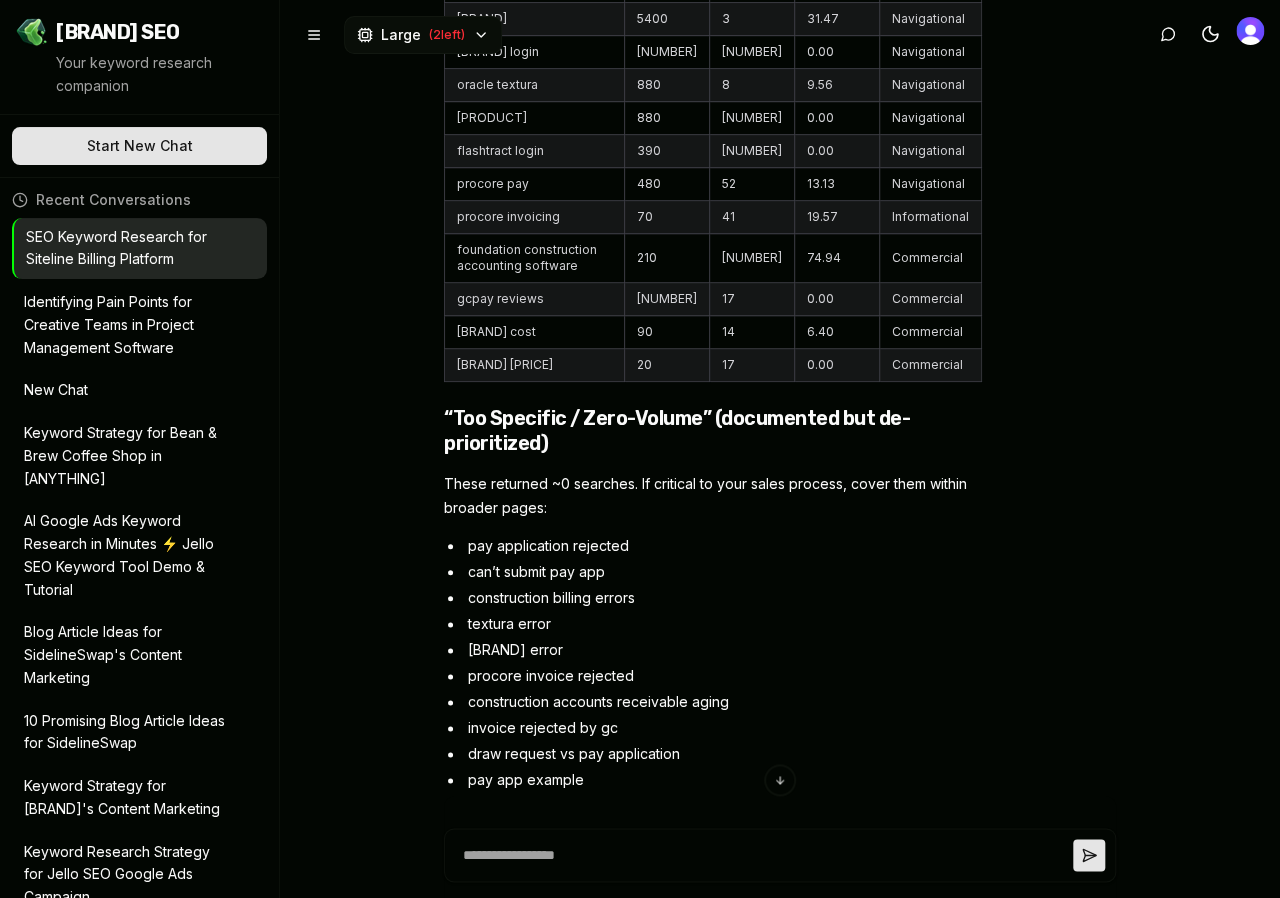 drag, startPoint x: 446, startPoint y: 188, endPoint x: 601, endPoint y: 180, distance: 155.20631 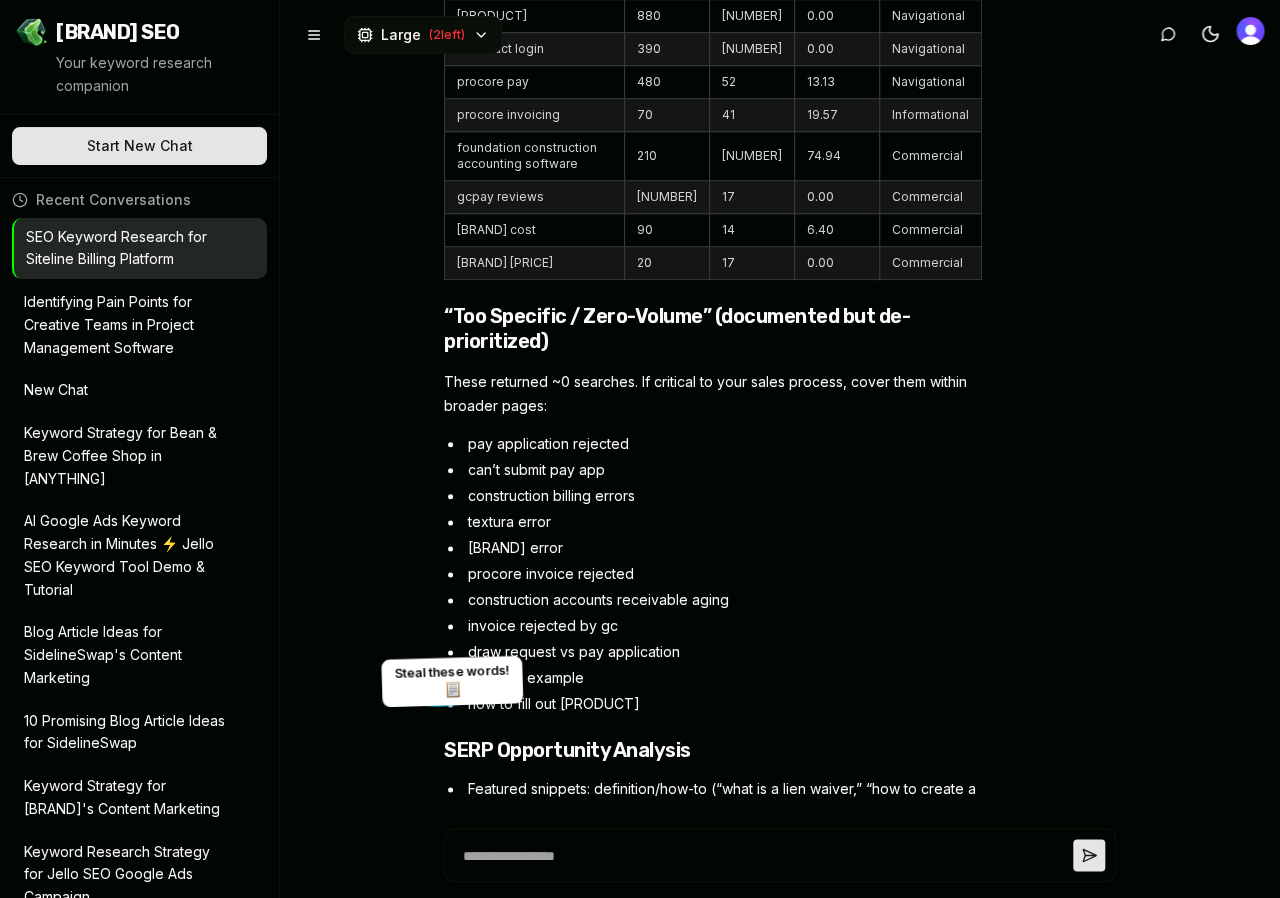 click 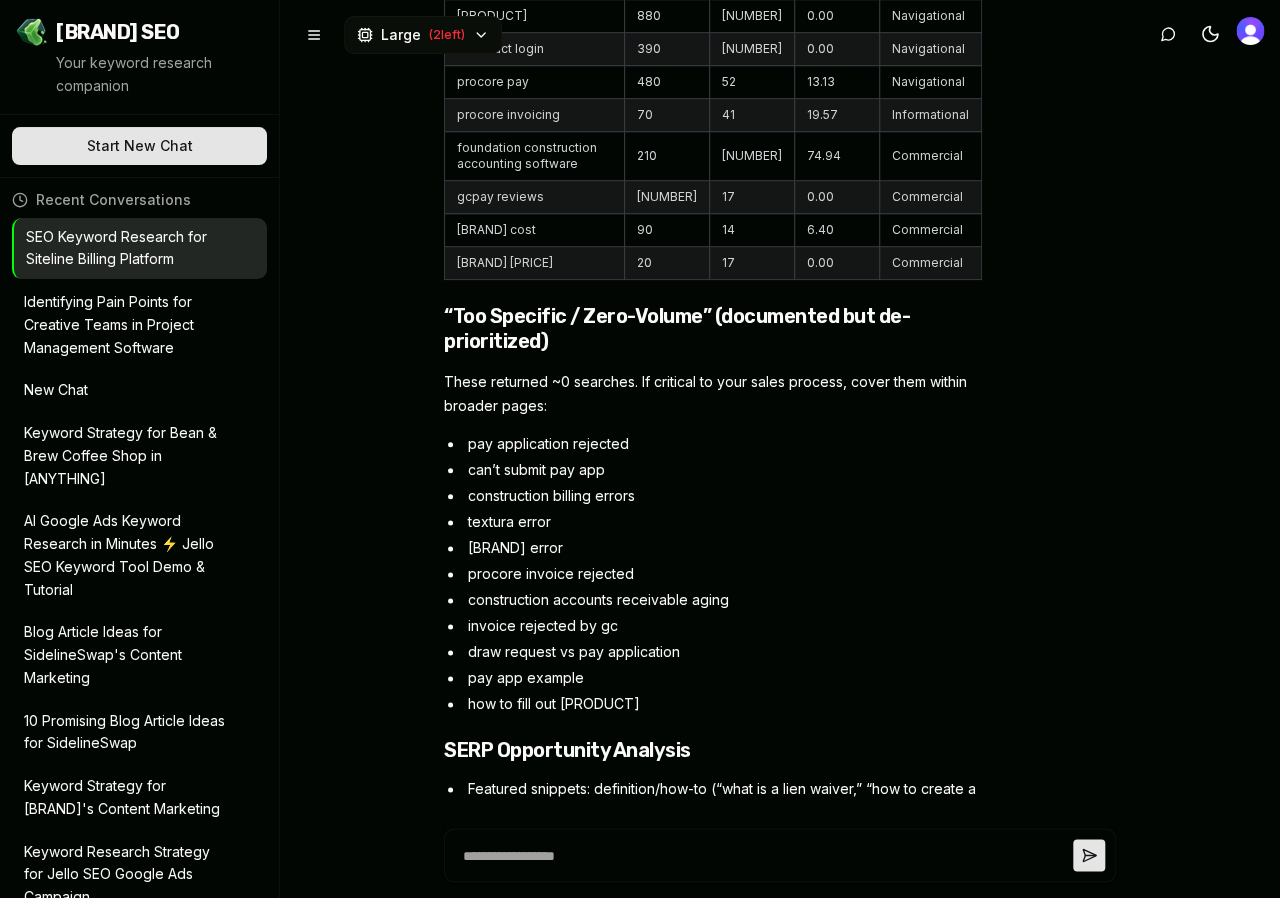 click on "Contextual CTAs from problem pages to solution/integration pages and demo." at bounding box center (723, 1547) 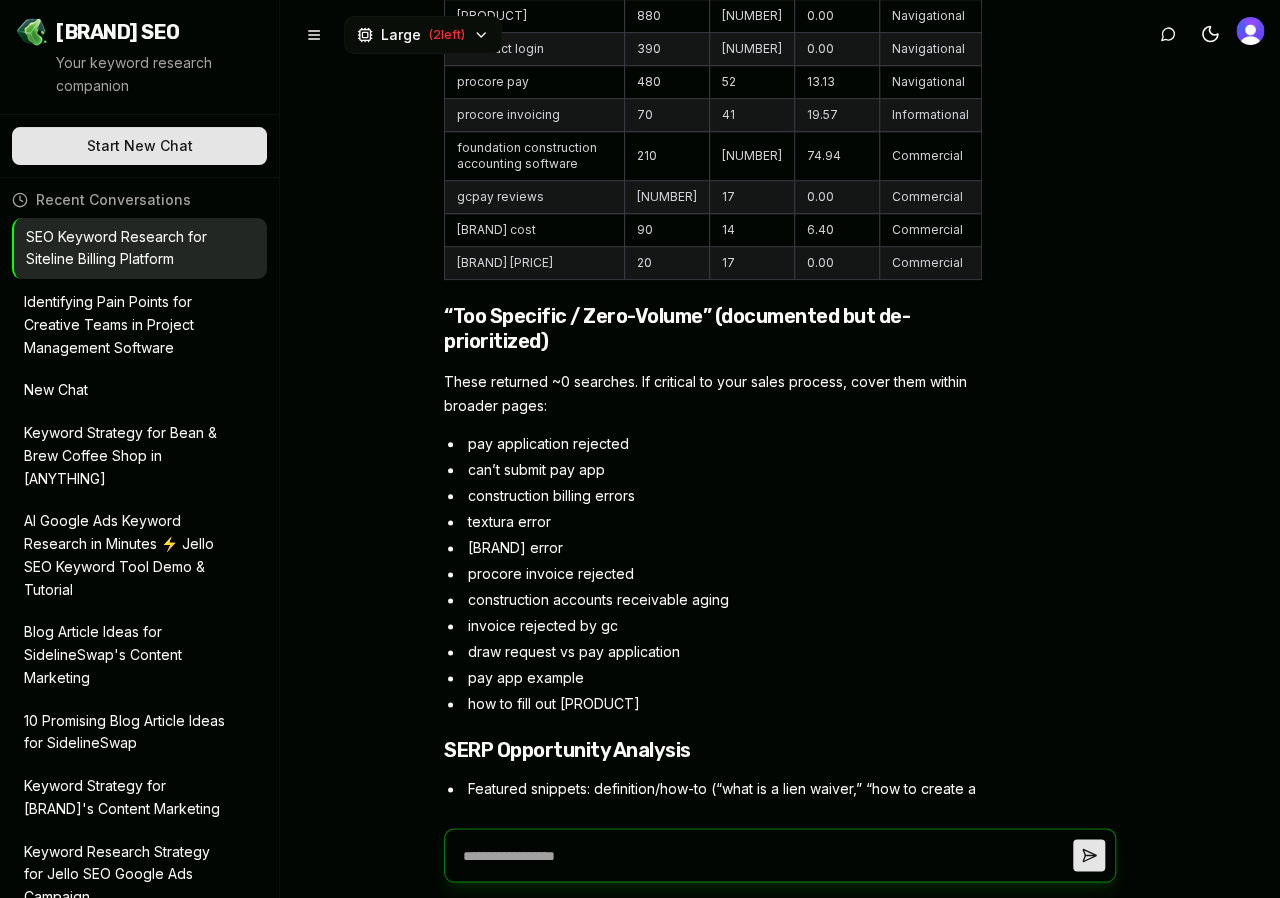 click at bounding box center [764, 855] 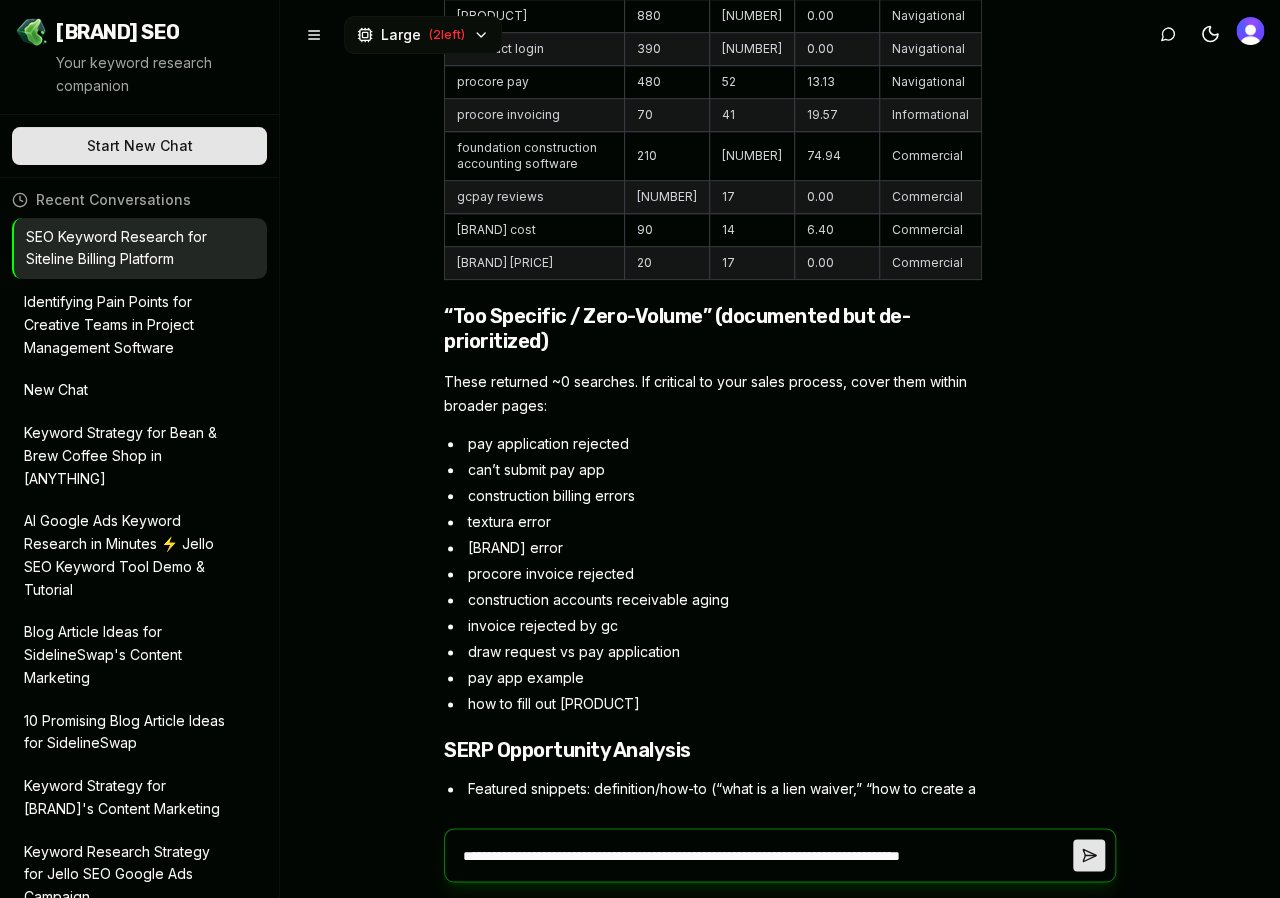 type 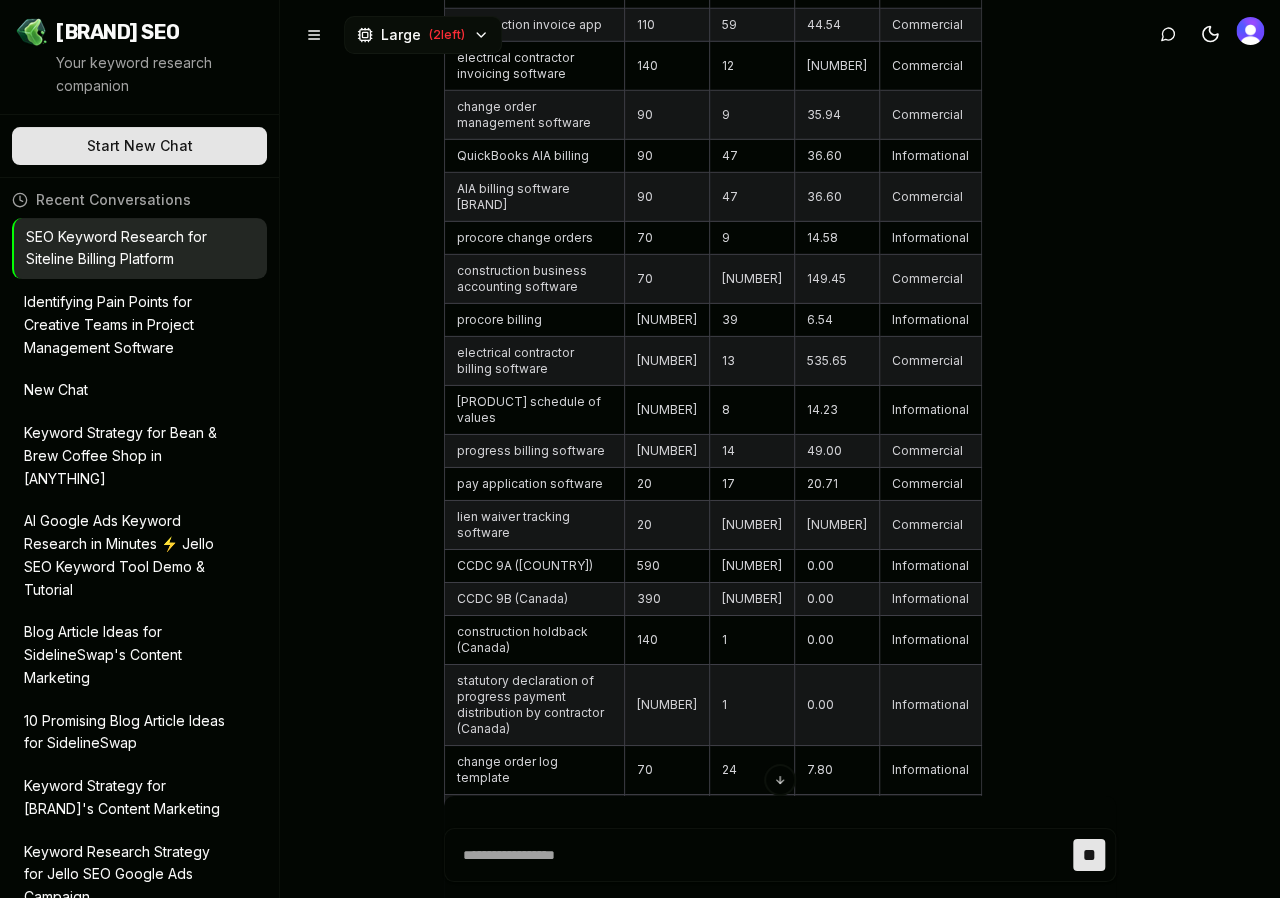scroll, scrollTop: 13535, scrollLeft: 0, axis: vertical 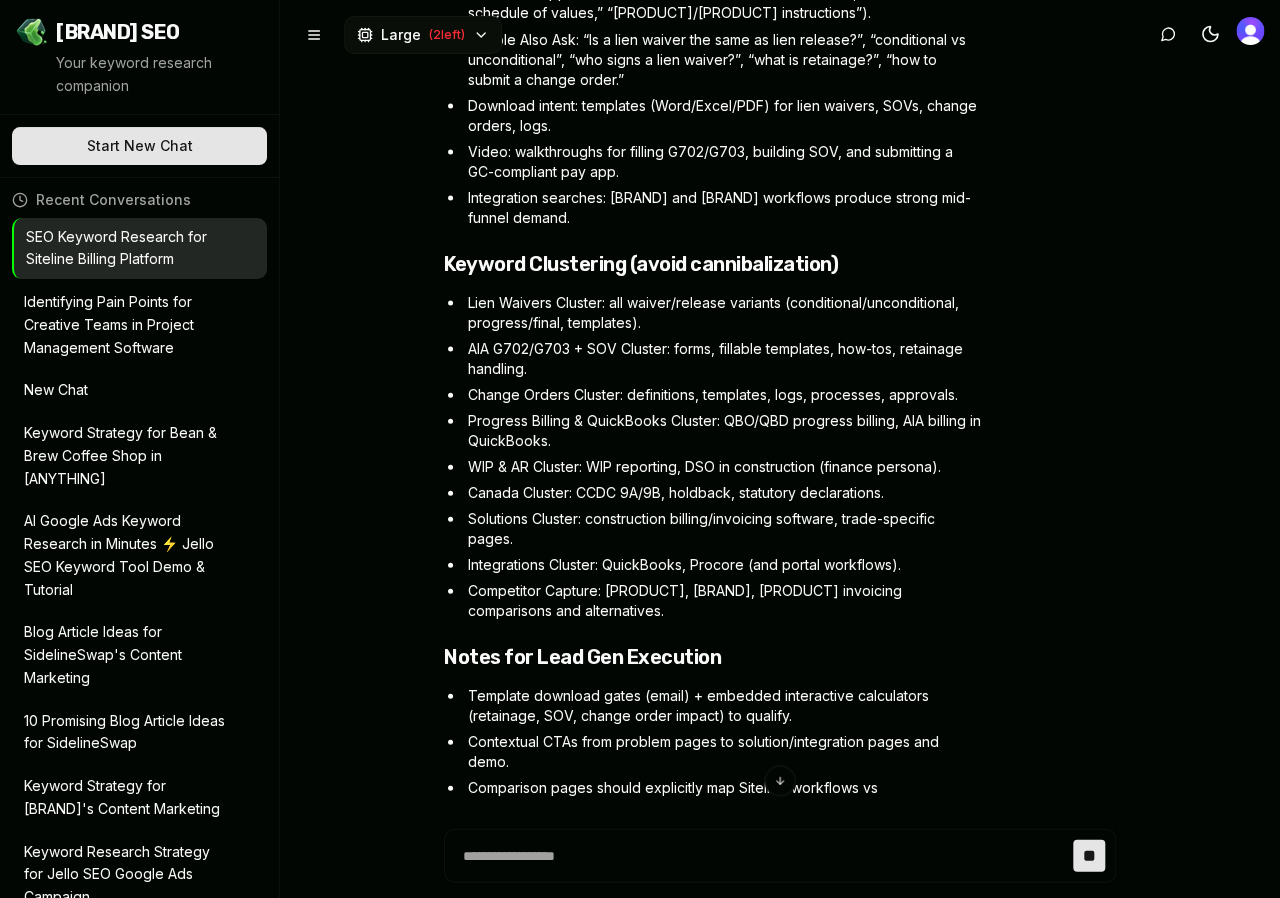 click on "Siteline Keyword Clusters + Content Plan" at bounding box center [713, 1136] 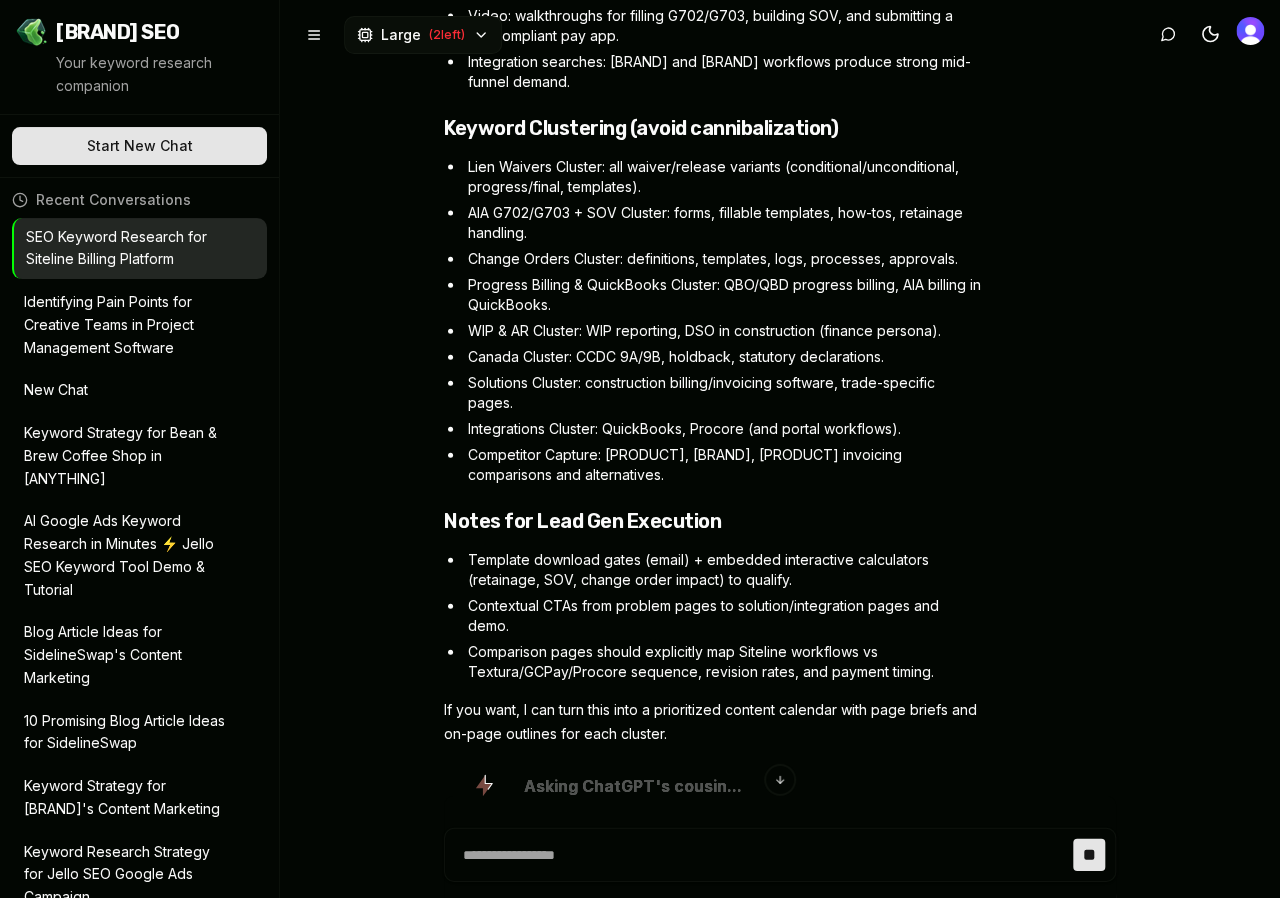 drag, startPoint x: 533, startPoint y: 279, endPoint x: 422, endPoint y: 279, distance: 111 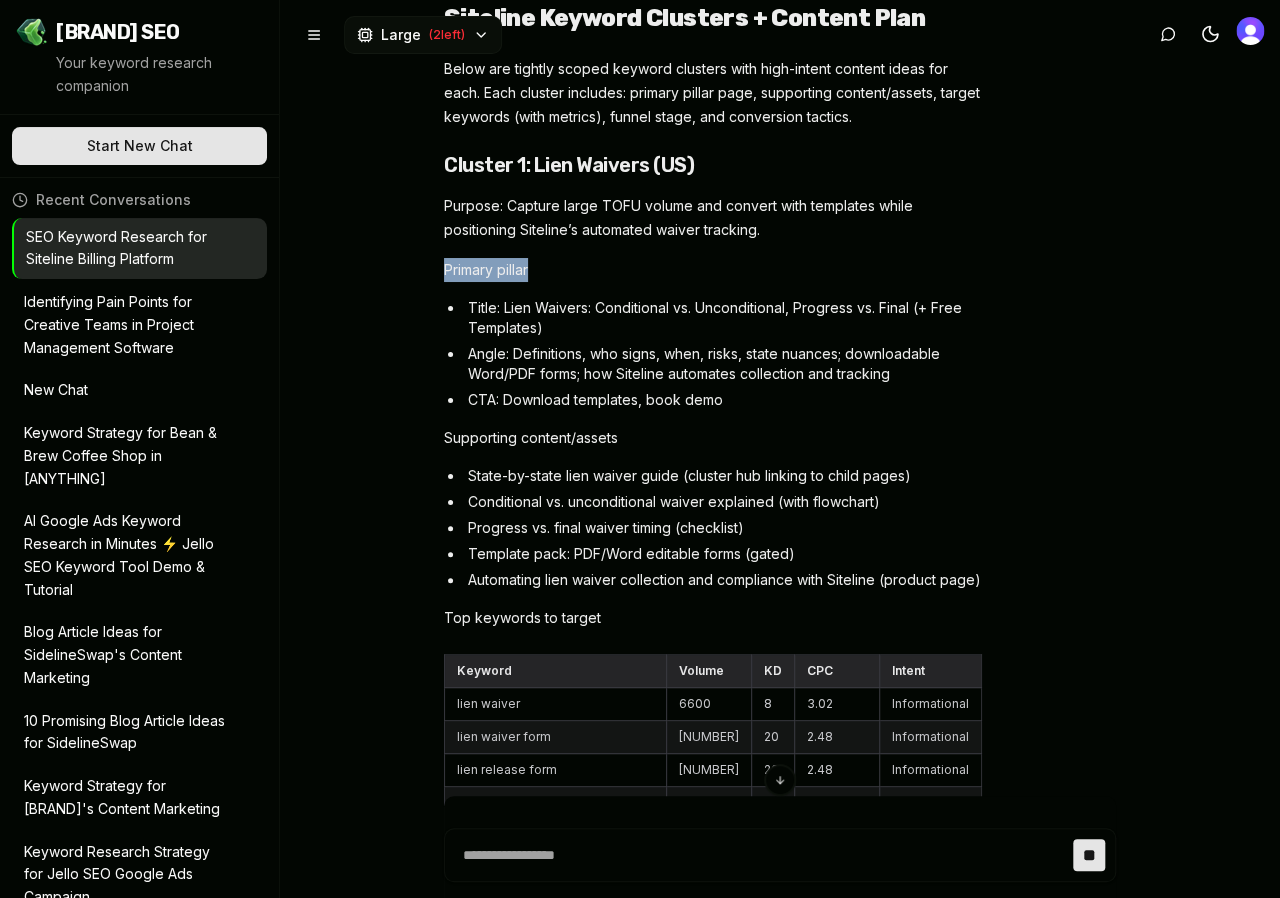 scroll, scrollTop: 15285, scrollLeft: 0, axis: vertical 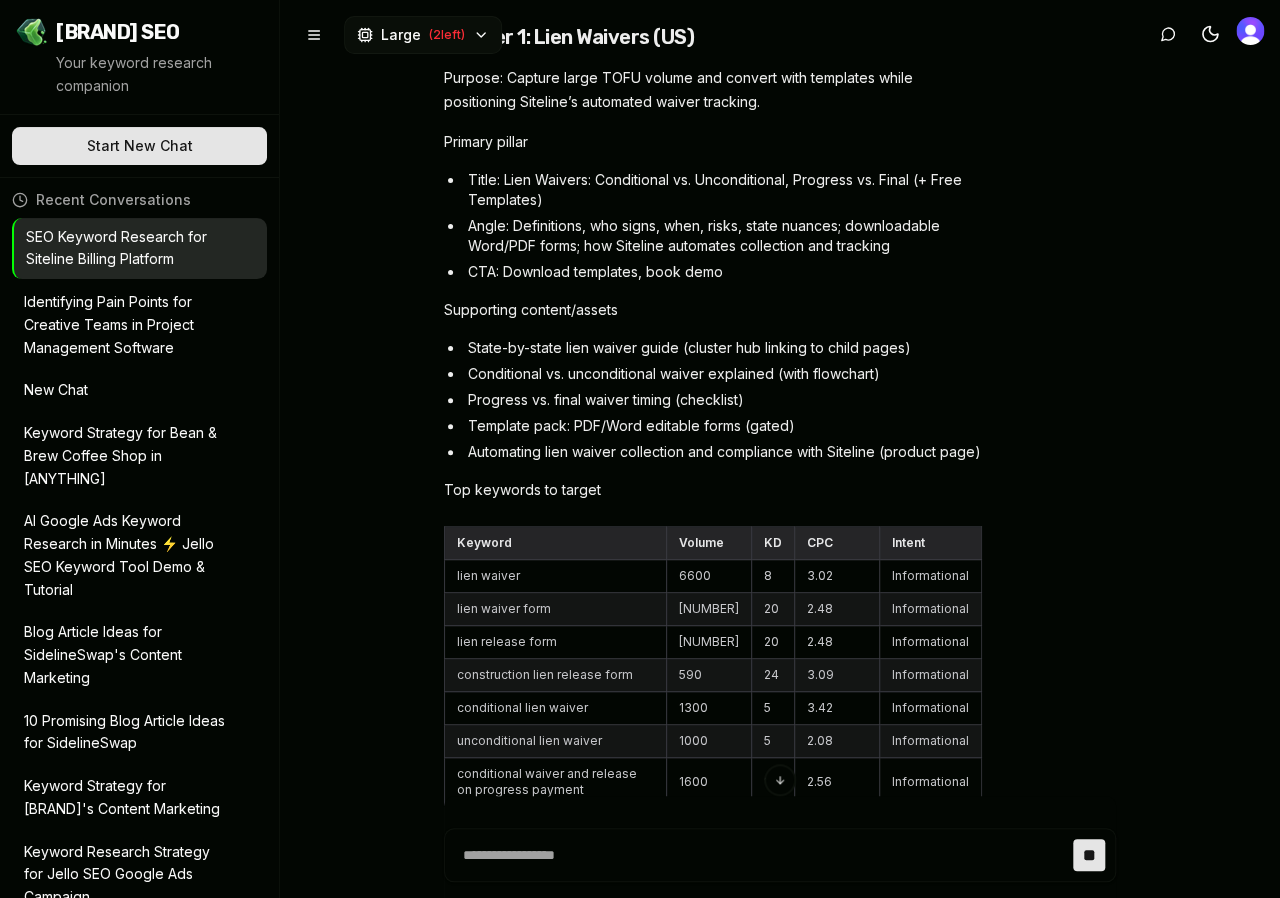 drag, startPoint x: 536, startPoint y: 149, endPoint x: 871, endPoint y: 170, distance: 335.65756 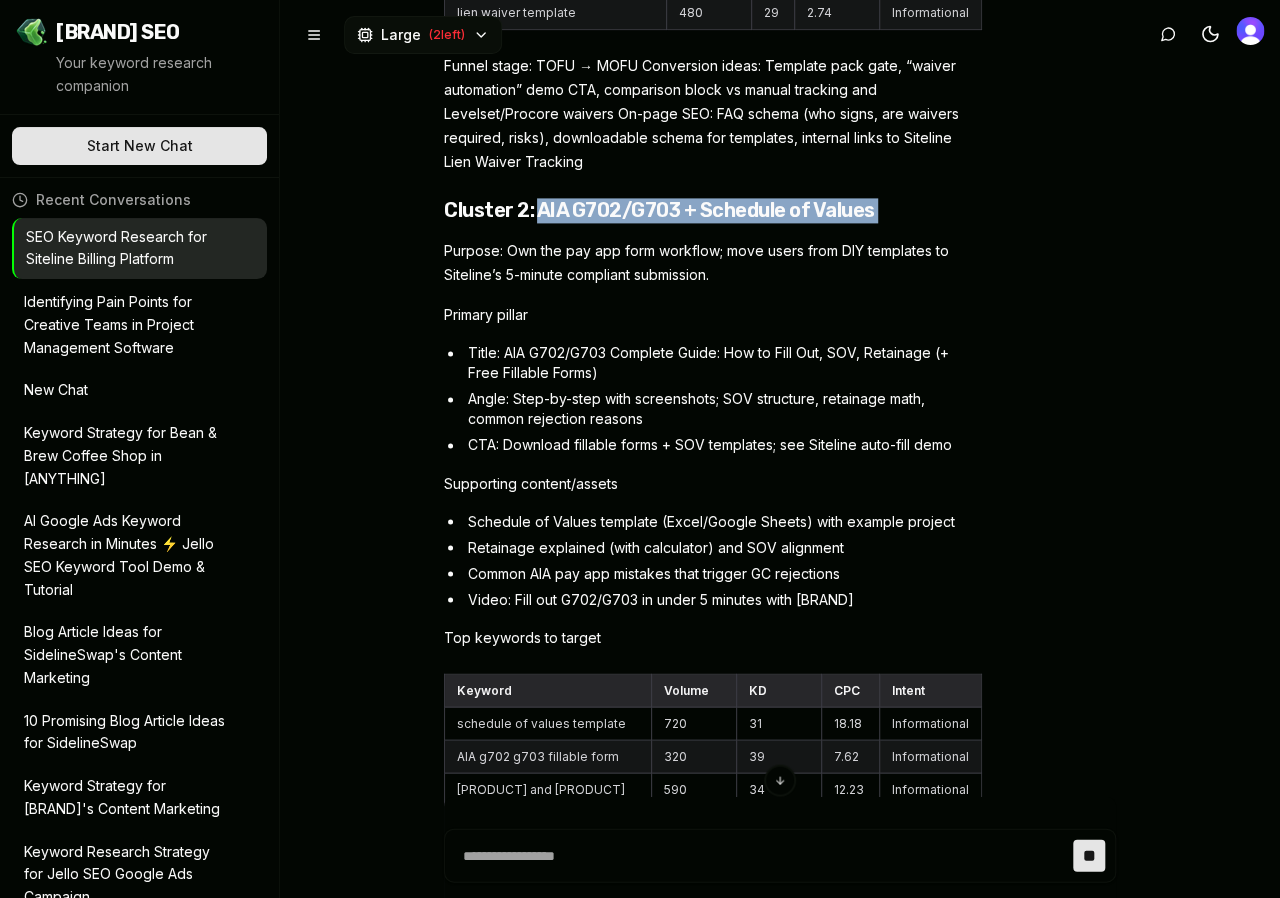 scroll, scrollTop: 16128, scrollLeft: 0, axis: vertical 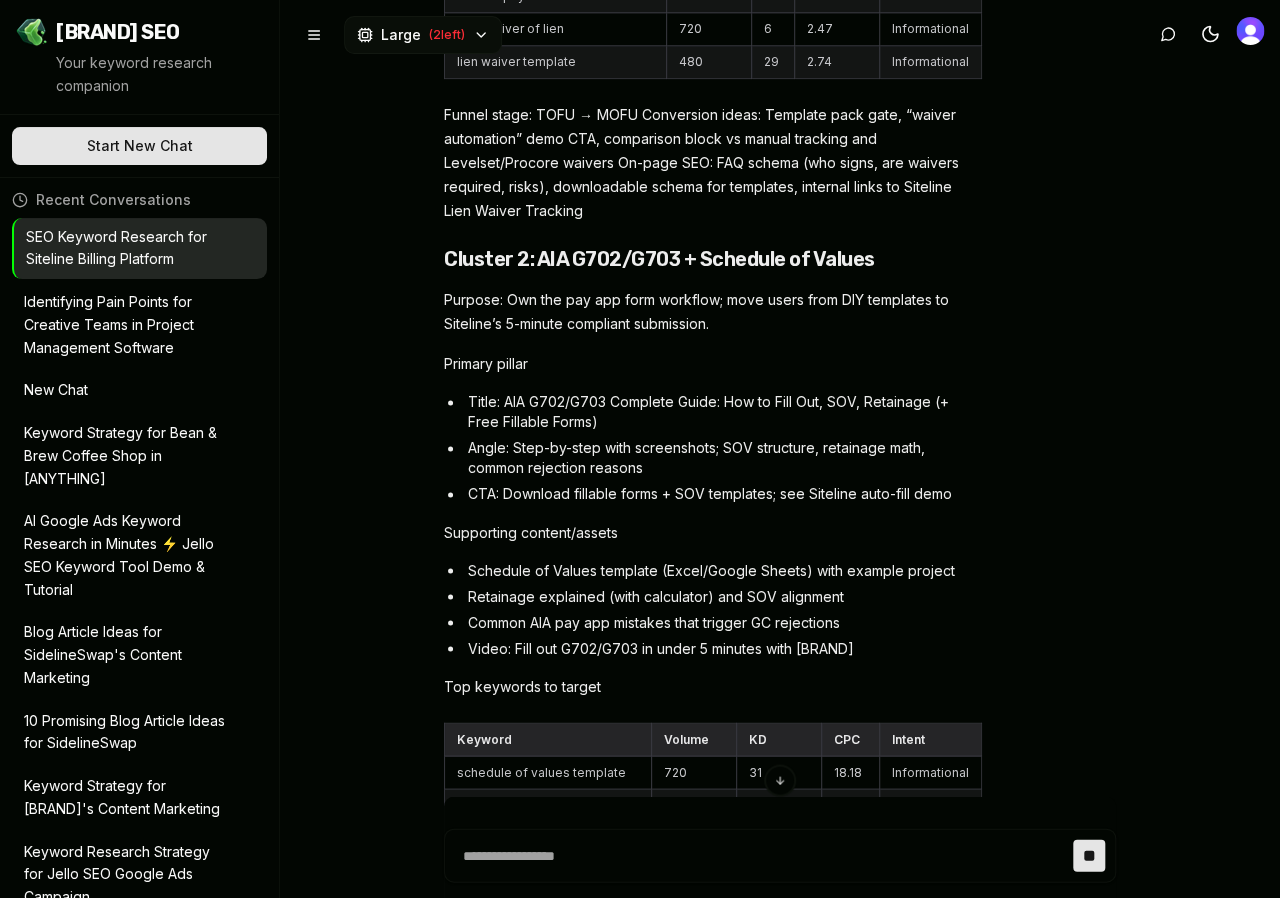 drag, startPoint x: 542, startPoint y: 214, endPoint x: 826, endPoint y: 222, distance: 284.11264 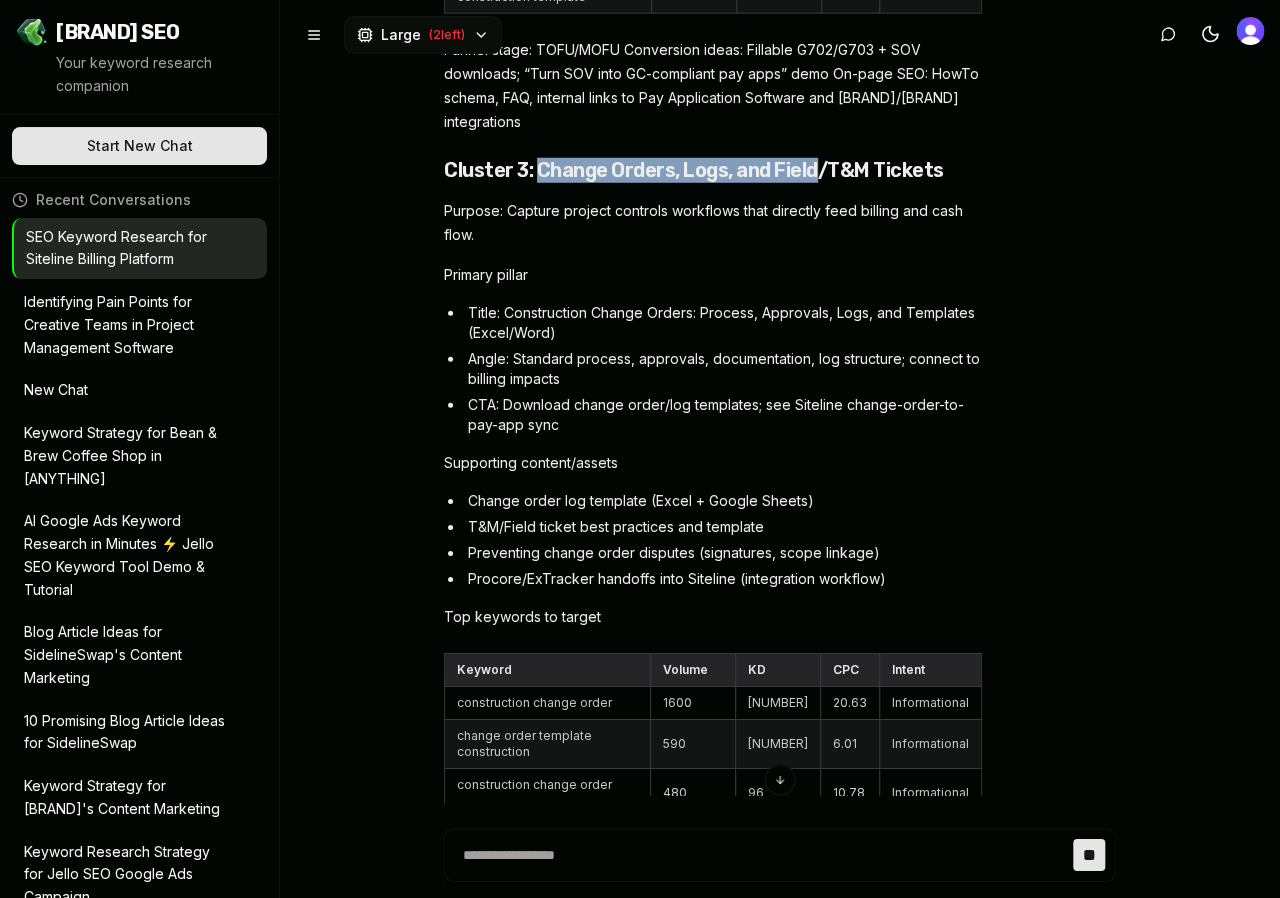 scroll, scrollTop: 17168, scrollLeft: 0, axis: vertical 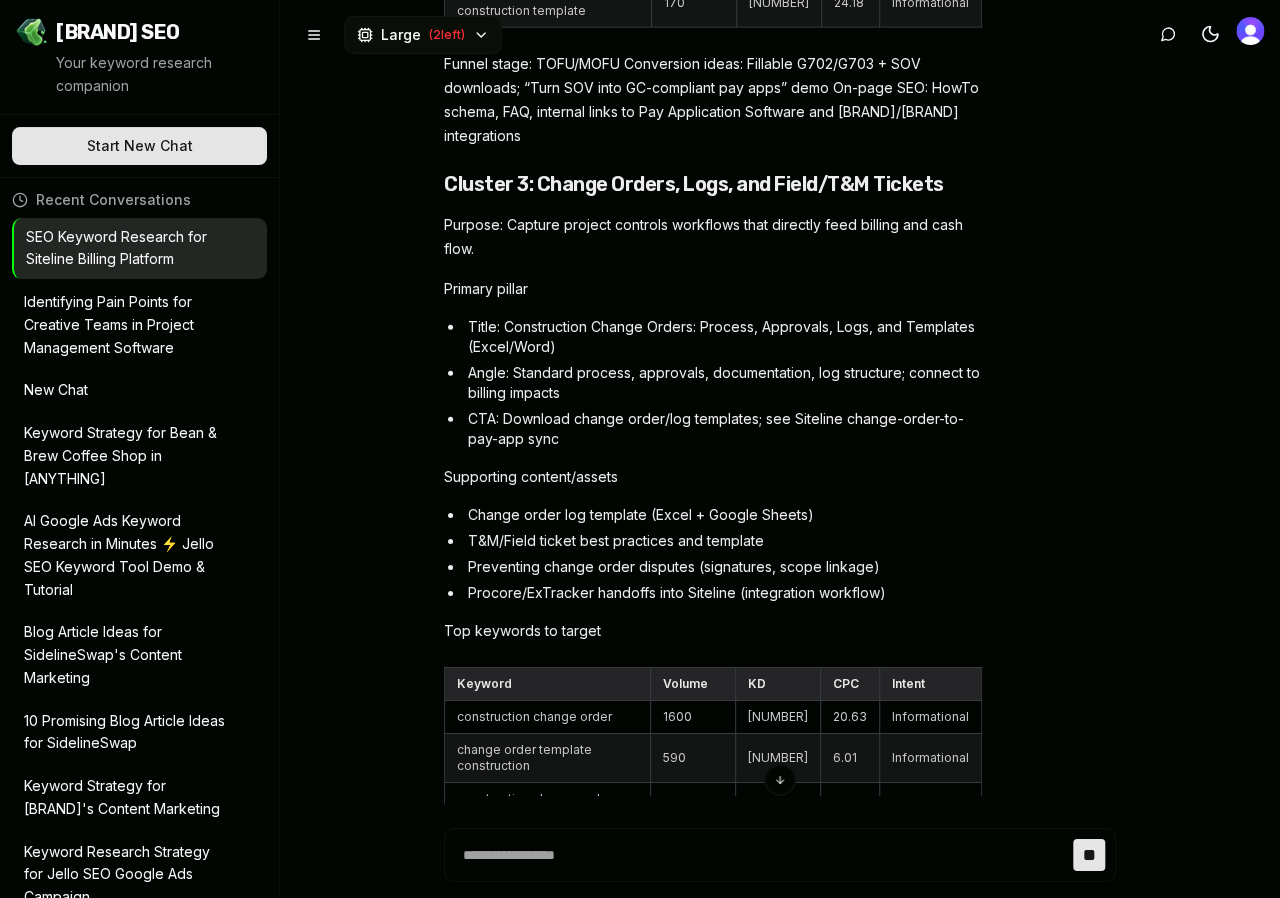 drag, startPoint x: 536, startPoint y: 92, endPoint x: 589, endPoint y: 151, distance: 79.30952 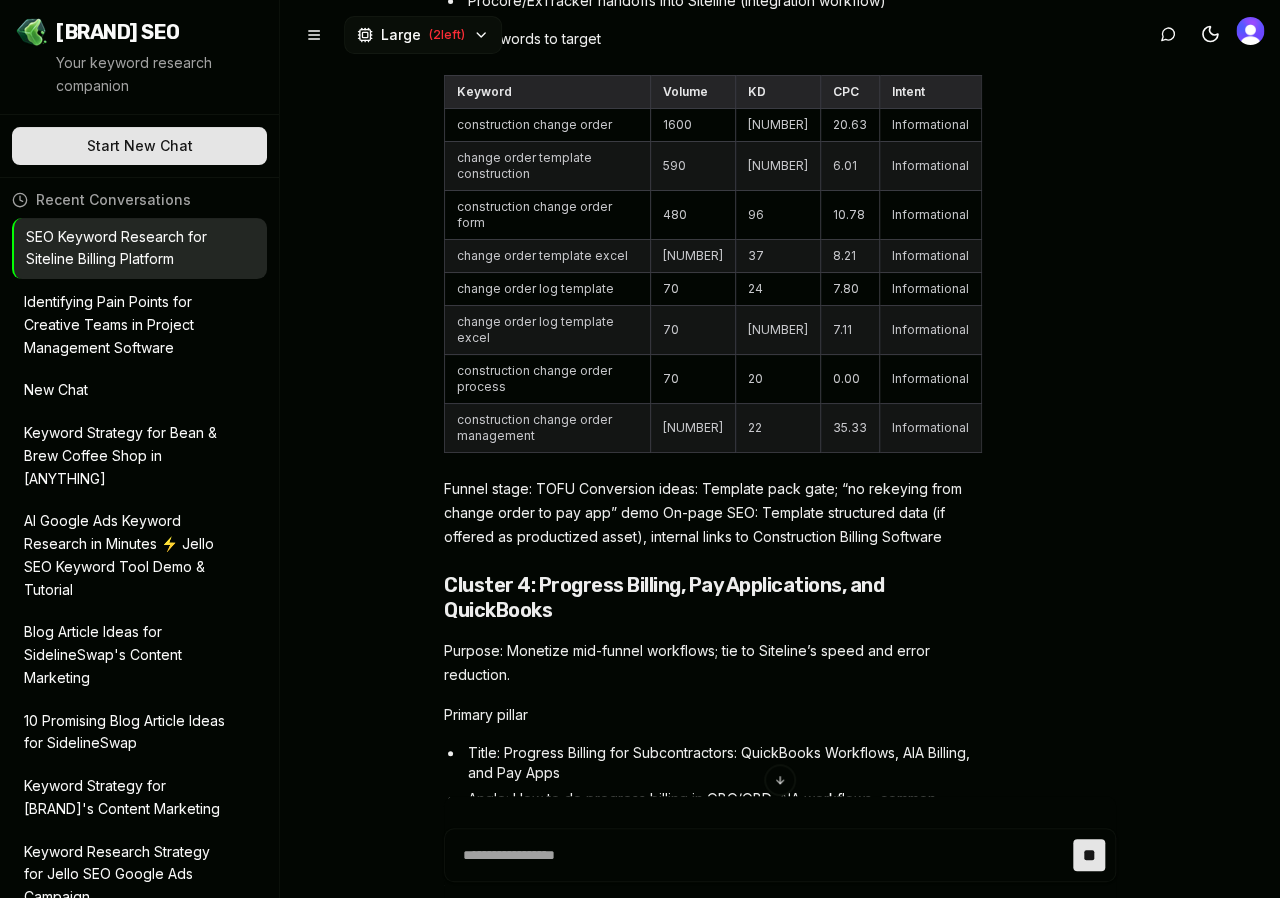 scroll, scrollTop: 17682, scrollLeft: 0, axis: vertical 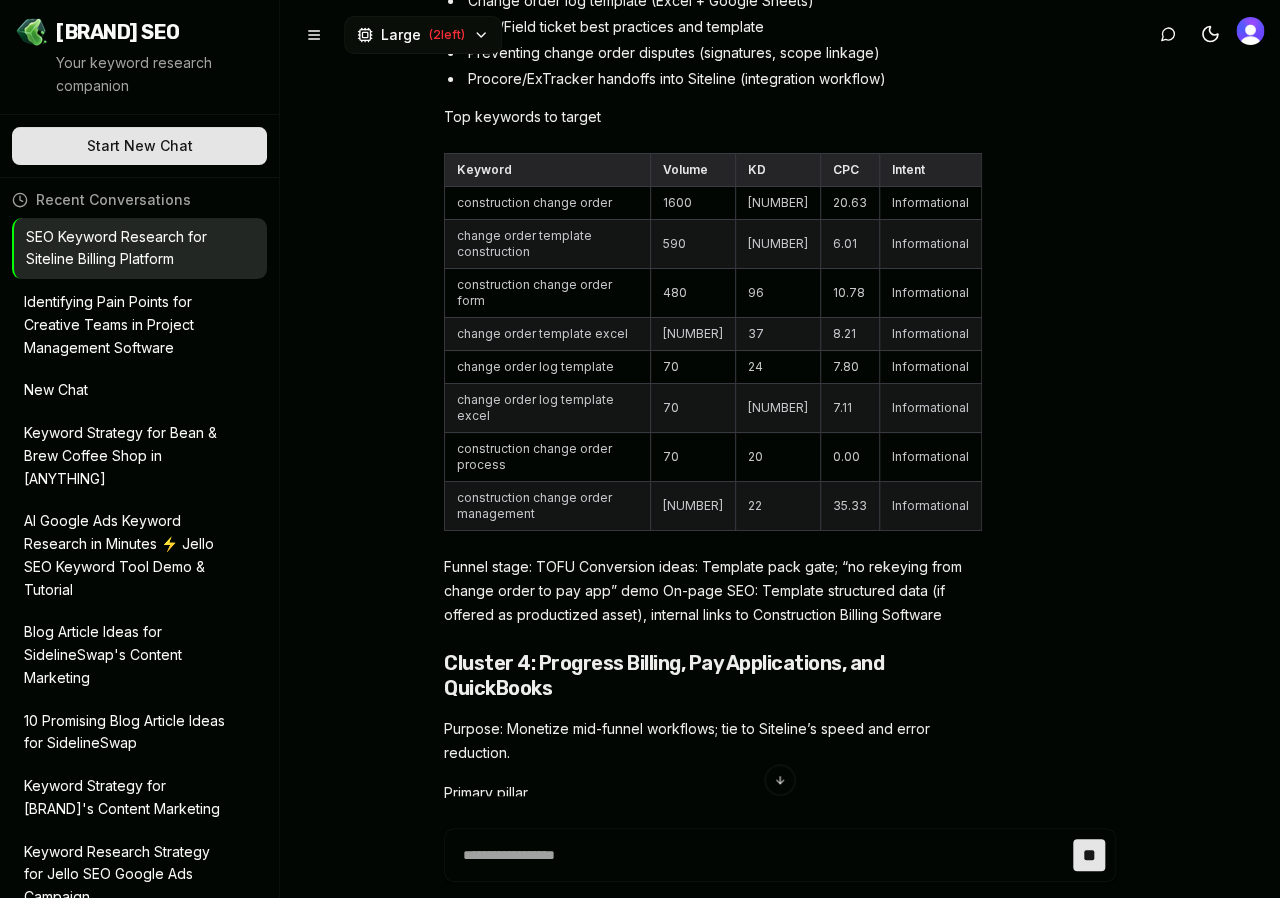 drag, startPoint x: 514, startPoint y: 474, endPoint x: 870, endPoint y: 488, distance: 356.27518 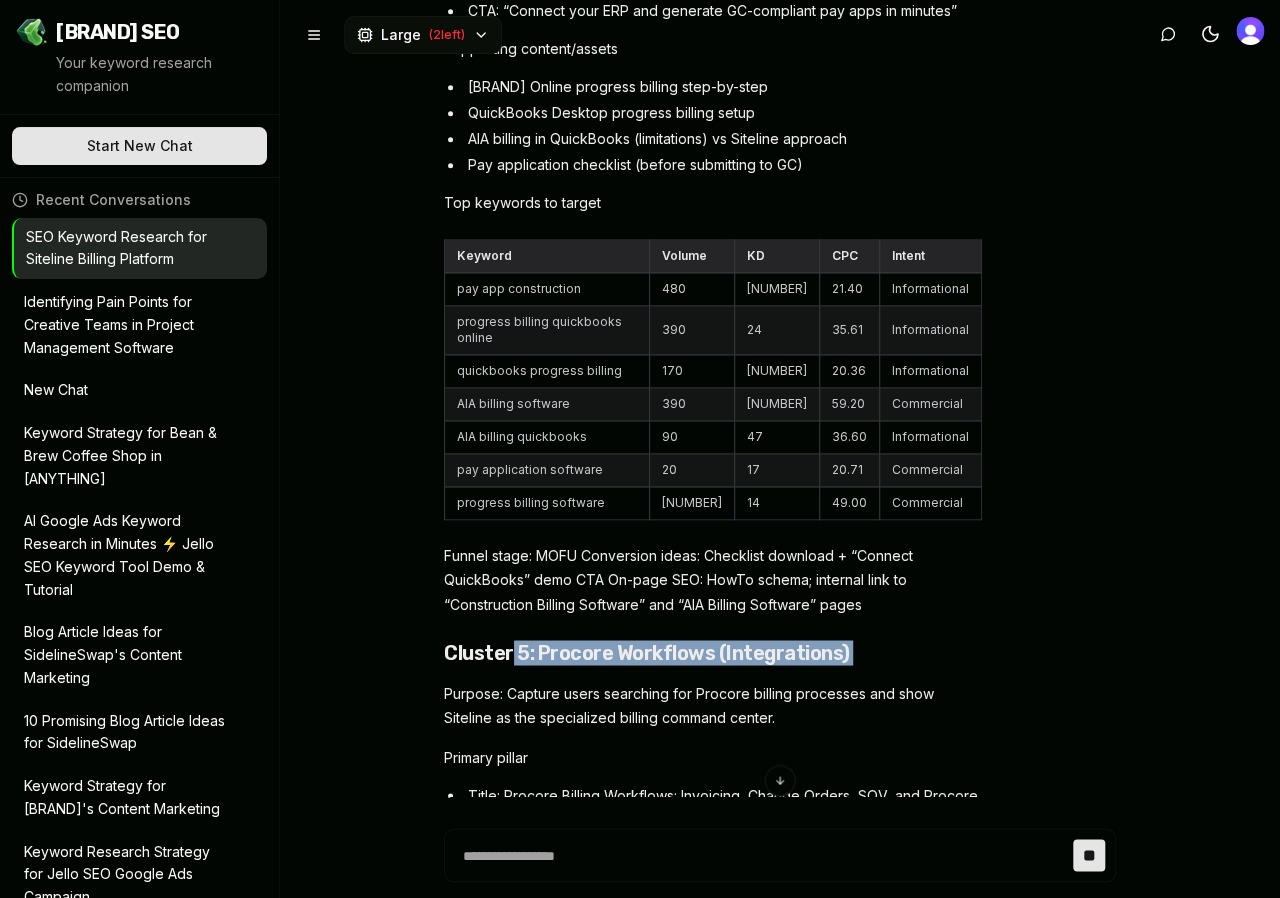 scroll, scrollTop: 18473, scrollLeft: 0, axis: vertical 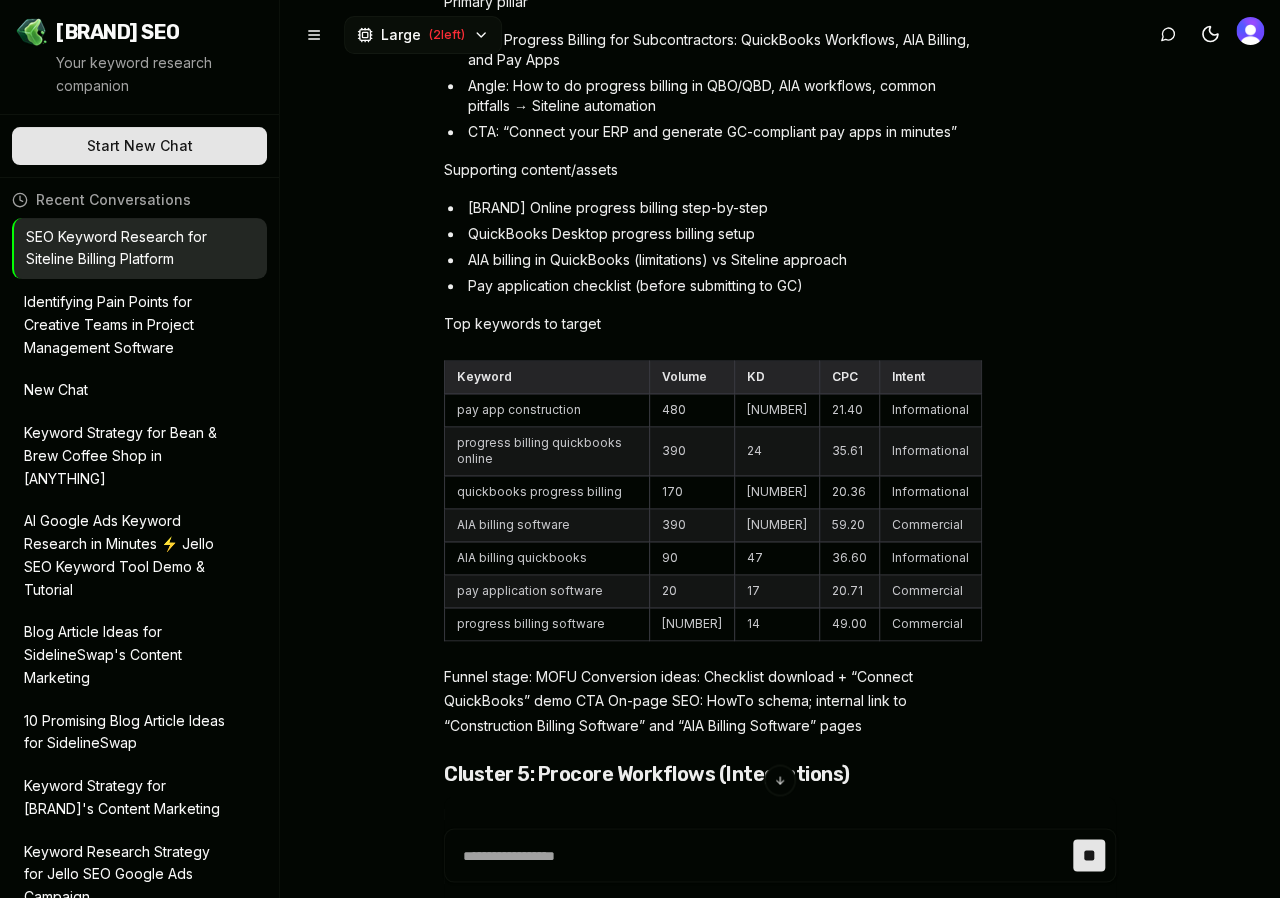 drag, startPoint x: 539, startPoint y: 404, endPoint x: 565, endPoint y: 444, distance: 47.707443 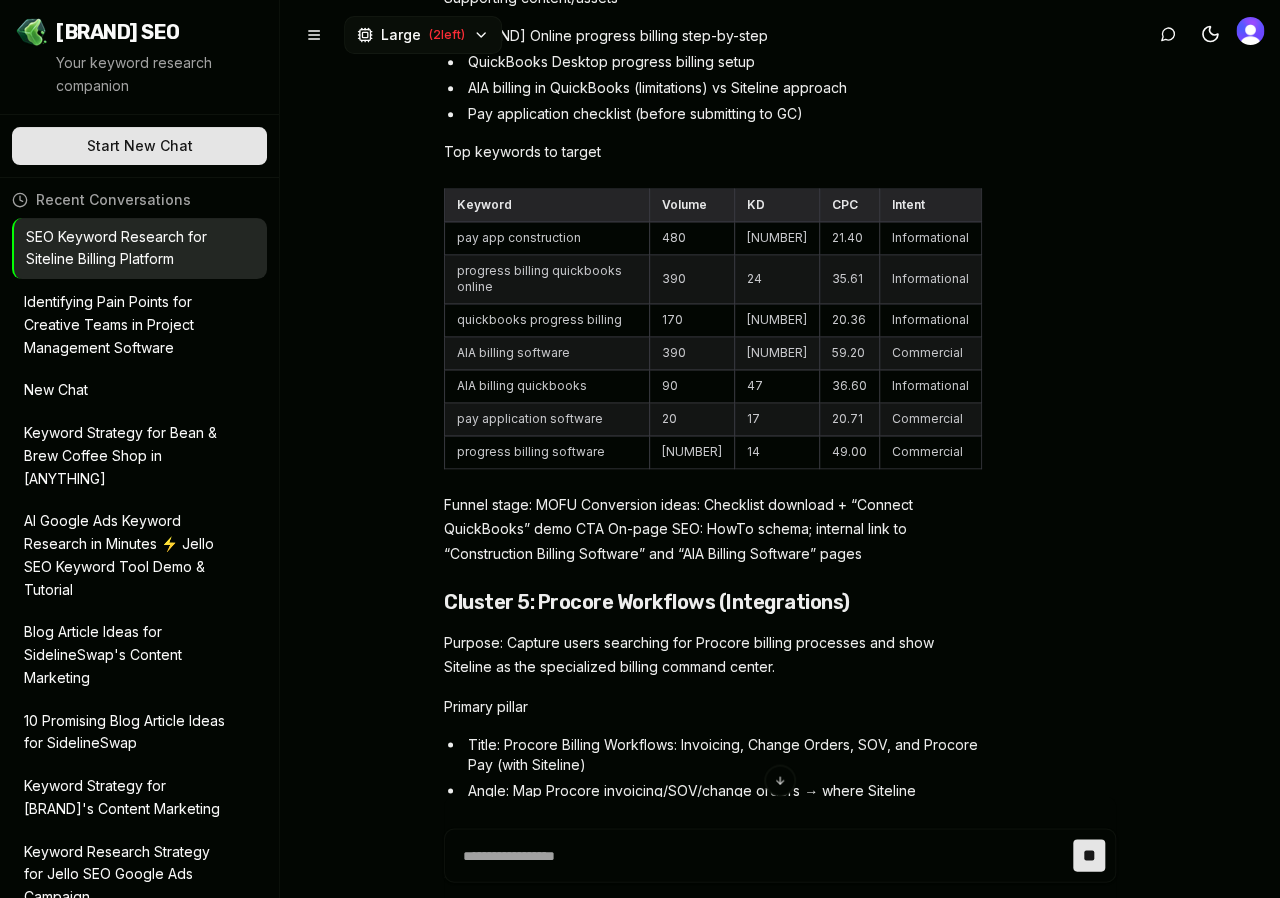 scroll, scrollTop: 18624, scrollLeft: 0, axis: vertical 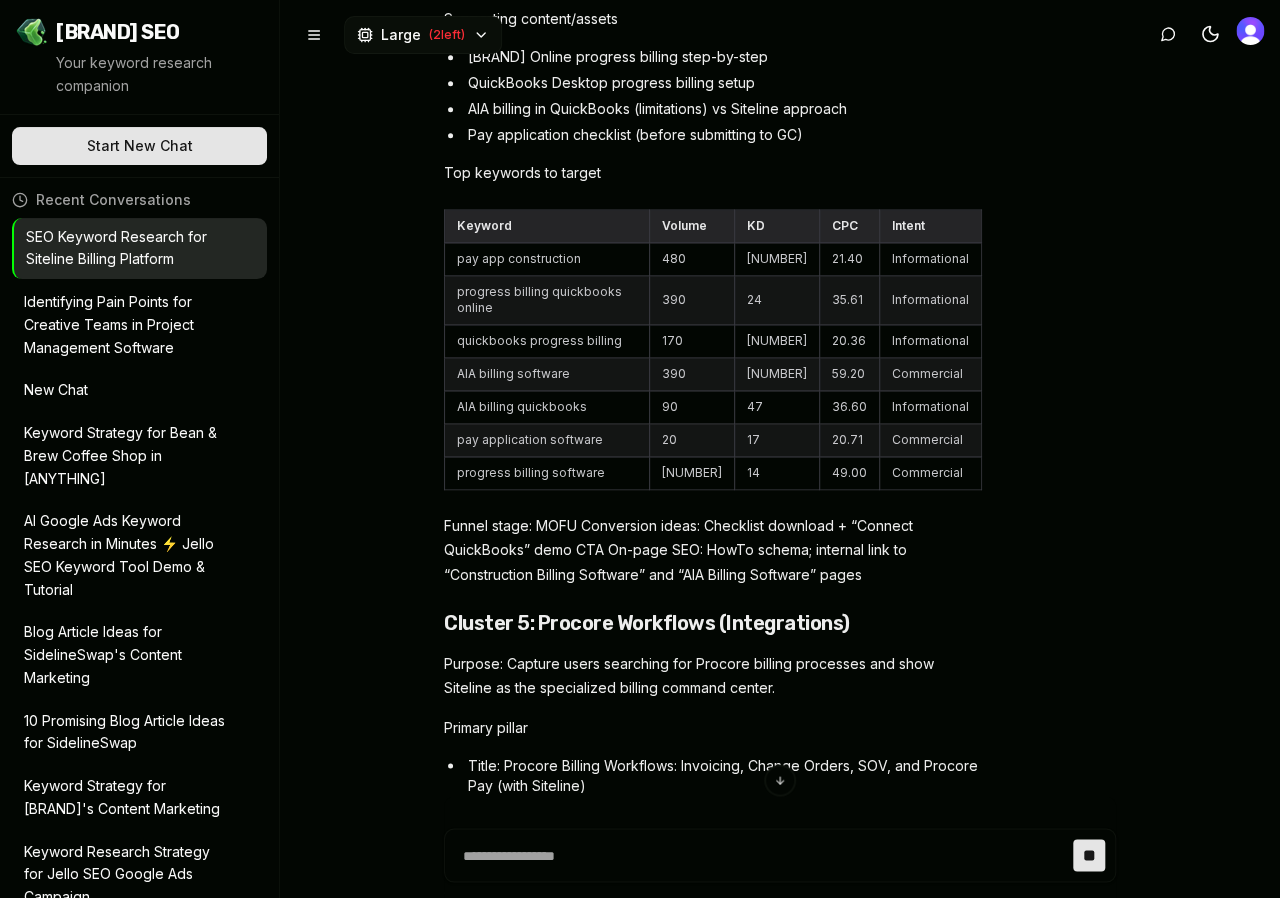 drag, startPoint x: 507, startPoint y: 426, endPoint x: 650, endPoint y: 428, distance: 143.01399 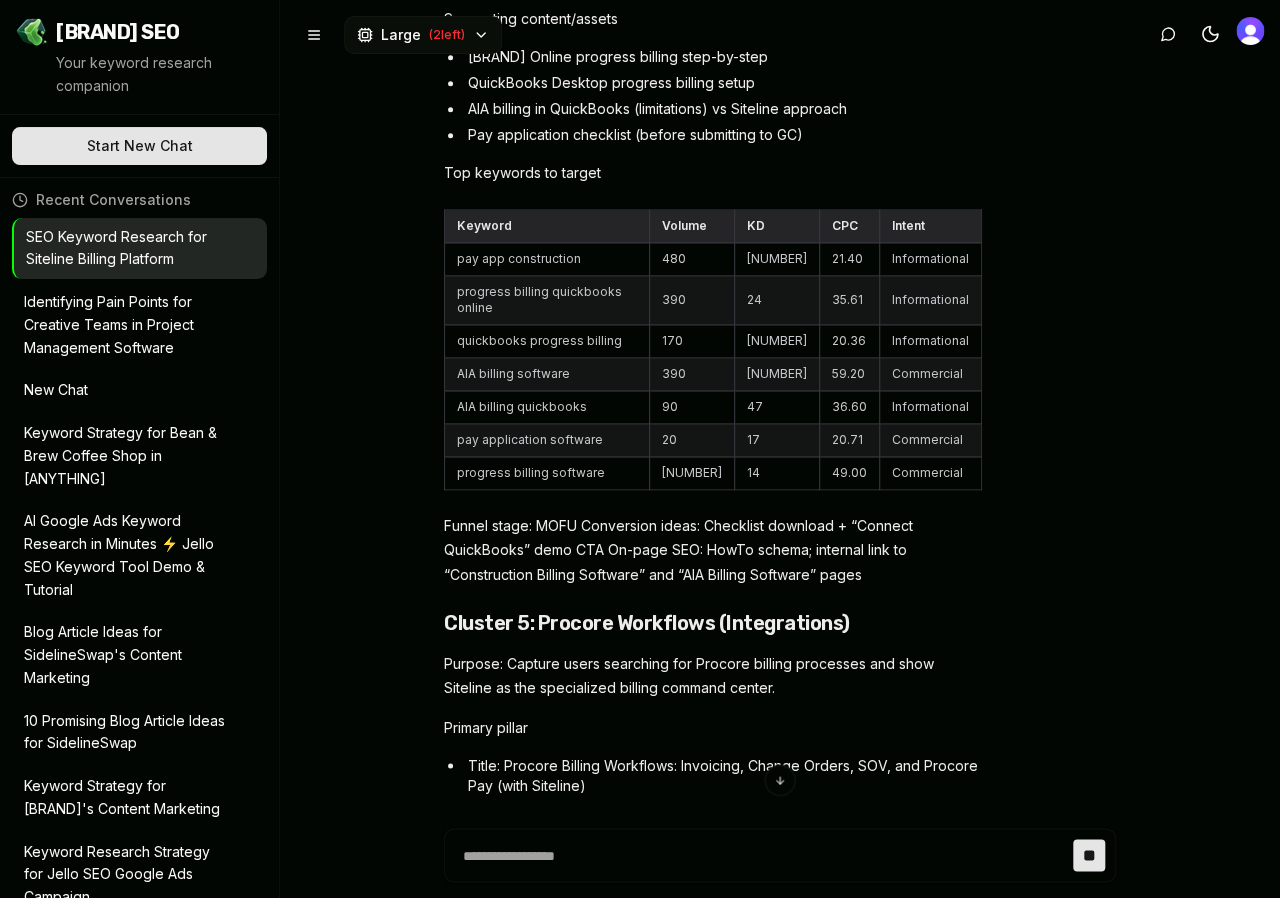 click on "Title: Textura vs. GCPay vs. Siteline: Portals vs. Subcontractor Billing Platforms" at bounding box center (723, 1525) 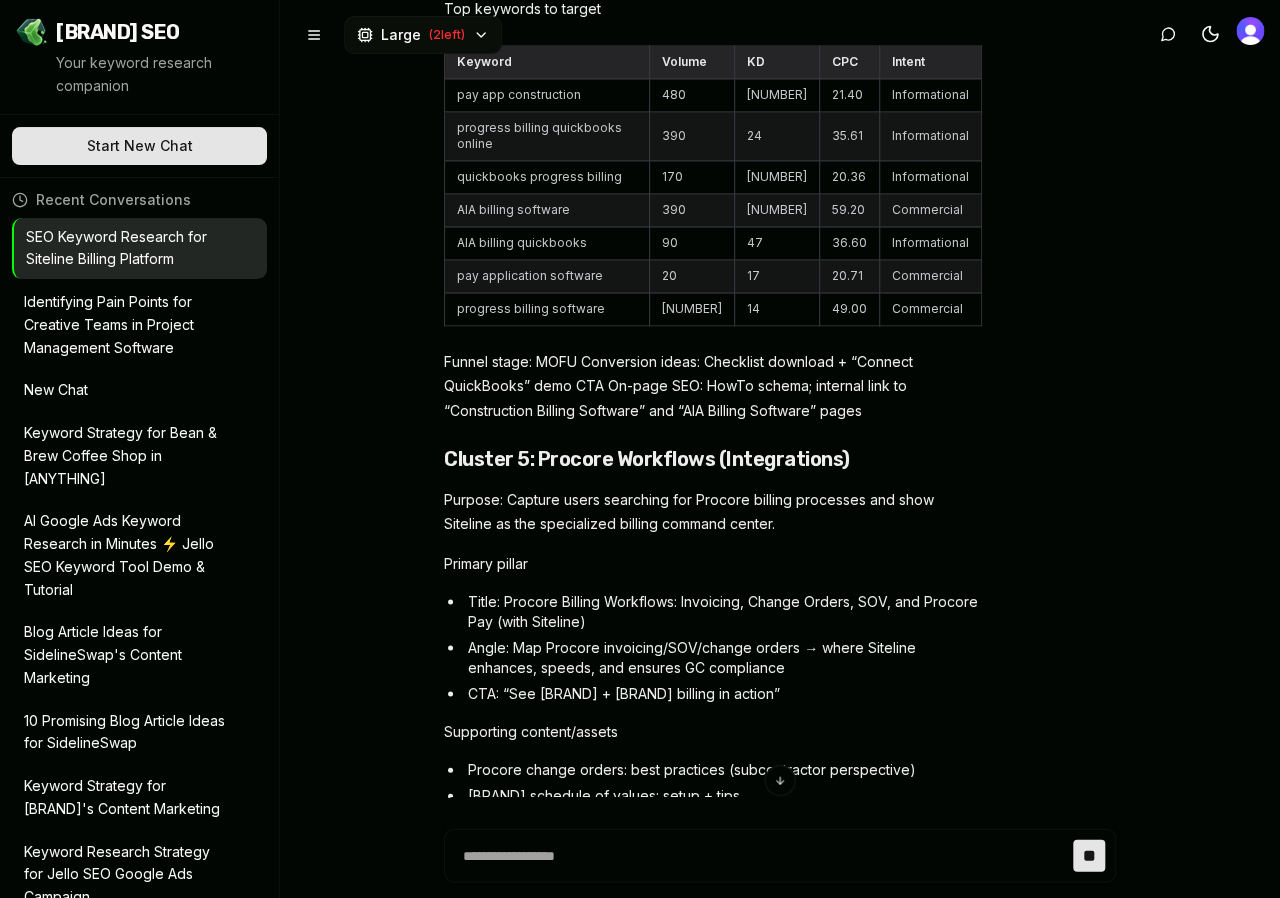 scroll, scrollTop: 18768, scrollLeft: 0, axis: vertical 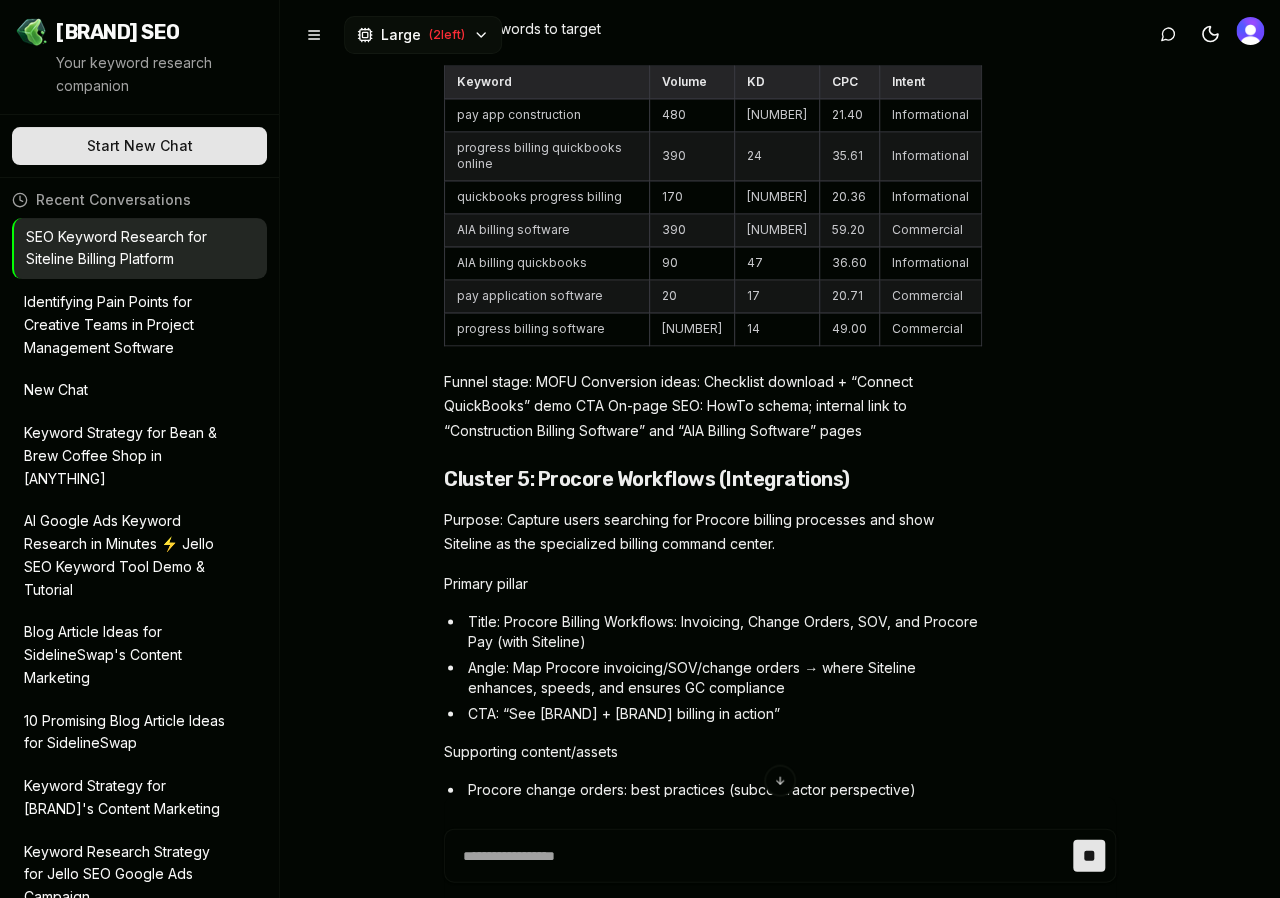 click on "Siteline Keyword Clusters + Content Plan
Below are tightly scoped keyword clusters with high-intent content ideas for each. Each cluster includes: primary pillar page, supporting content/assets, target keywords (with metrics), funnel stage, and conversion tactics.
Cluster 1: Lien Waivers (US)
Purpose: Capture large TOFU volume and convert with templates while positioning Siteline’s automated waiver tracking.
Primary pillar
Title: Lien Waivers: Conditional vs. Unconditional, Progress vs. Final (+ Free Templates)
Angle: Definitions, who signs, when, risks, state nuances; downloadable Word/PDF forms; how Siteline automates collection and tracking
CTA: Download templates, book demo
Supporting content/assets
State-by-state lien waiver guide (cluster hub linking to child pages)
Conditional vs. unconditional waiver explained (with flowchart)
Progress vs. final waiver timing (checklist)
Template pack: PDF/Word editable forms (gated)
Top keywords to target
Keyword Volume KD CPC" at bounding box center [713, 815] 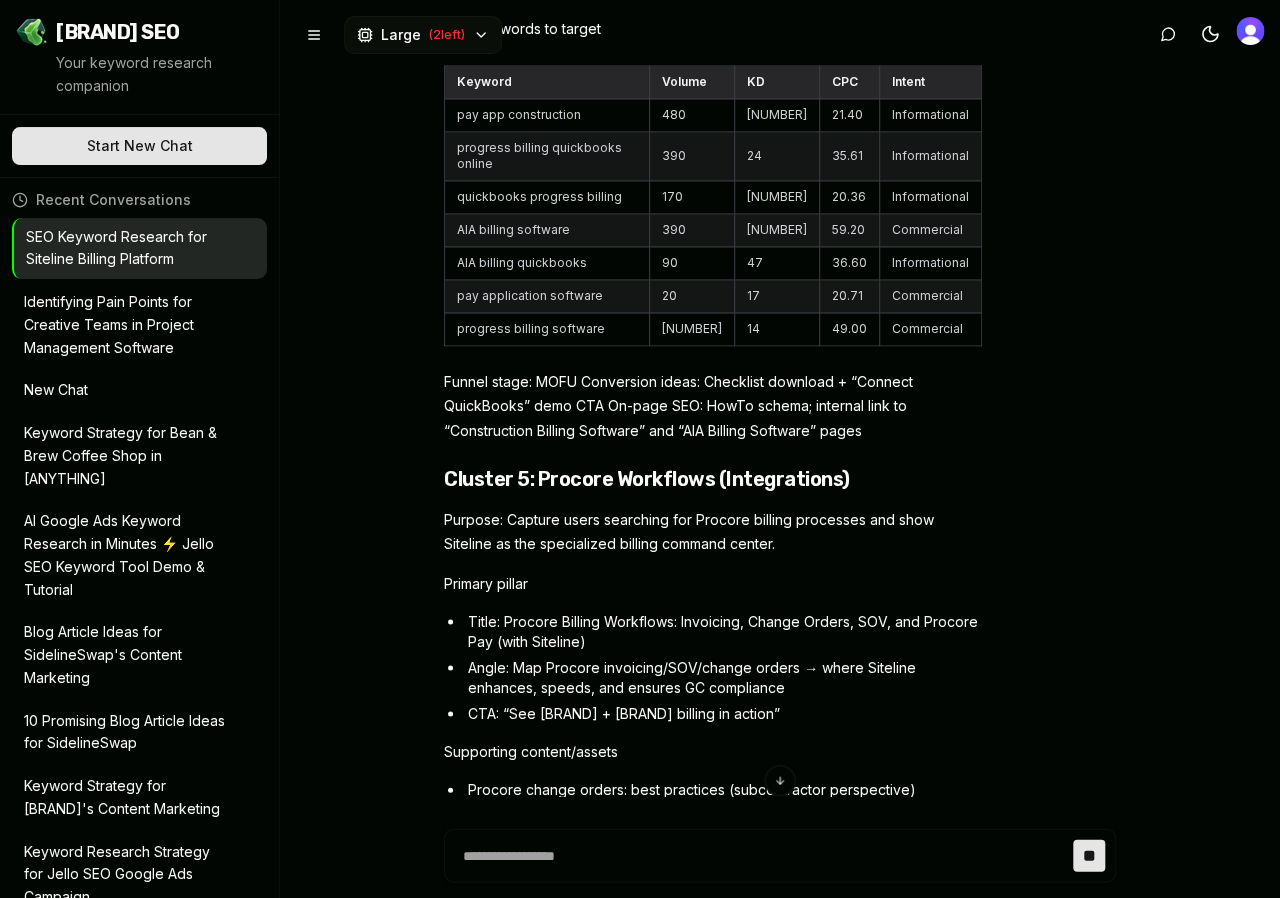 click on "Siteline Keyword Clusters + Content Plan
Below are tightly scoped keyword clusters with high-intent content ideas for each. Each cluster includes: primary pillar page, supporting content/assets, target keywords (with metrics), funnel stage, and conversion tactics.
Cluster 1: Lien Waivers (US)
Purpose: Capture large TOFU volume and convert with templates while positioning Siteline’s automated waiver tracking.
Primary pillar
Title: Lien Waivers: Conditional vs. Unconditional, Progress vs. Final (+ Free Templates)
Angle: Definitions, who signs, when, risks, state nuances; downloadable Word/PDF forms; how Siteline automates collection and tracking
CTA: Download templates, book demo
Supporting content/assets
State-by-state lien waiver guide (cluster hub linking to child pages)
Conditional vs. unconditional waiver explained (with flowchart)
Progress vs. final waiver timing (checklist)
Template pack: PDF/Word editable forms (gated)
Top keywords to target
Keyword Volume KD CPC" at bounding box center [713, 1208] 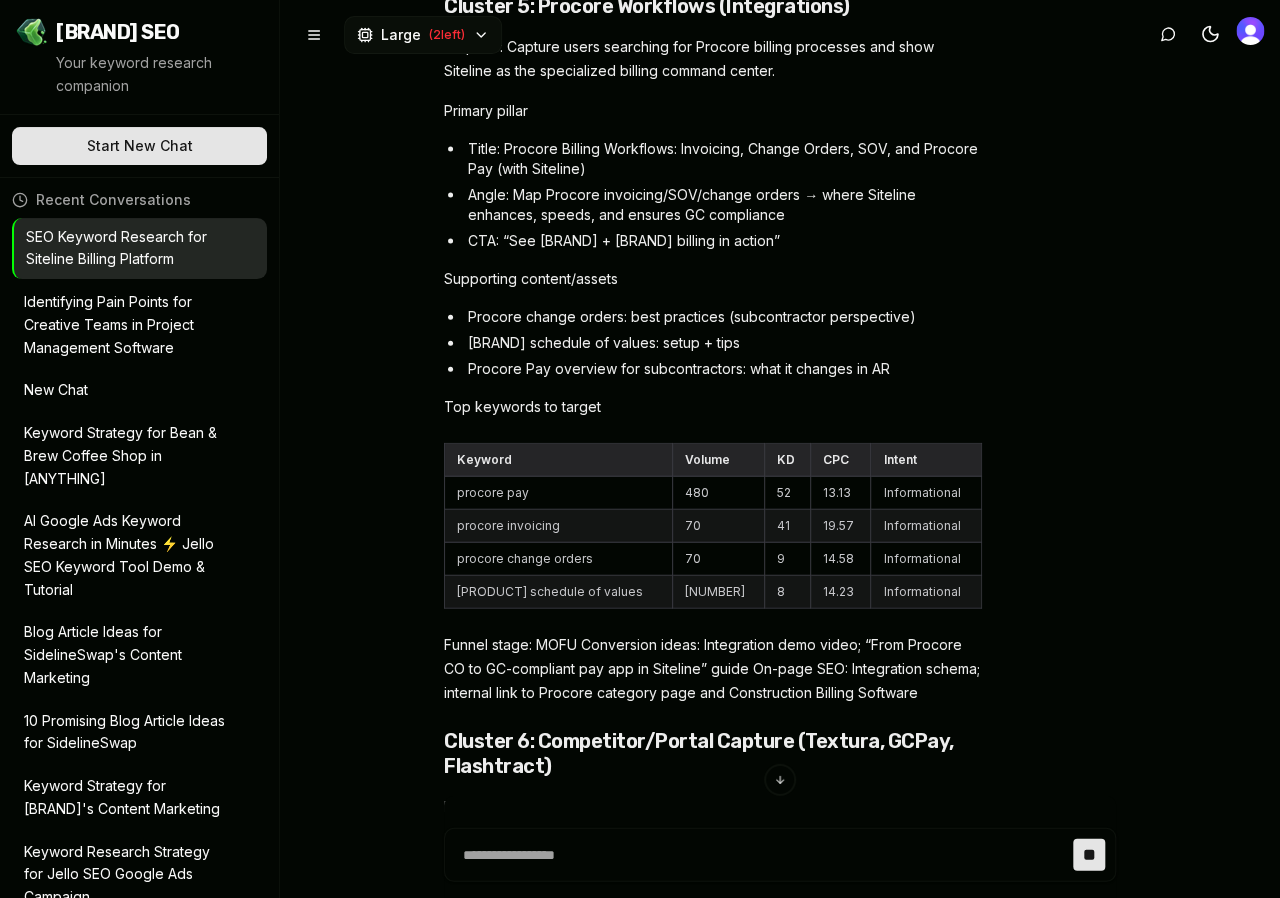 scroll, scrollTop: 19539, scrollLeft: 0, axis: vertical 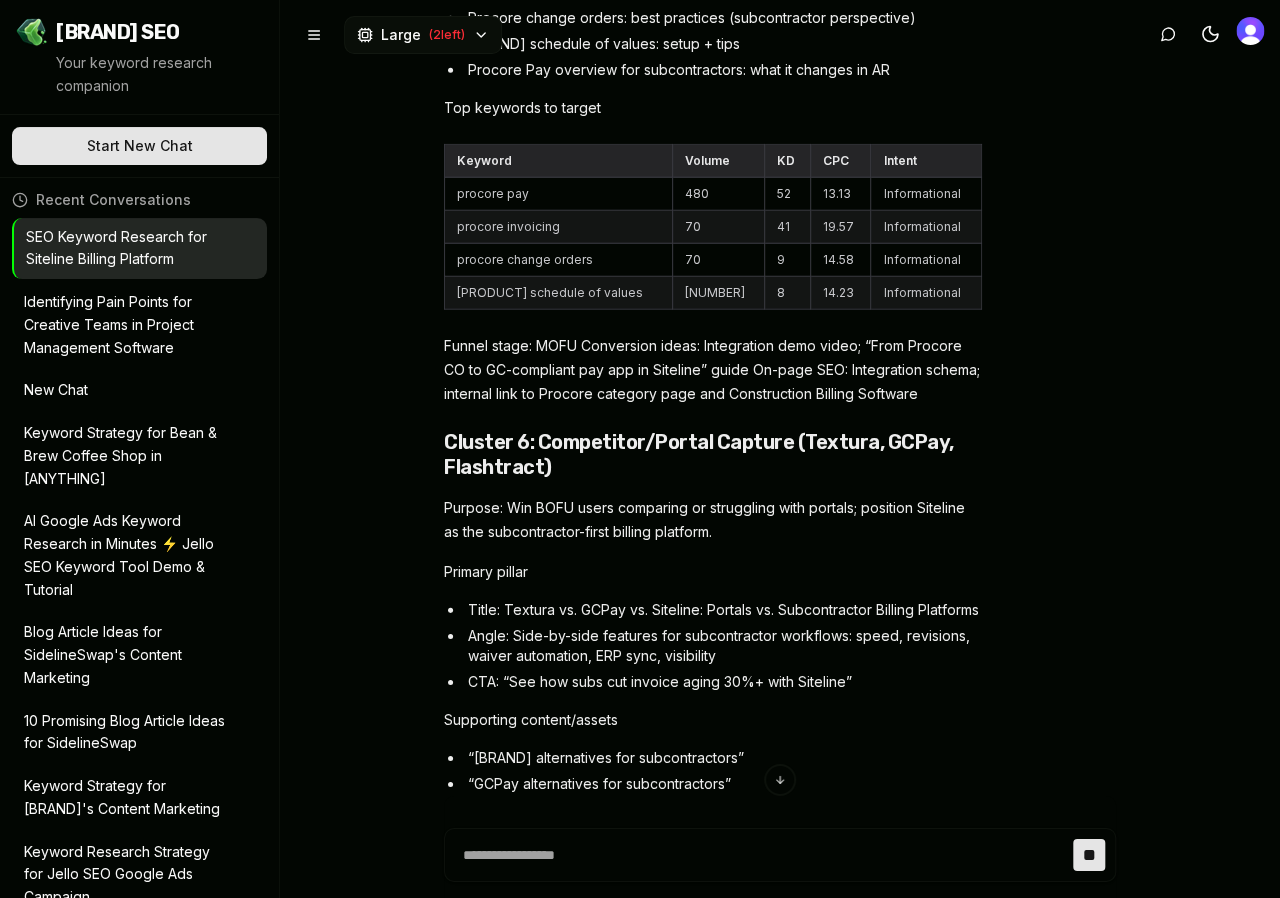 drag, startPoint x: 500, startPoint y: 256, endPoint x: 603, endPoint y: 276, distance: 104.92378 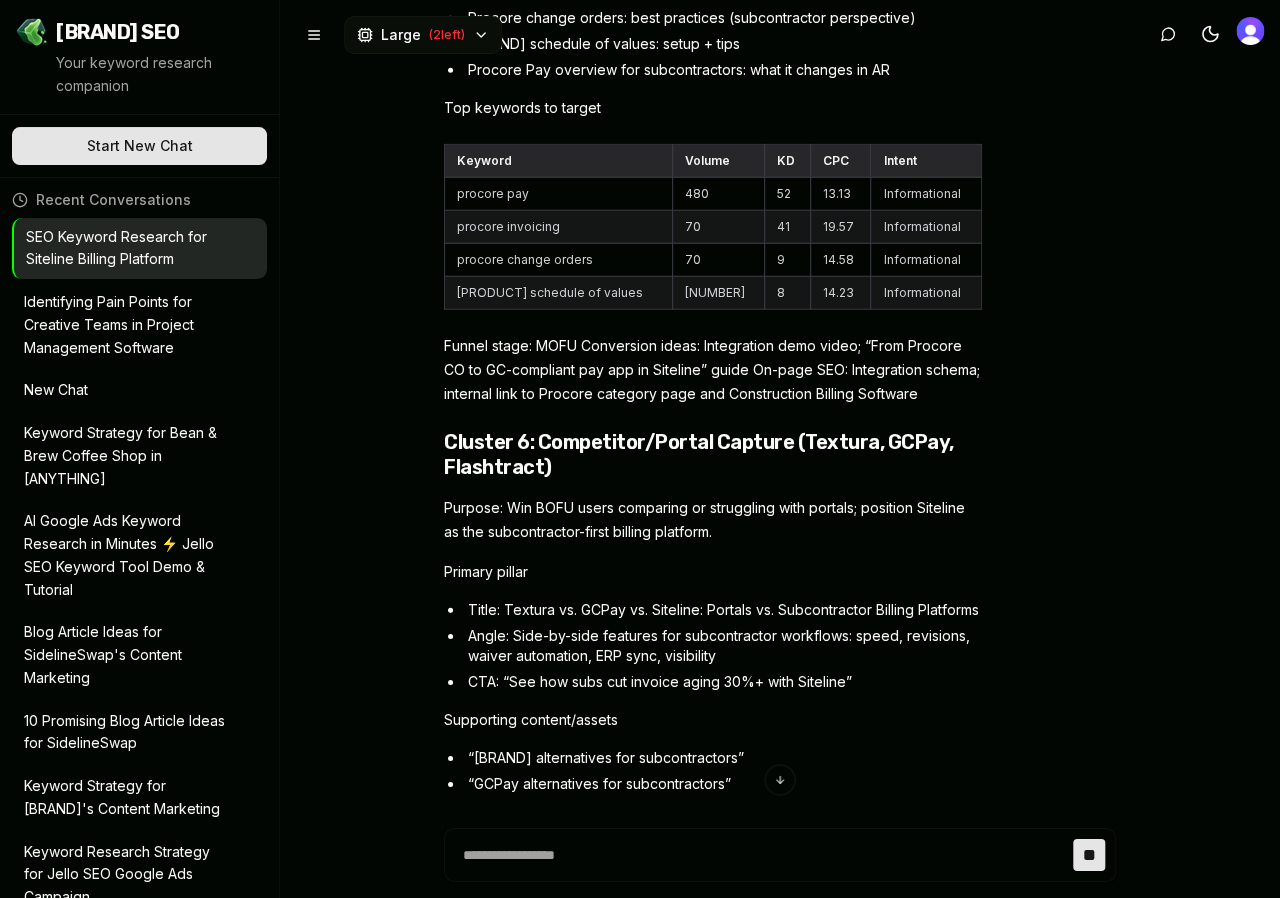click on "Siteline Keyword Clusters + Content Plan
Below are tightly scoped keyword clusters with high-intent content ideas for each. Each cluster includes: primary pillar page, supporting content/assets, target keywords (with metrics), funnel stage, and conversion tactics.
Cluster 1: Lien Waivers (US)
Purpose: Capture large TOFU volume and convert with templates while positioning Siteline’s automated waiver tracking.
Primary pillar
Title: Lien Waivers: Conditional vs. Unconditional, Progress vs. Final (+ Free Templates)
Angle: Definitions, who signs, when, risks, state nuances; downloadable Word/PDF forms; how Siteline automates collection and tracking
CTA: Download templates, book demo
Supporting content/assets
State-by-state lien waiver guide (cluster hub linking to child pages)
Conditional vs. unconditional waiver explained (with flowchart)
Progress vs. final waiver timing (checklist)
Template pack: PDF/Word editable forms (gated)
Top keywords to target
Keyword Volume KD CPC" at bounding box center [713, 457] 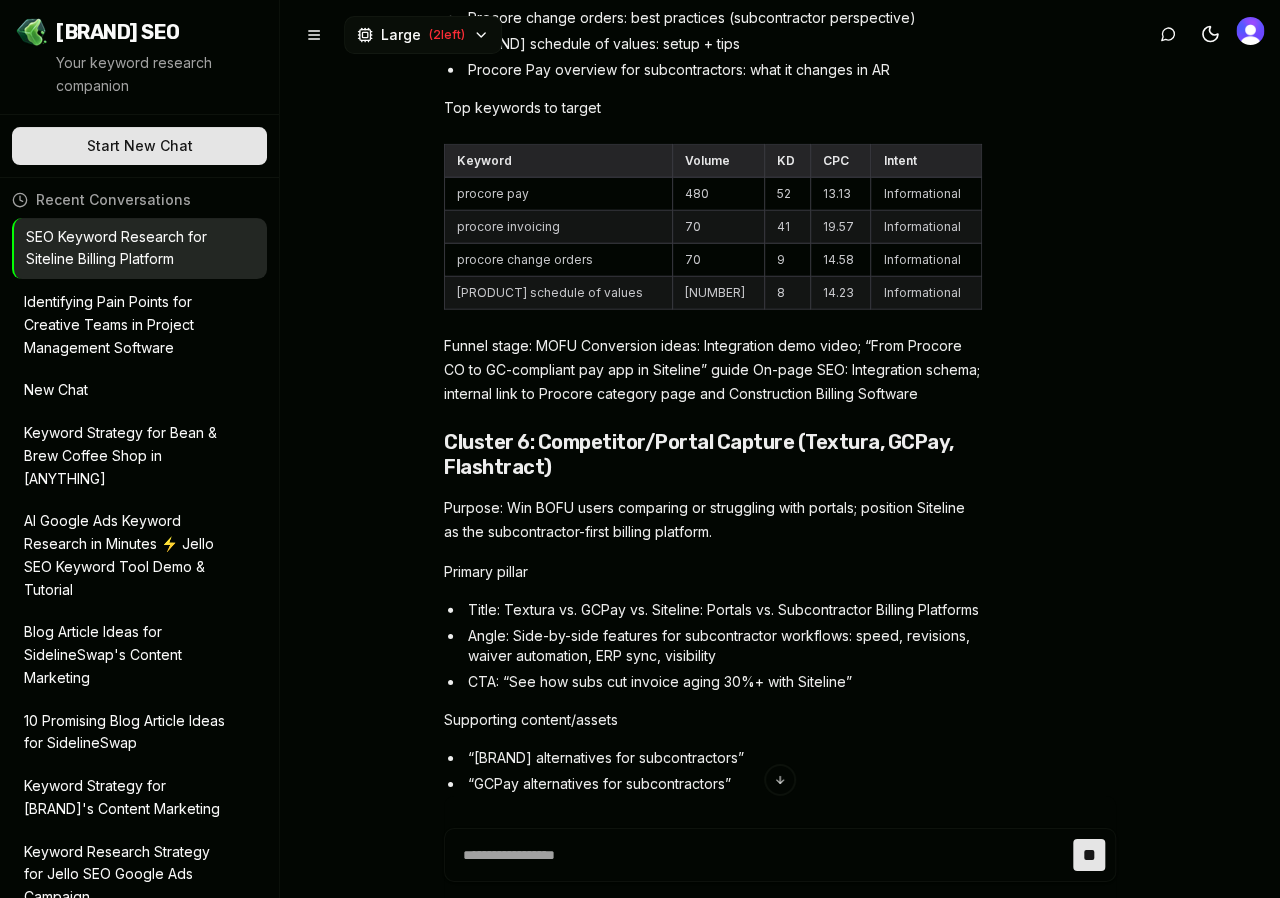 click on "Siteline Keyword Clusters + Content Plan
Below are tightly scoped keyword clusters with high-intent content ideas for each. Each cluster includes: primary pillar page, supporting content/assets, target keywords (with metrics), funnel stage, and conversion tactics.
Cluster 1: Lien Waivers (US)
Purpose: Capture large TOFU volume and convert with templates while positioning Siteline’s automated waiver tracking.
Primary pillar
Title: Lien Waivers: Conditional vs. Unconditional, Progress vs. Final (+ Free Templates)
Angle: Definitions, who signs, when, risks, state nuances; downloadable Word/PDF forms; how Siteline automates collection and tracking
CTA: Download templates, book demo
Supporting content/assets
State-by-state lien waiver guide (cluster hub linking to child pages)
Conditional vs. unconditional waiver explained (with flowchart)
Progress vs. final waiver timing (checklist)
Template pack: PDF/Word editable forms (gated)
Top keywords to target
Keyword Volume KD CPC" at bounding box center [713, 457] 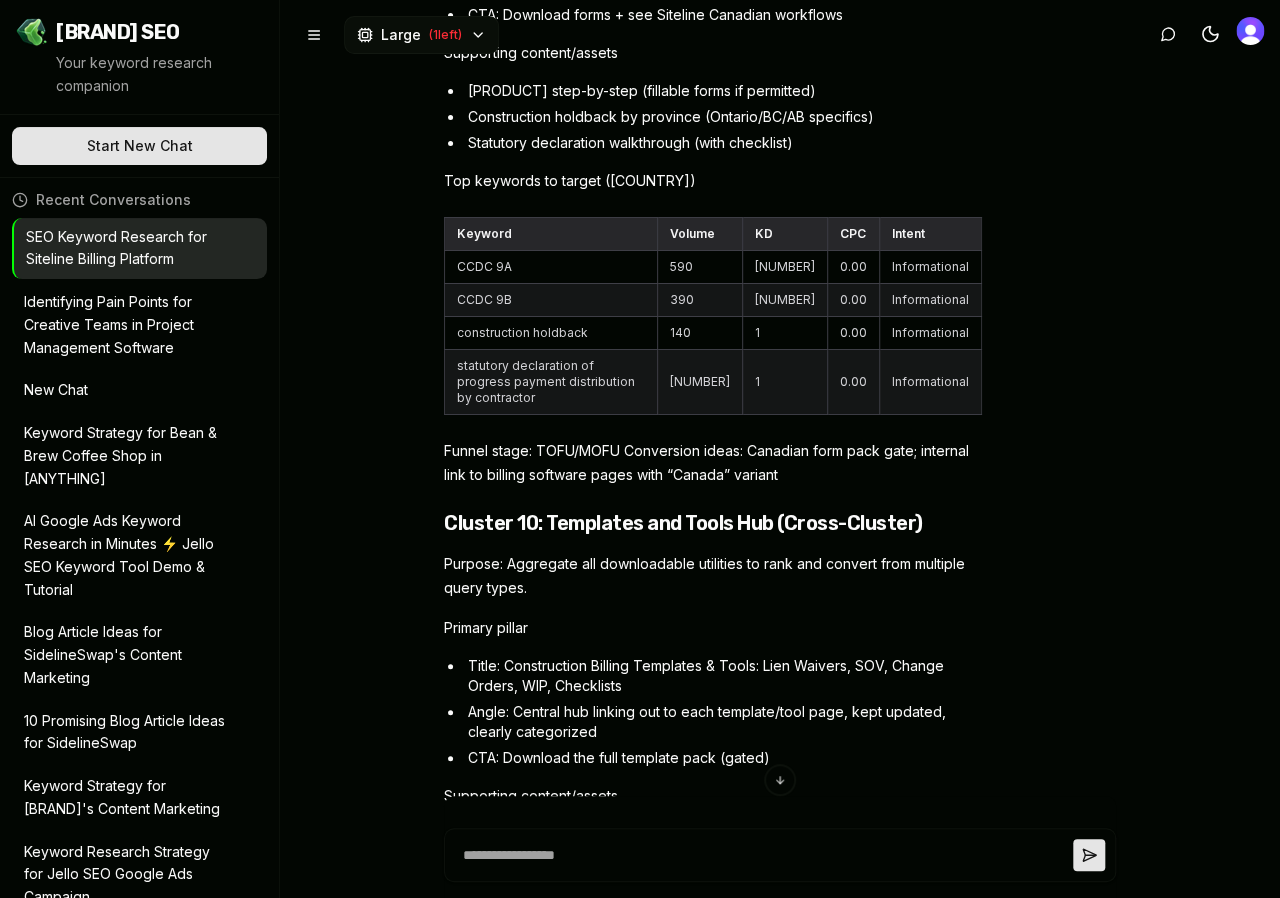 scroll, scrollTop: 22851, scrollLeft: 0, axis: vertical 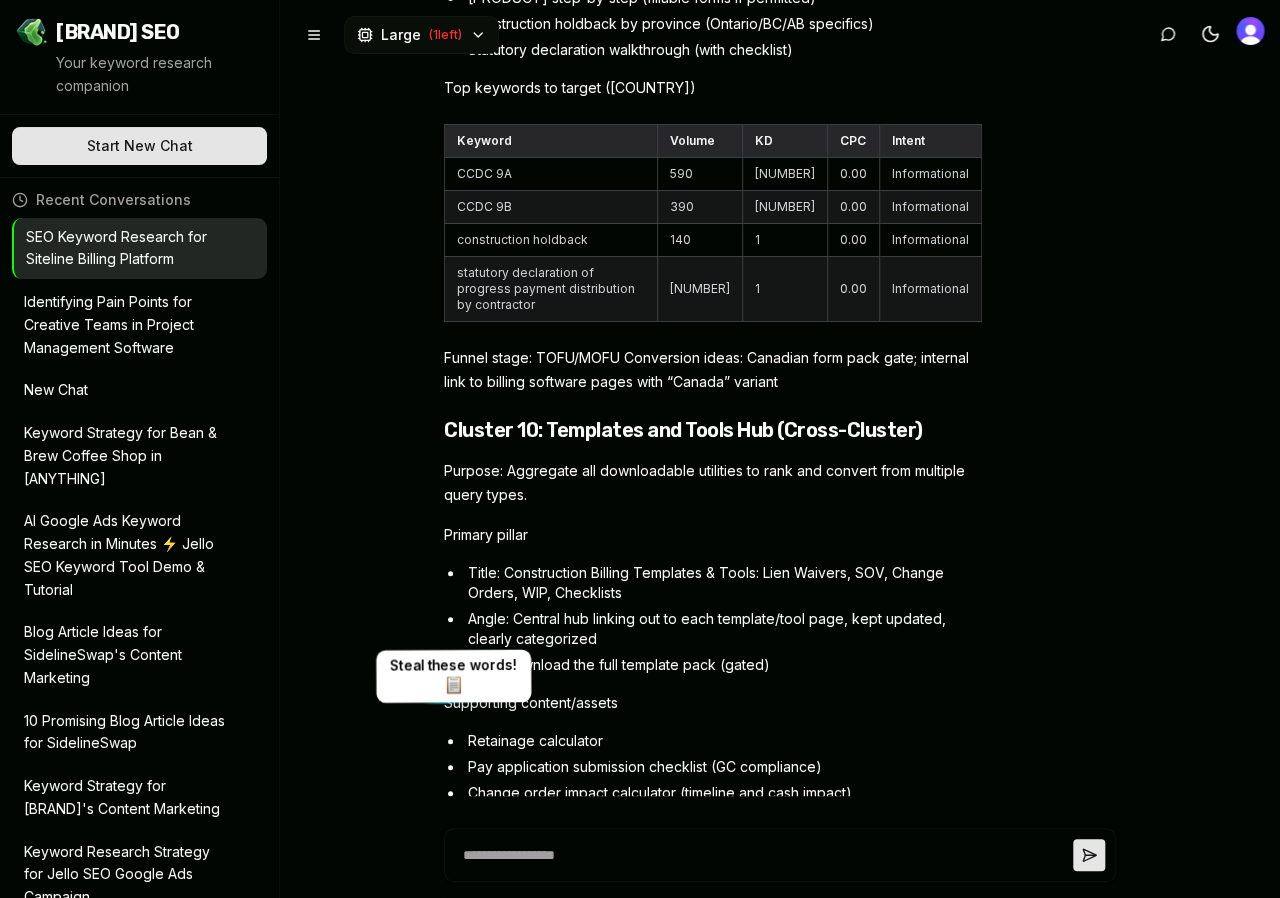 click 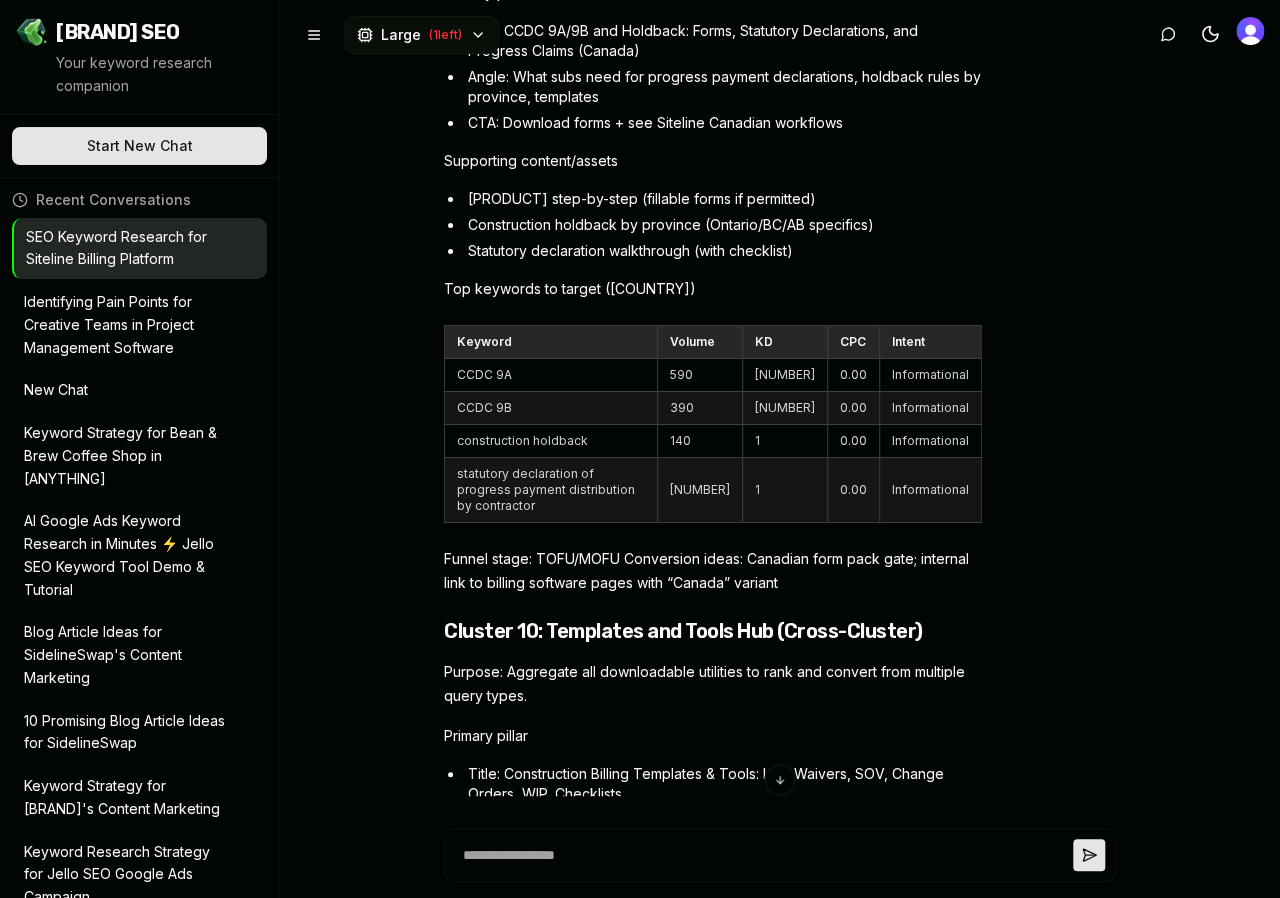 scroll, scrollTop: 22851, scrollLeft: 0, axis: vertical 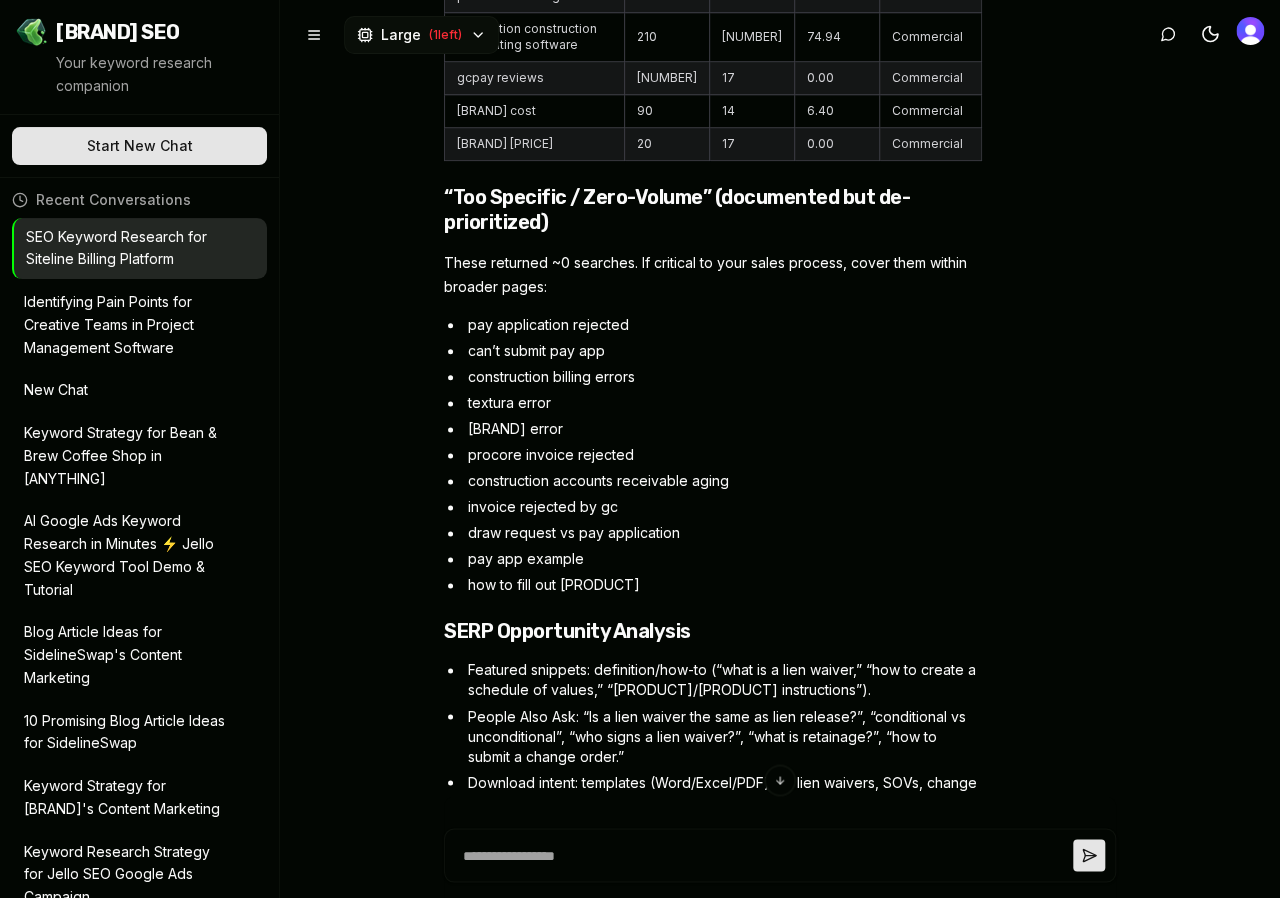 click on "Comparison pages should explicitly map Siteline workflows vs Textura/GCPay/Procore sequence, revision rates, and payment timing." at bounding box center [723, 1474] 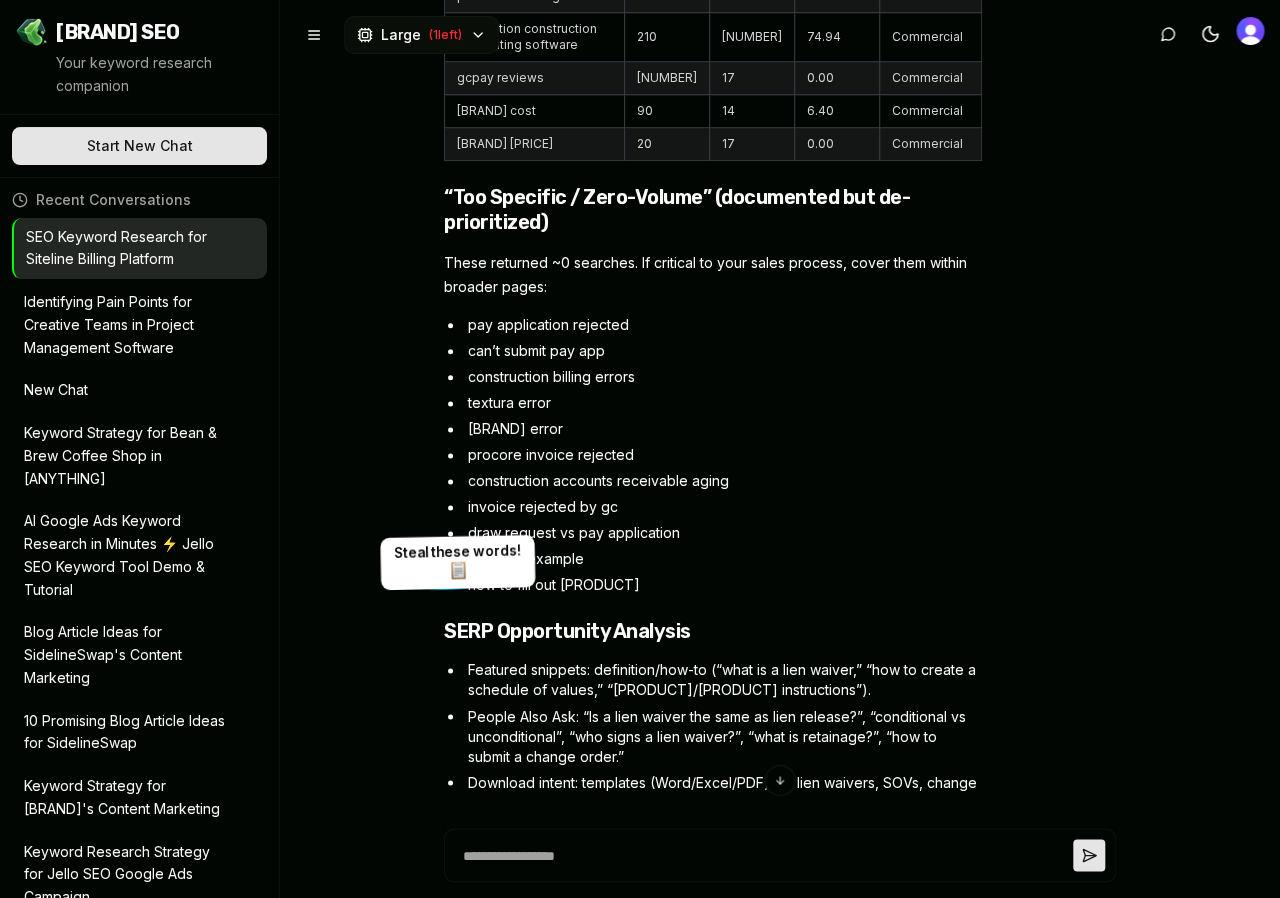 click 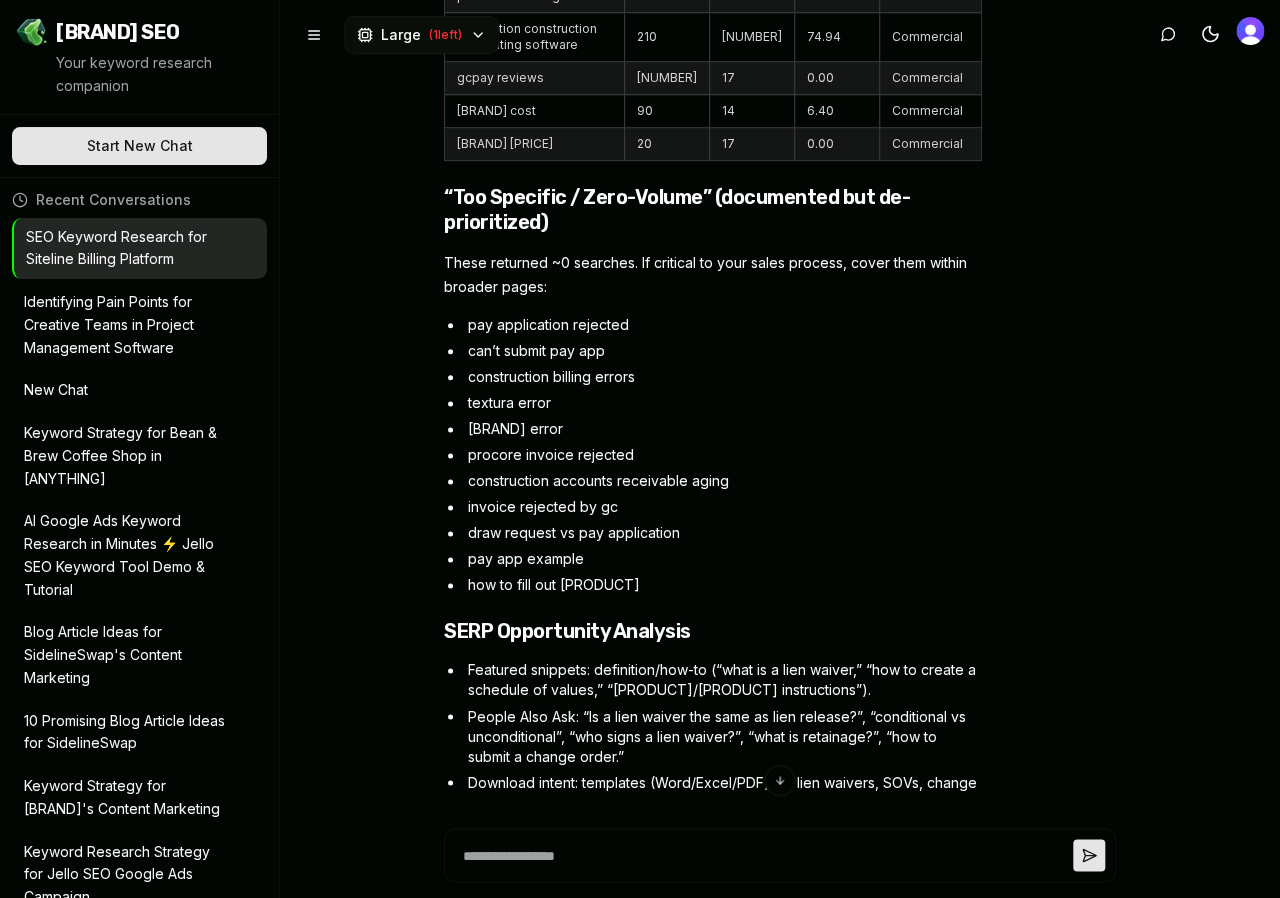 type on "*" 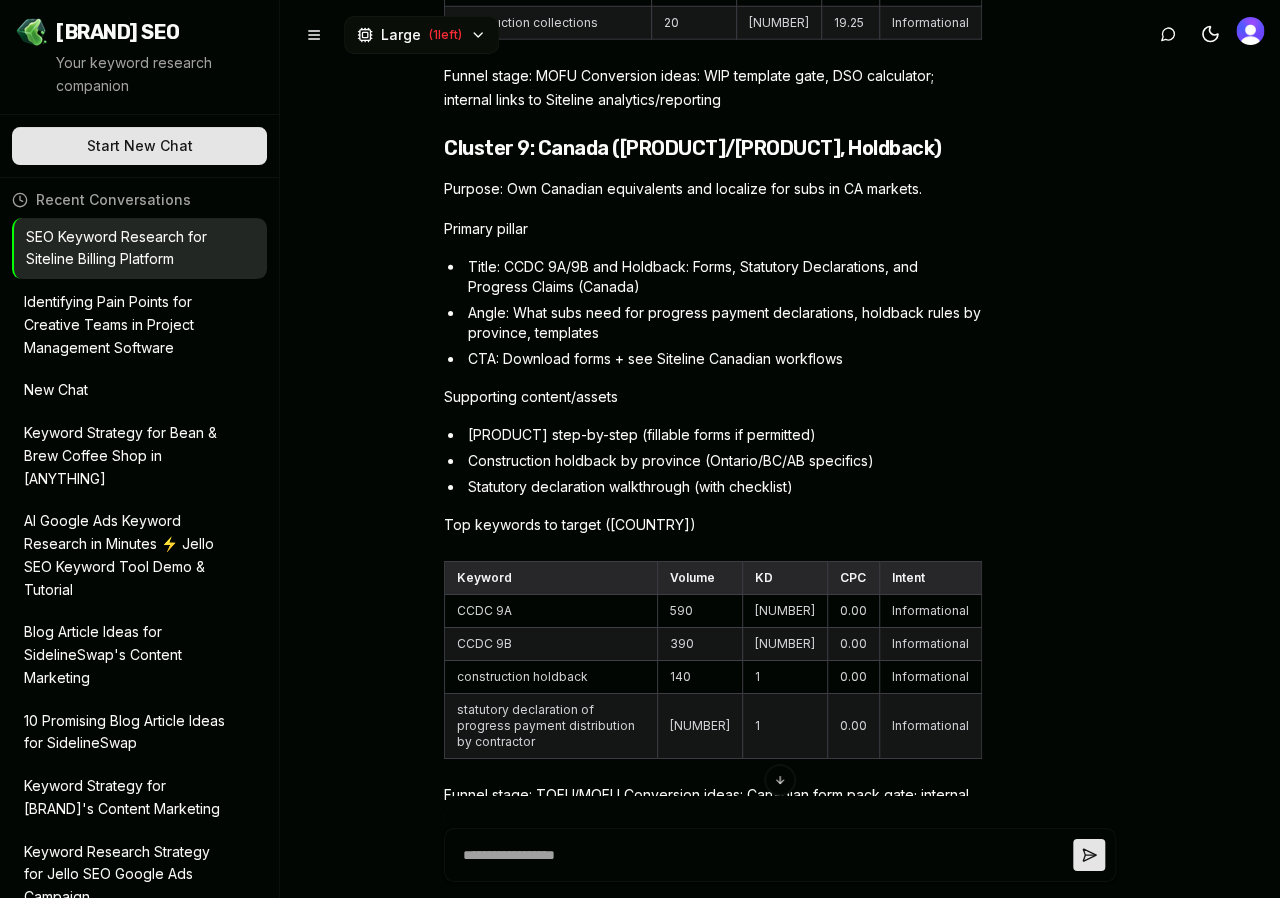 scroll, scrollTop: 22851, scrollLeft: 0, axis: vertical 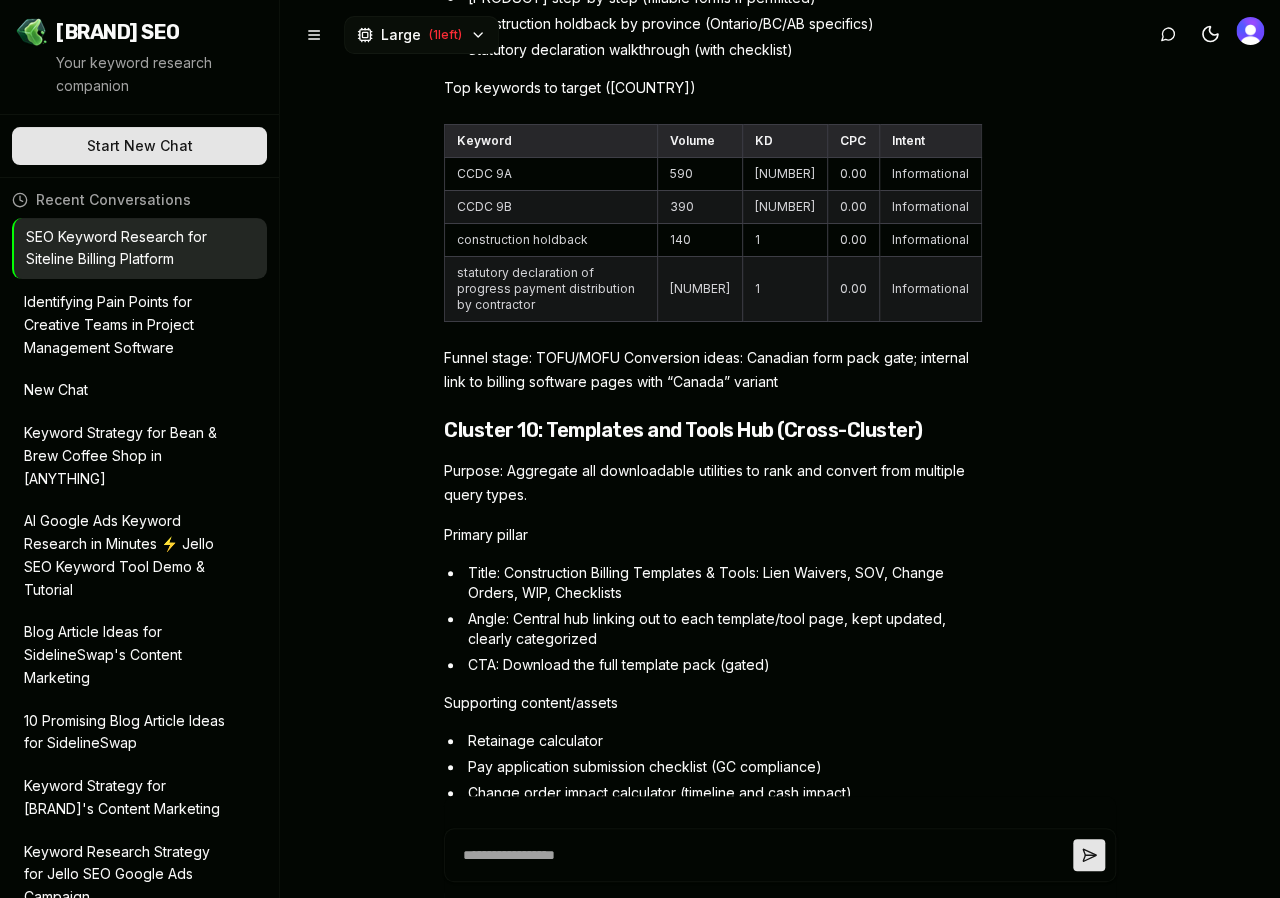 click on "✓ Your responses What geographic focus should we prioritize for search volumes and rankings? United States + Canada What’s the primary SEO goal for these keywords? High-intent demo/lead generation, Top-of-funnel traffic growth/brand awareness Which subcontractor segments are highest priority? (e.g., electrical, mechanical, plumbing, drywall, concrete, roofing) And typical company size (revenue or headcount)? NA Which direct competitors or alternatives should we benchmark/target for “vs” and “alternatives” keywords? NA Keyword Expansion pay application rejected, can't submit pay app, AIA G702 G703 +18 more 100  results ✓ 📍 United States  Volume Avg Volume 509 Avg Difficulty 32 /100 Avg Relevance 72 % Total 100 Keyword Volume Diff CPC Trend Rel% pay application rejected 0 50 $ 0.00 ➡️ 100 can't submit pay app 0 50 $ 0.00 ➡️ 98 AIA G702 G703 170 36 $ 12.76 📈 96 schedule of values template 720 31 $ 18.18 ➡️ 94 retainage calculation 0 50 $ 0.00 ➡️ 92 lien waiver form 4,400 20 $" at bounding box center (780, 449) 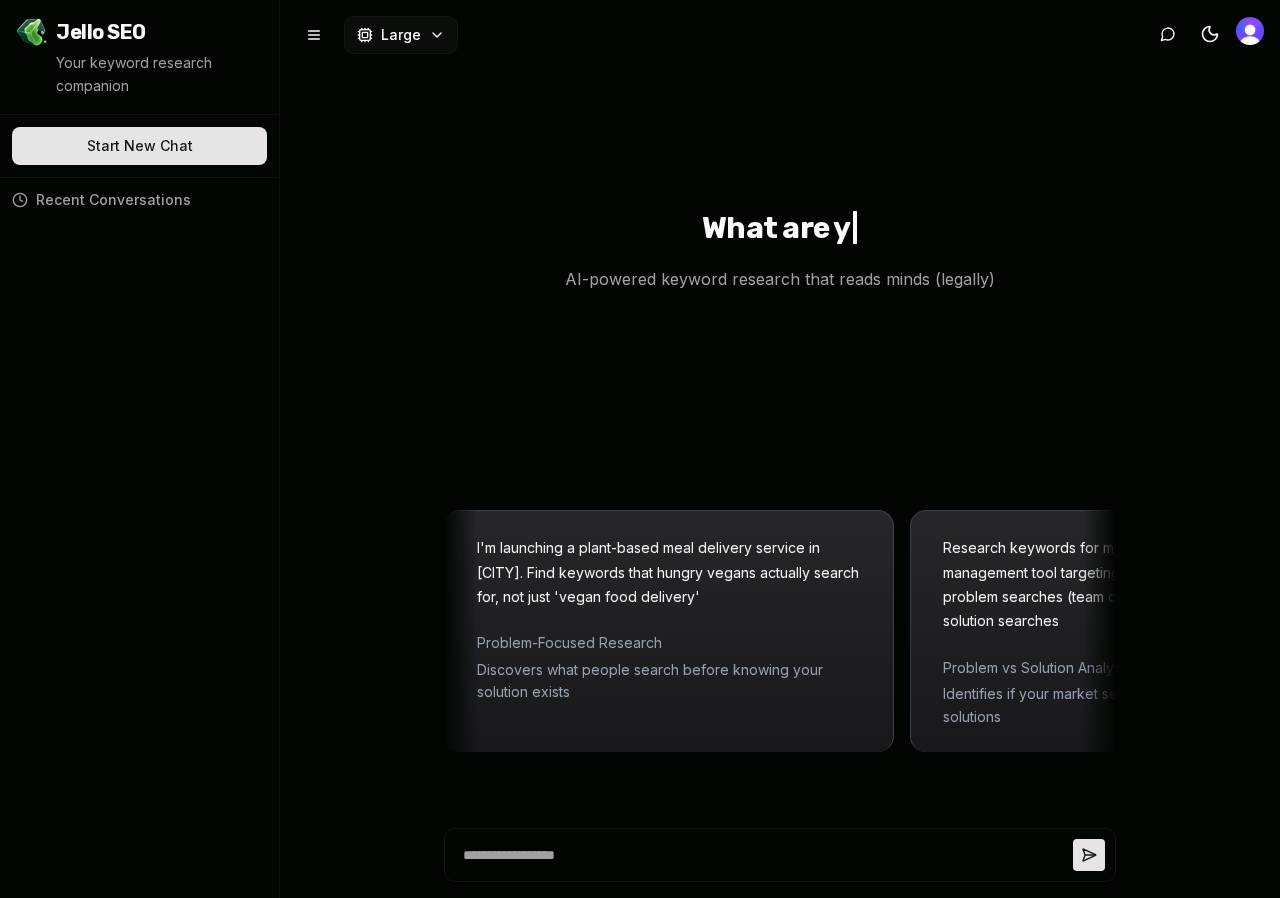 scroll, scrollTop: 0, scrollLeft: 0, axis: both 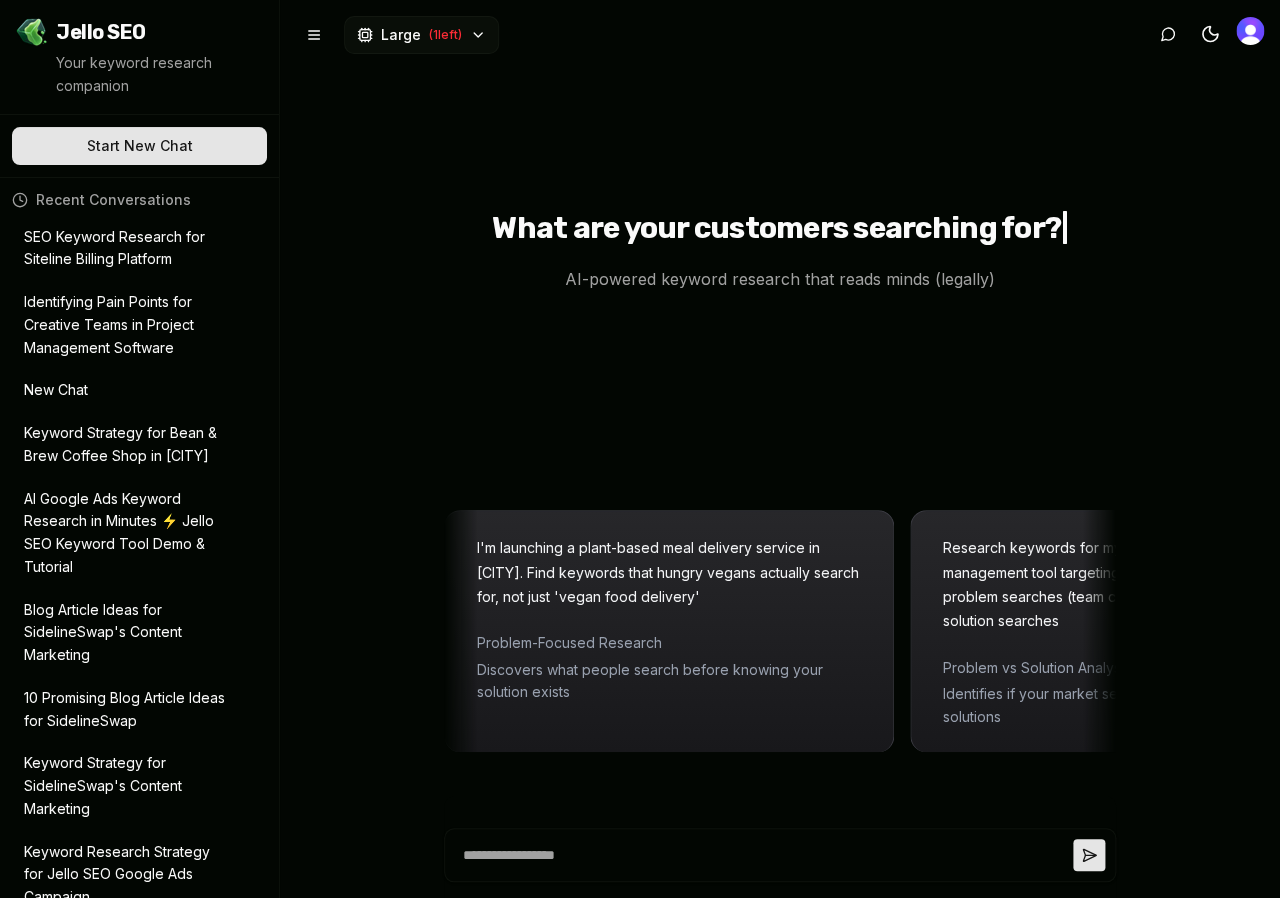 click on "SEO Keyword Research for Siteline Billing Platform" at bounding box center [125, 249] 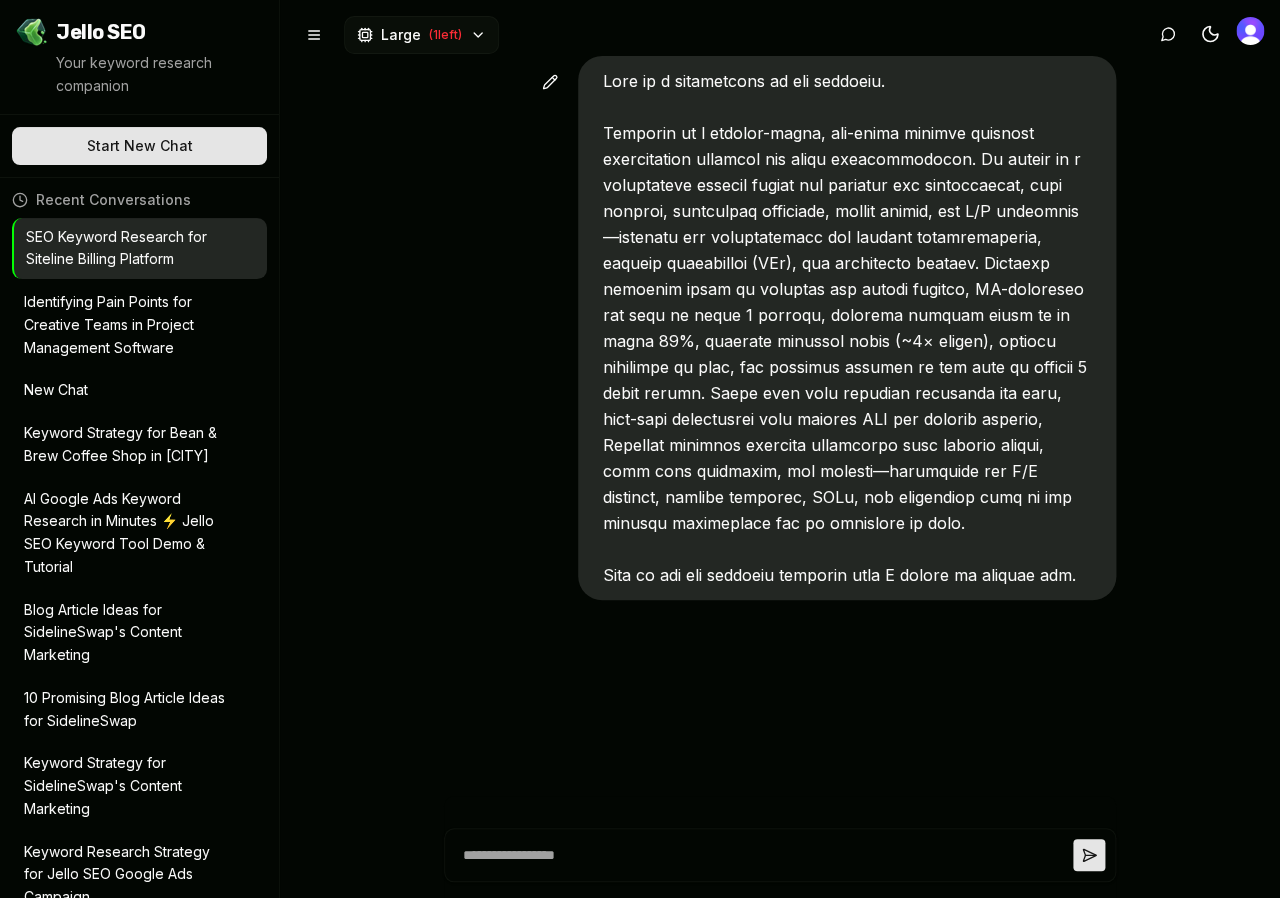 click at bounding box center [780, 449] 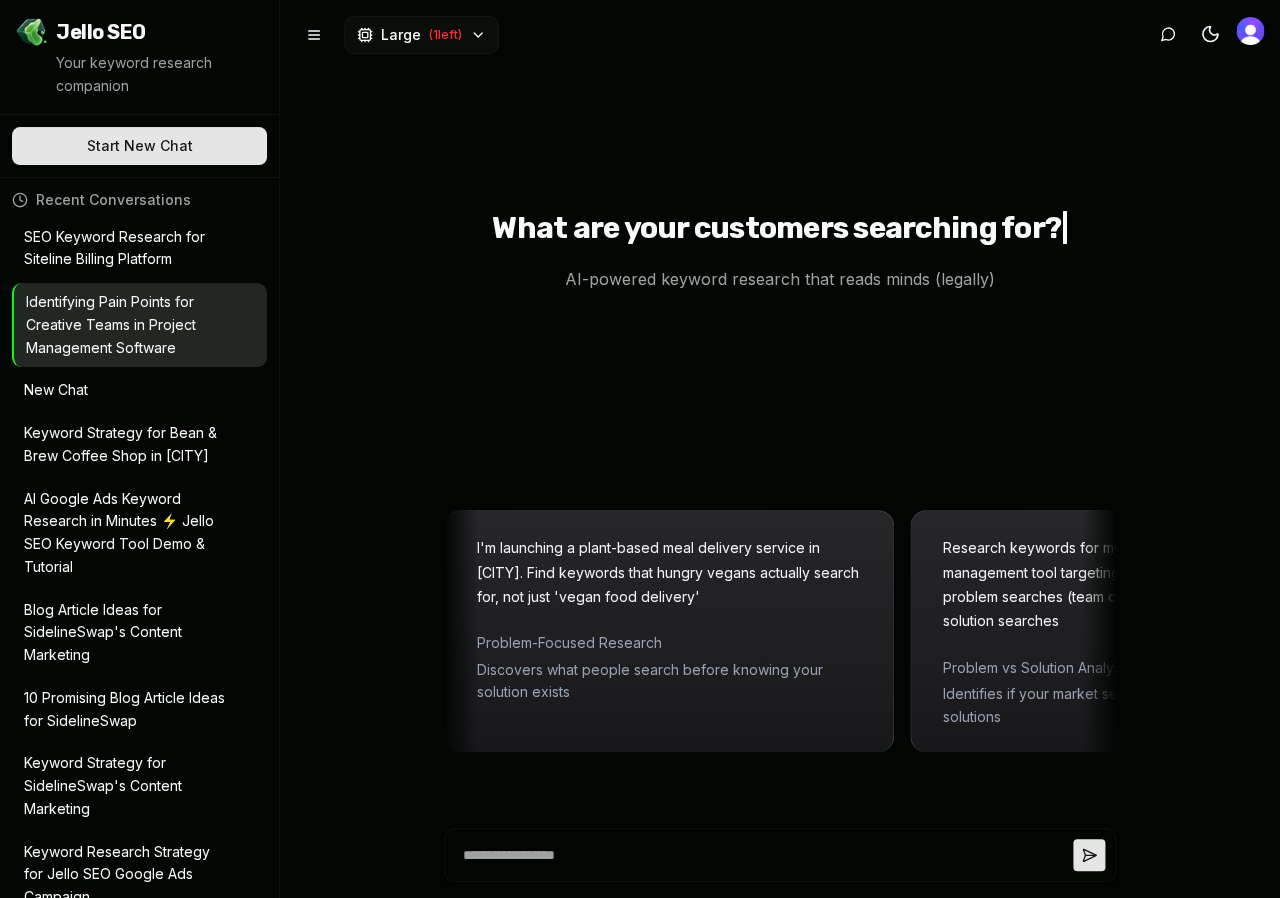 click on "New Chat" at bounding box center [139, 390] 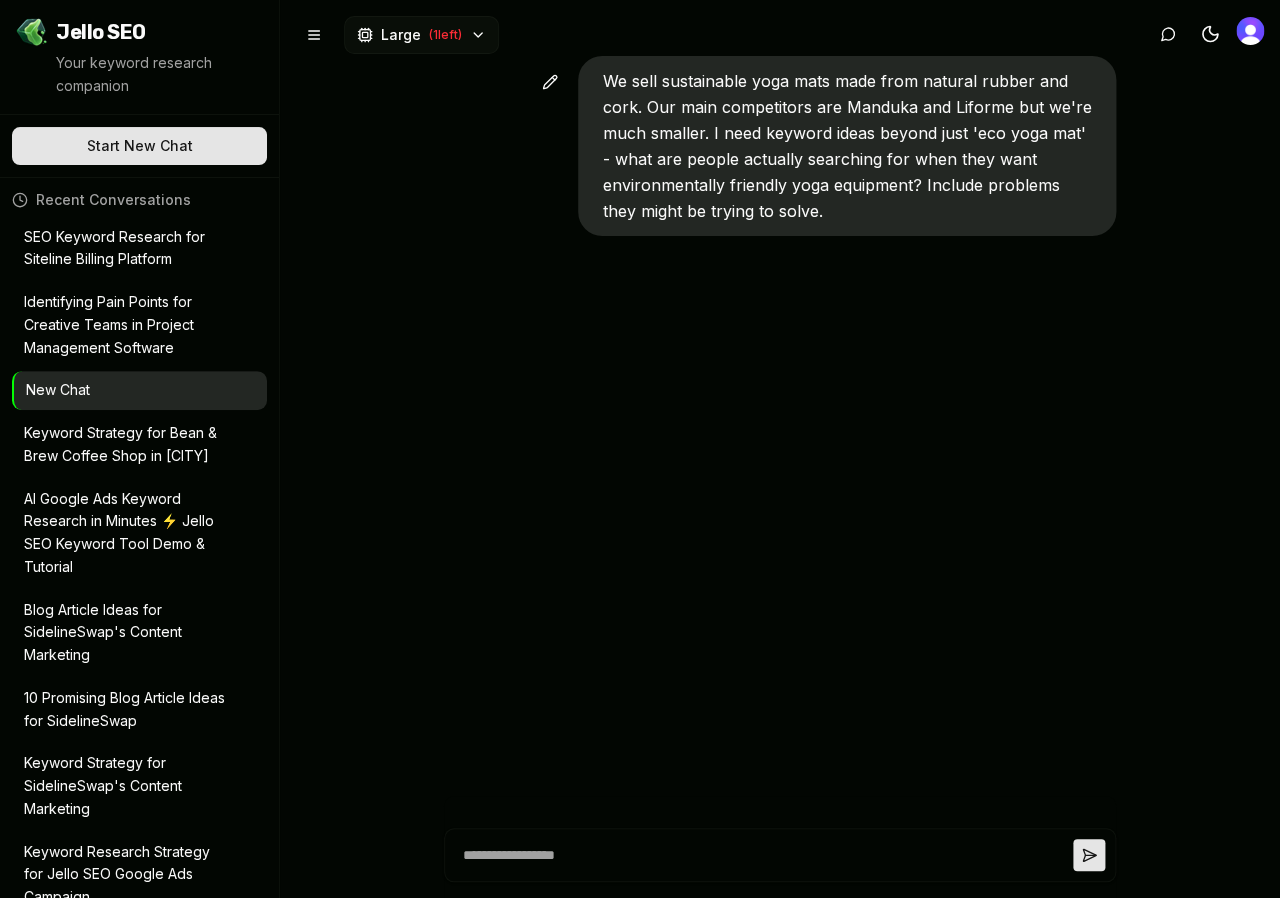 click on "We sell sustainable yoga mats made from natural rubber and cork. Our main competitors are Manduka and Liforme but we're much smaller. I need keyword ideas beyond just 'eco yoga mat' - what are people actually searching for when they want environmentally friendly yoga equipment? Include problems they might be trying to solve." at bounding box center (846, 146) 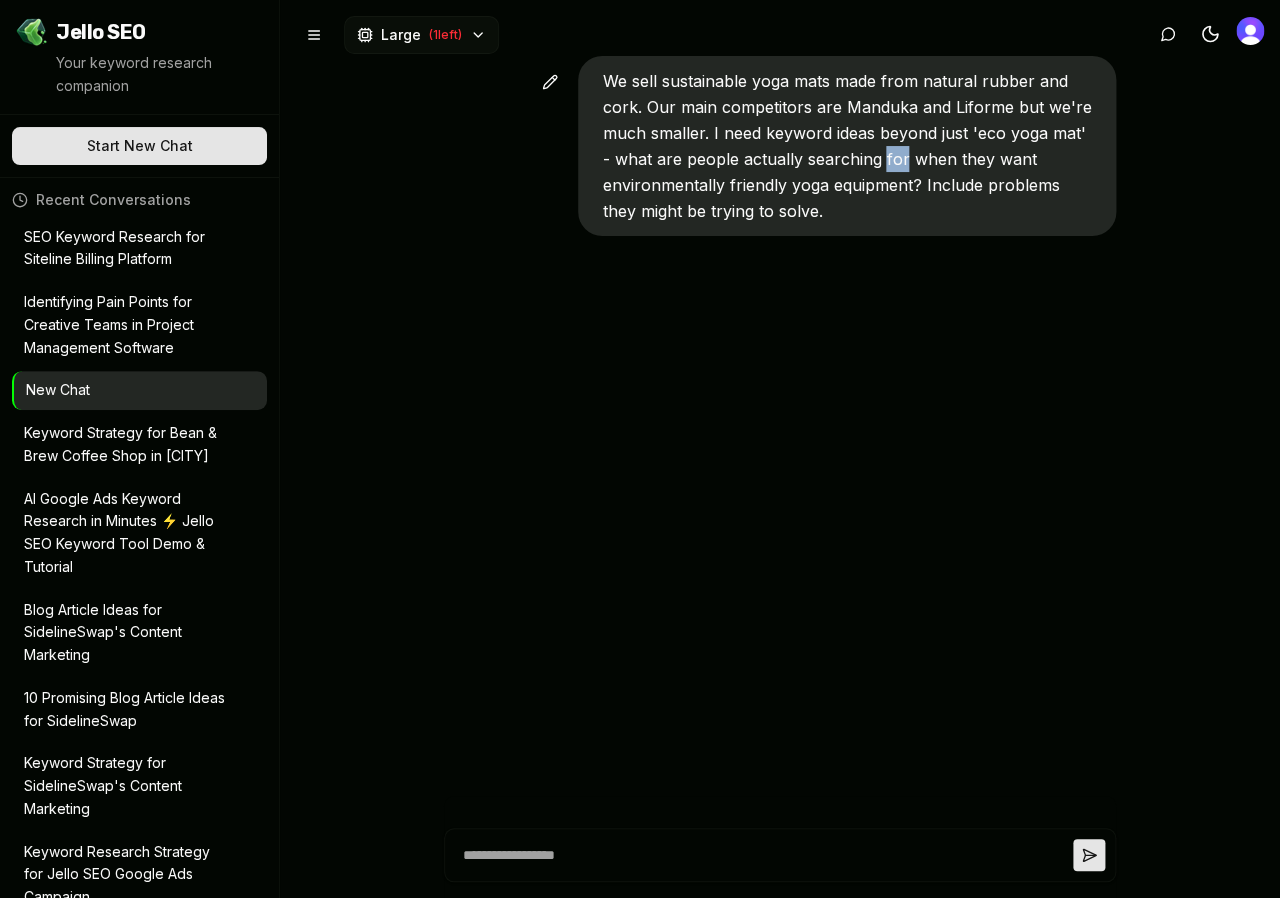 click on "We sell sustainable yoga mats made from natural rubber and cork. Our main competitors are Manduka and Liforme but we're much smaller. I need keyword ideas beyond just 'eco yoga mat' - what are people actually searching for when they want environmentally friendly yoga equipment? Include problems they might be trying to solve." at bounding box center [846, 146] 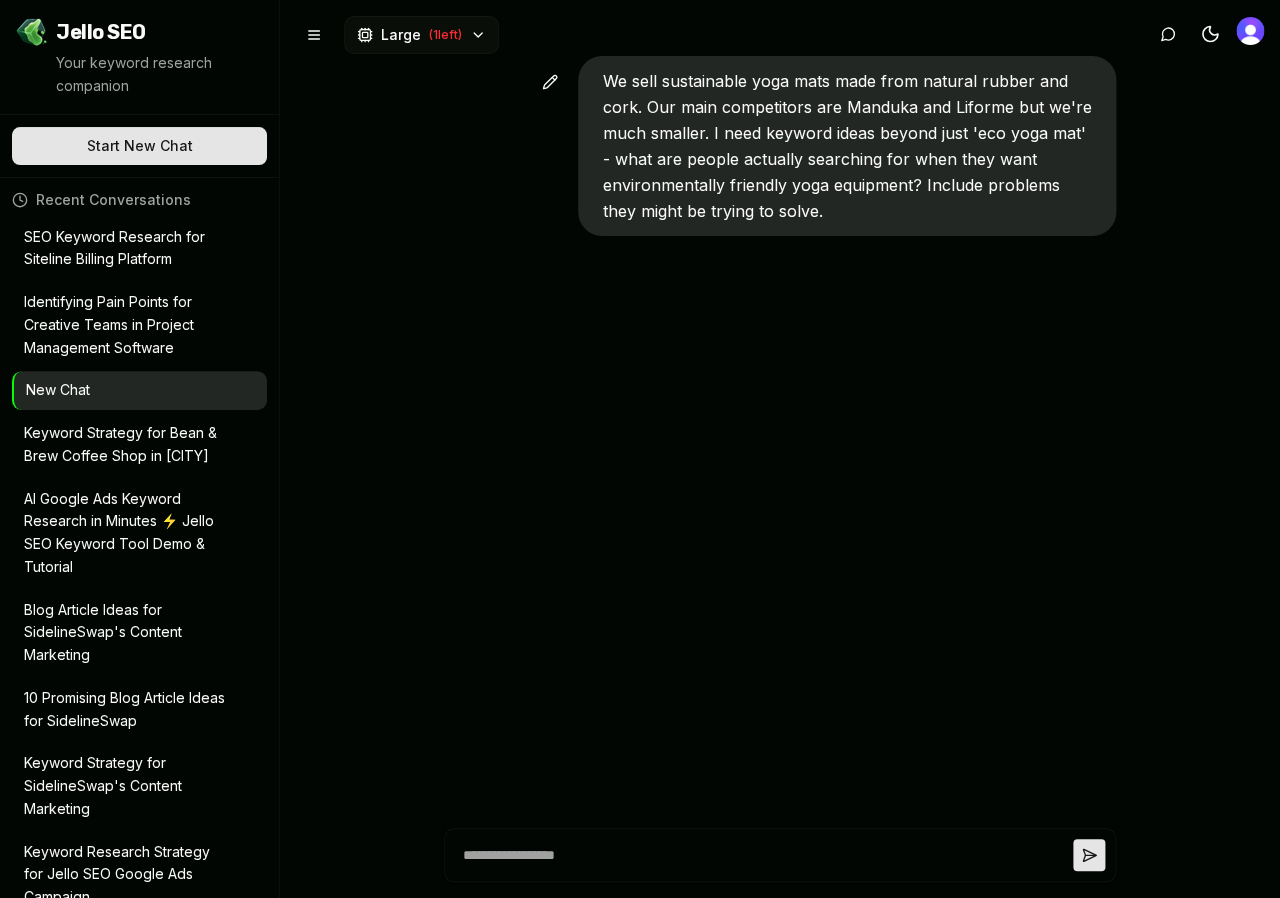 click on "We sell sustainable yoga mats made from natural rubber and cork. Our main competitors are Manduka and Liforme but we're much smaller. I need keyword ideas beyond just 'eco yoga mat' - what are people actually searching for when they want environmentally friendly yoga equipment? Include problems they might be trying to solve." at bounding box center [846, 146] 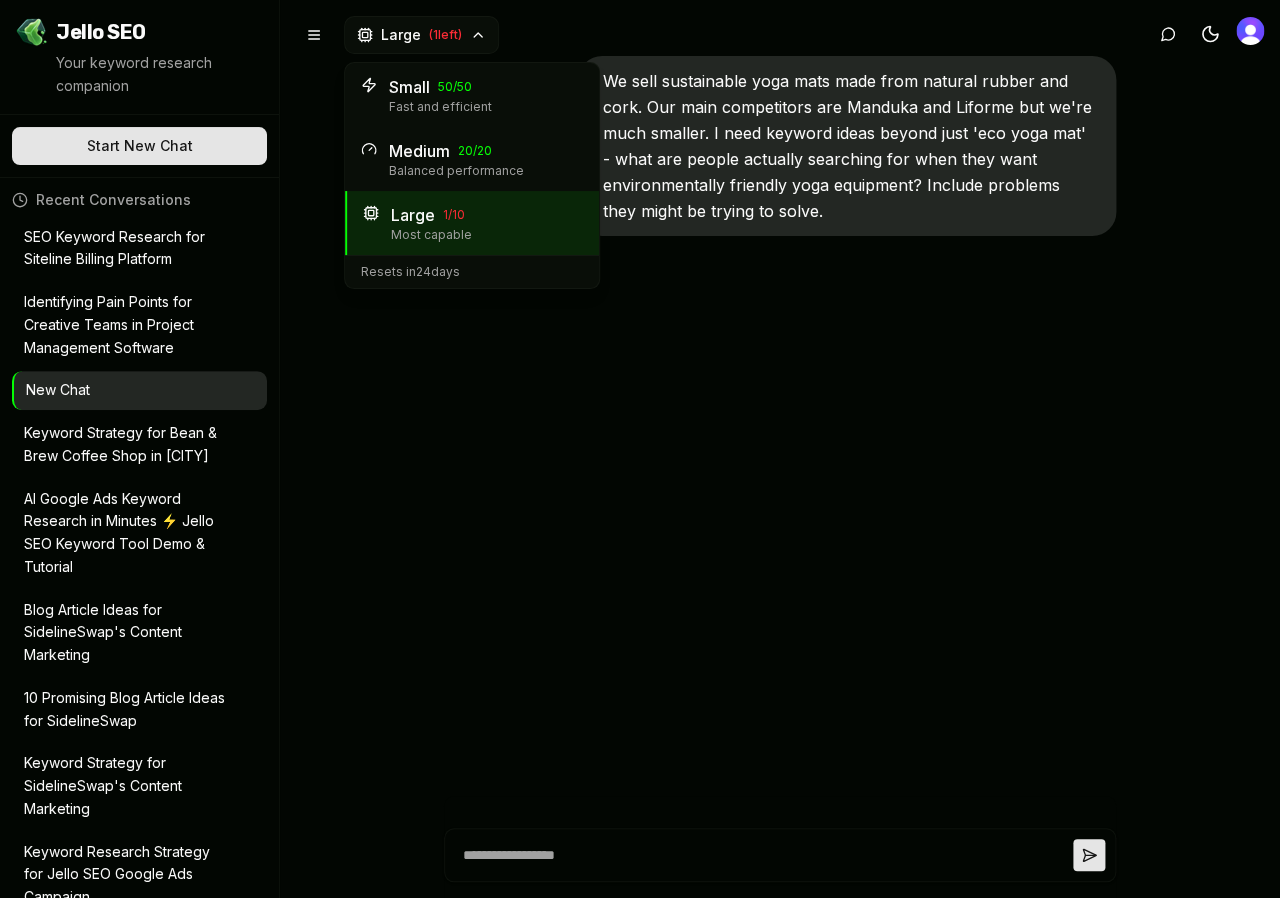 click on "Medium" at bounding box center (419, 151) 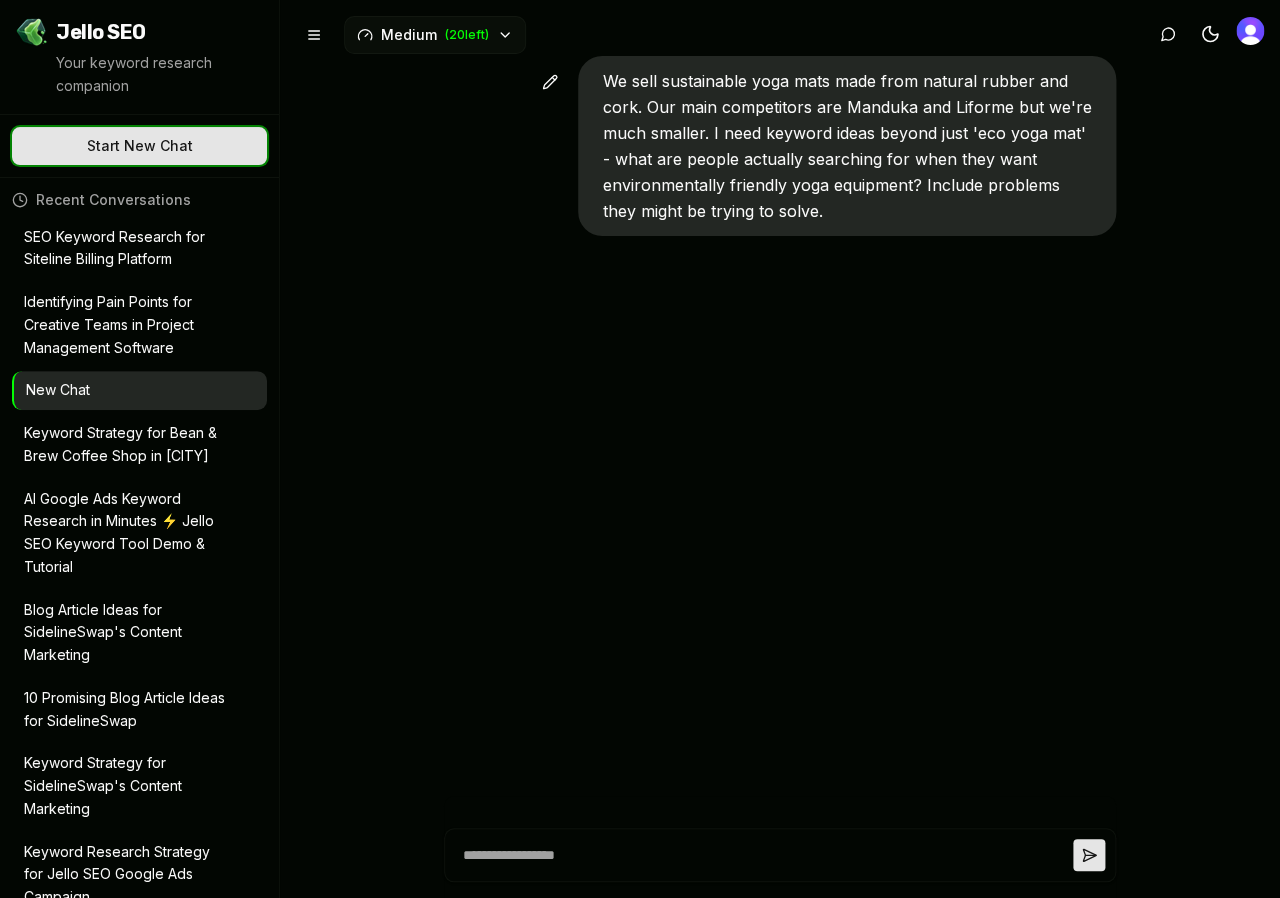 click on "Start New Chat ✨ Let's go!" at bounding box center [139, 146] 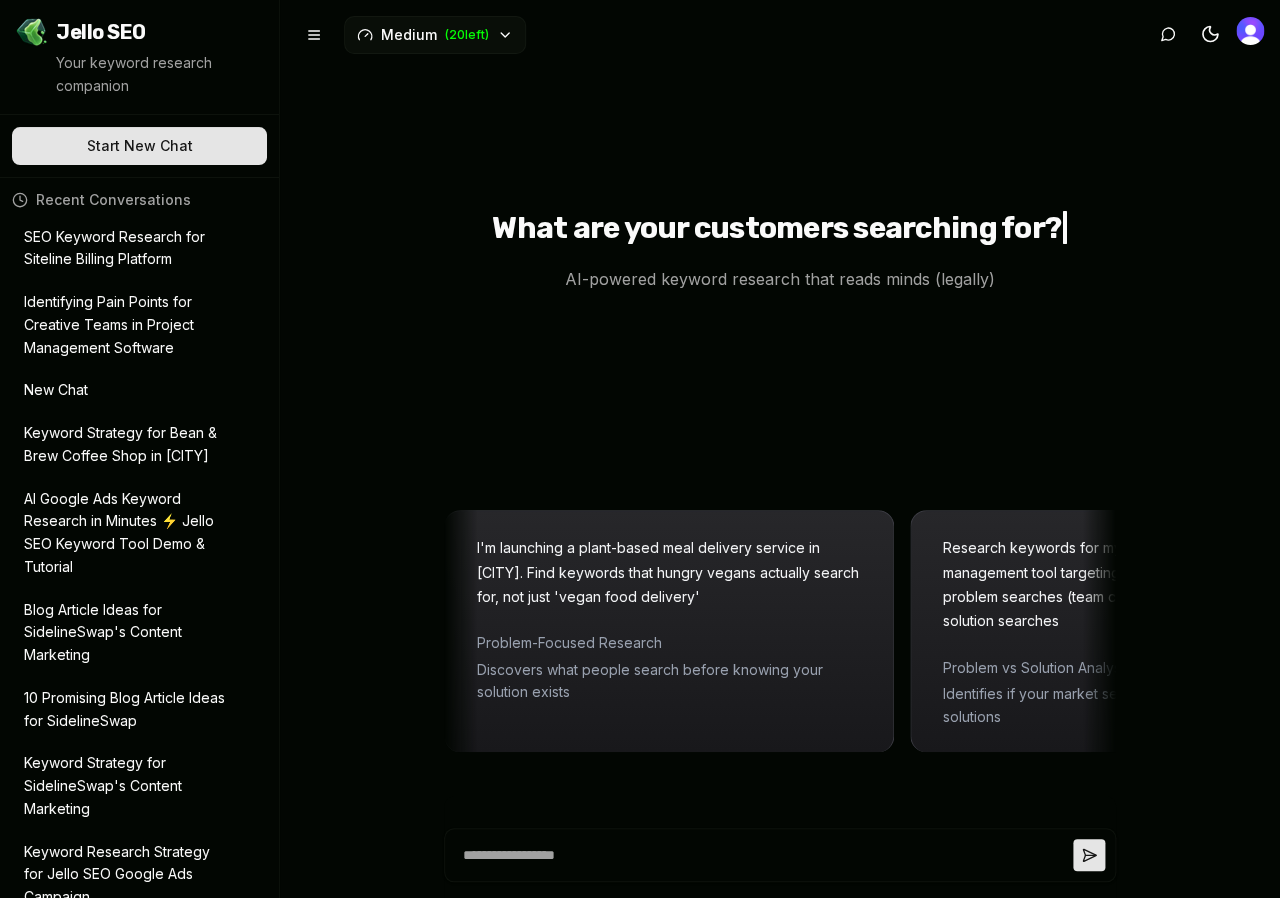 click on "I'm launching a plant-based meal delivery service in Los Angeles. Find keywords that hungry vegans actually search for, not just 'vegan food delivery' Problem-Focused Research Discovers what people search before knowing your solution exists" at bounding box center [677, 619] 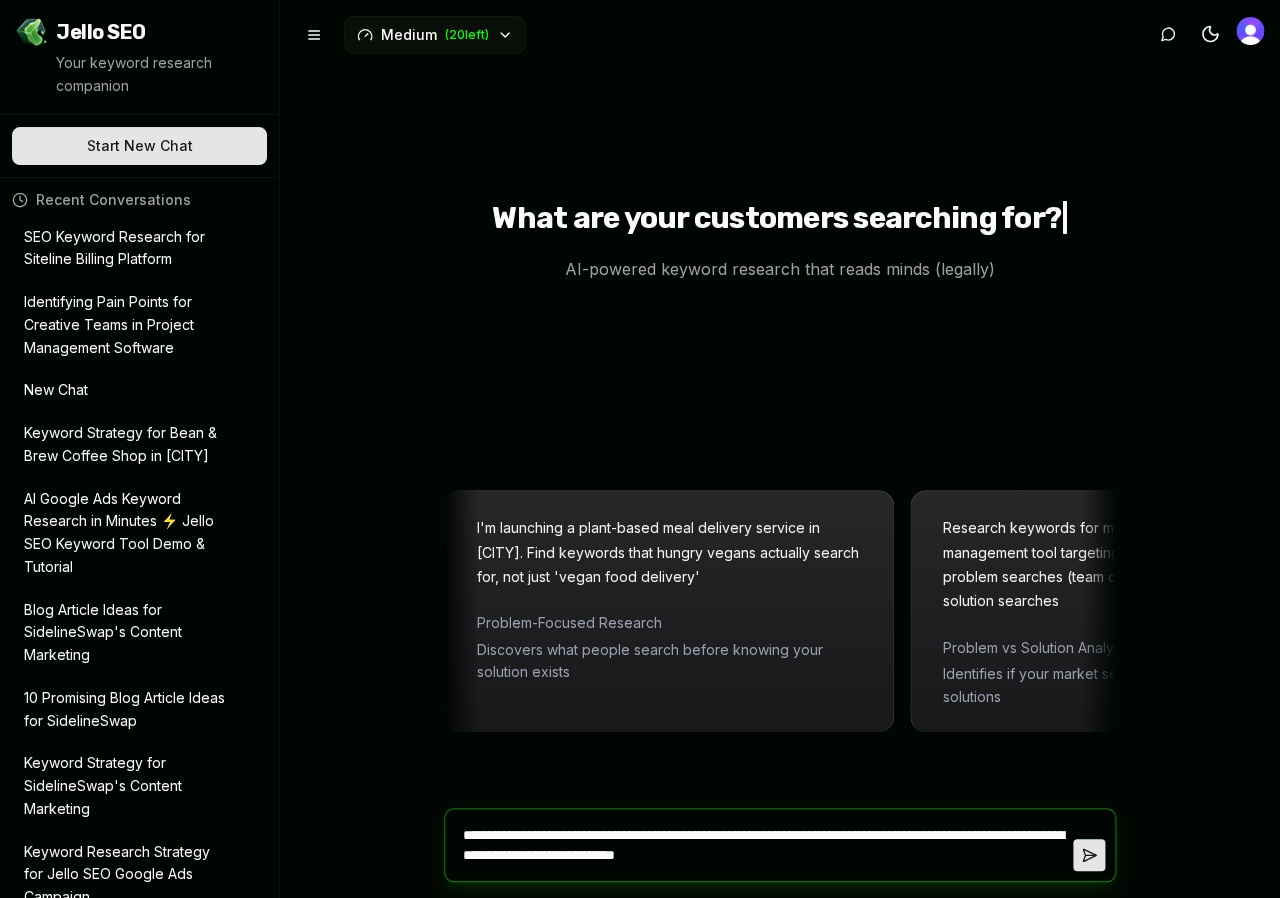 click at bounding box center [1089, 855] 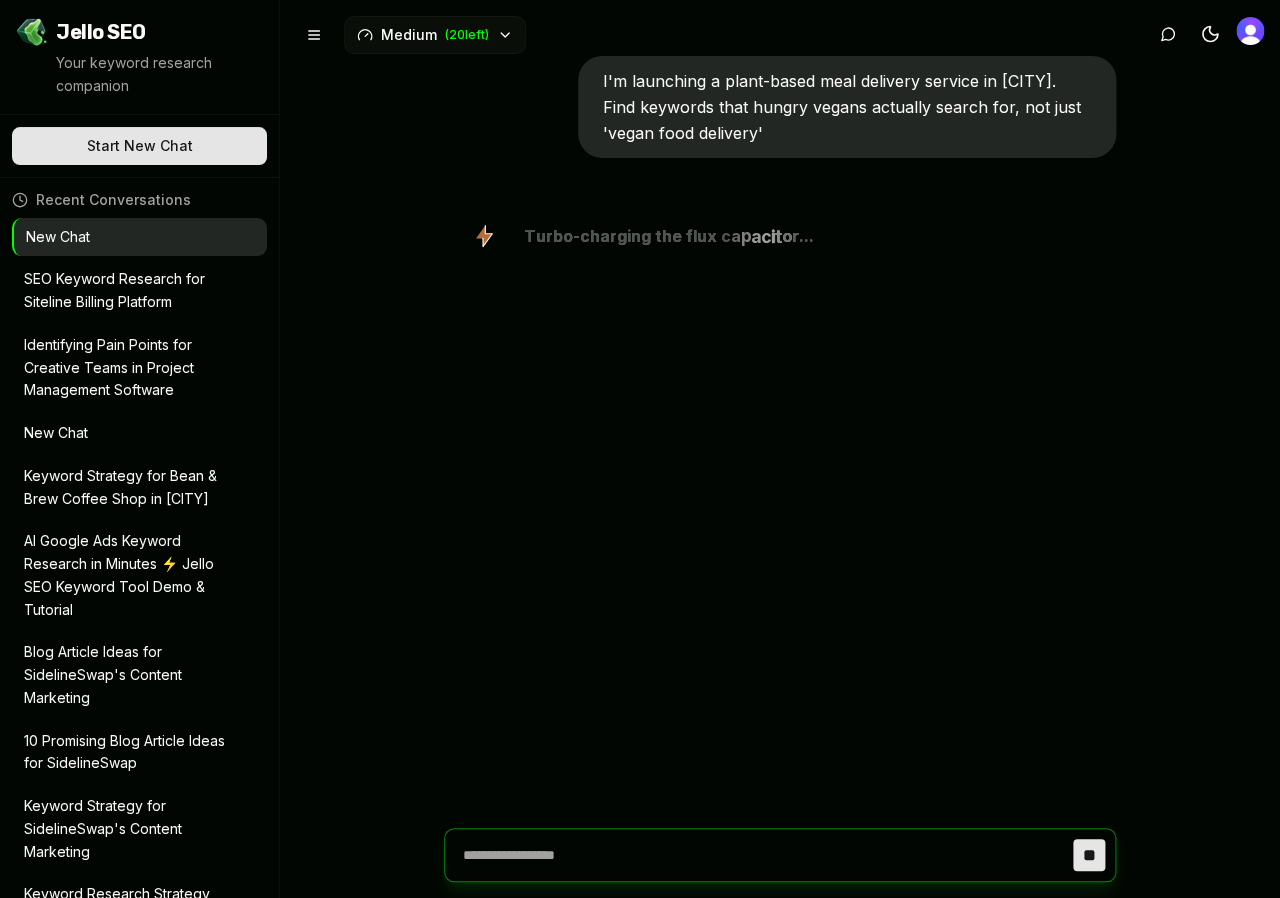 type on "*" 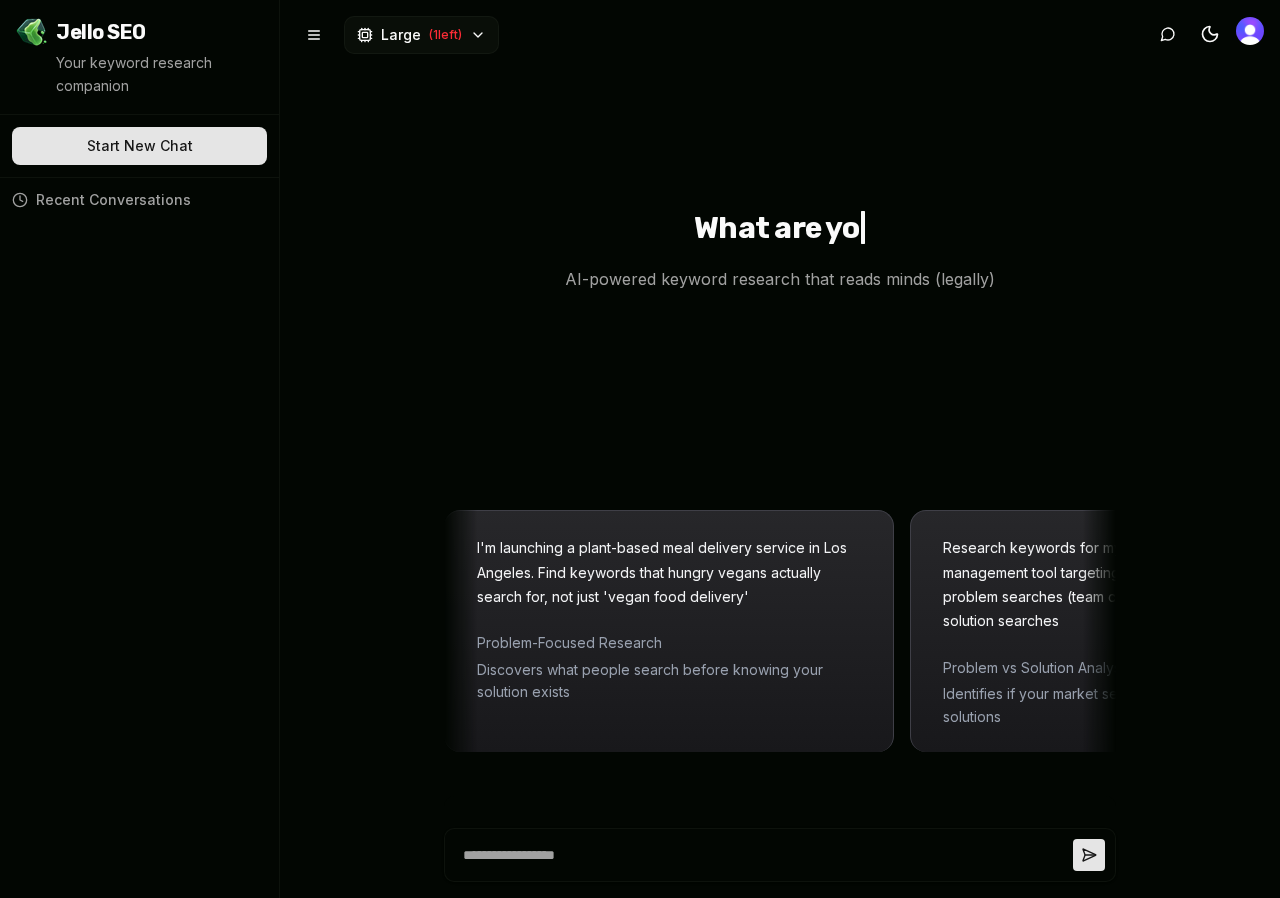 scroll, scrollTop: 0, scrollLeft: 0, axis: both 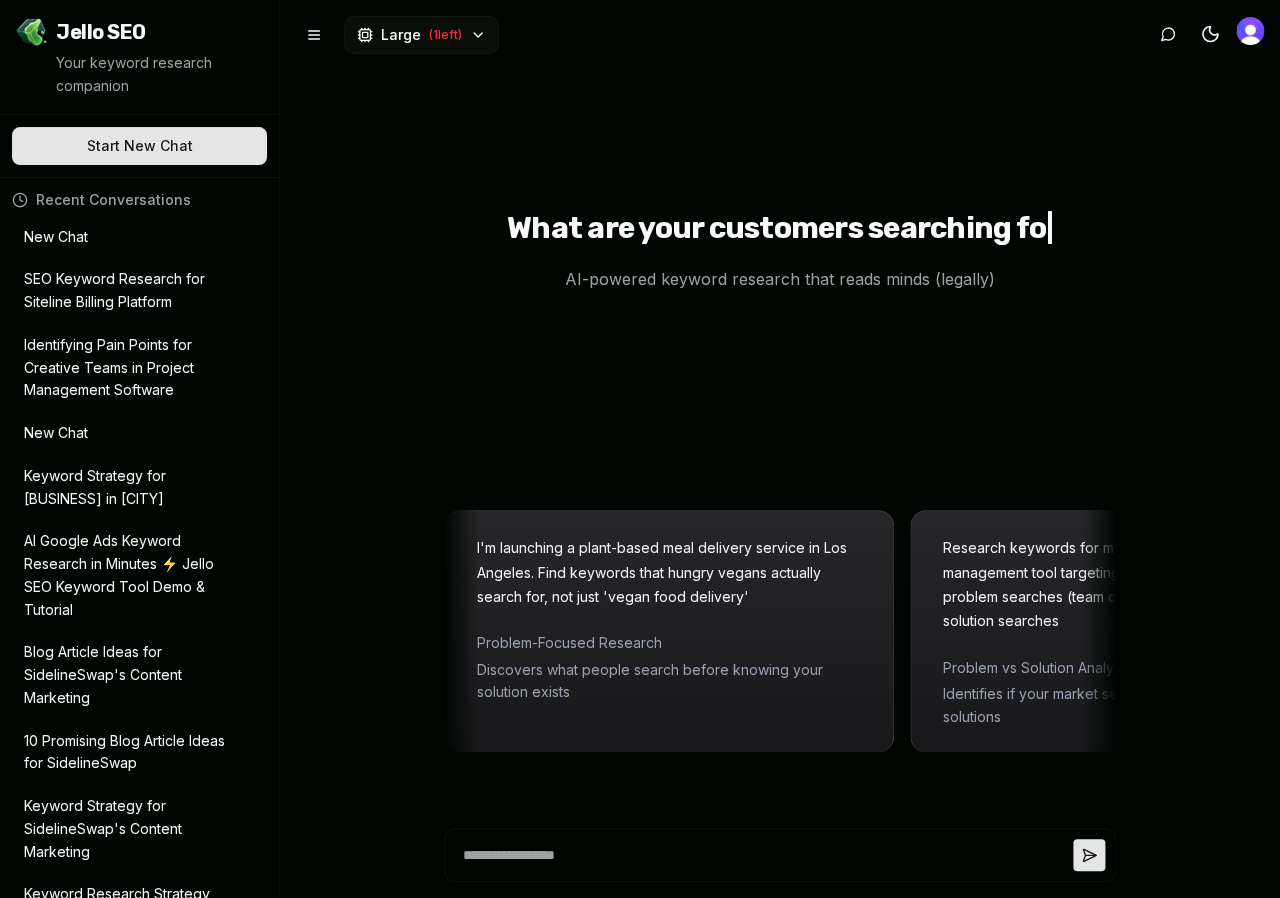 click on "SEO Keyword Research for Siteline Billing Platform" at bounding box center [139, 291] 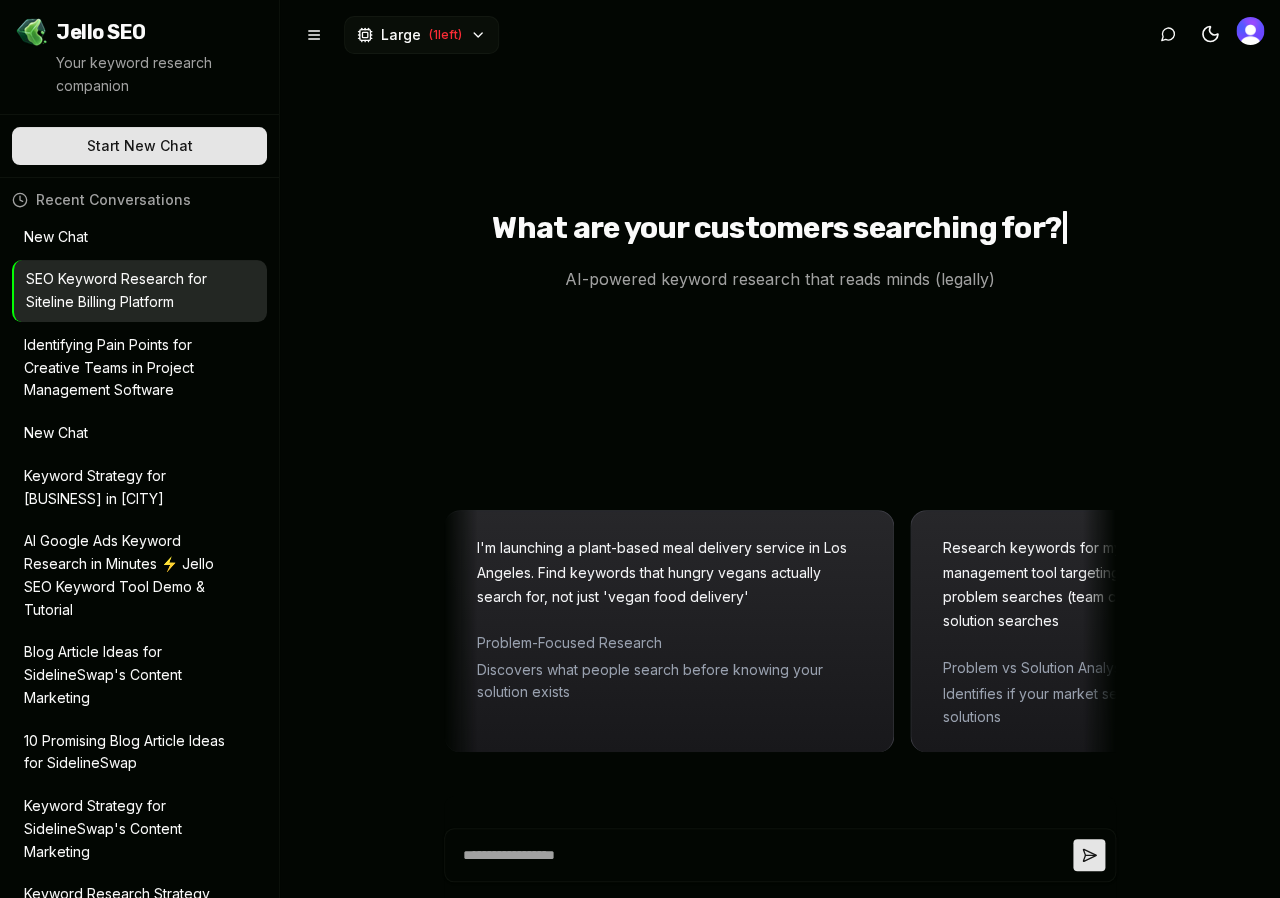 click on "New Chat" at bounding box center [125, 237] 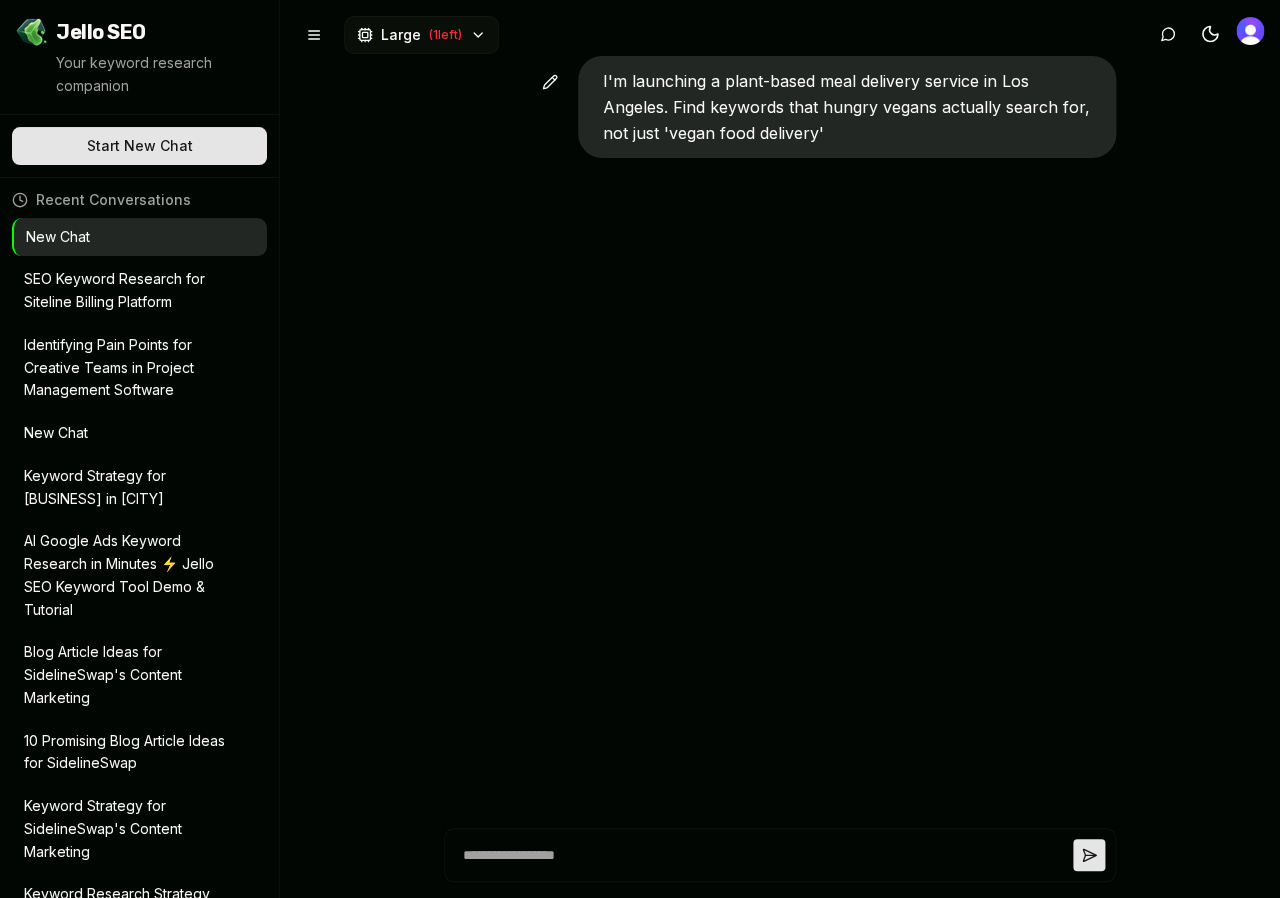 type on "*" 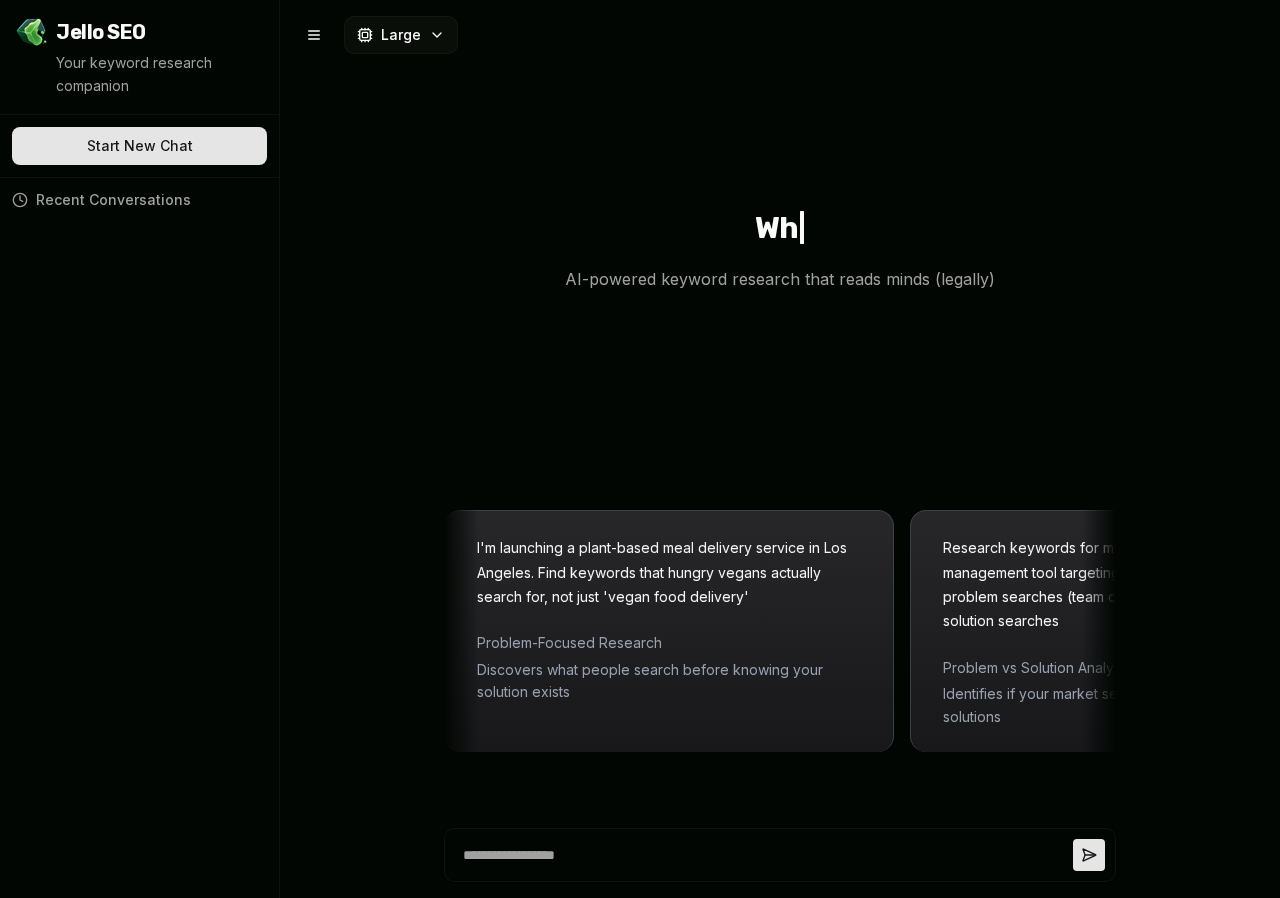 scroll, scrollTop: 0, scrollLeft: 0, axis: both 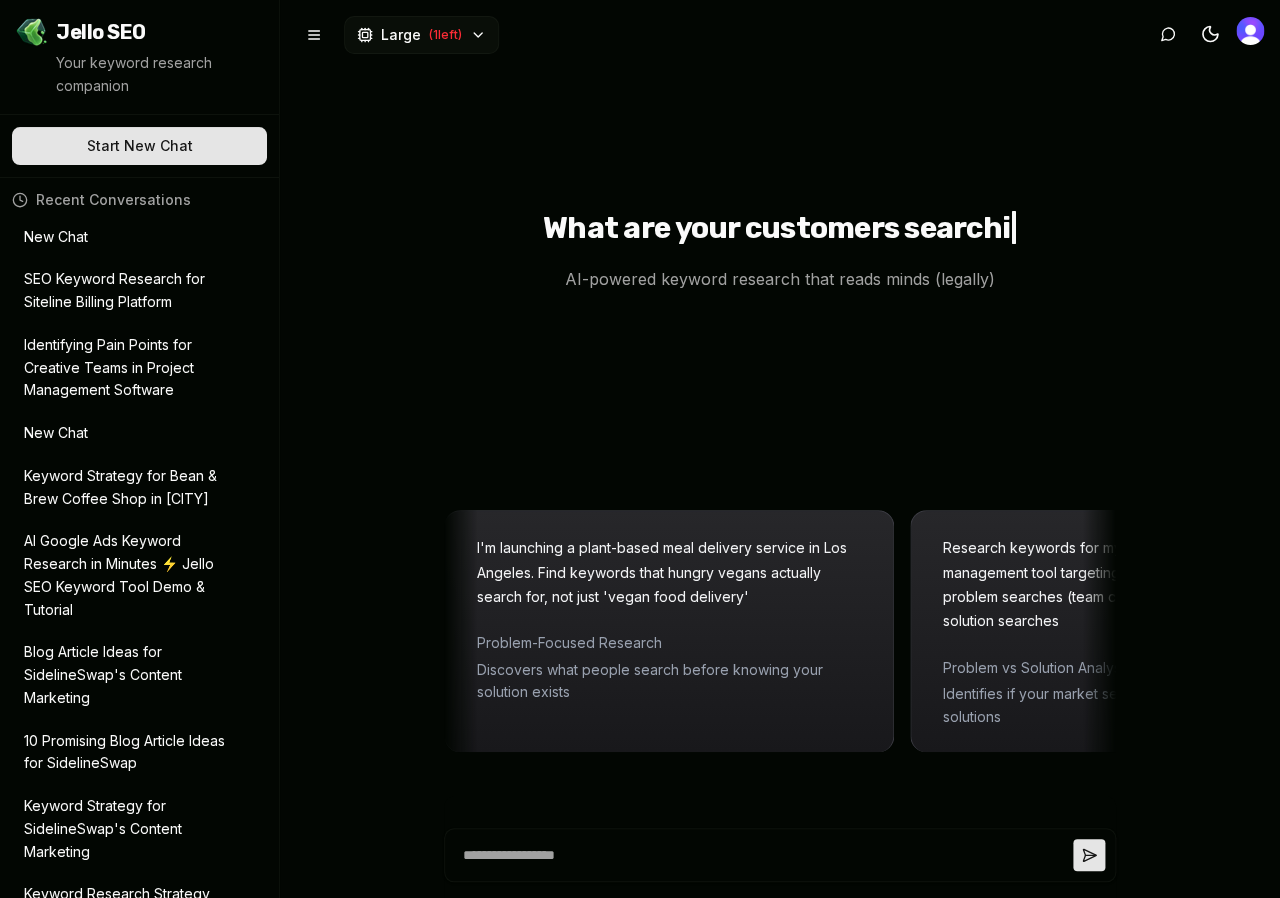 click on "Recent Conversations New Chat Open Modal SEO Keyword Research for Siteline Billing Platform Open Modal Identifying Pain Points for Creative Teams in Project Management Software Open Modal New Chat Open Modal Keyword Strategy for Bean & Brew Coffee Shop in [CITY] Open Modal AI Google Ads Keyword Research in Minutes ⚡️ Jello SEO Keyword Tool Demo & Tutorial Open Modal Blog Article Ideas for SidelineSwap's Content Marketing Open Modal 10 Promising Blog Article Ideas for SidelineSwap Open Modal Keyword Strategy for SidelineSwap's Content Marketing Open Modal Keyword Research Strategy for Jello SEO Google Ads Campaign Open Modal Keyword Research for Plant-Based Meal Delivery Service in [CITY] Open Modal User Greeting Open Modal Keyword Research for Jello SEO Google Ads Campaign Open Modal Keyword Research for Jello SEO Google Ads Campaign Open Modal Keyword Research for Jello SEO Google Ads Campaign Open Modal Keyword Research for Jello SEO Google Ads Campaign Open Modal Open Modal Open Modal" at bounding box center (139, 837) 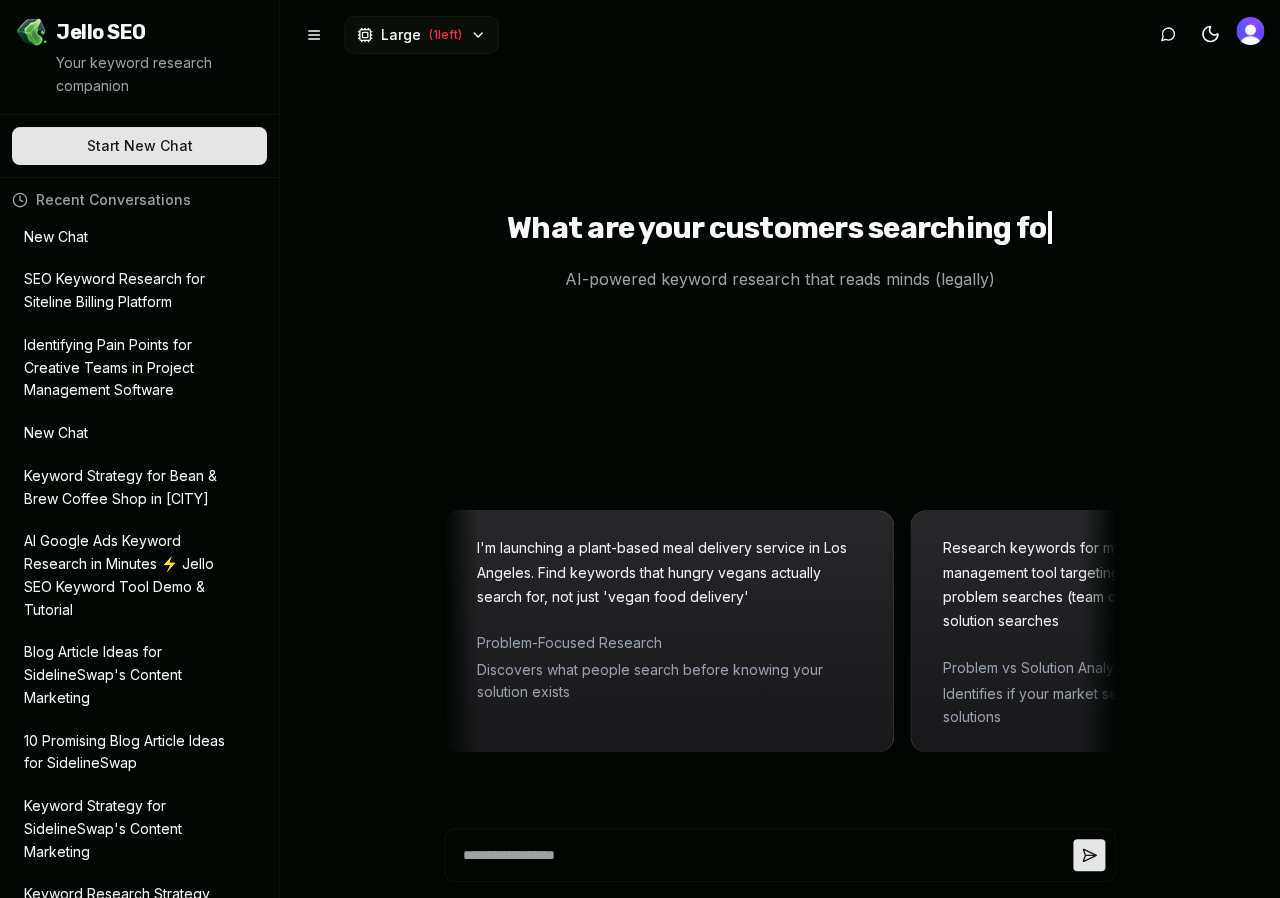 click on "New Chat" at bounding box center [125, 237] 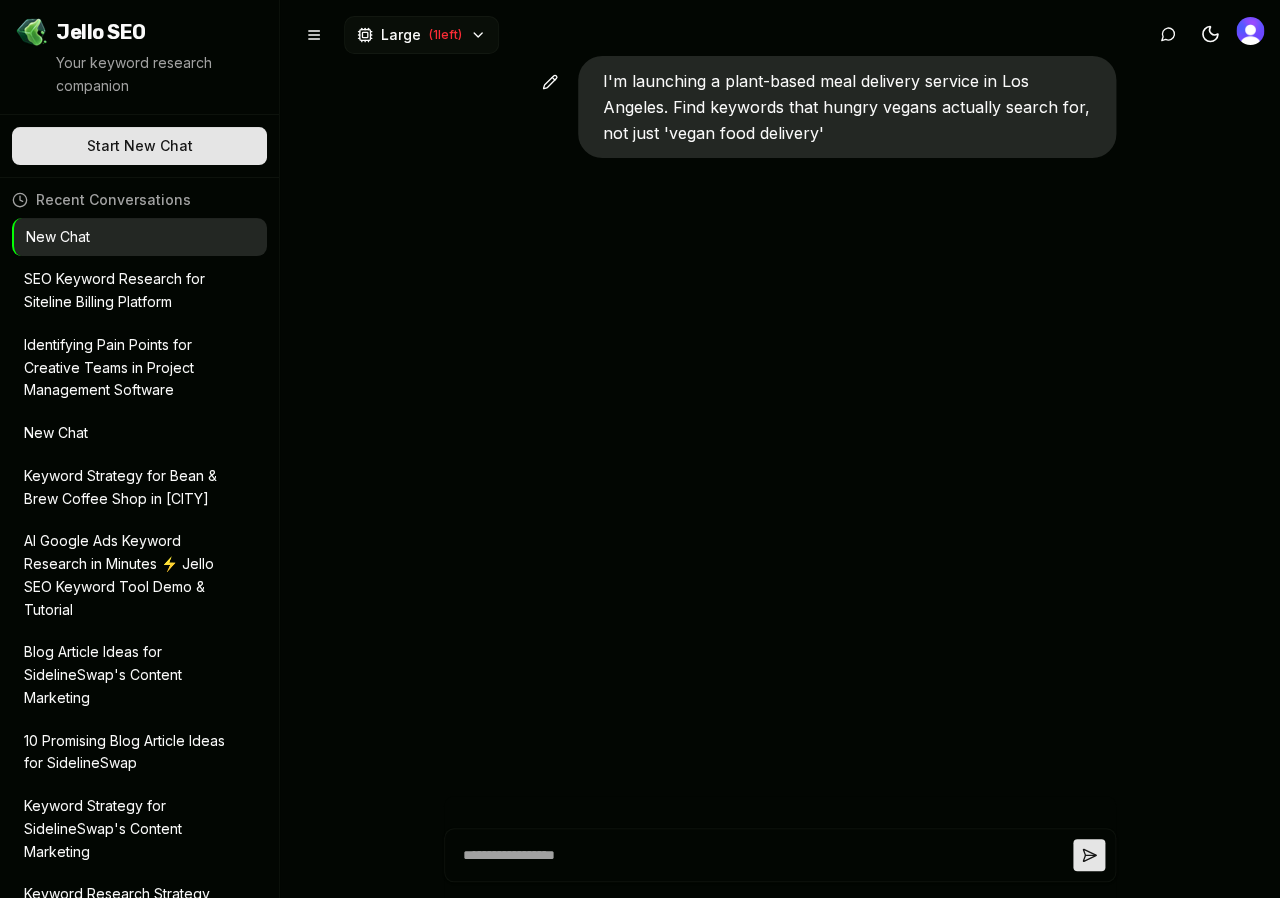 type on "*" 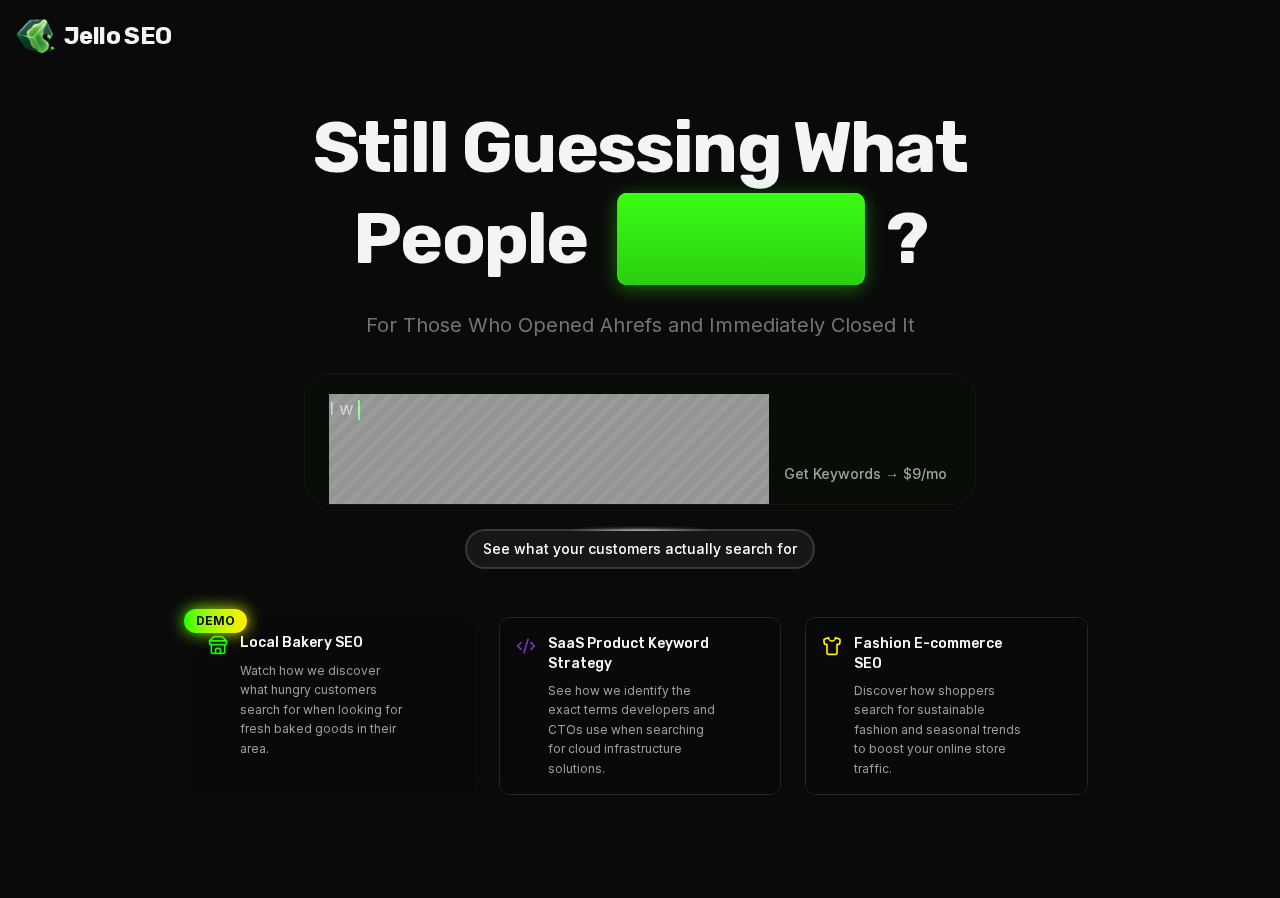scroll, scrollTop: 0, scrollLeft: 0, axis: both 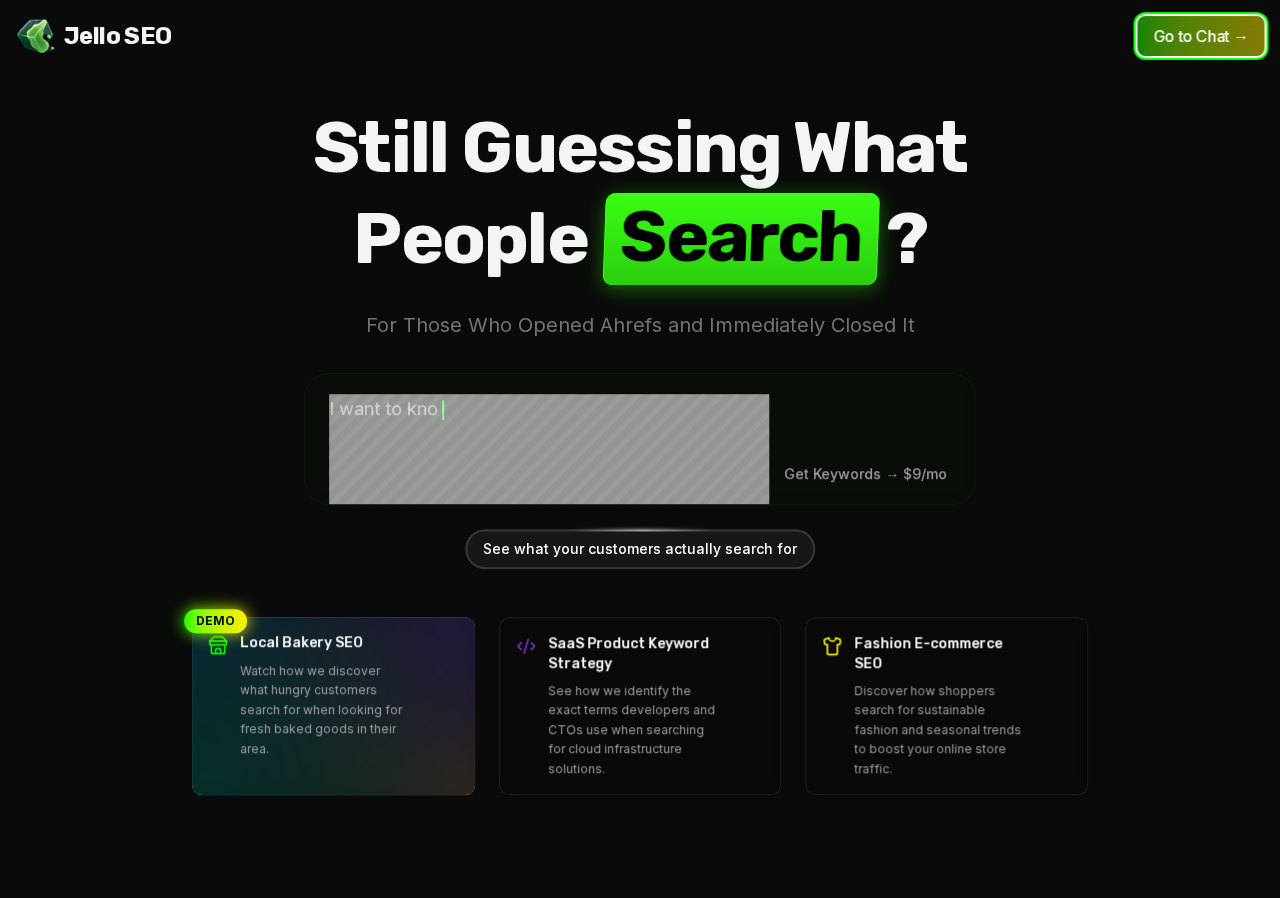 click on "Go to Chat →" at bounding box center (1200, 36) 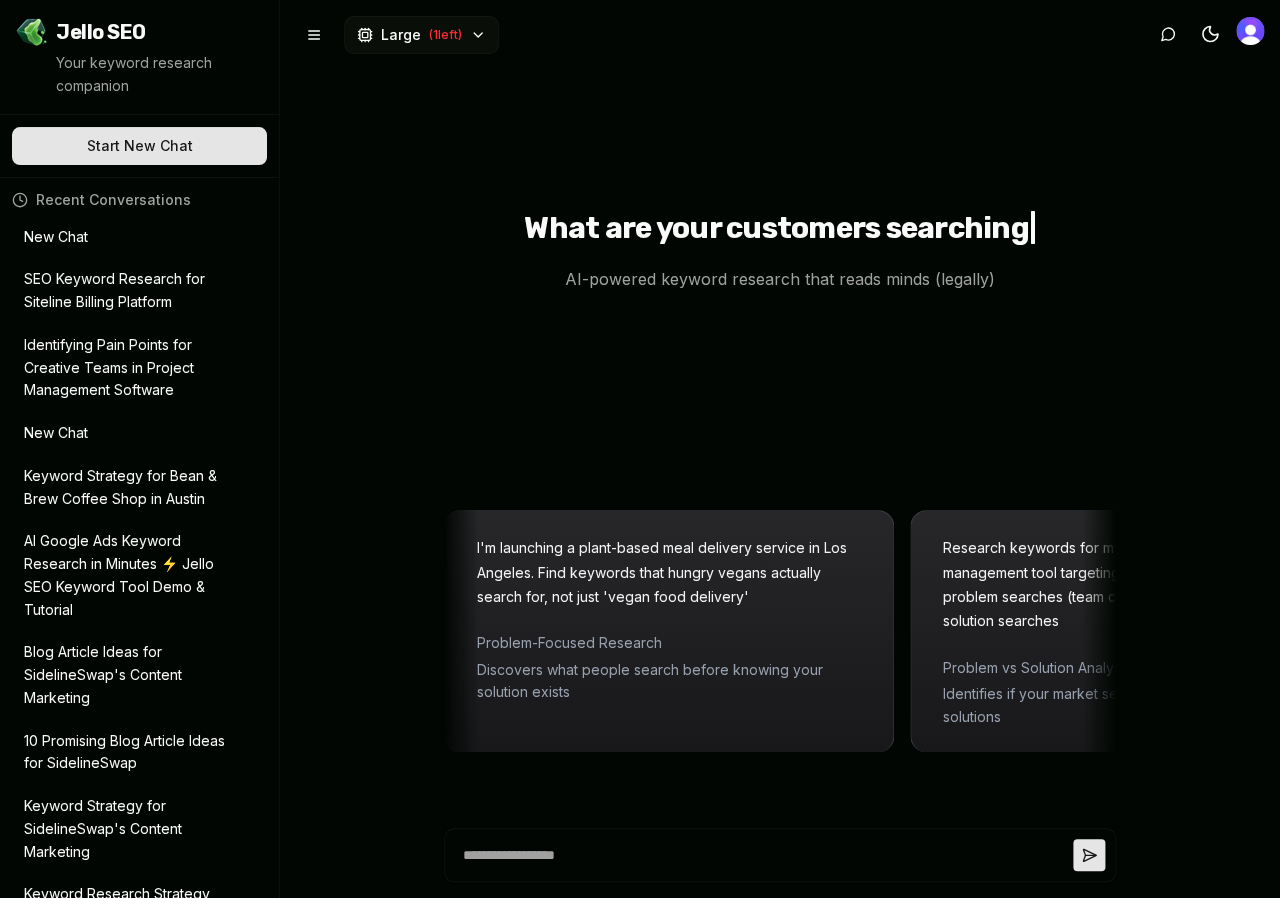 click at bounding box center (1250, 31) 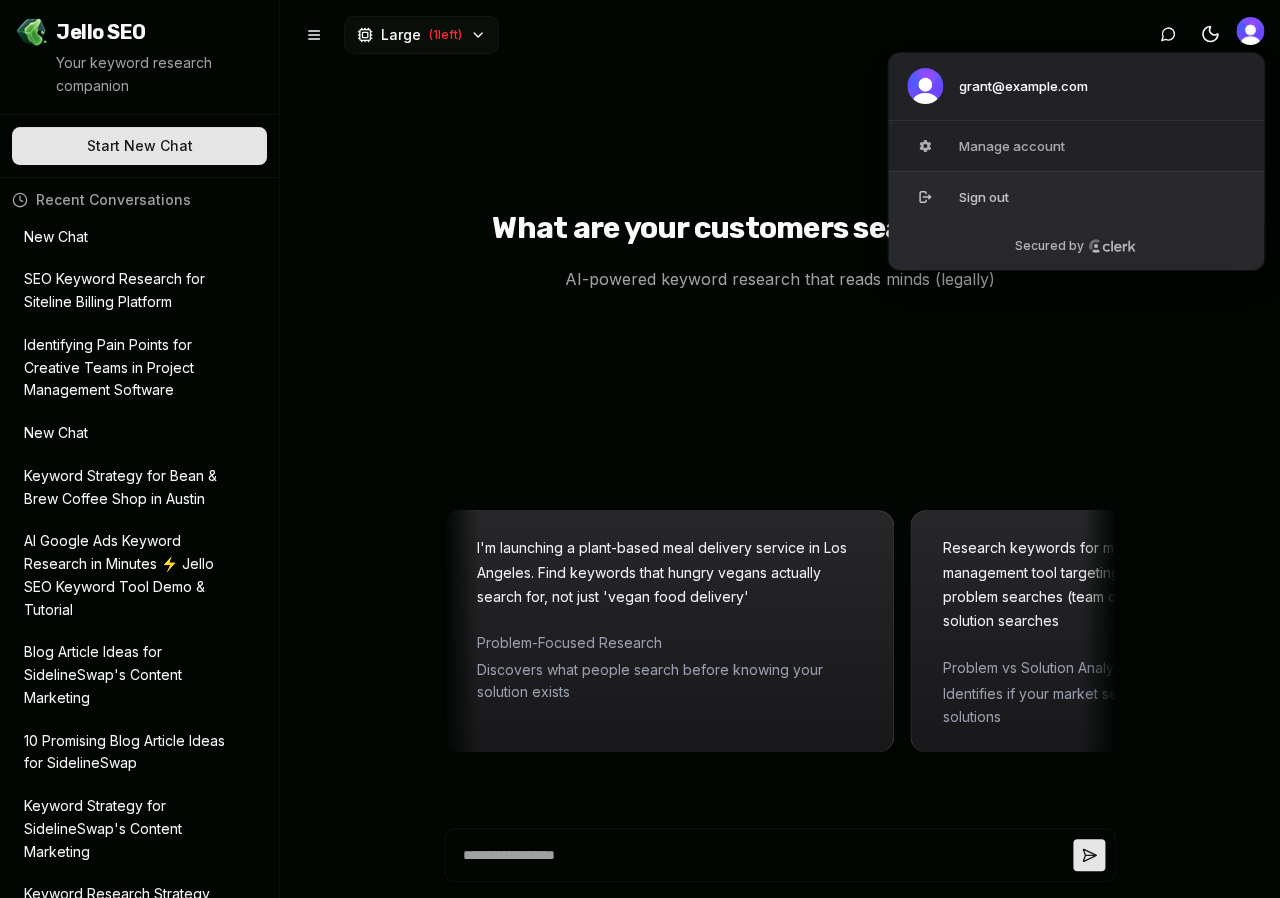 click on "Sign out" at bounding box center [1076, 196] 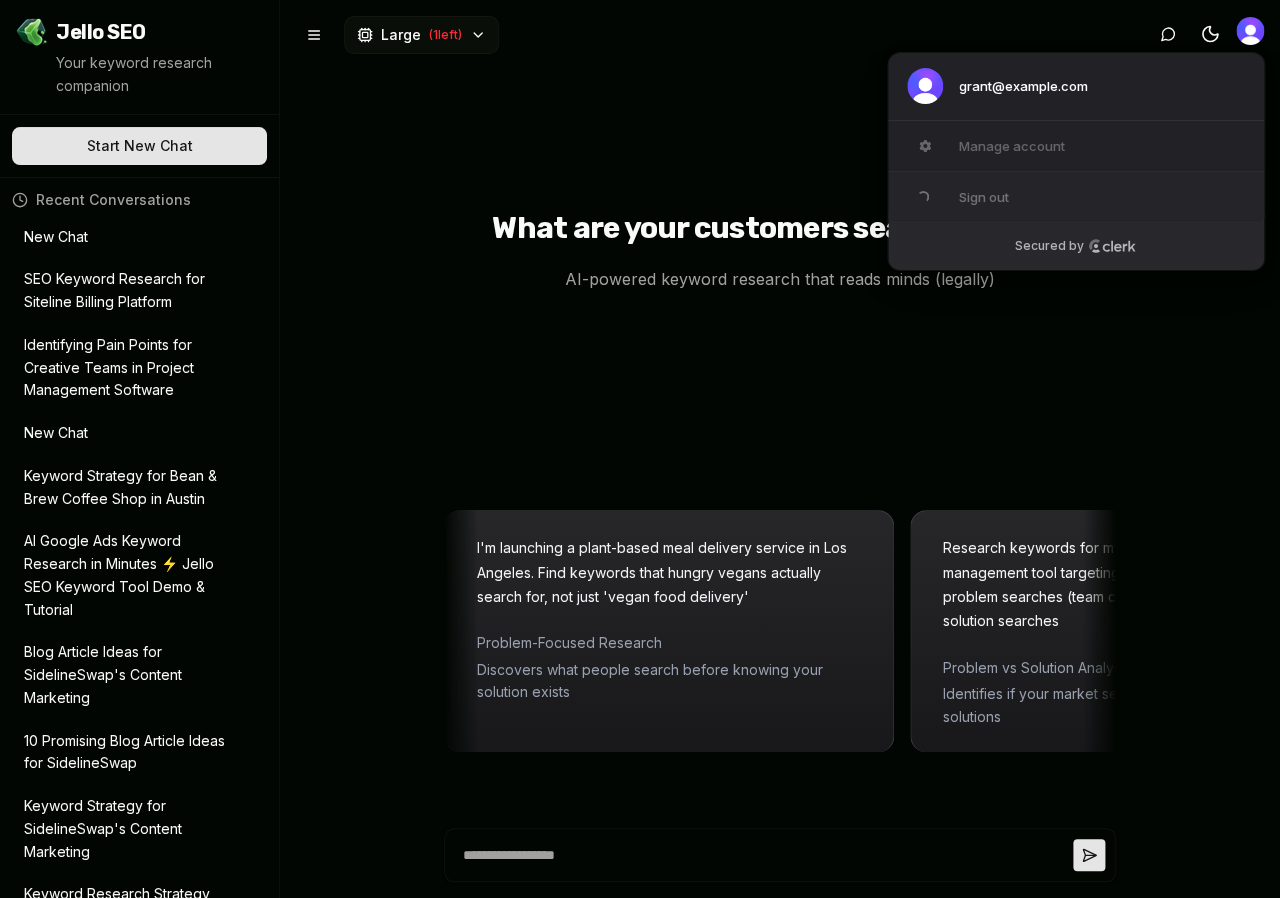 type on "*" 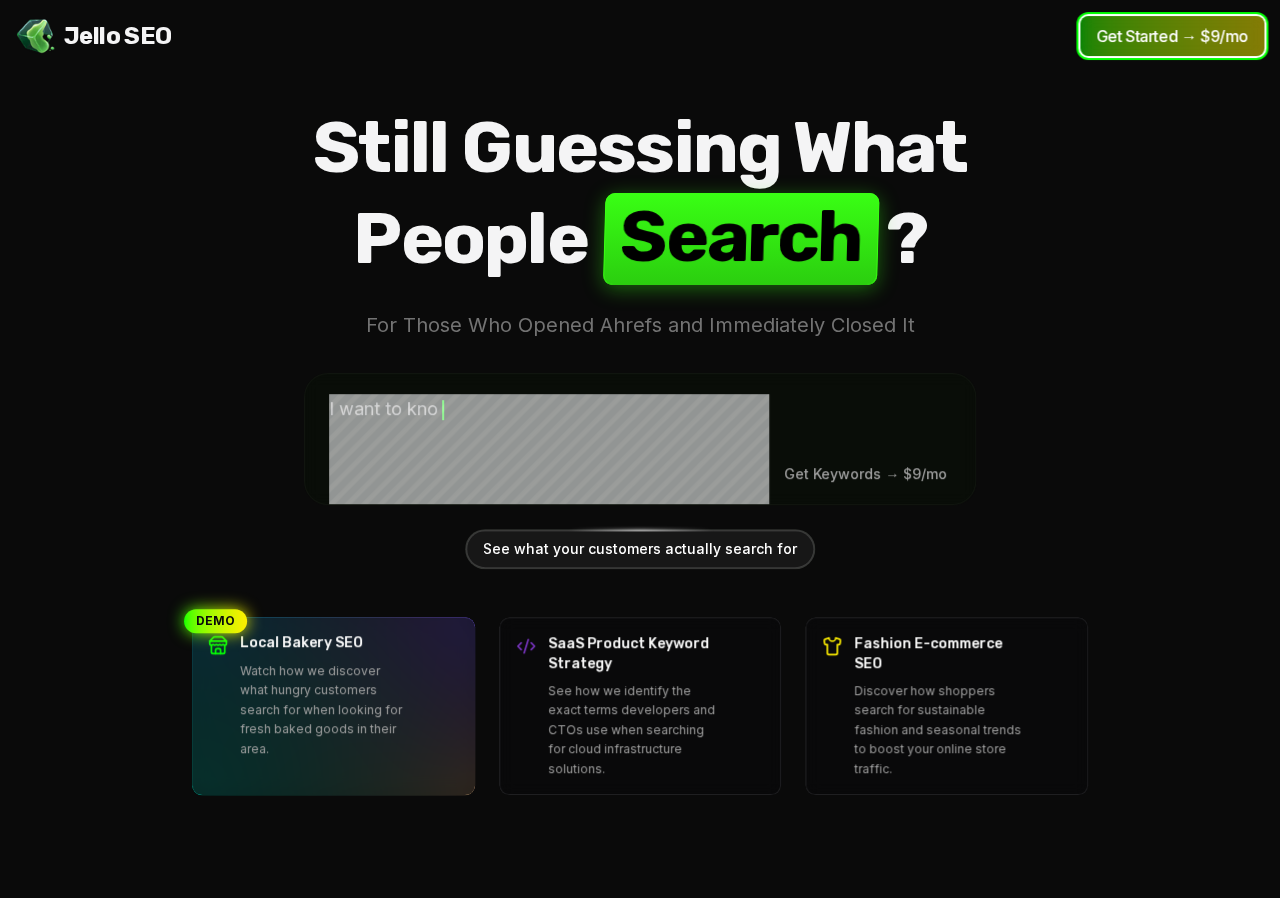click on "Get Started → $9/mo" at bounding box center (1172, 36) 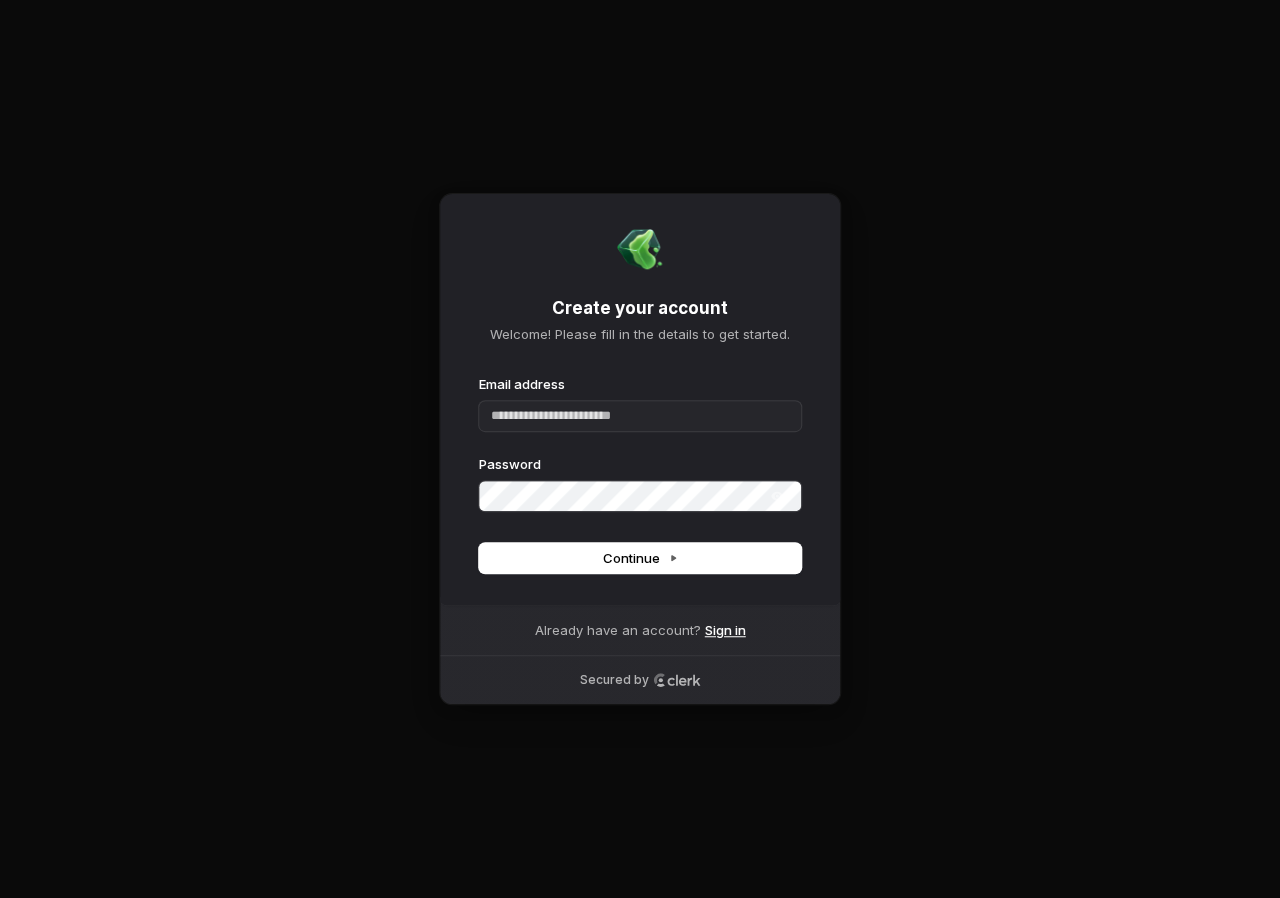click on "Sign in" at bounding box center [725, 630] 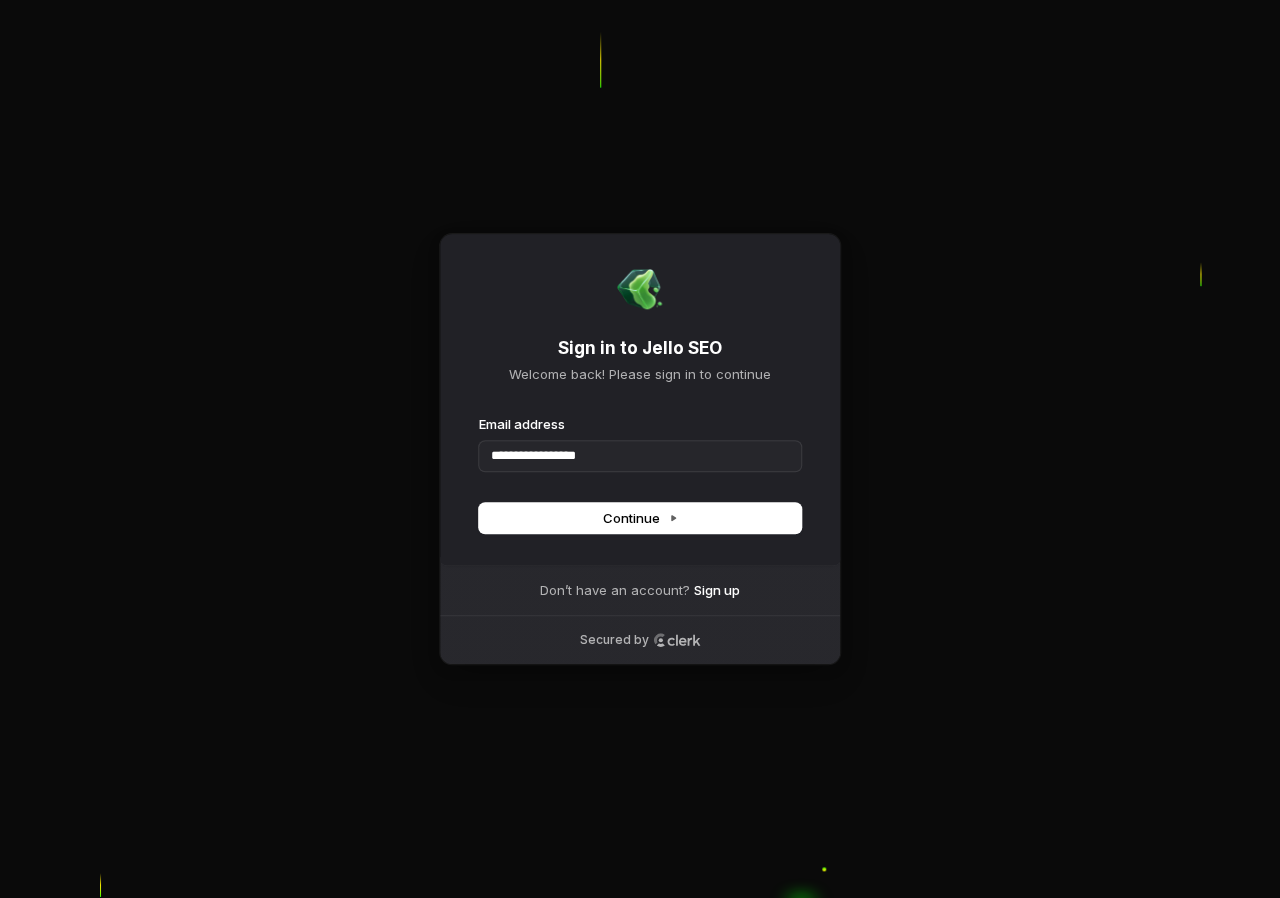 click at bounding box center [479, 415] 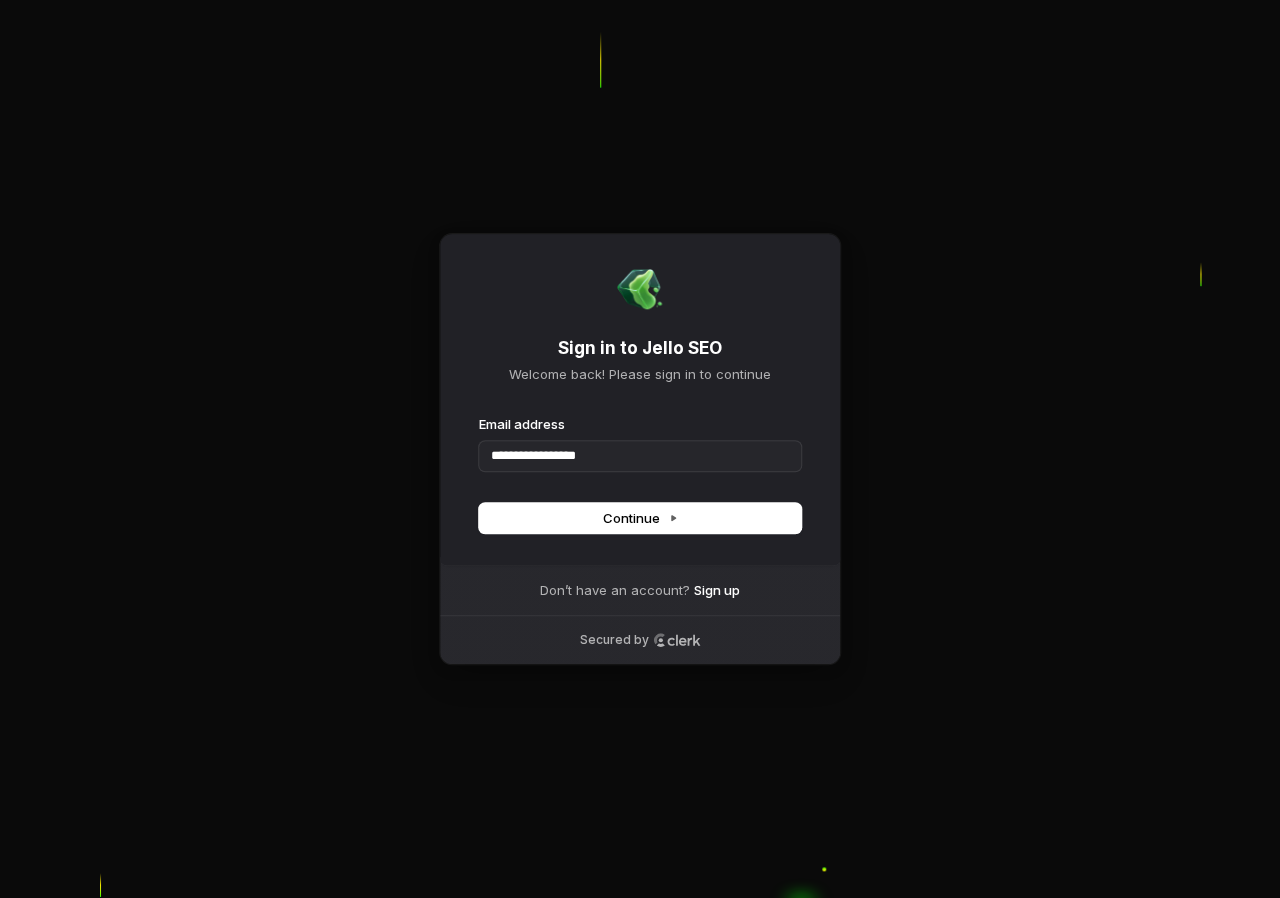 type on "**********" 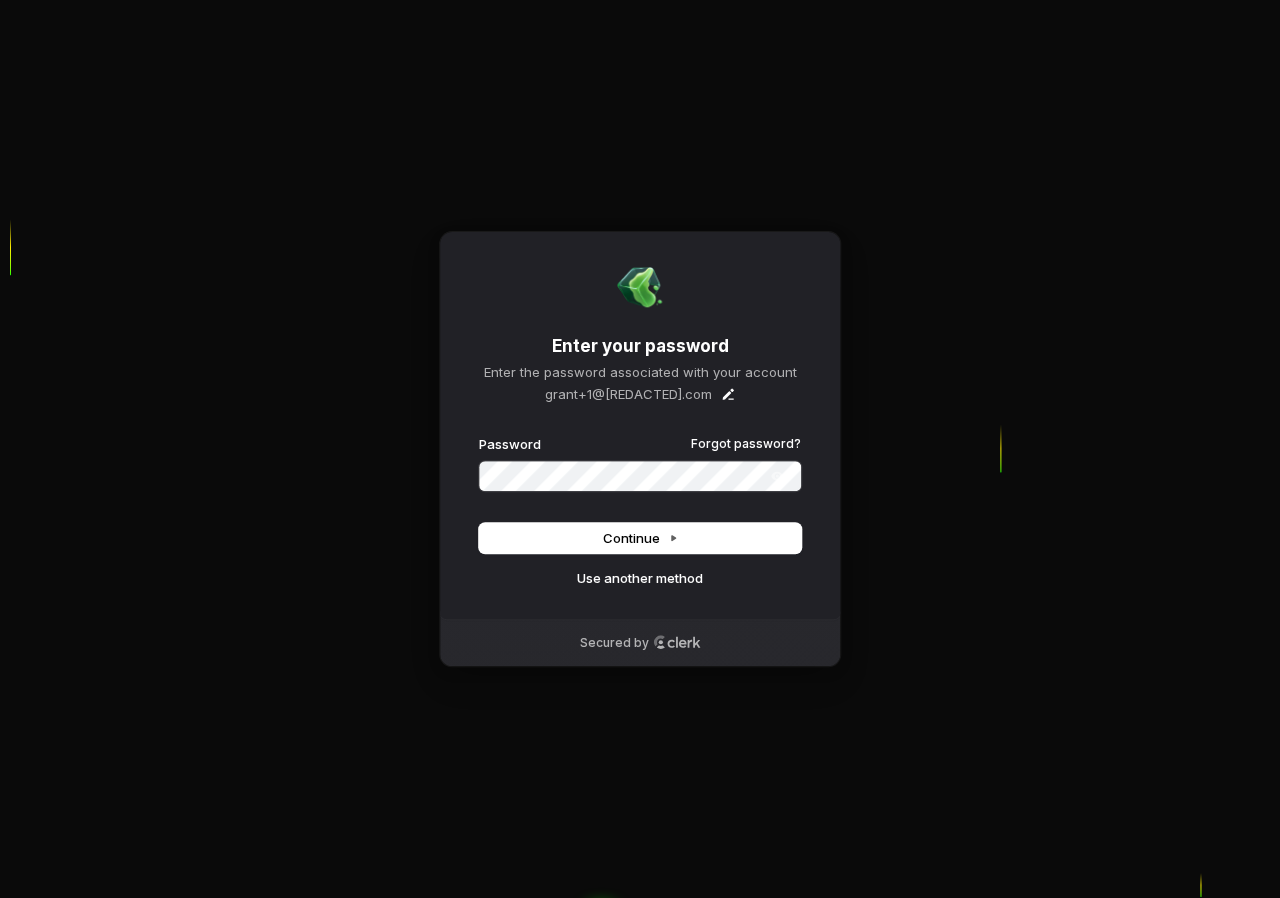 click at bounding box center (479, 435) 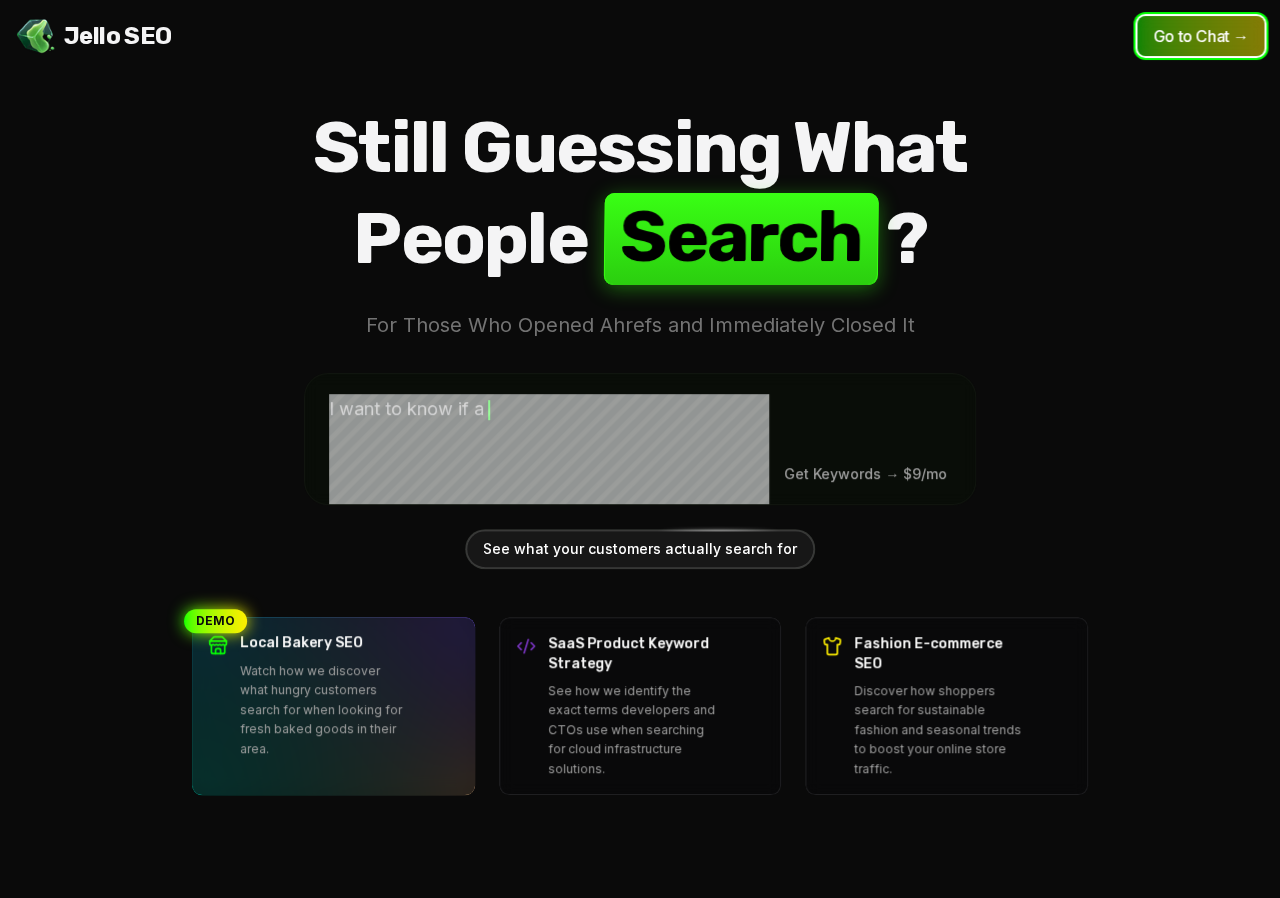 click on "Go to Chat →" at bounding box center (1200, 36) 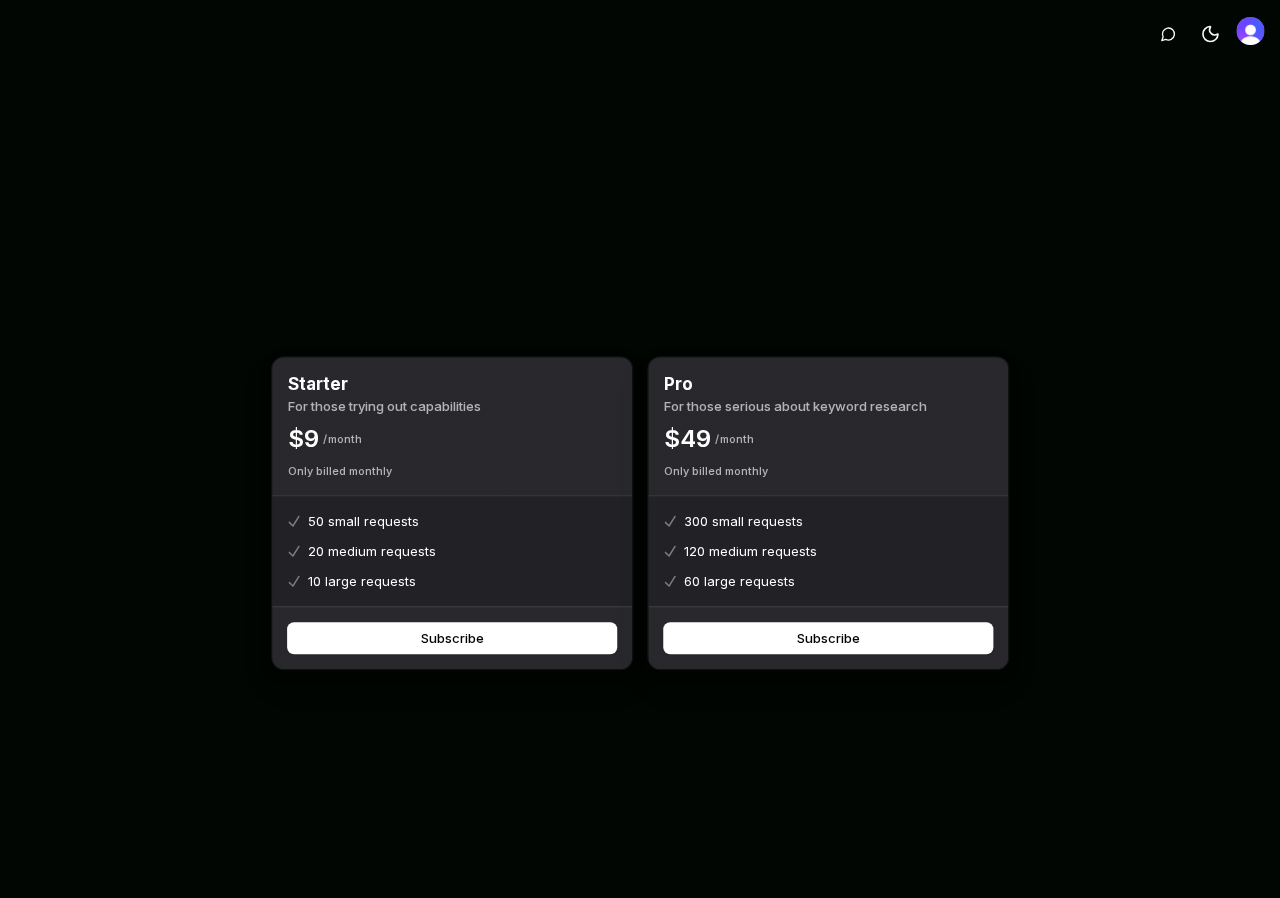 click at bounding box center [1250, 34] 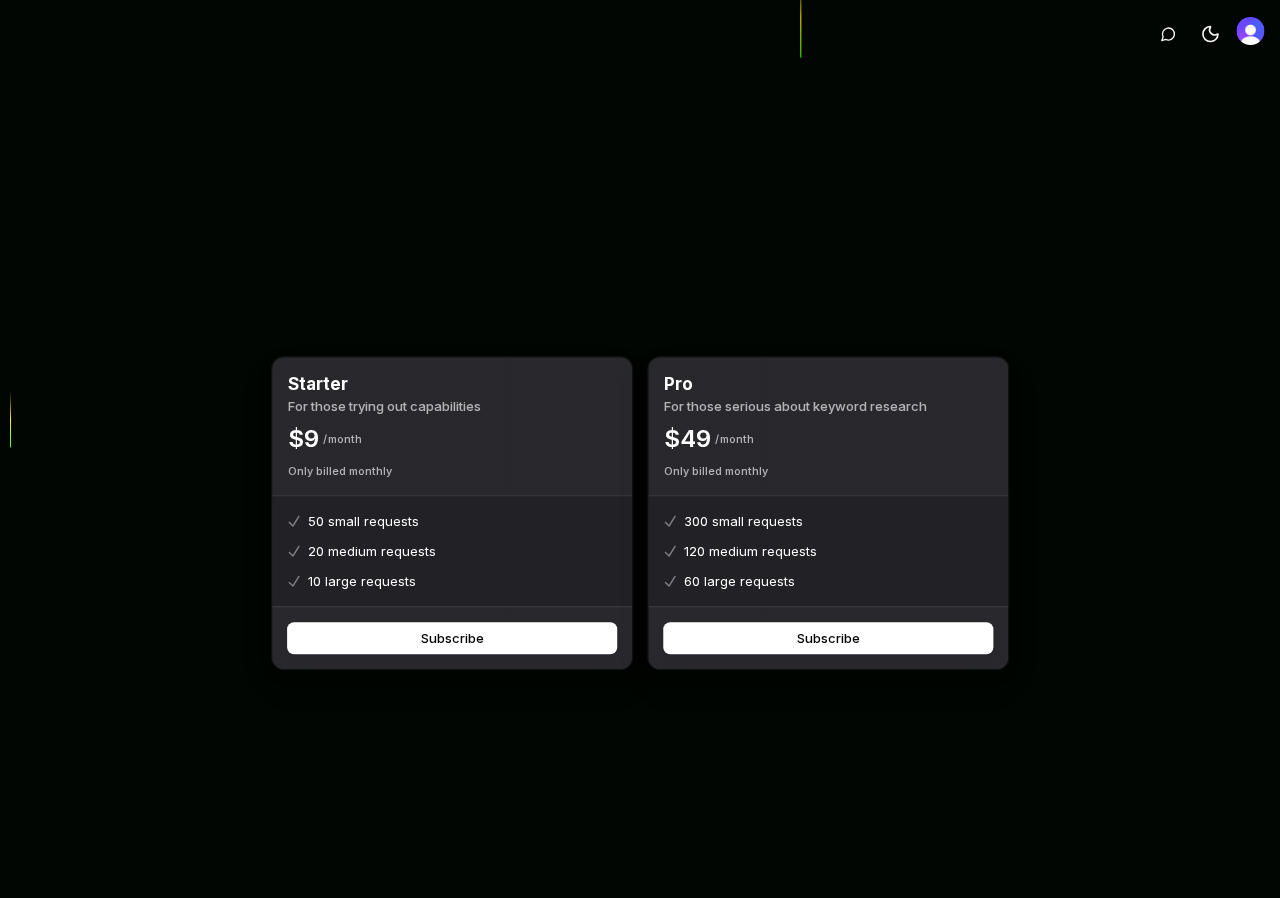 click at bounding box center (1250, 31) 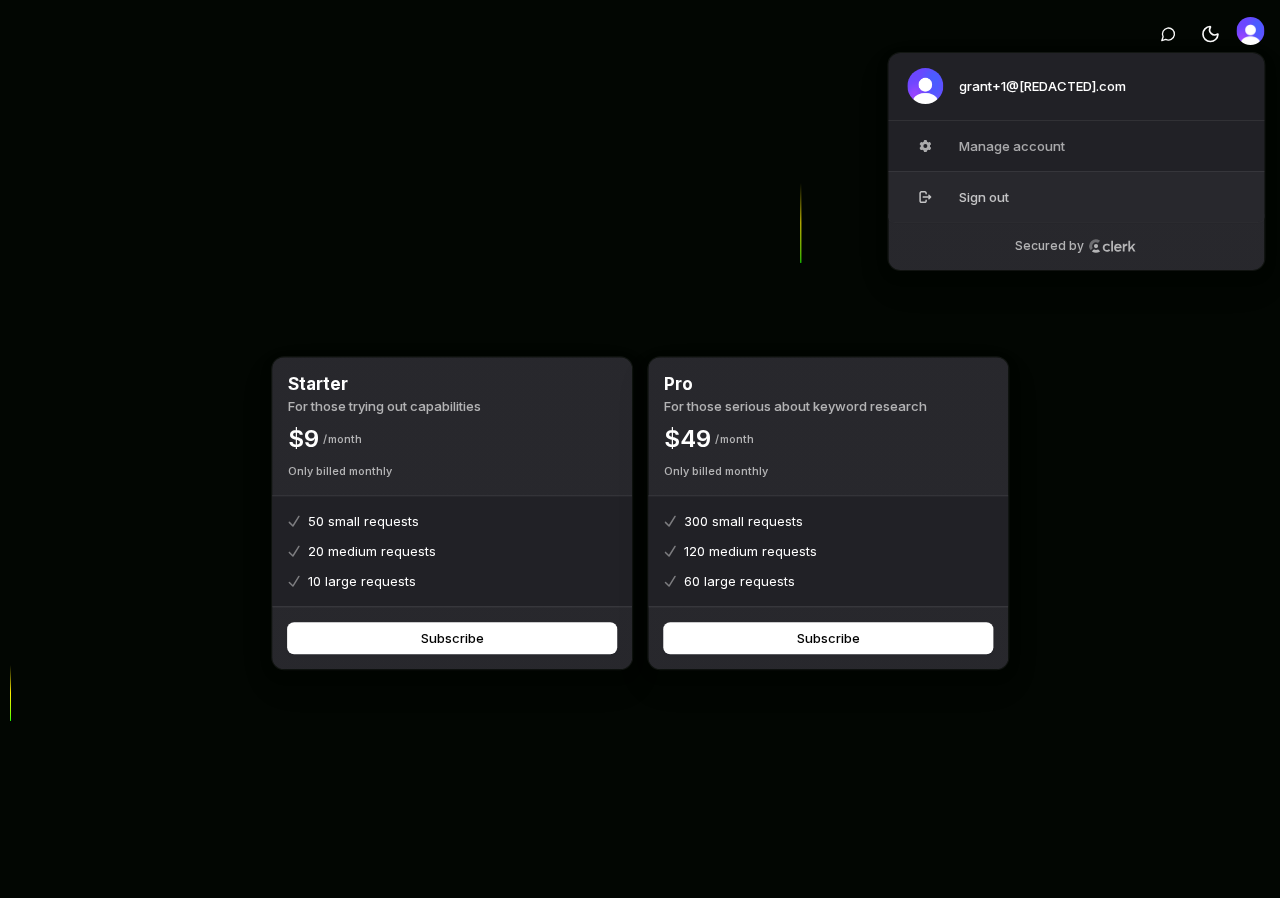 click on "Sign out" at bounding box center (1076, 196) 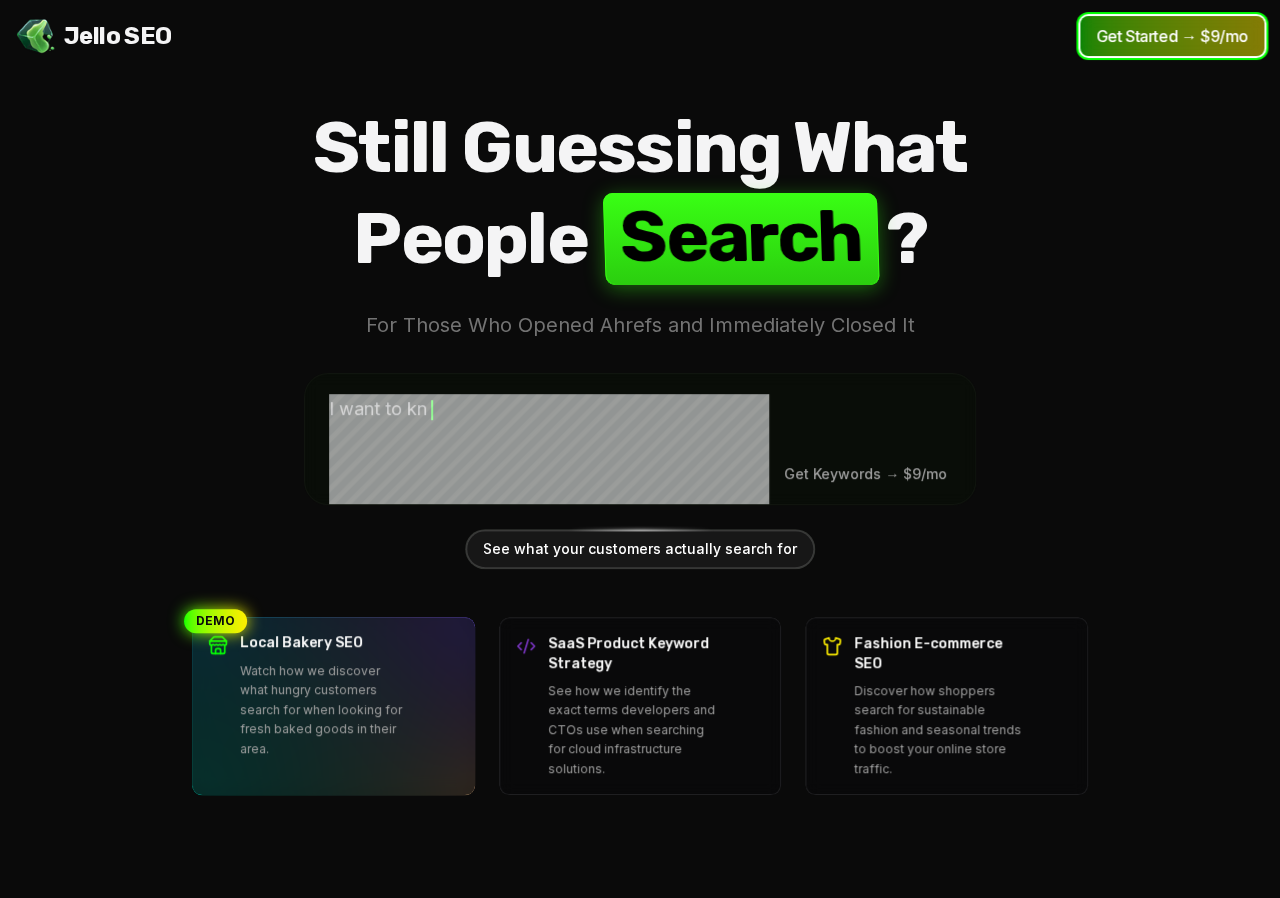 click on "Get Started → $9/mo" at bounding box center (1172, 36) 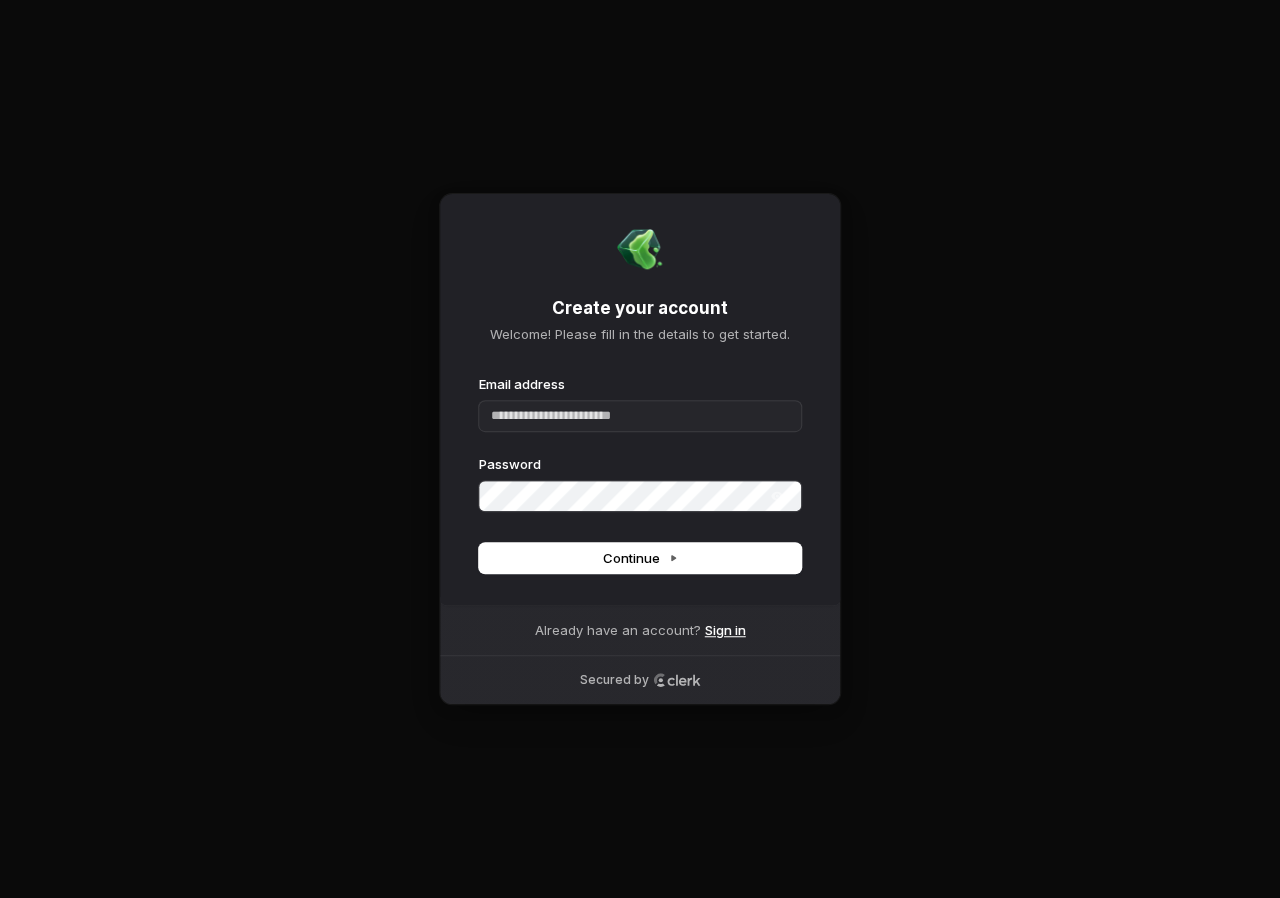 click on "Sign in" at bounding box center [725, 630] 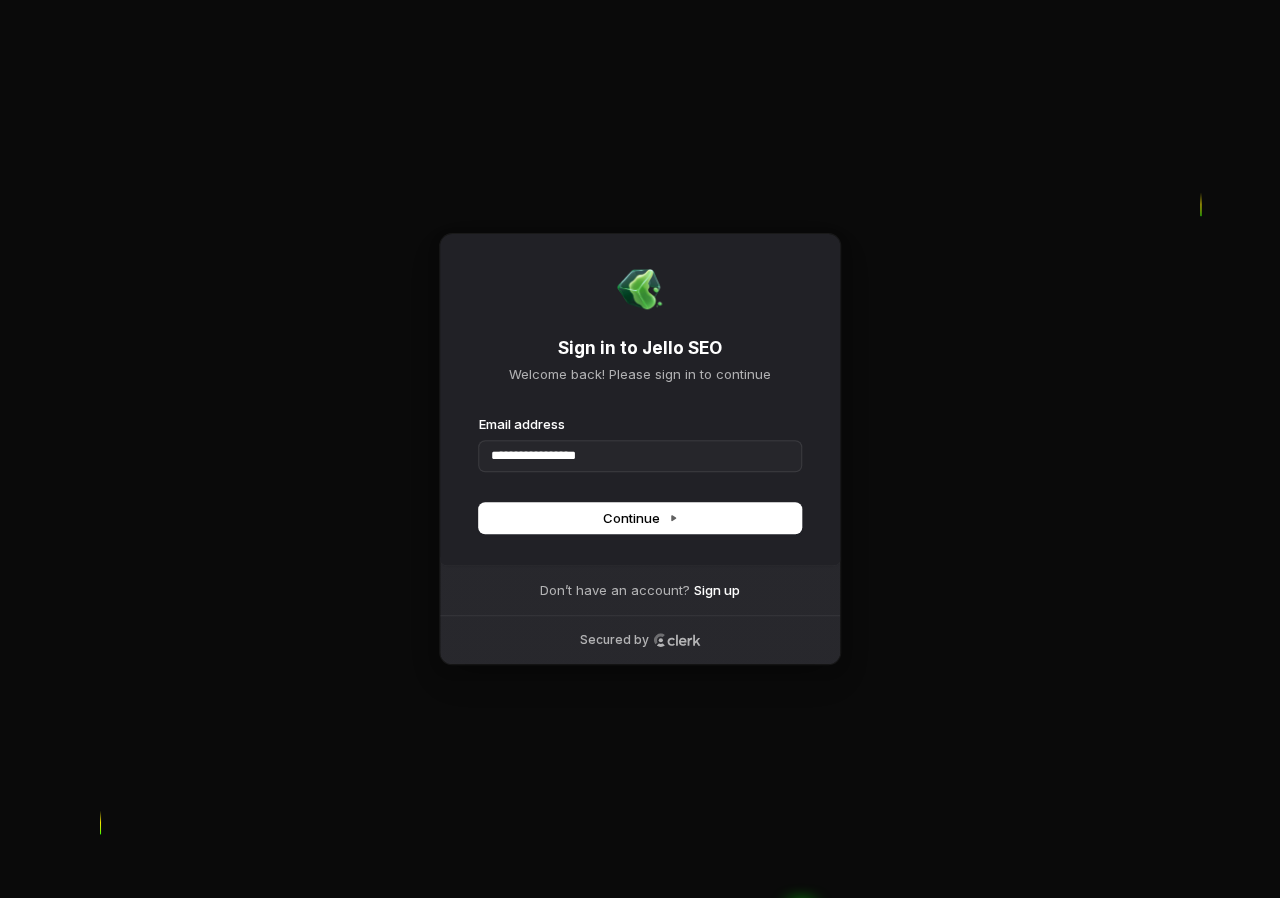 click at bounding box center [479, 415] 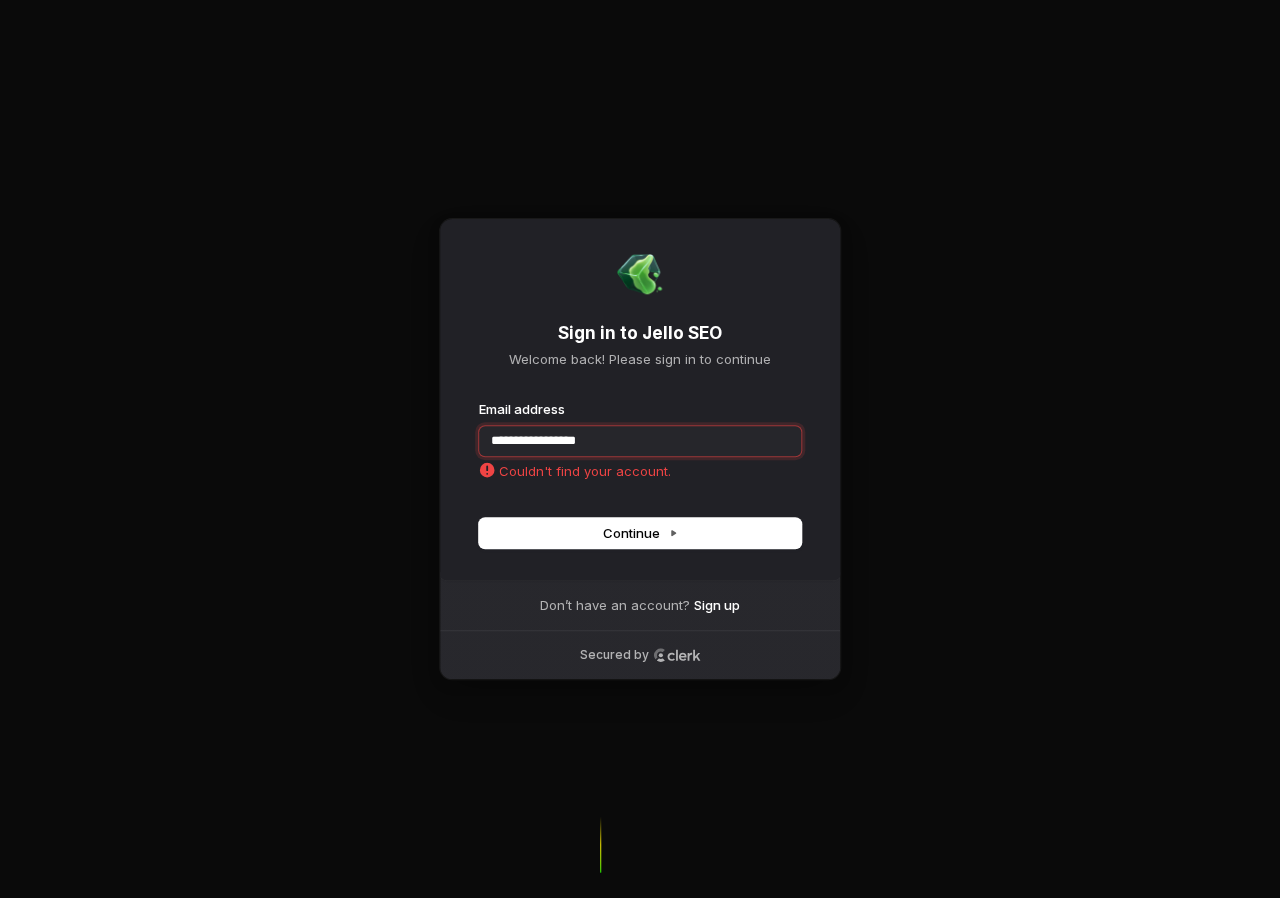click on "**********" at bounding box center [640, 441] 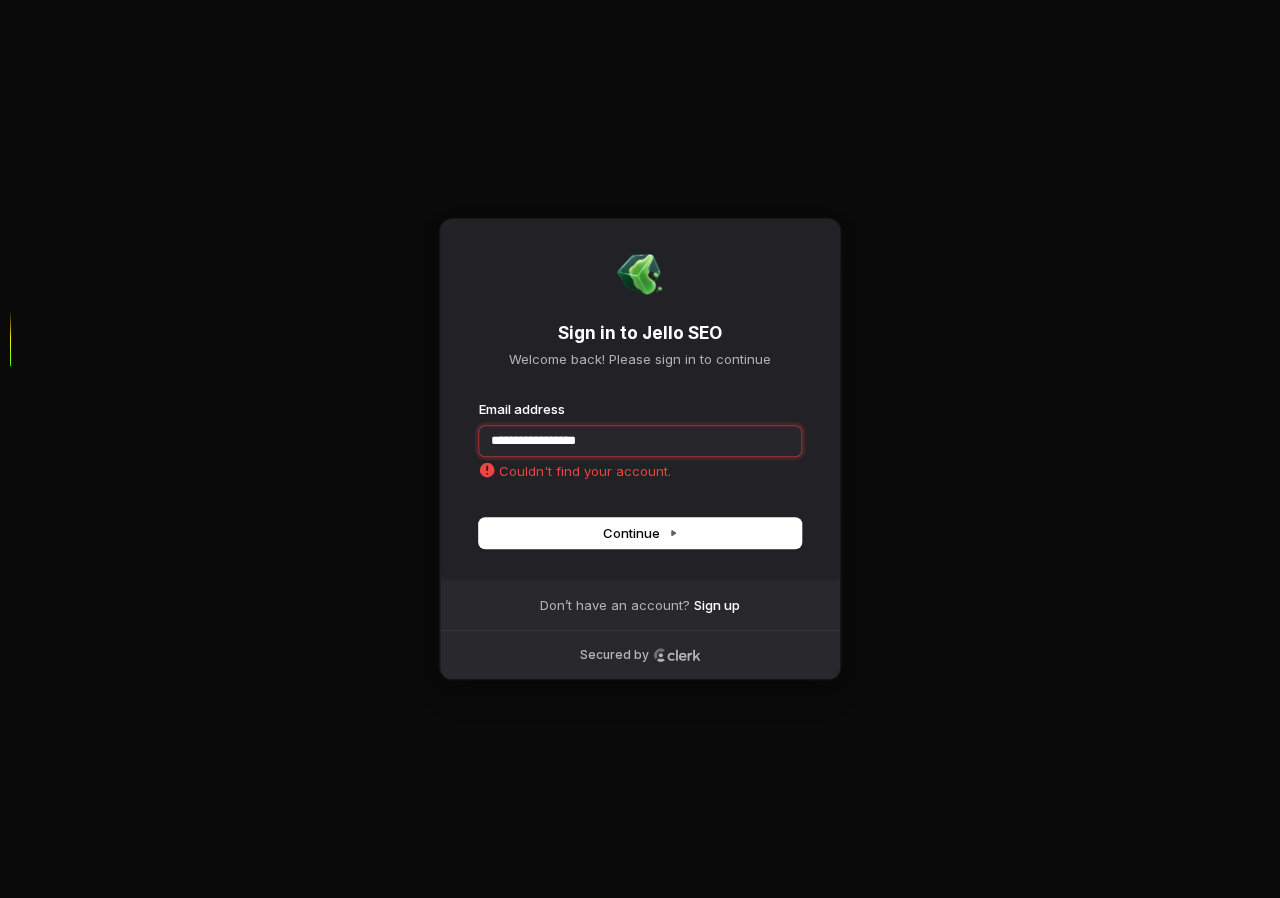 click at bounding box center [479, 400] 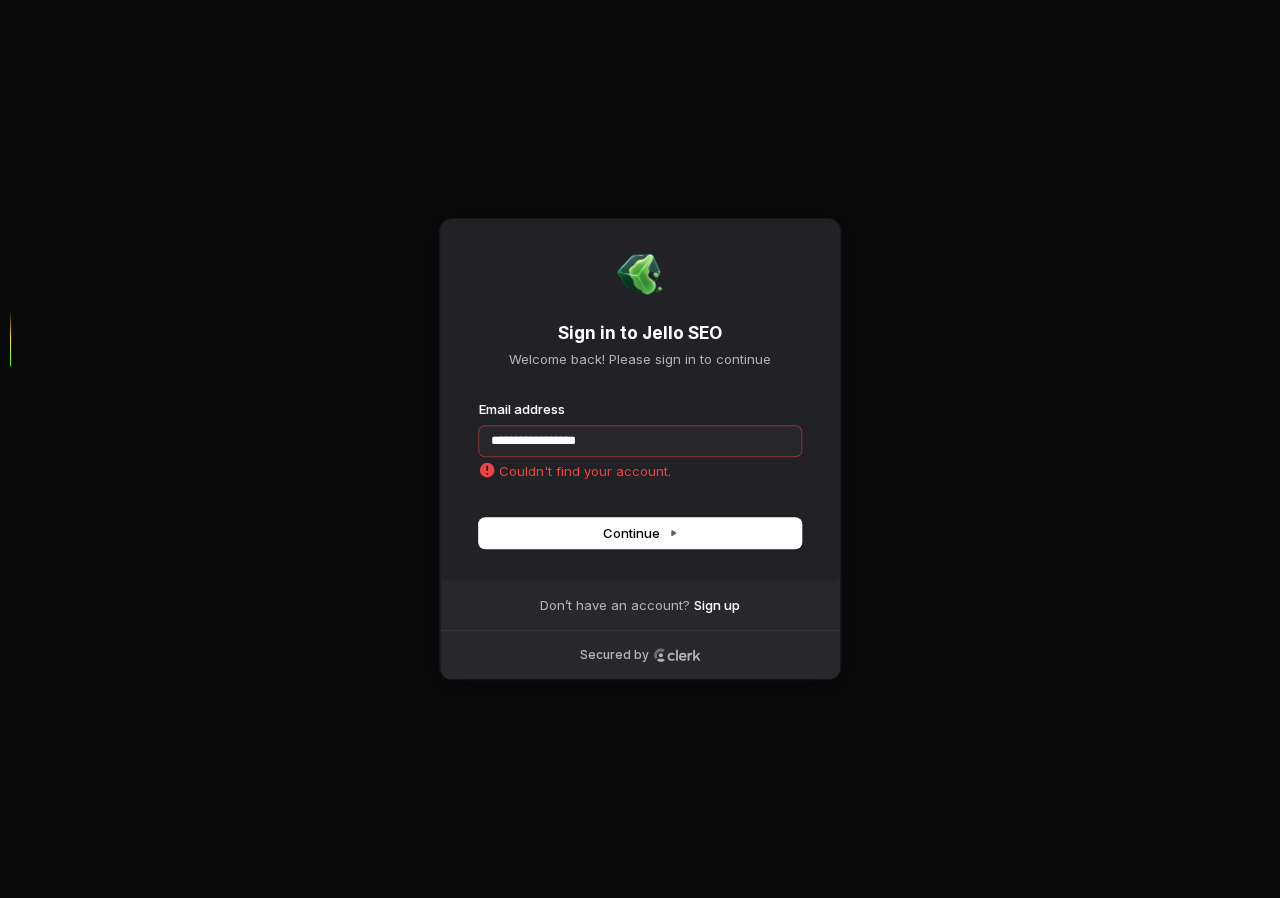type on "**********" 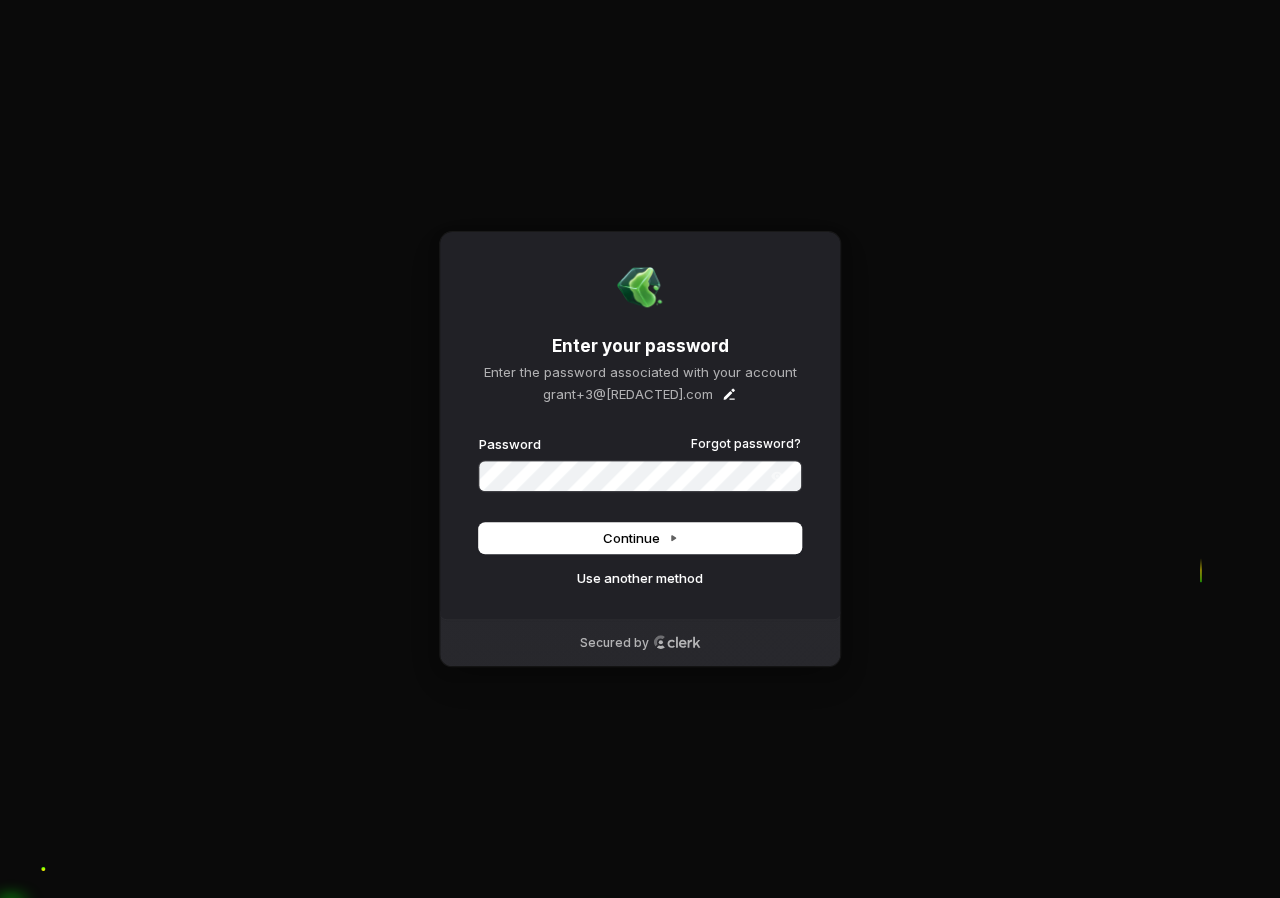 click at bounding box center [479, 435] 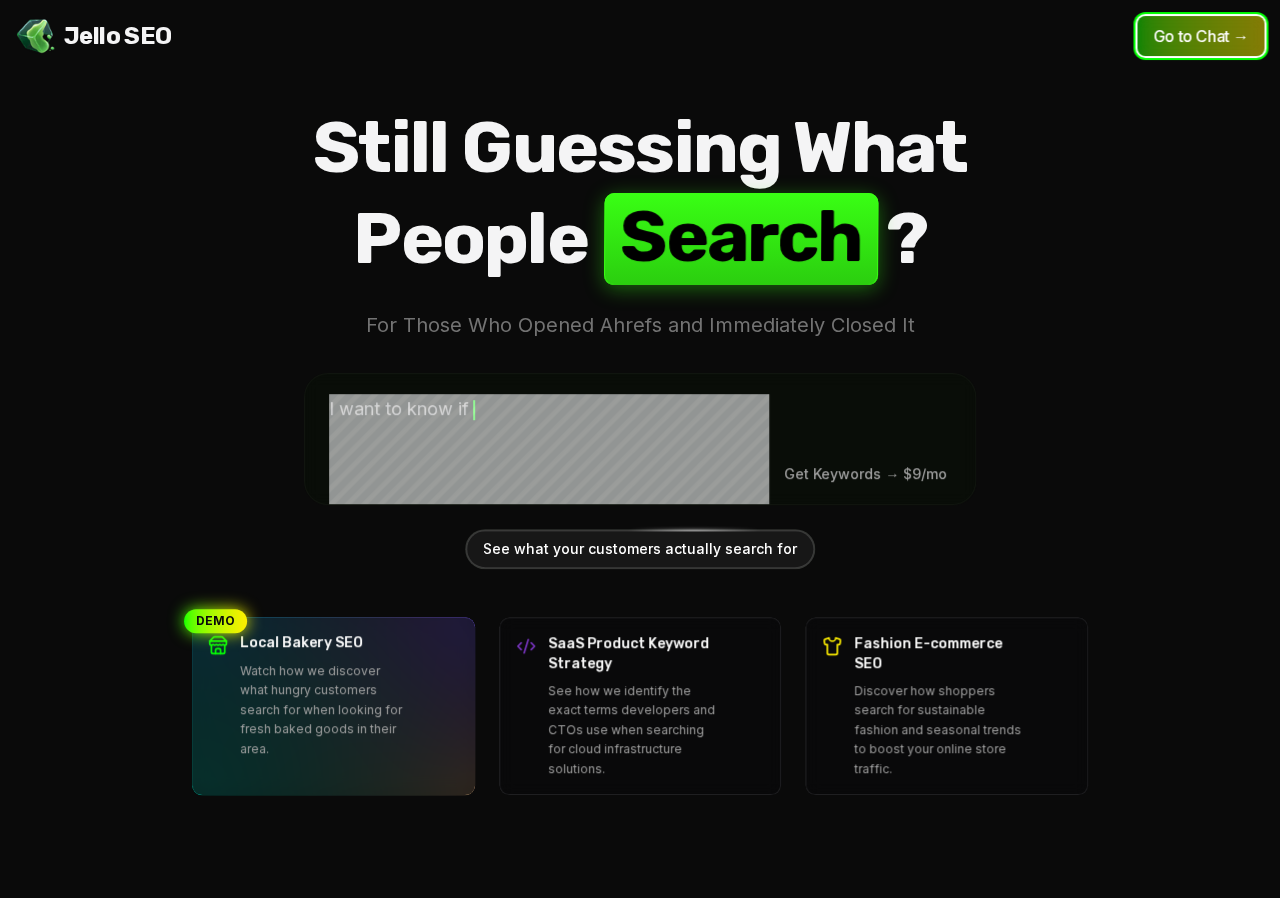 click on "Go to Chat →" at bounding box center (1200, 36) 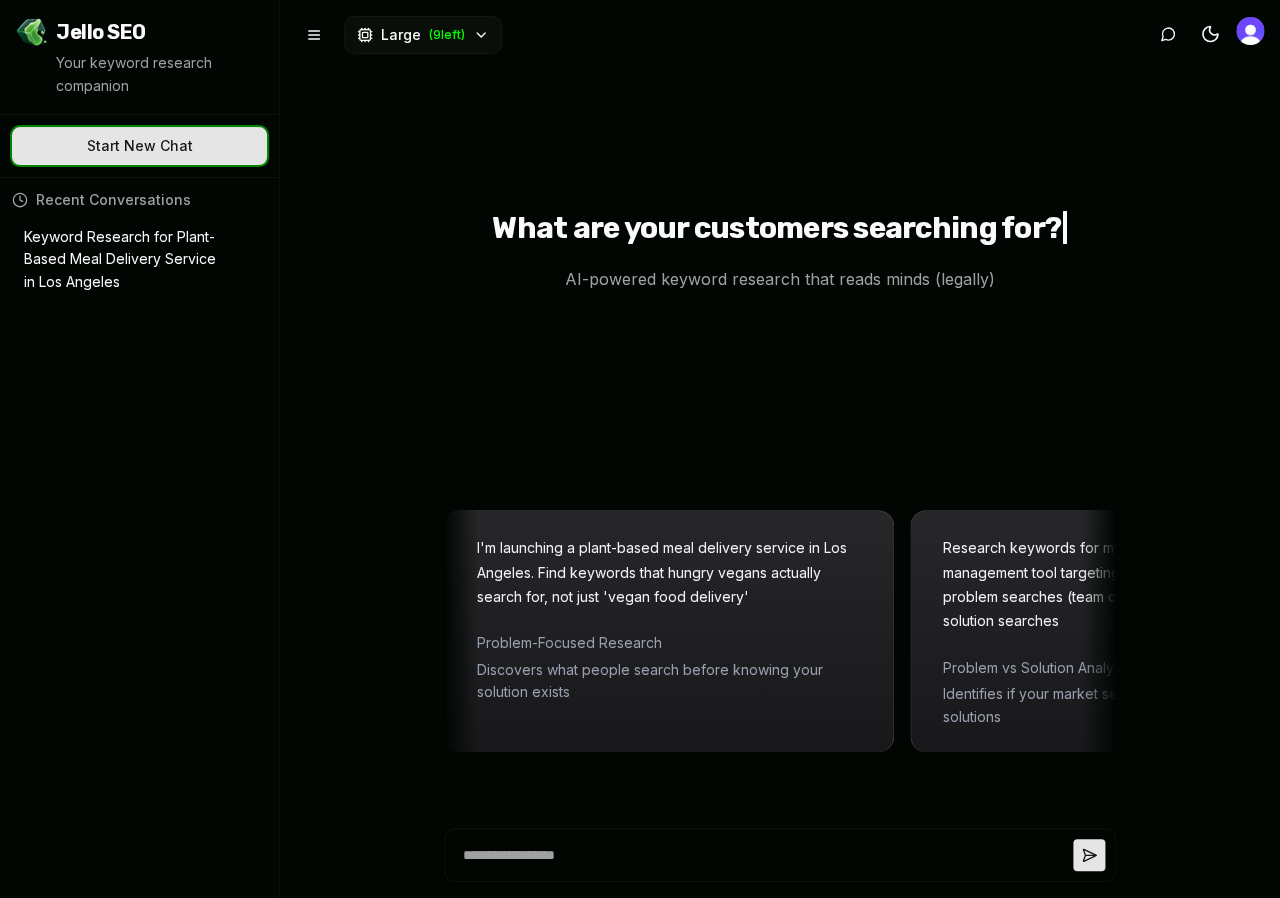 click on "Start New Chat ✨ Let's go!" at bounding box center [139, 146] 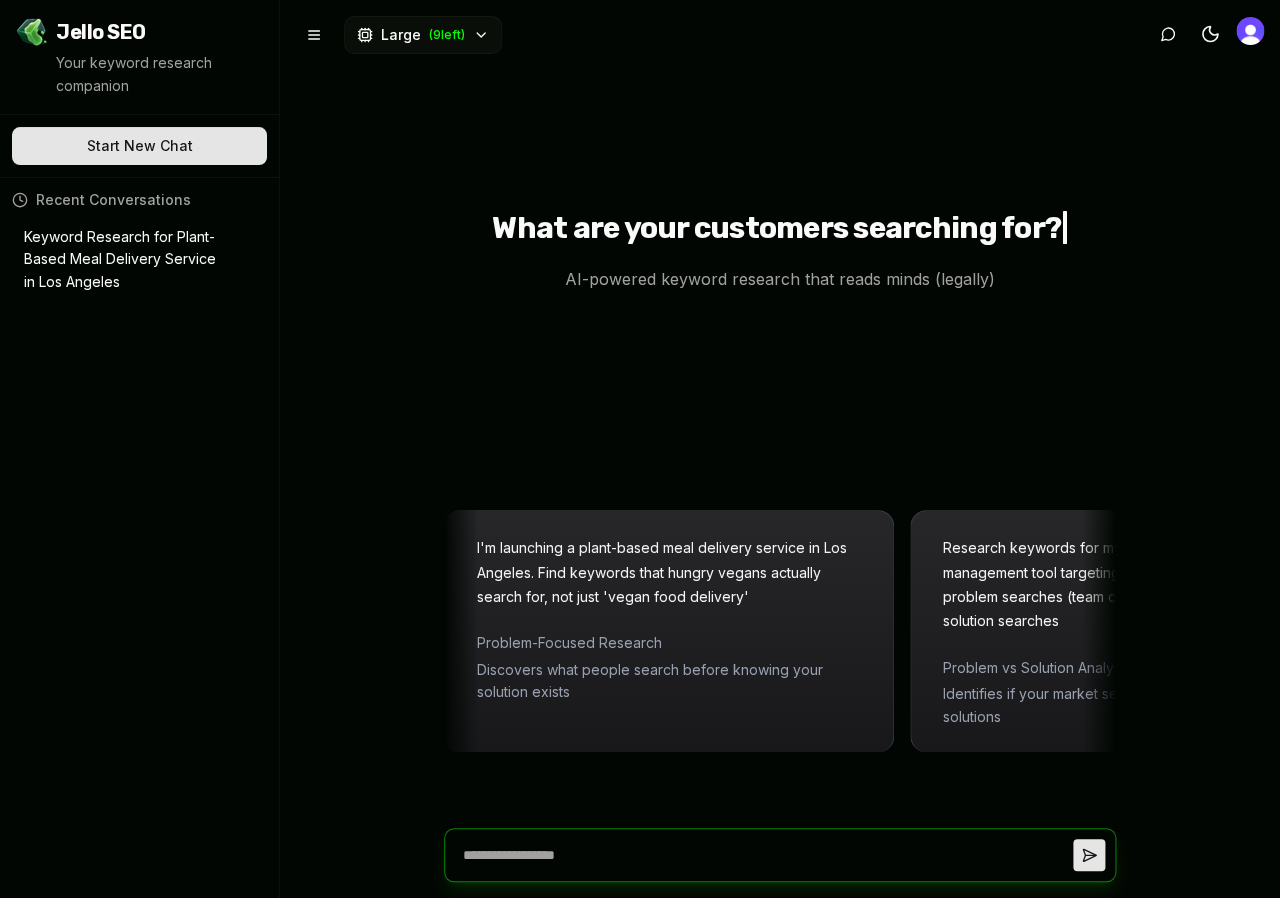click at bounding box center (764, 855) 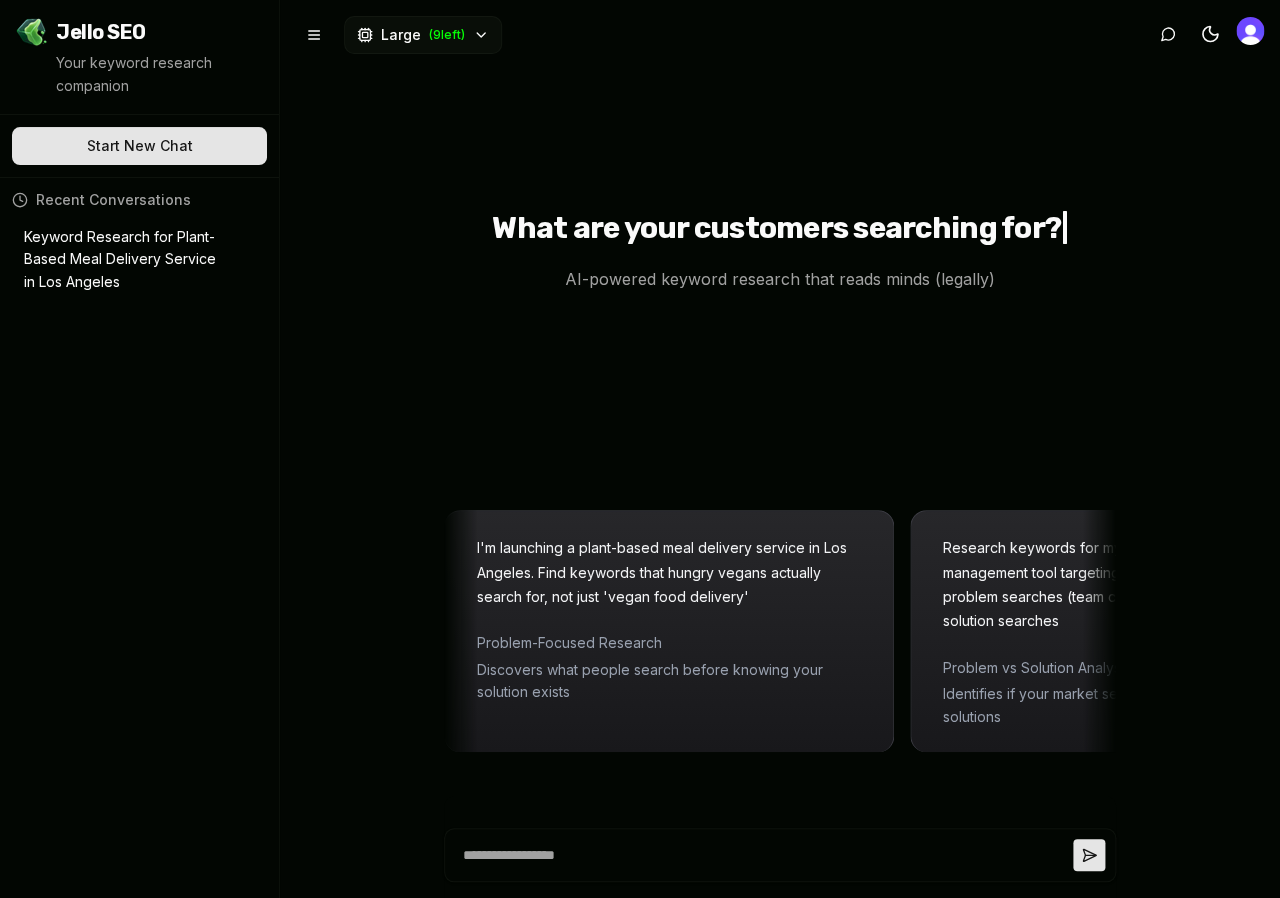 click on "What are your customers searching for? | AI-powered keyword research that reads minds (legally)" at bounding box center [780, 251] 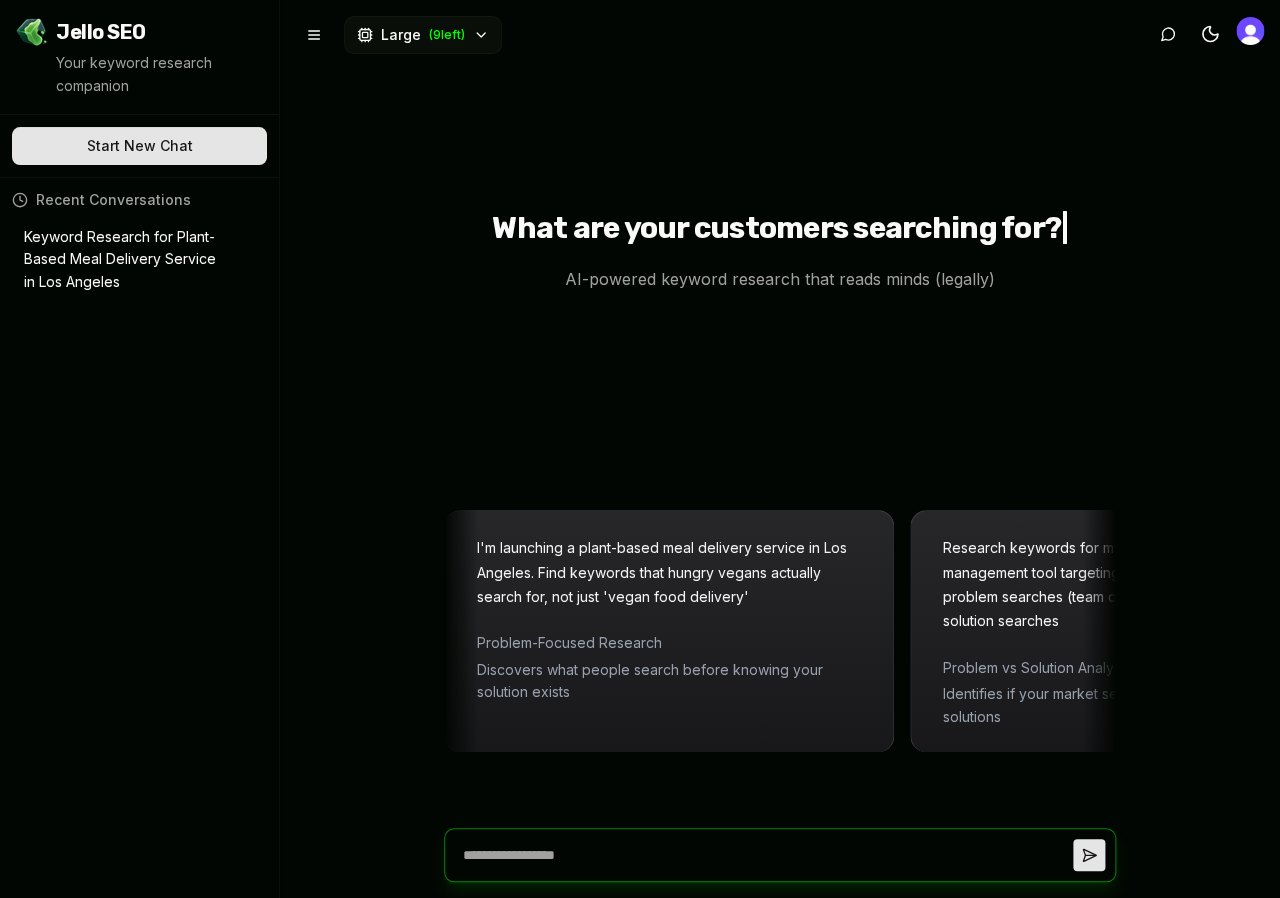 click at bounding box center (764, 855) 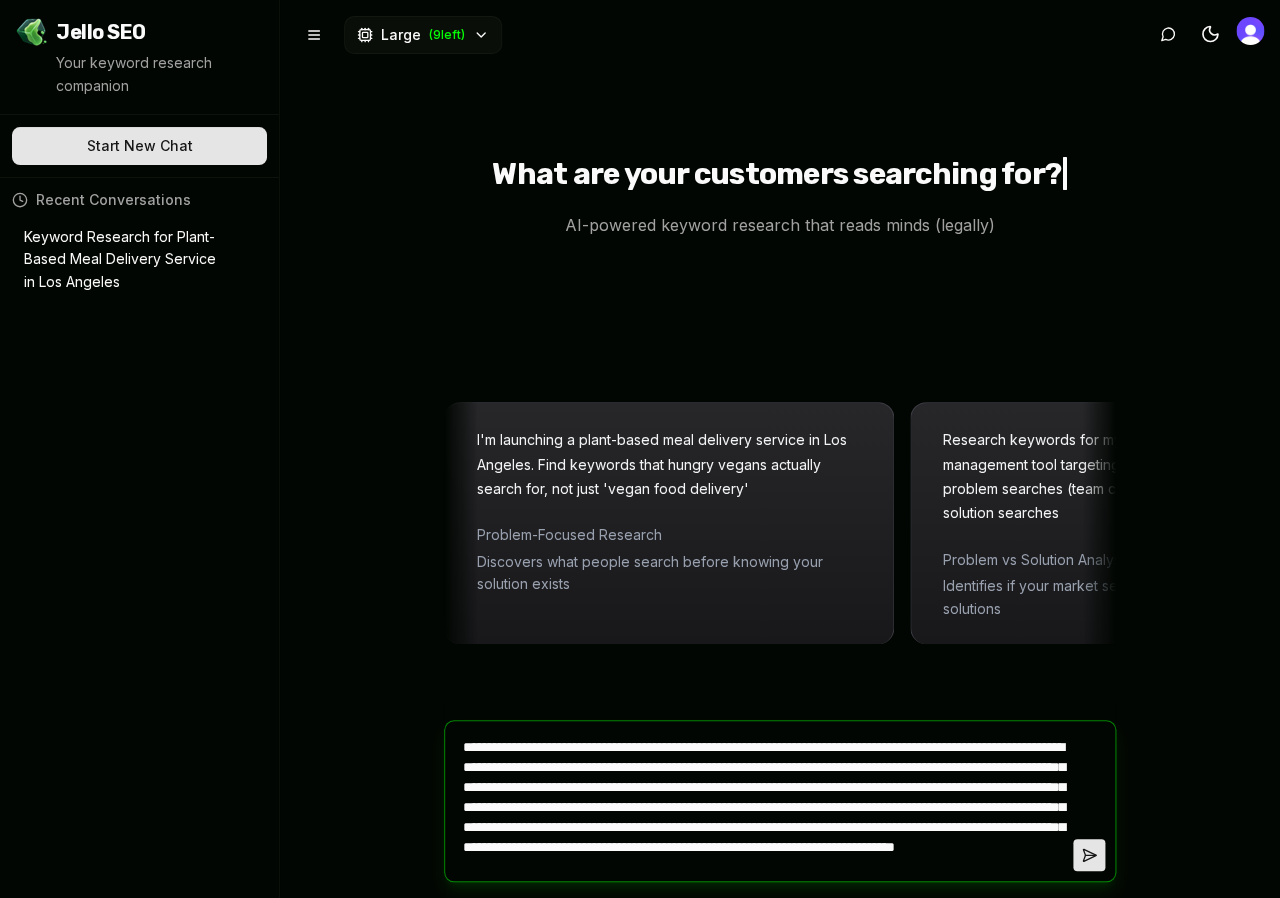 scroll, scrollTop: 32, scrollLeft: 0, axis: vertical 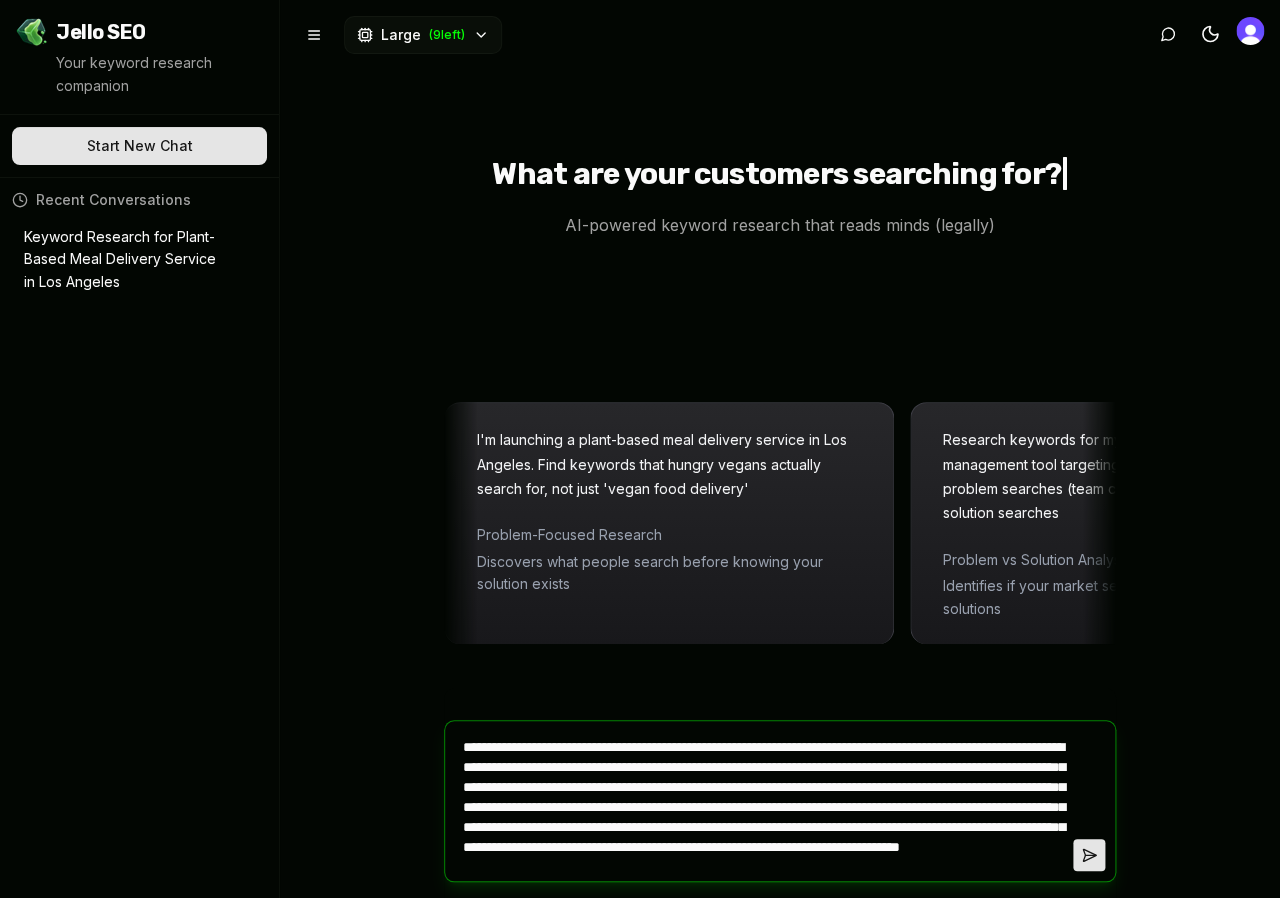 type on "*" 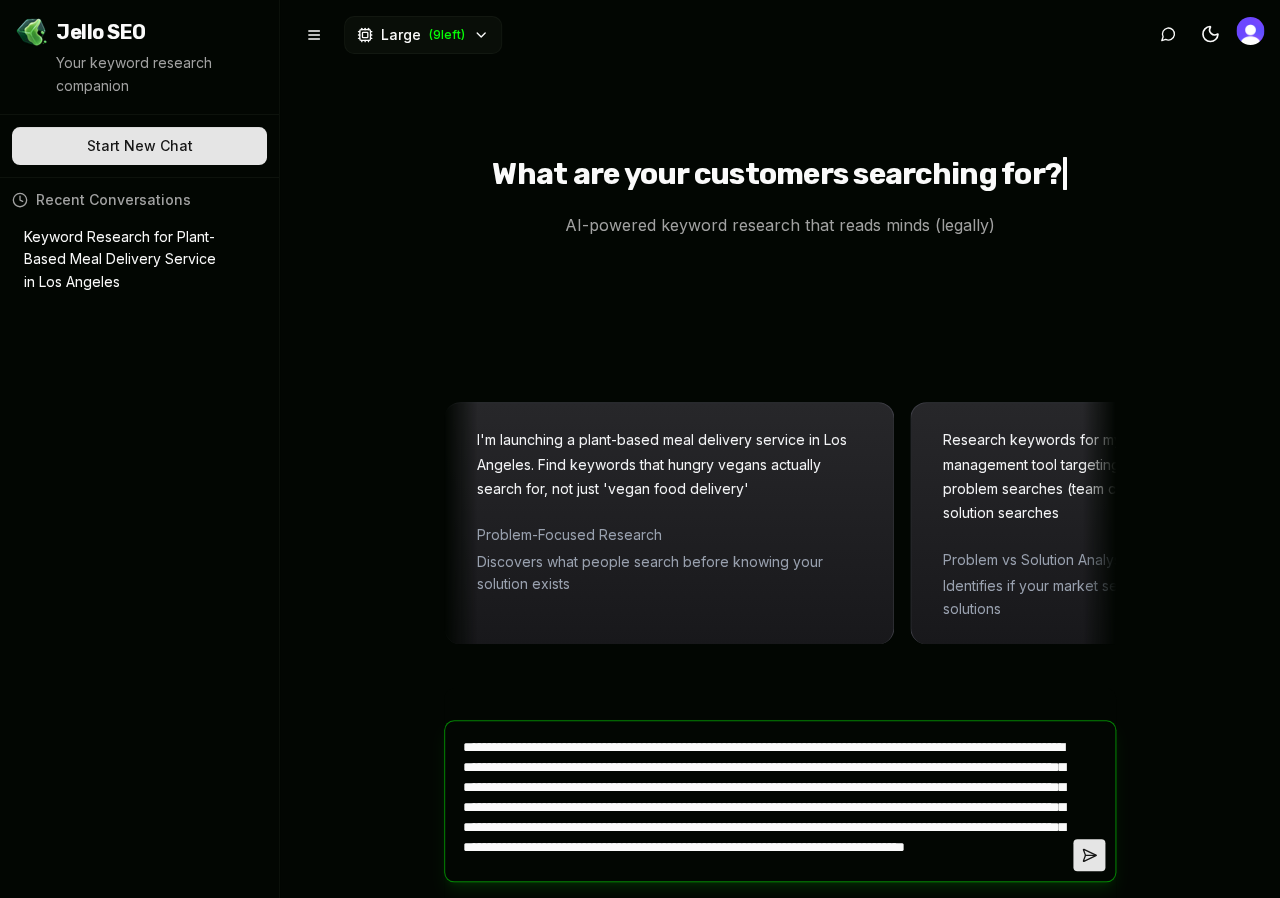 scroll, scrollTop: 56, scrollLeft: 0, axis: vertical 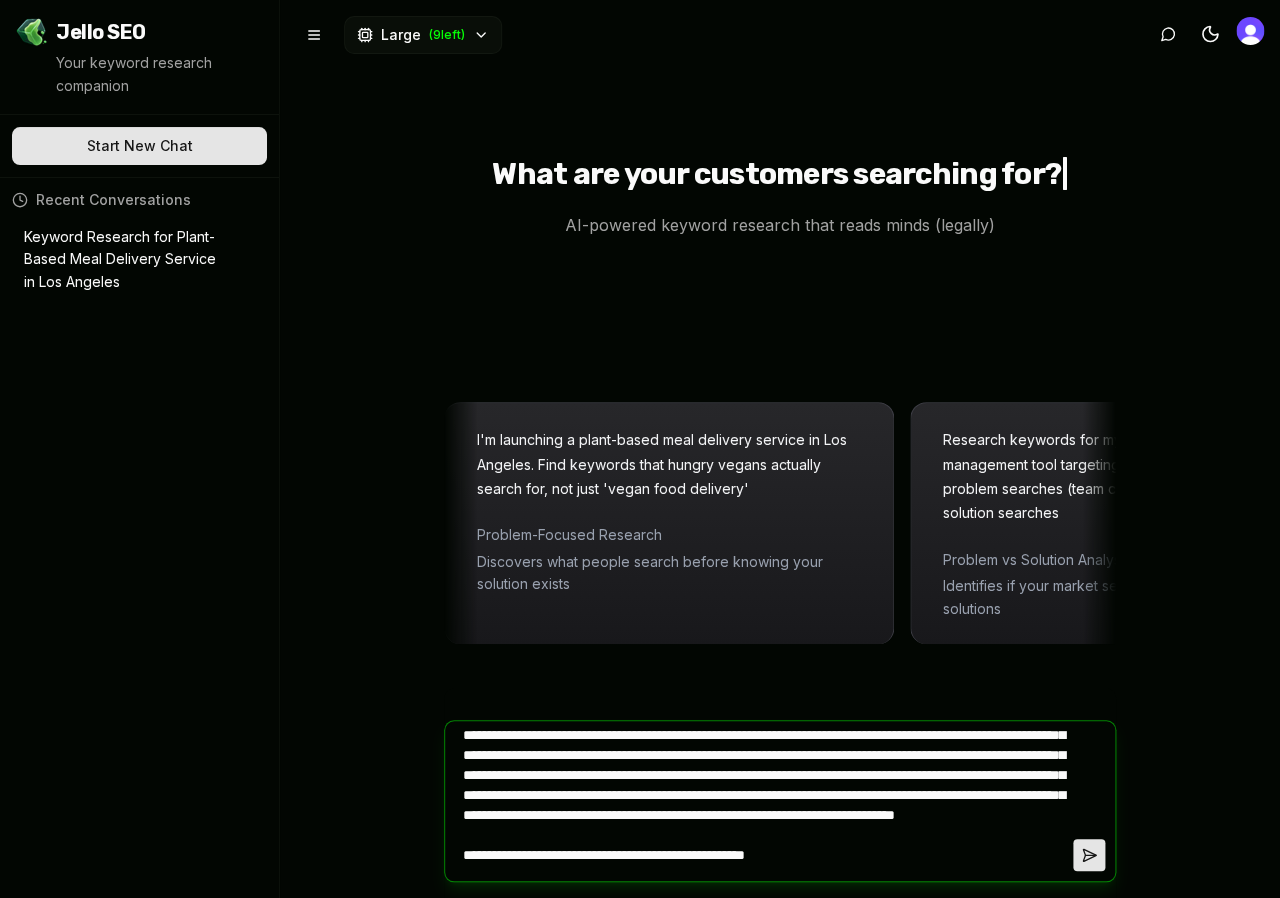 type on "*" 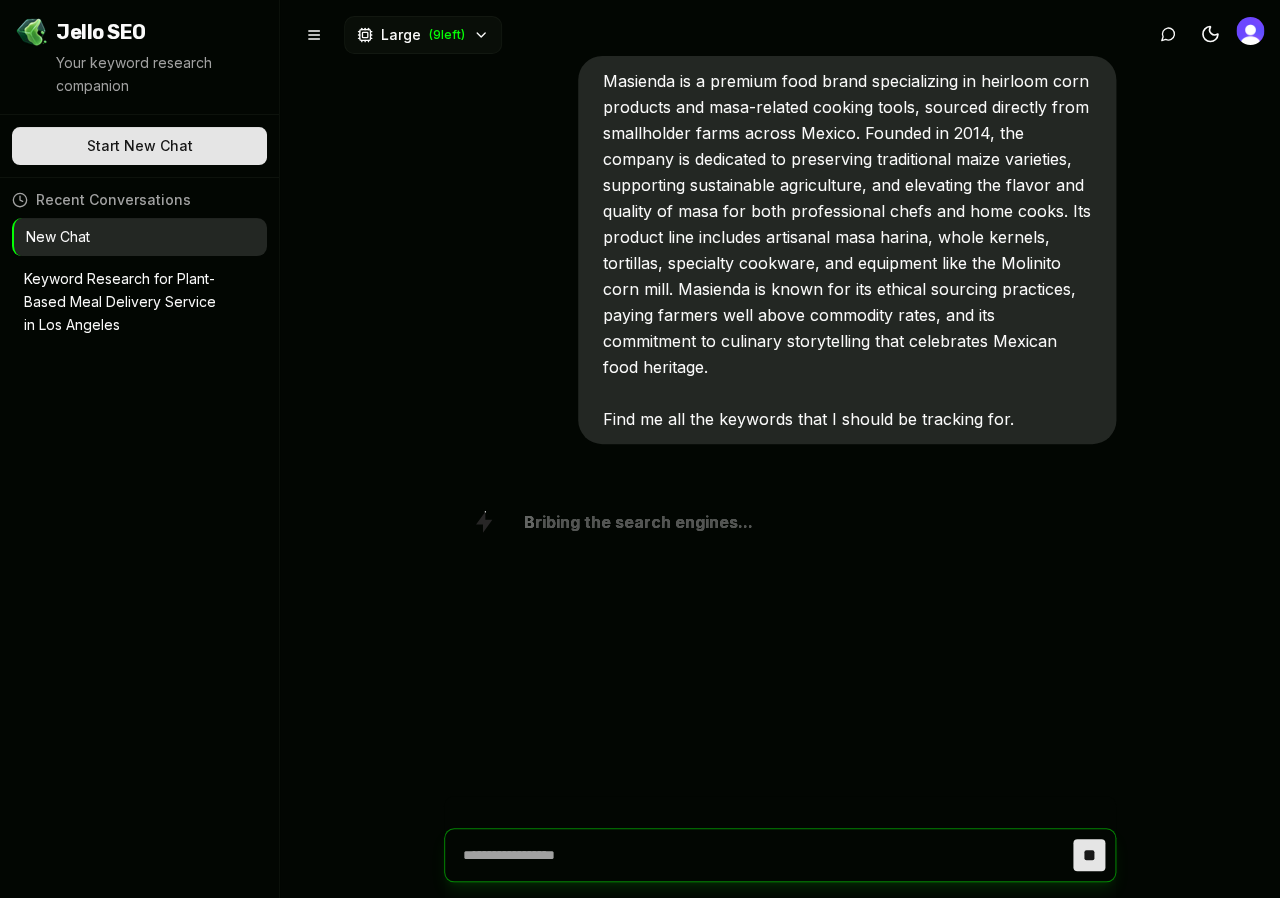 scroll, scrollTop: 0, scrollLeft: 0, axis: both 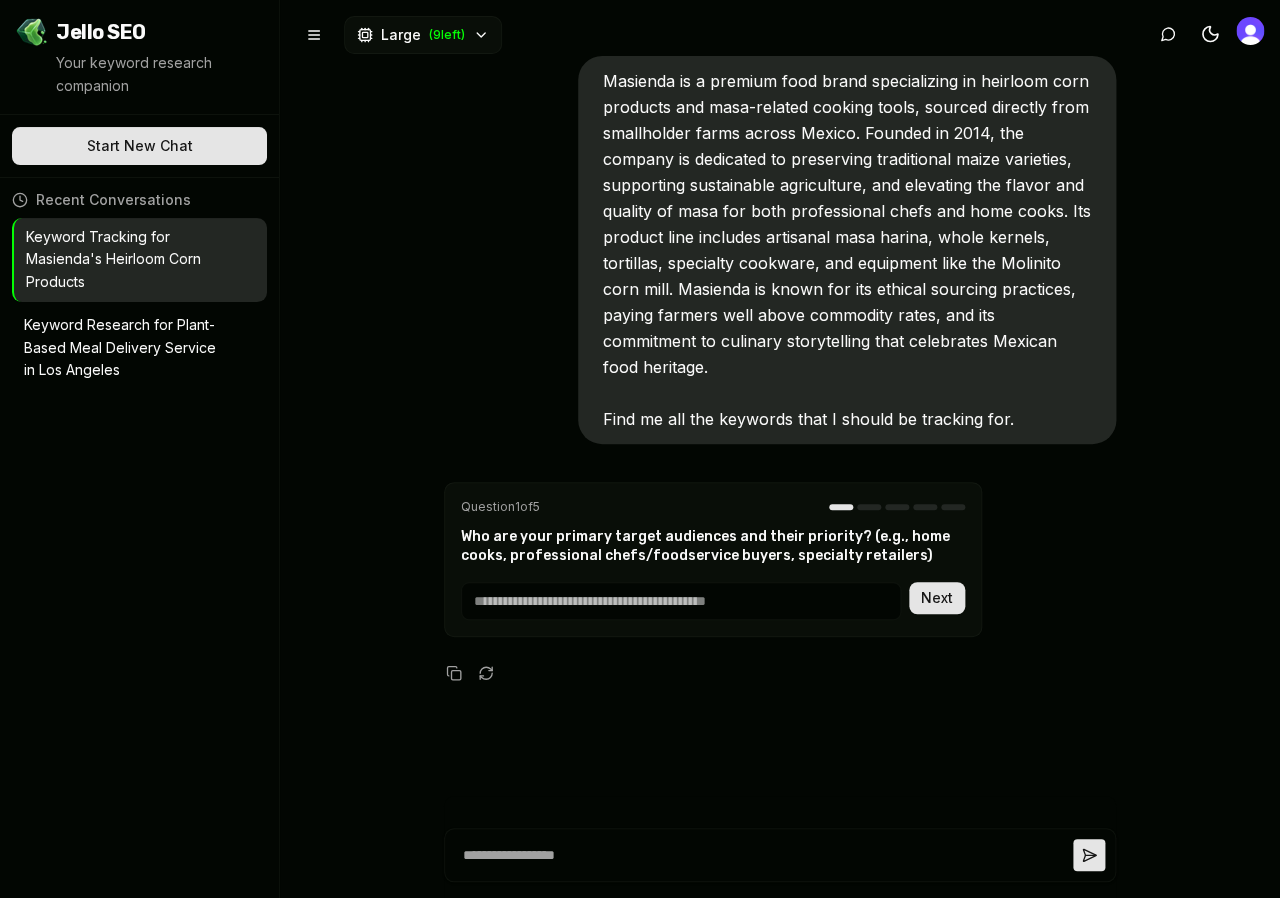 type on "*" 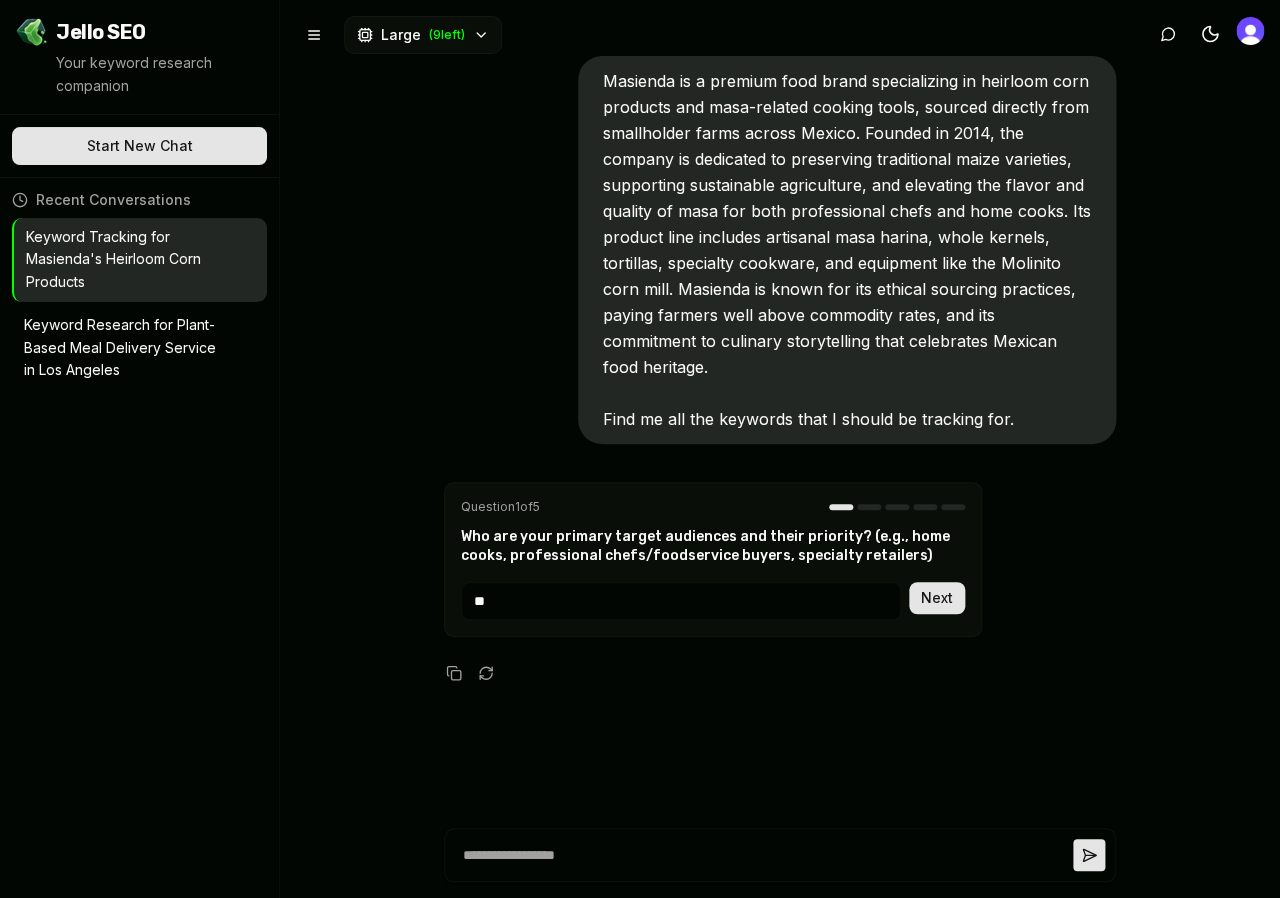 type on "**" 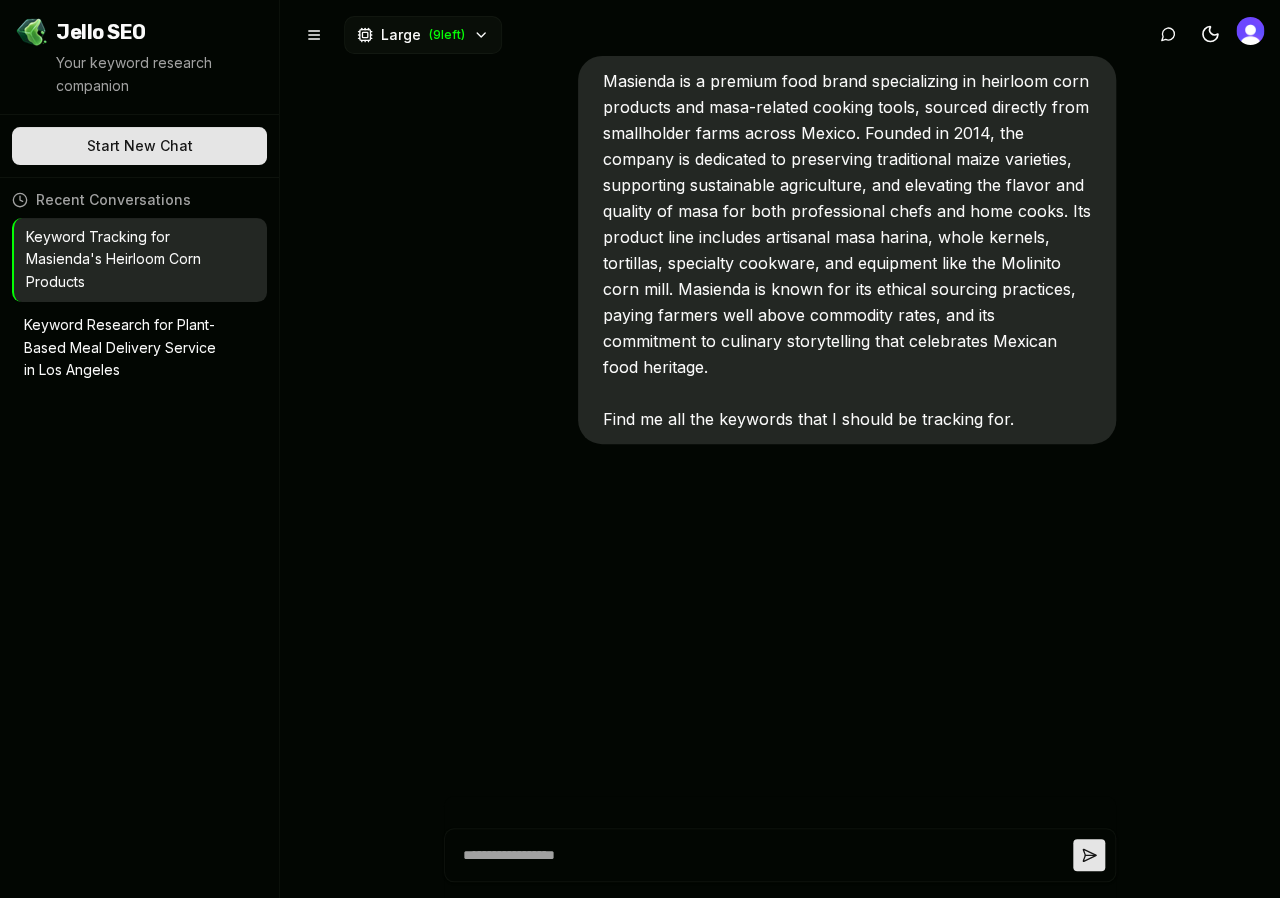 scroll, scrollTop: 207, scrollLeft: 0, axis: vertical 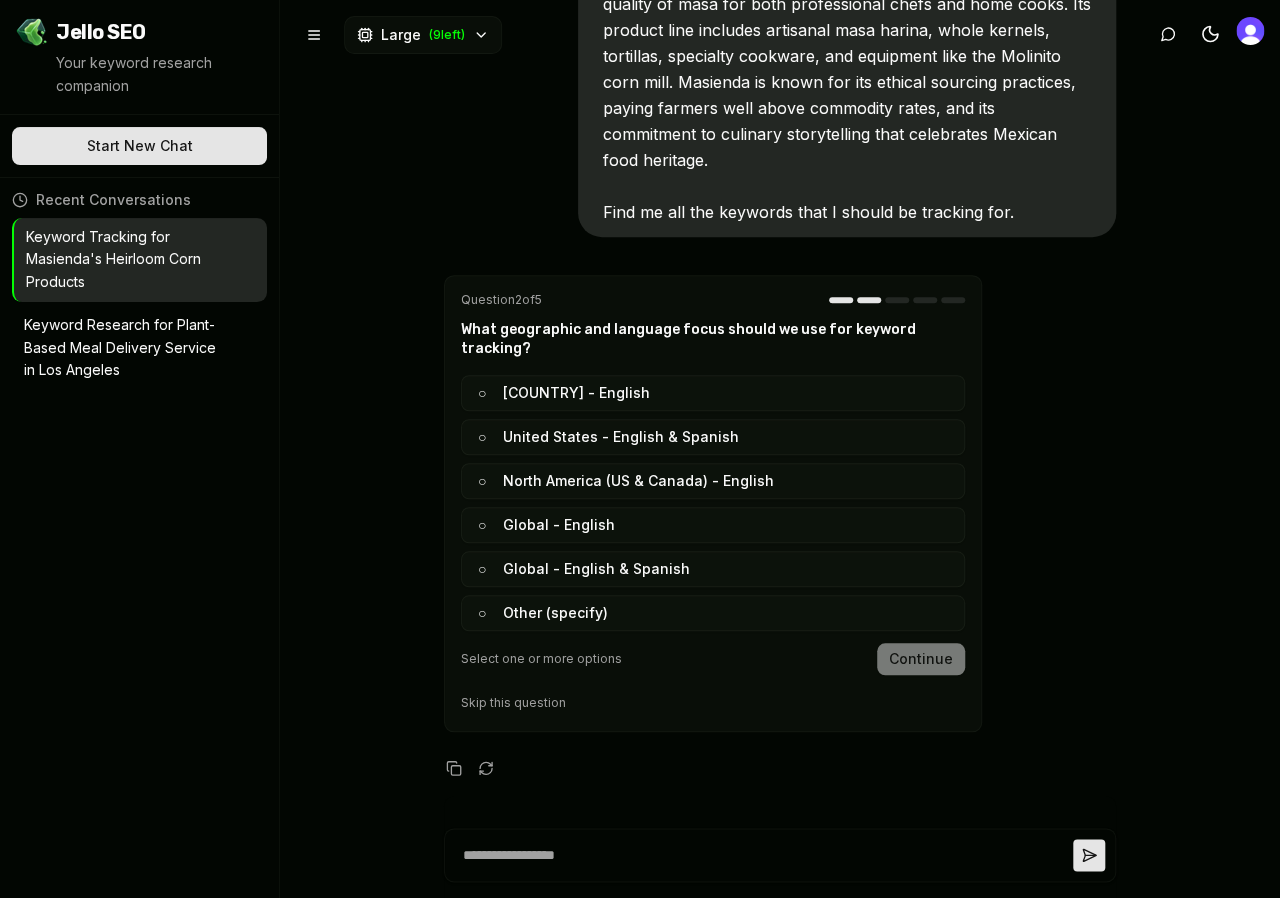 click on "○ North America (US & Canada) - English" at bounding box center [713, 481] 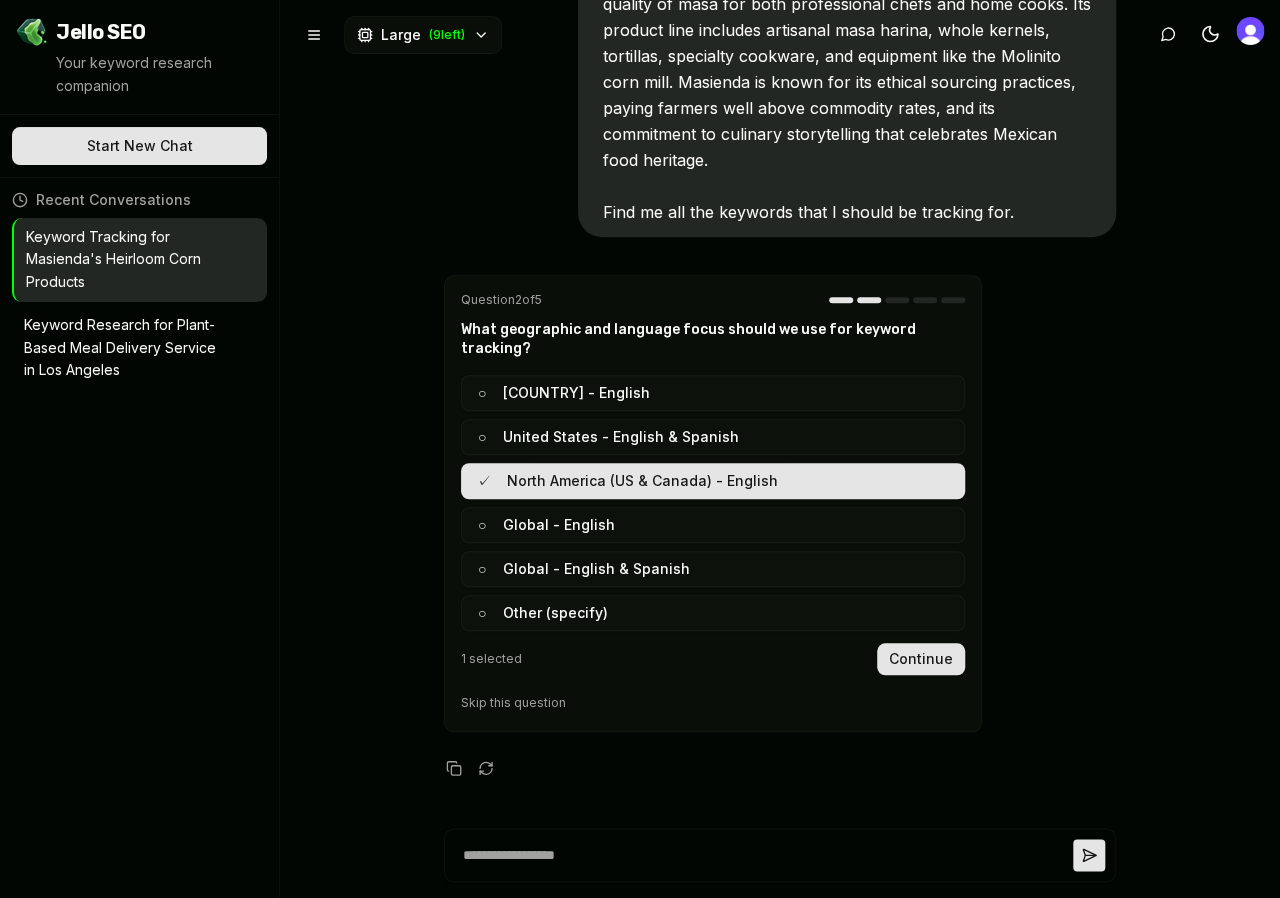 click on "Continue" at bounding box center (921, 659) 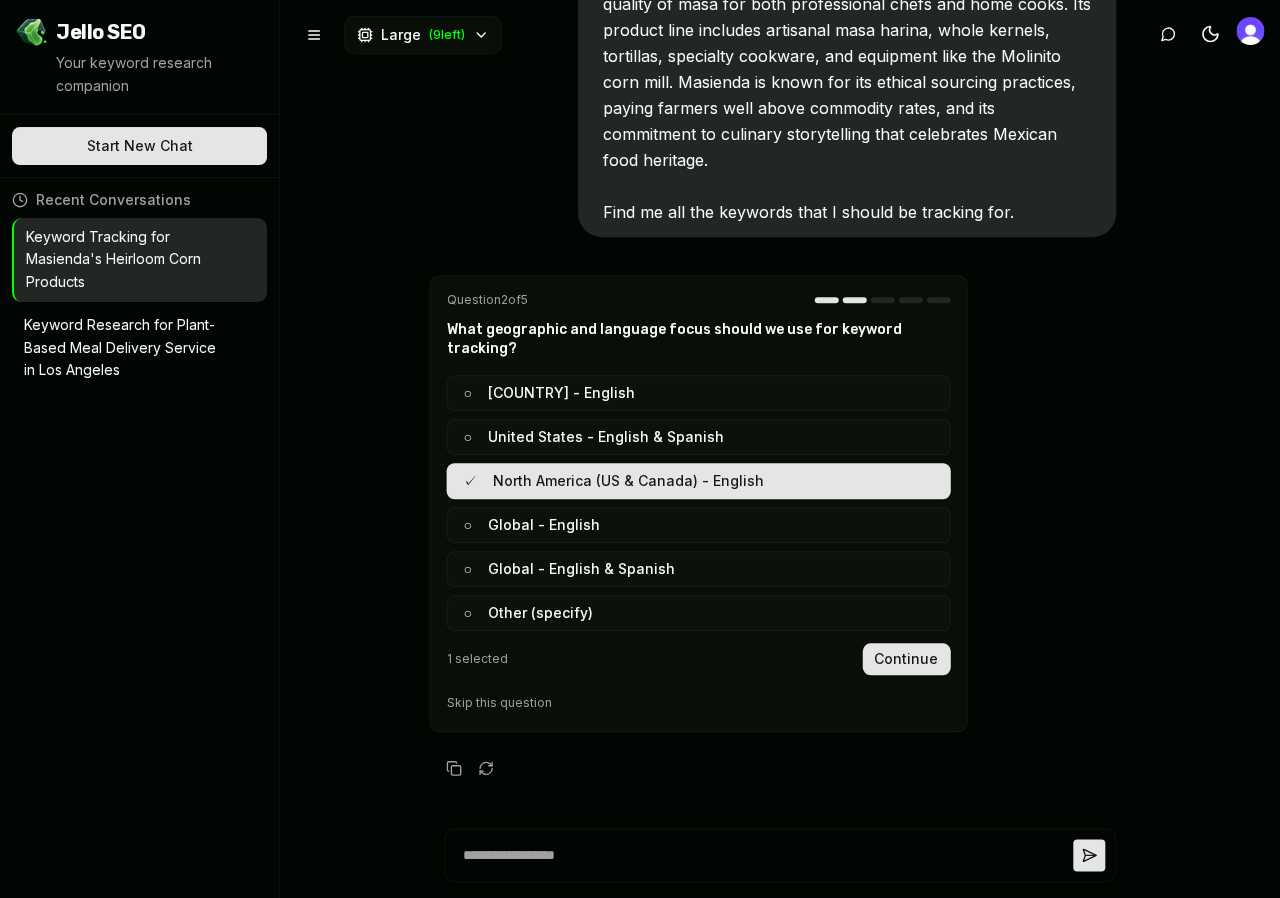 scroll, scrollTop: 163, scrollLeft: 0, axis: vertical 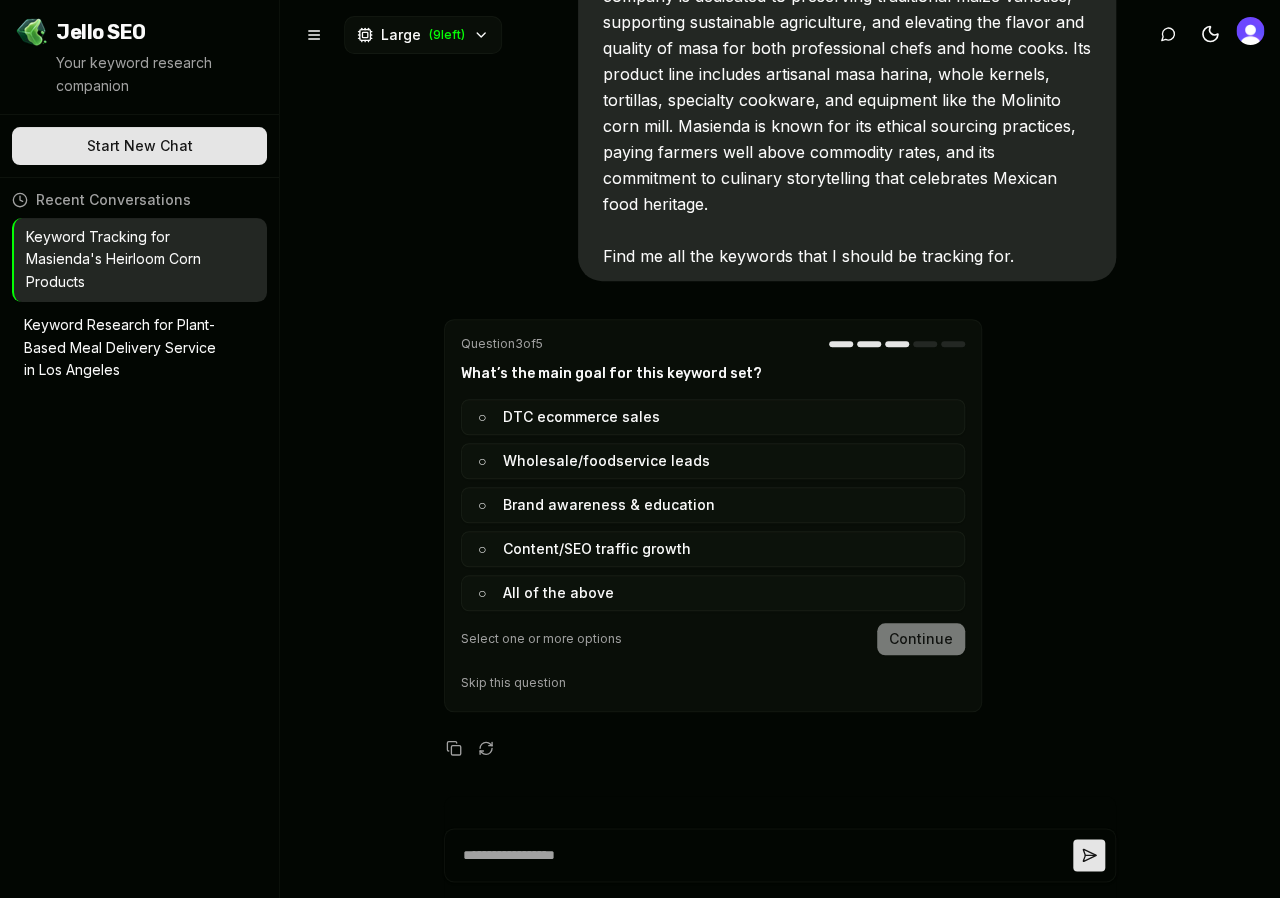 type on "*" 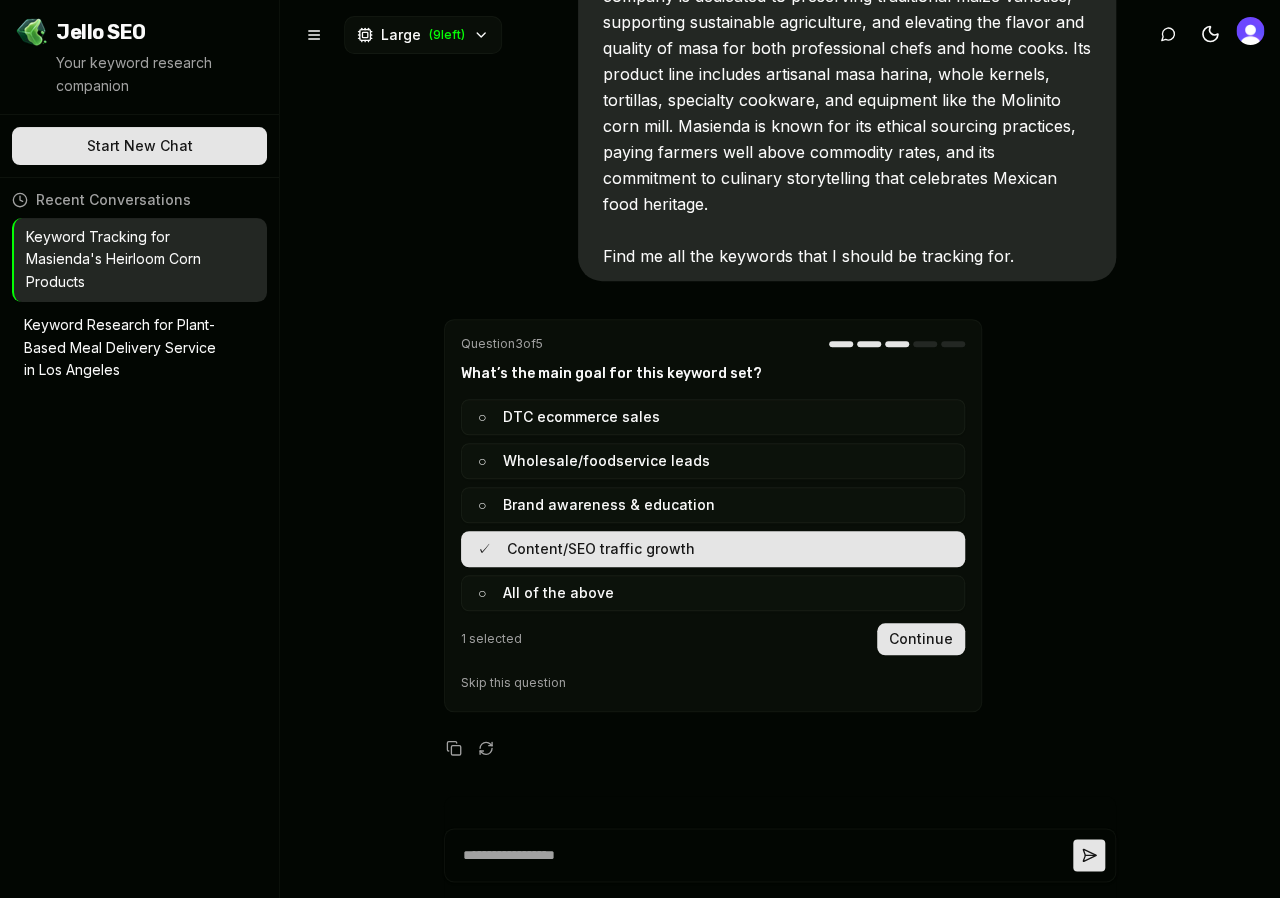 click on "○ Brand awareness & education" at bounding box center (713, 505) 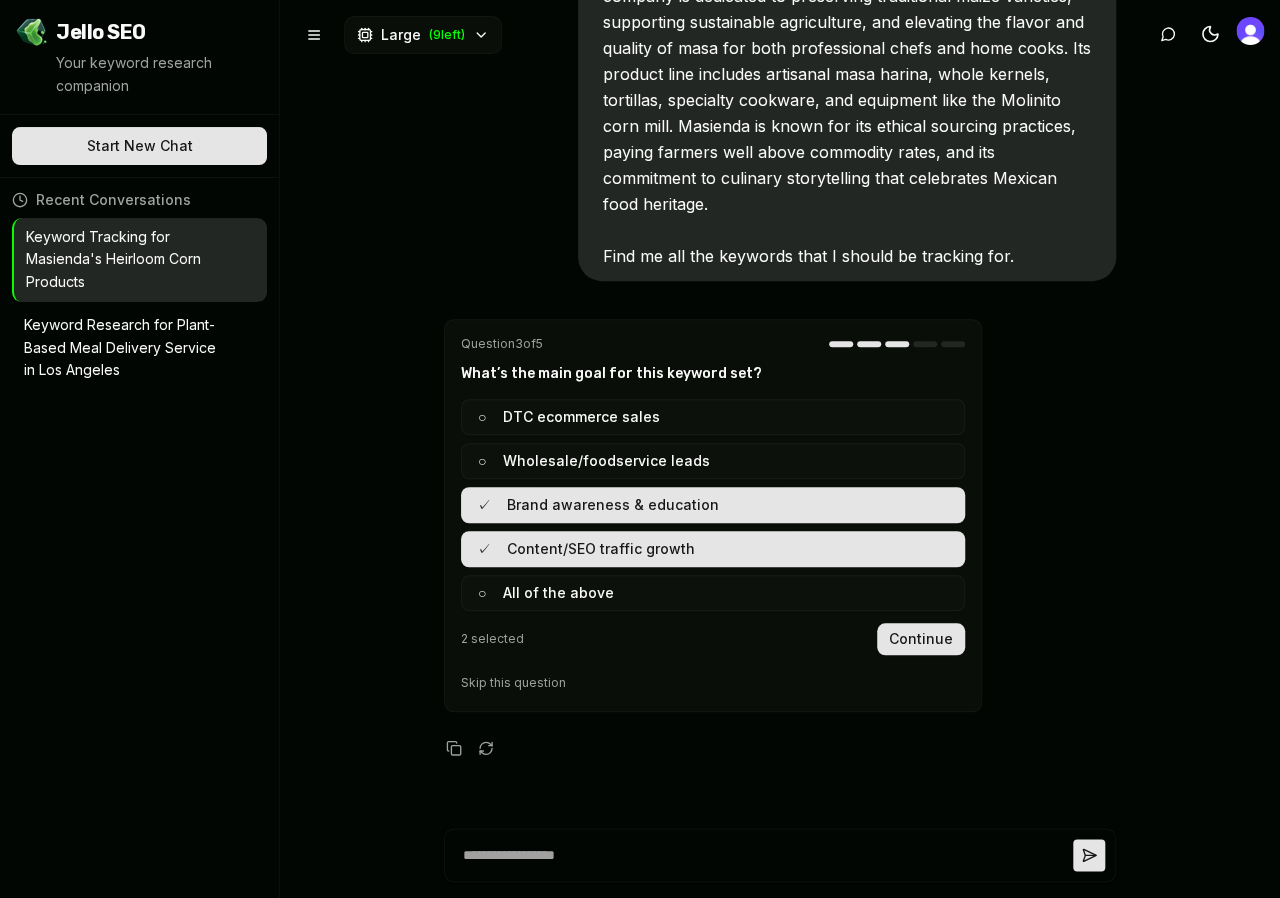 click on "○ Wholesale/foodservice leads" at bounding box center [713, 461] 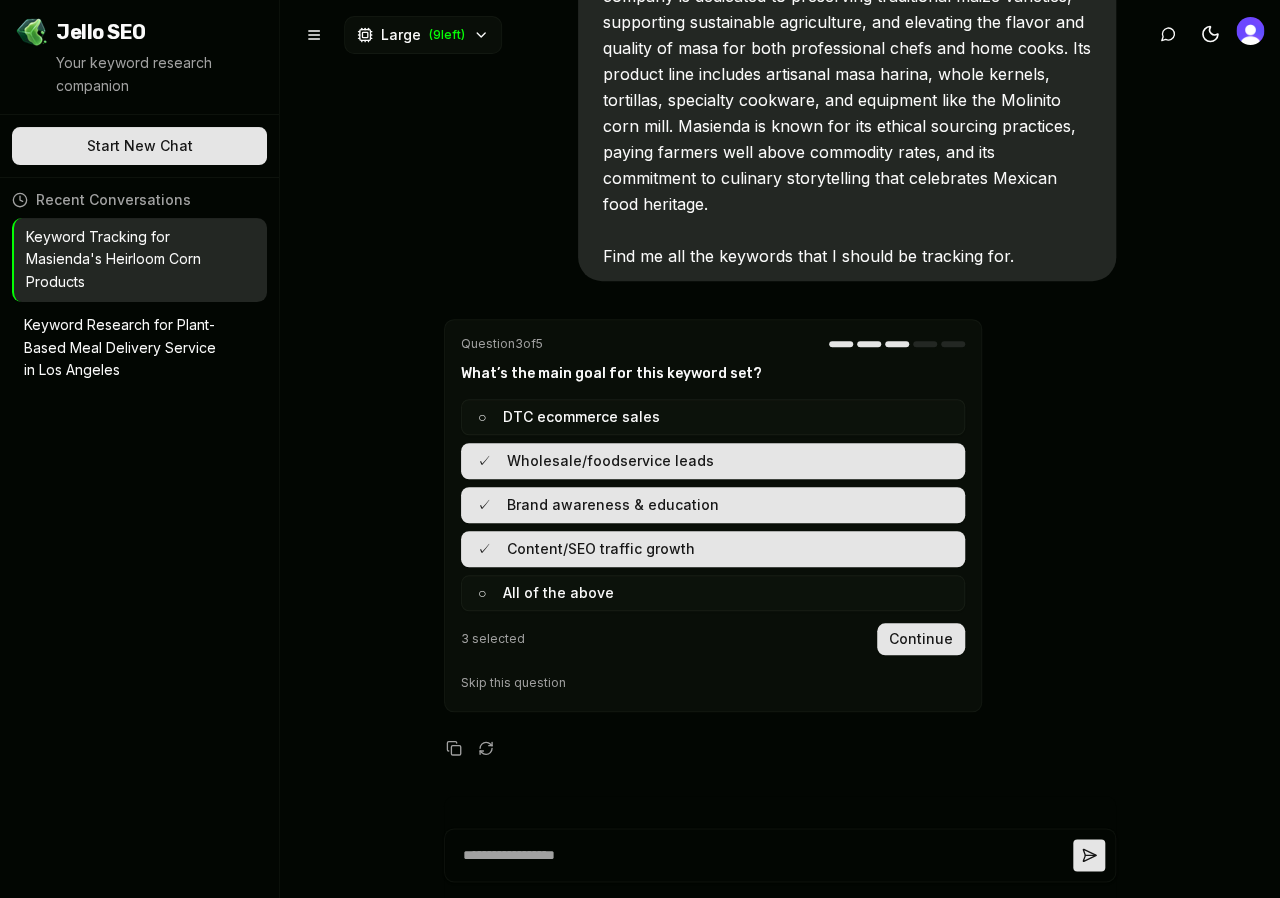 click on "○ DTC ecommerce sales" at bounding box center (713, 417) 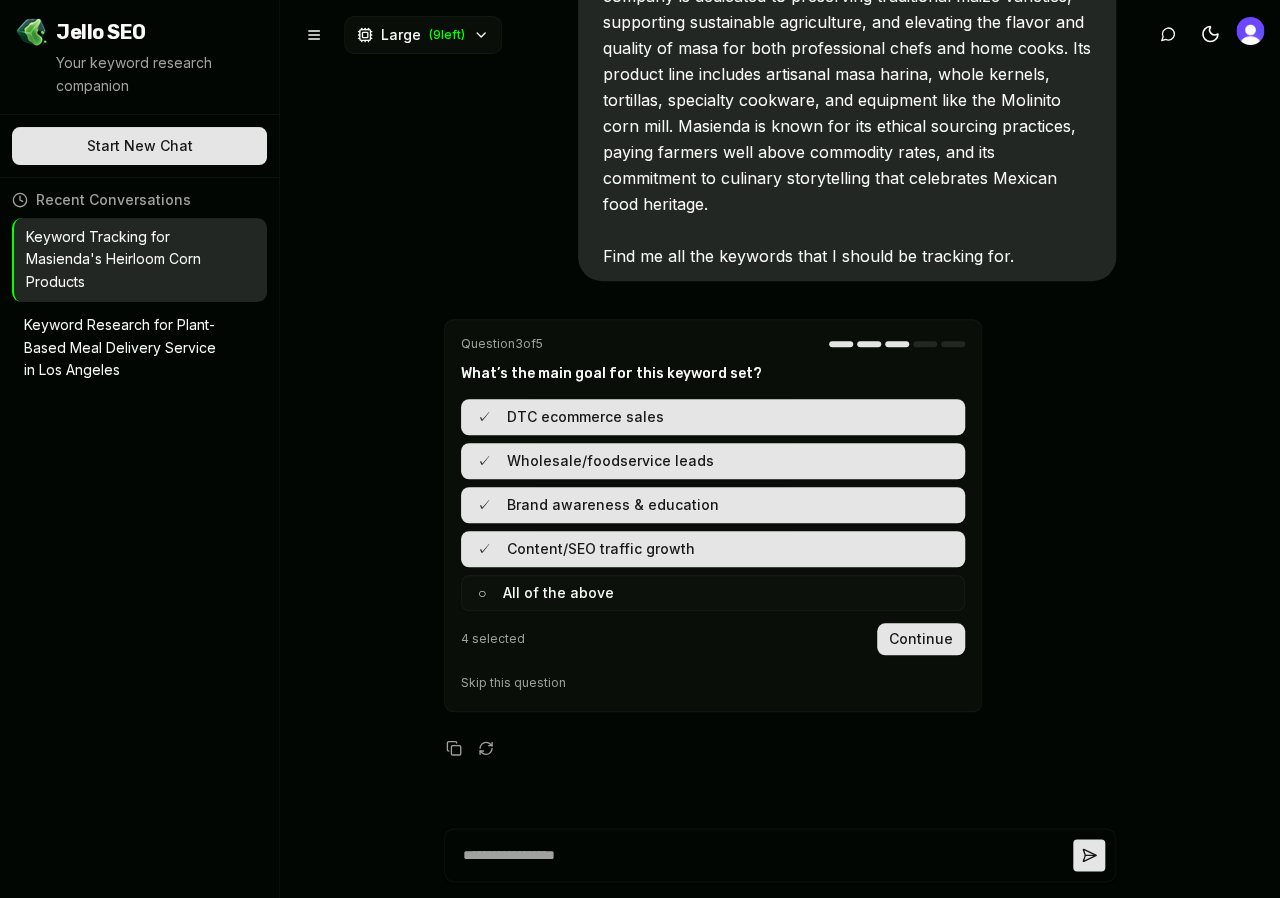 click on "○ All of the above" at bounding box center (713, 593) 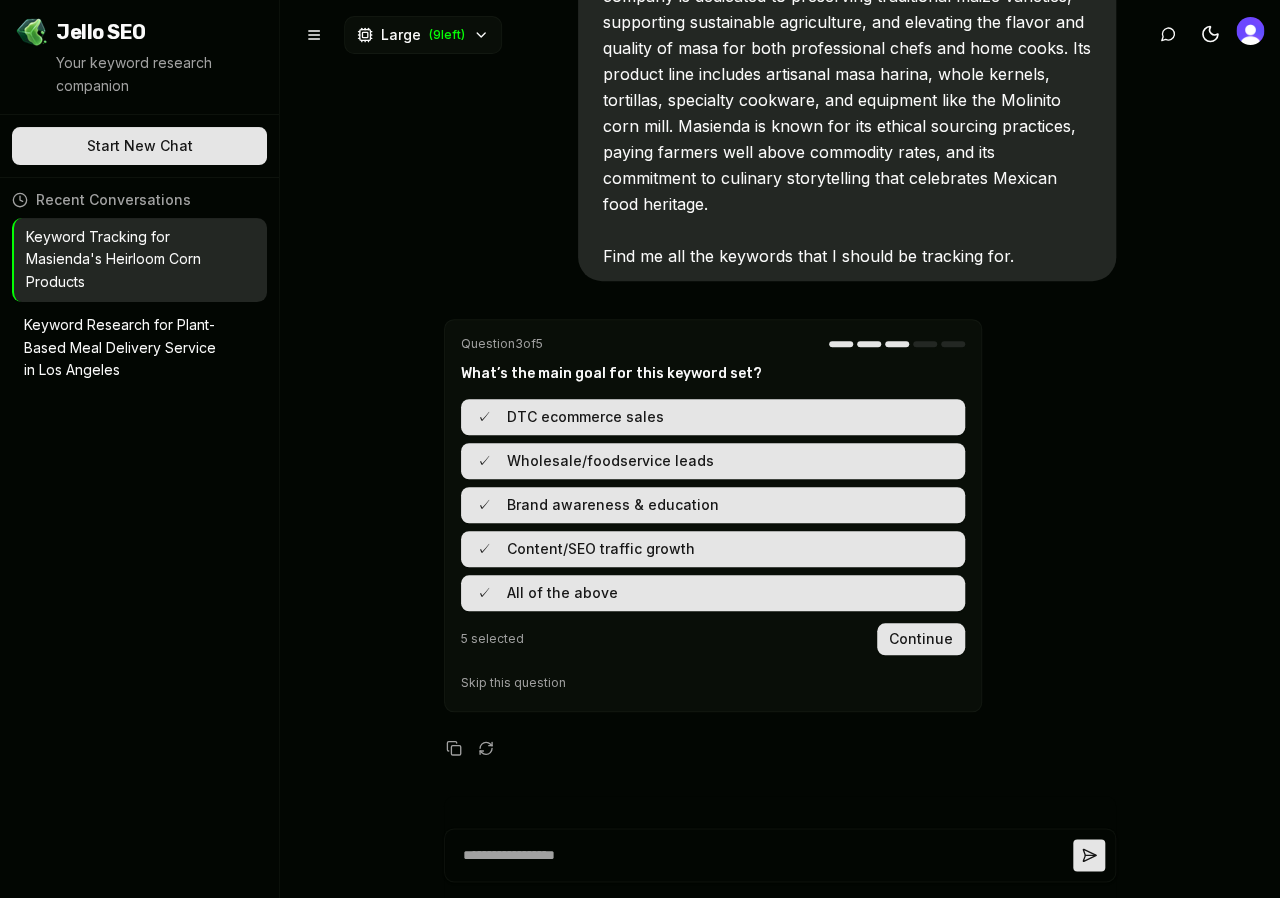 click on "Continue" at bounding box center (921, 639) 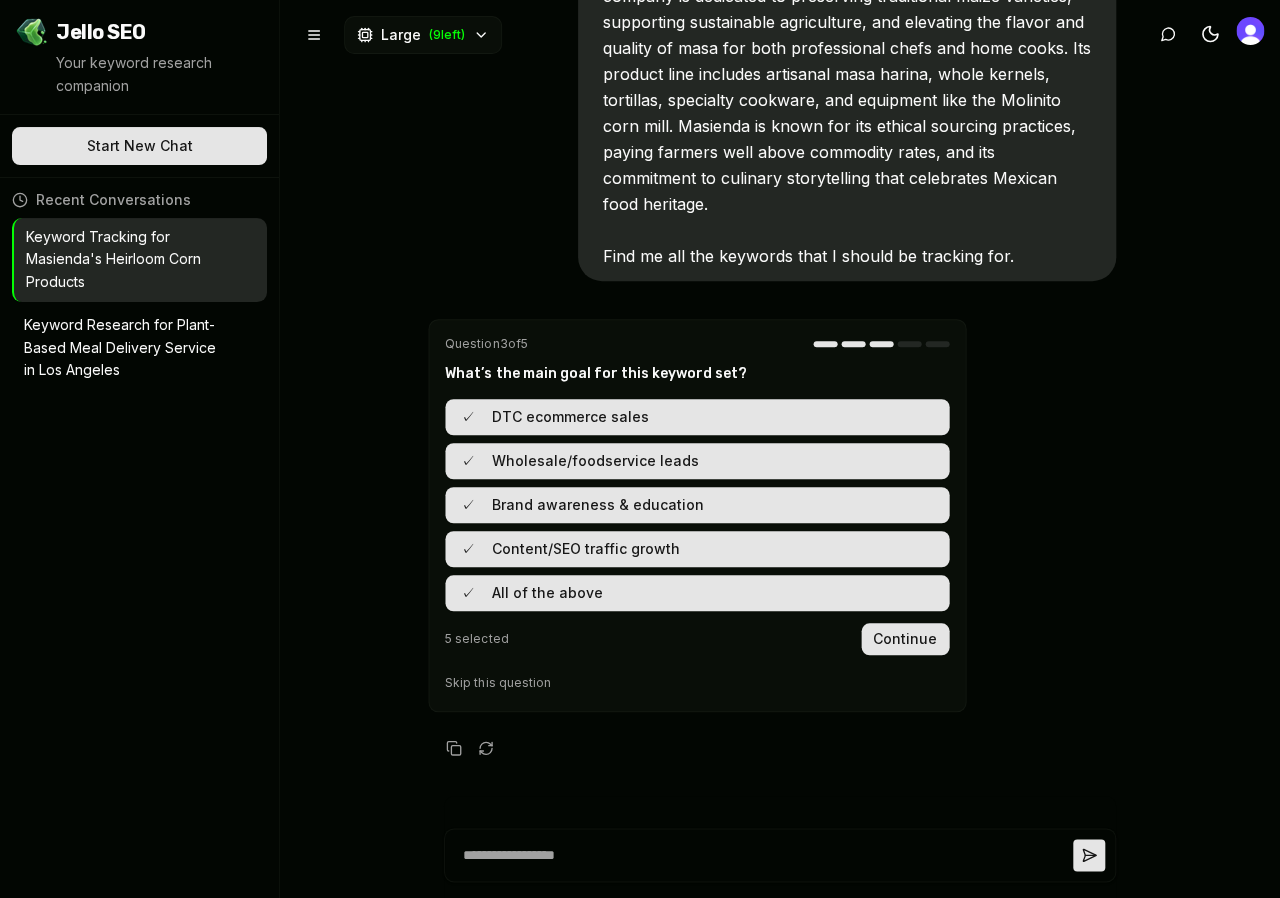 scroll, scrollTop: 0, scrollLeft: 0, axis: both 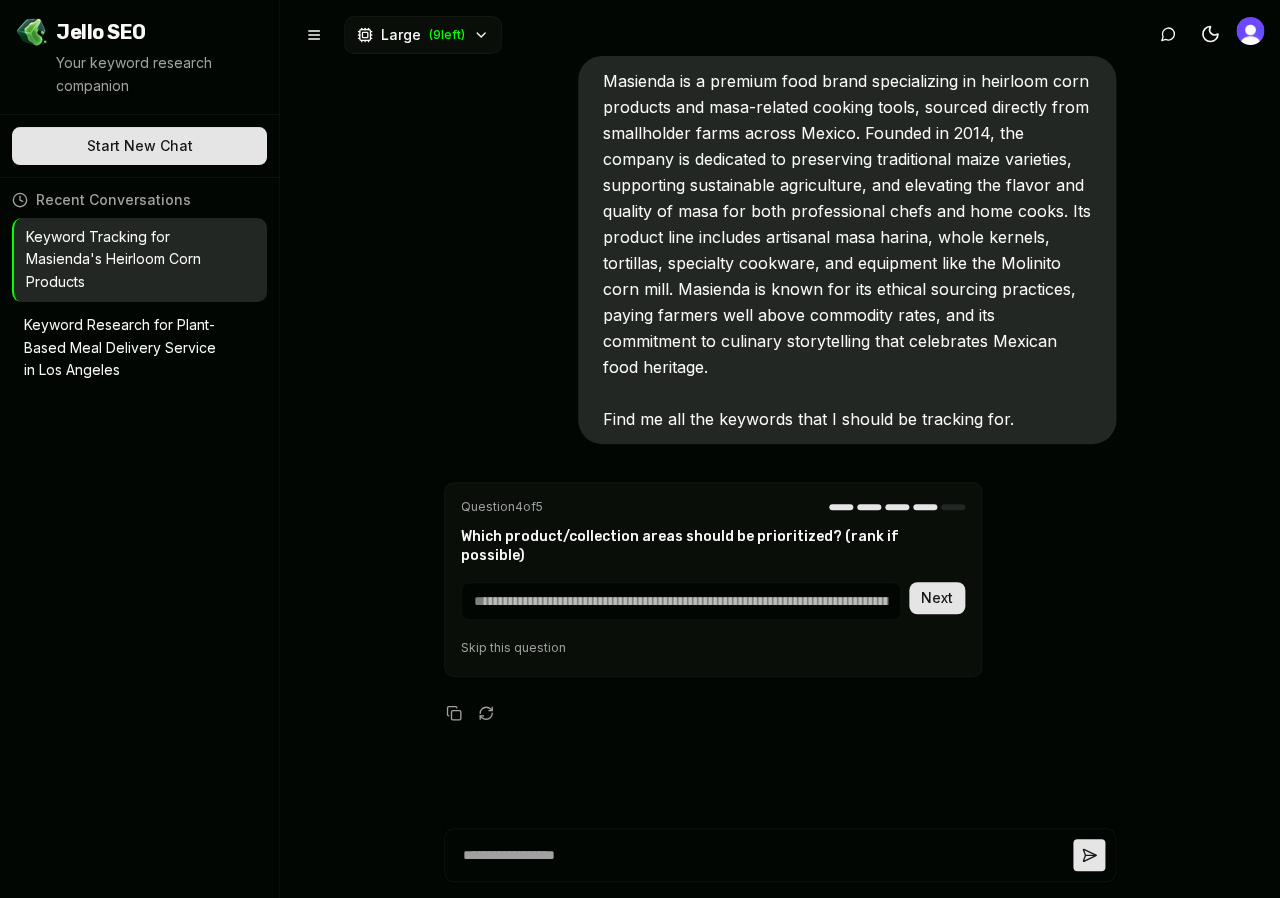 click at bounding box center (681, 601) 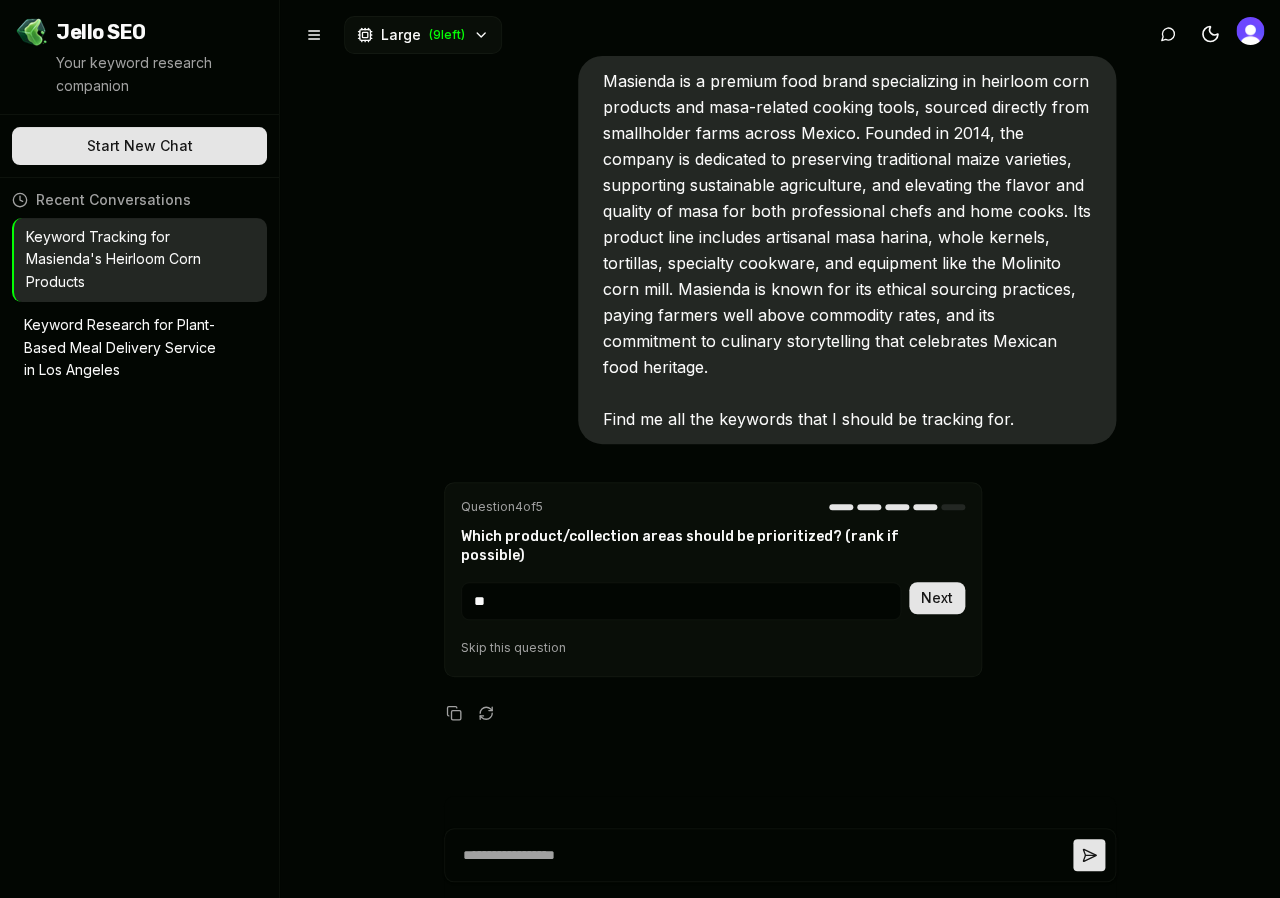 type on "**" 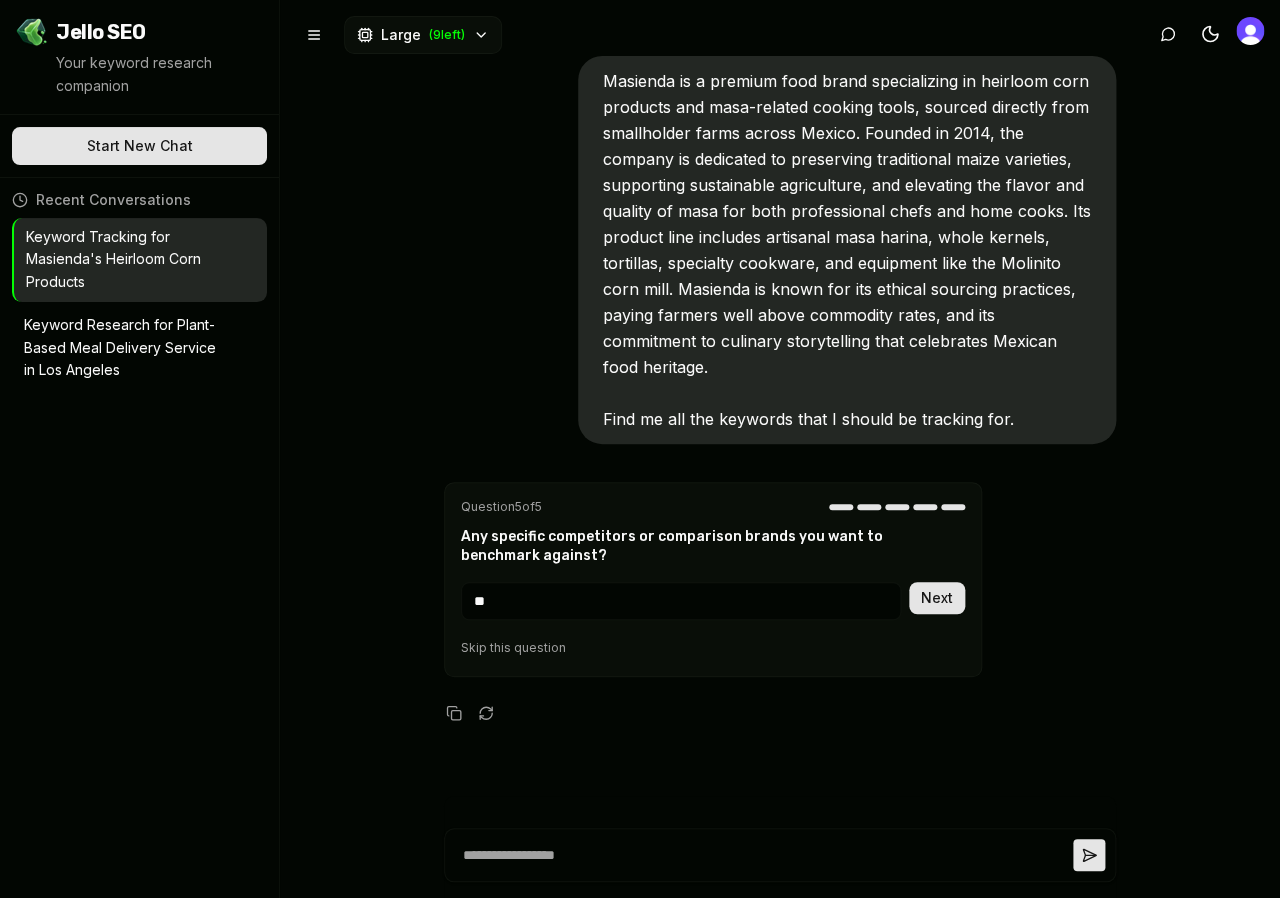type on "*" 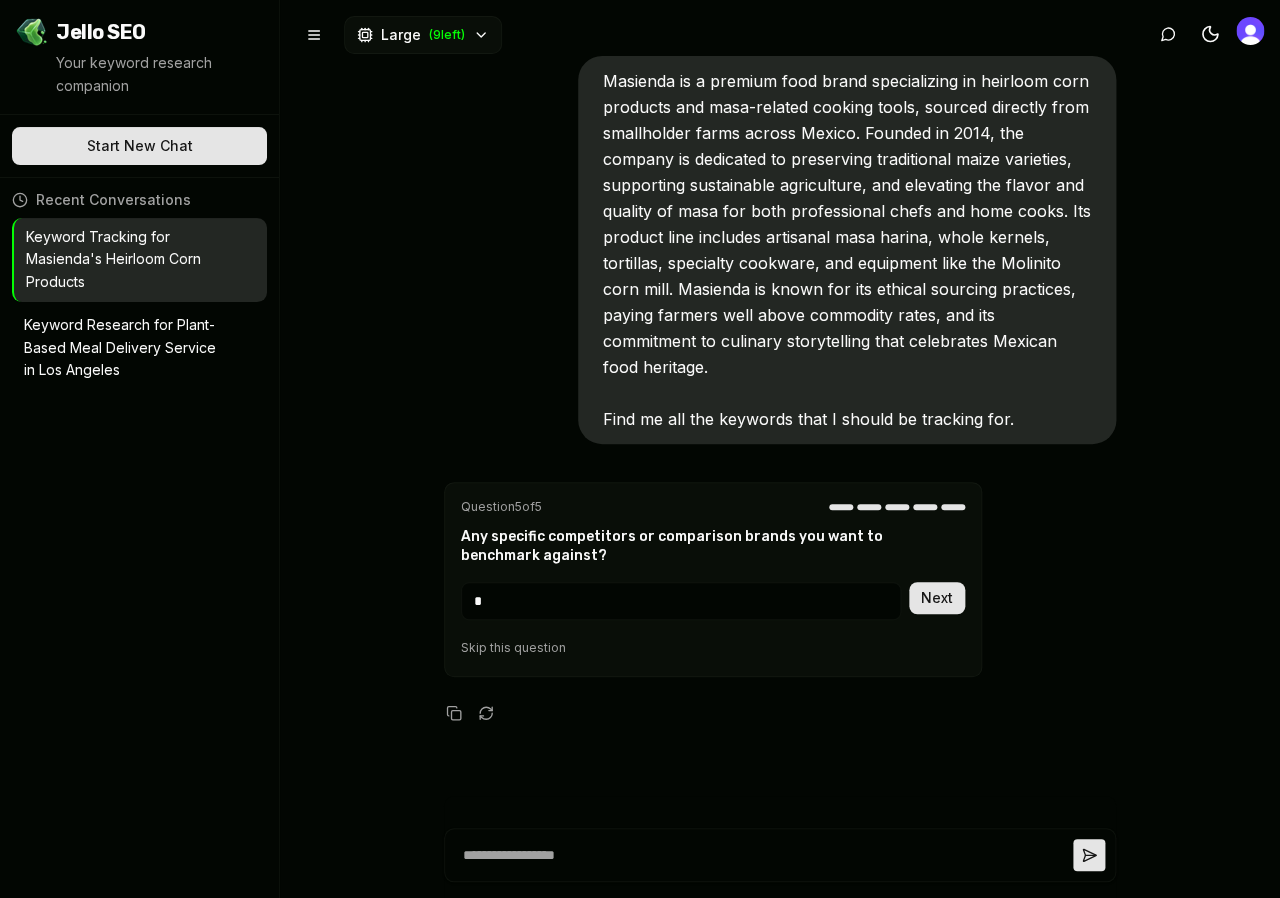 type on "**" 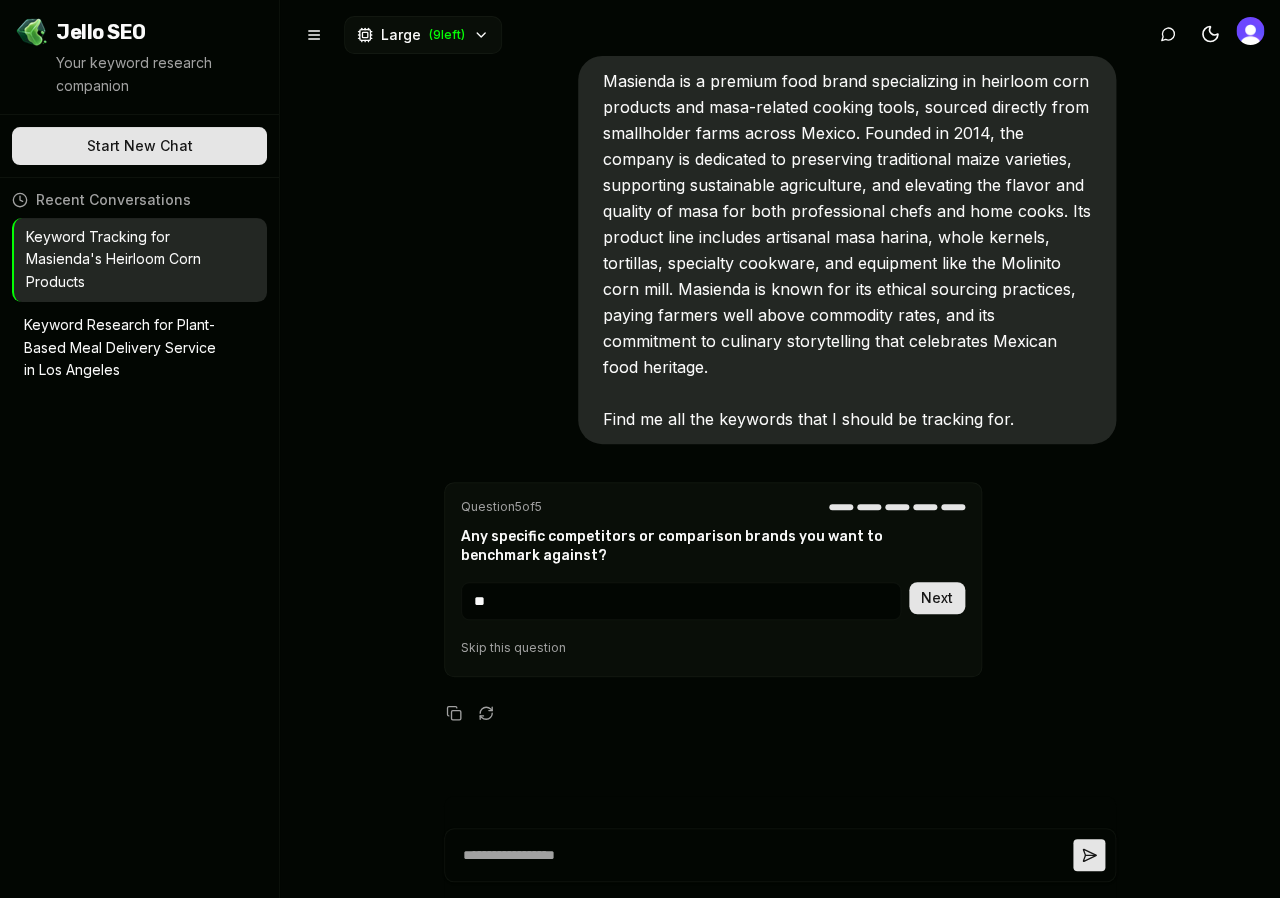 click on "Next" at bounding box center [937, 598] 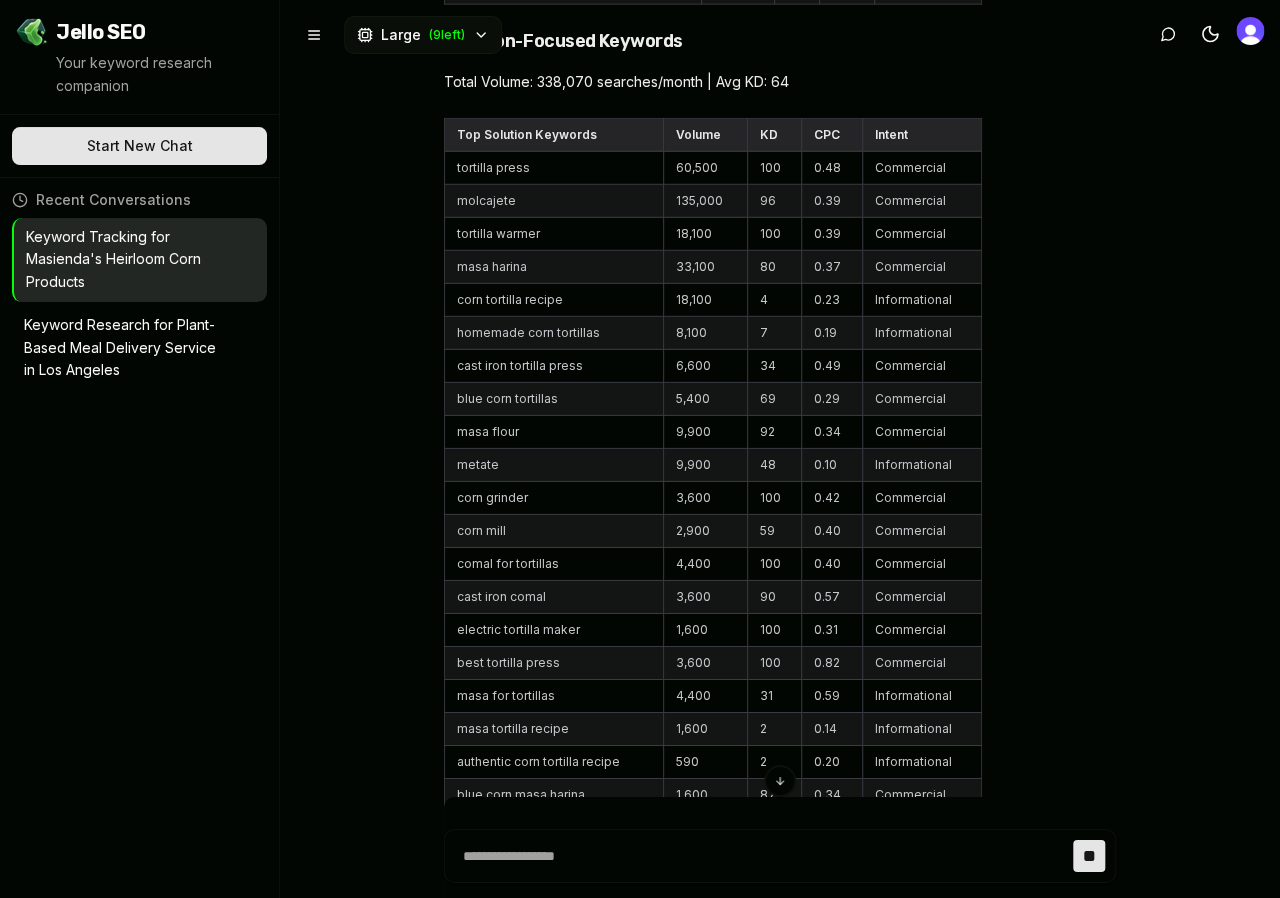 scroll, scrollTop: 4381, scrollLeft: 0, axis: vertical 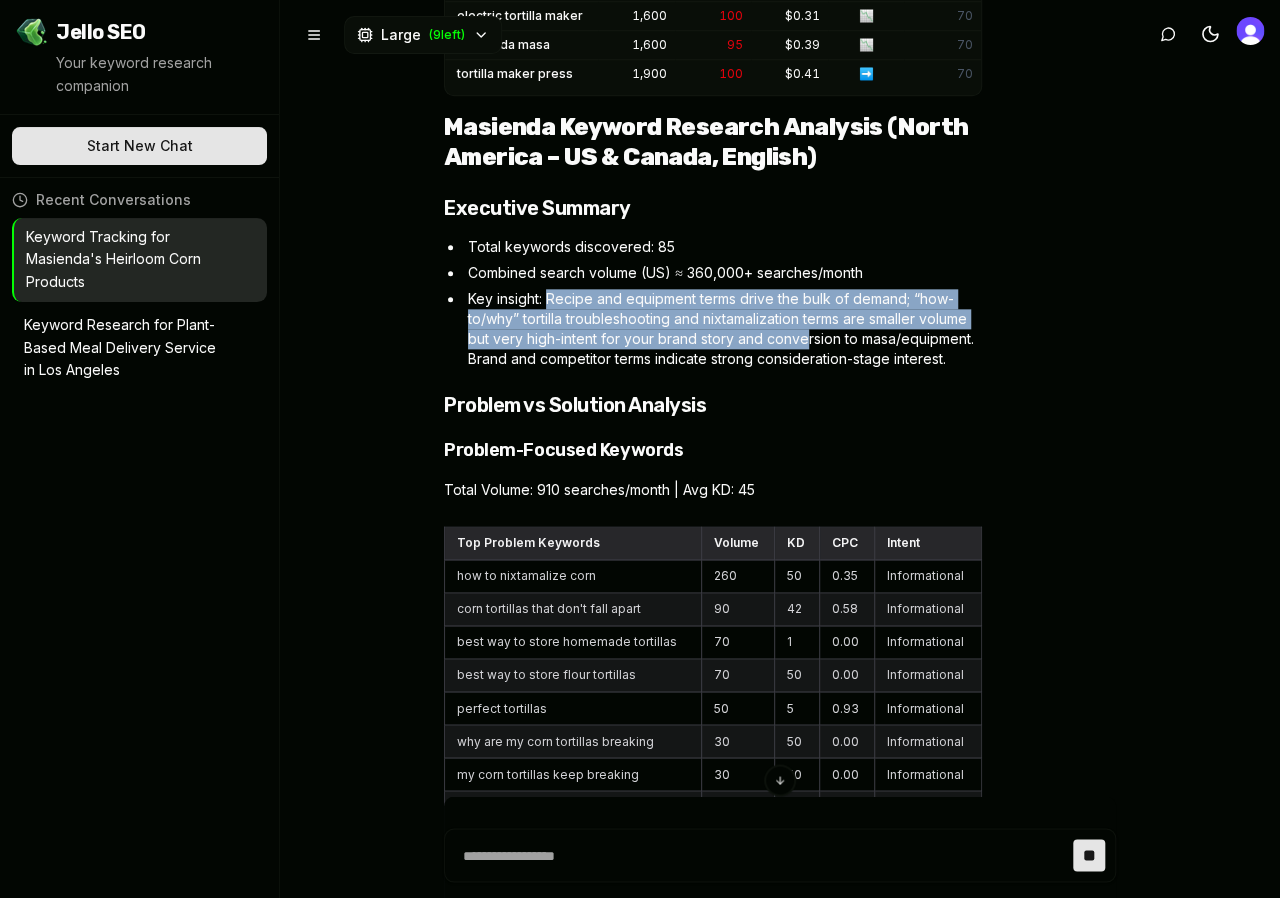 drag, startPoint x: 552, startPoint y: 273, endPoint x: 779, endPoint y: 307, distance: 229.53214 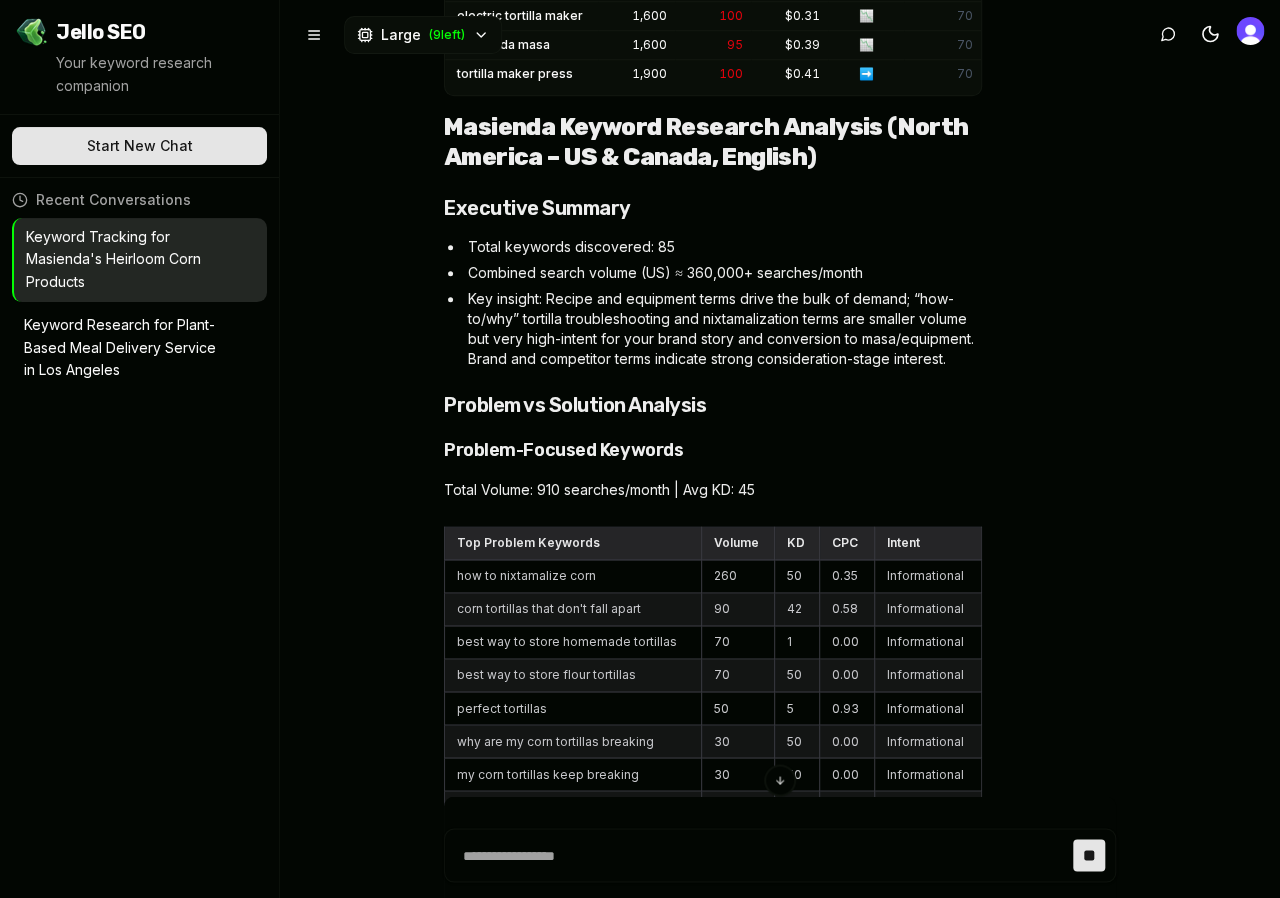 click on "Key insight: Recipe and equipment terms drive the bulk of demand; “how-to/why” tortilla troubleshooting and nixtamalization terms are smaller volume but very high-intent for your brand story and conversion to masa/equipment. Brand and competitor terms indicate strong consideration-stage interest." at bounding box center (723, 329) 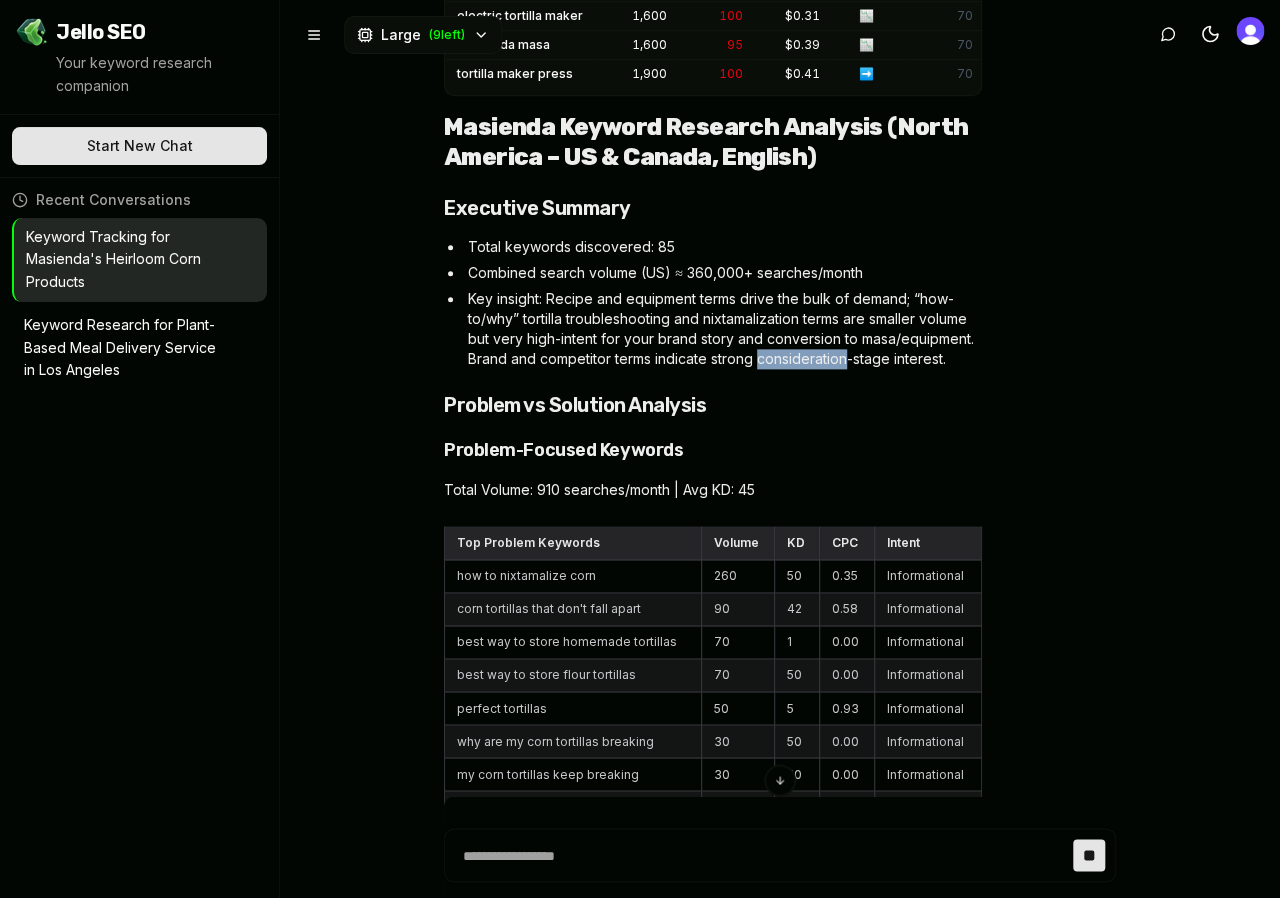 click on "Key insight: Recipe and equipment terms drive the bulk of demand; “how-to/why” tortilla troubleshooting and nixtamalization terms are smaller volume but very high-intent for your brand story and conversion to masa/equipment. Brand and competitor terms indicate strong consideration-stage interest." at bounding box center [723, 329] 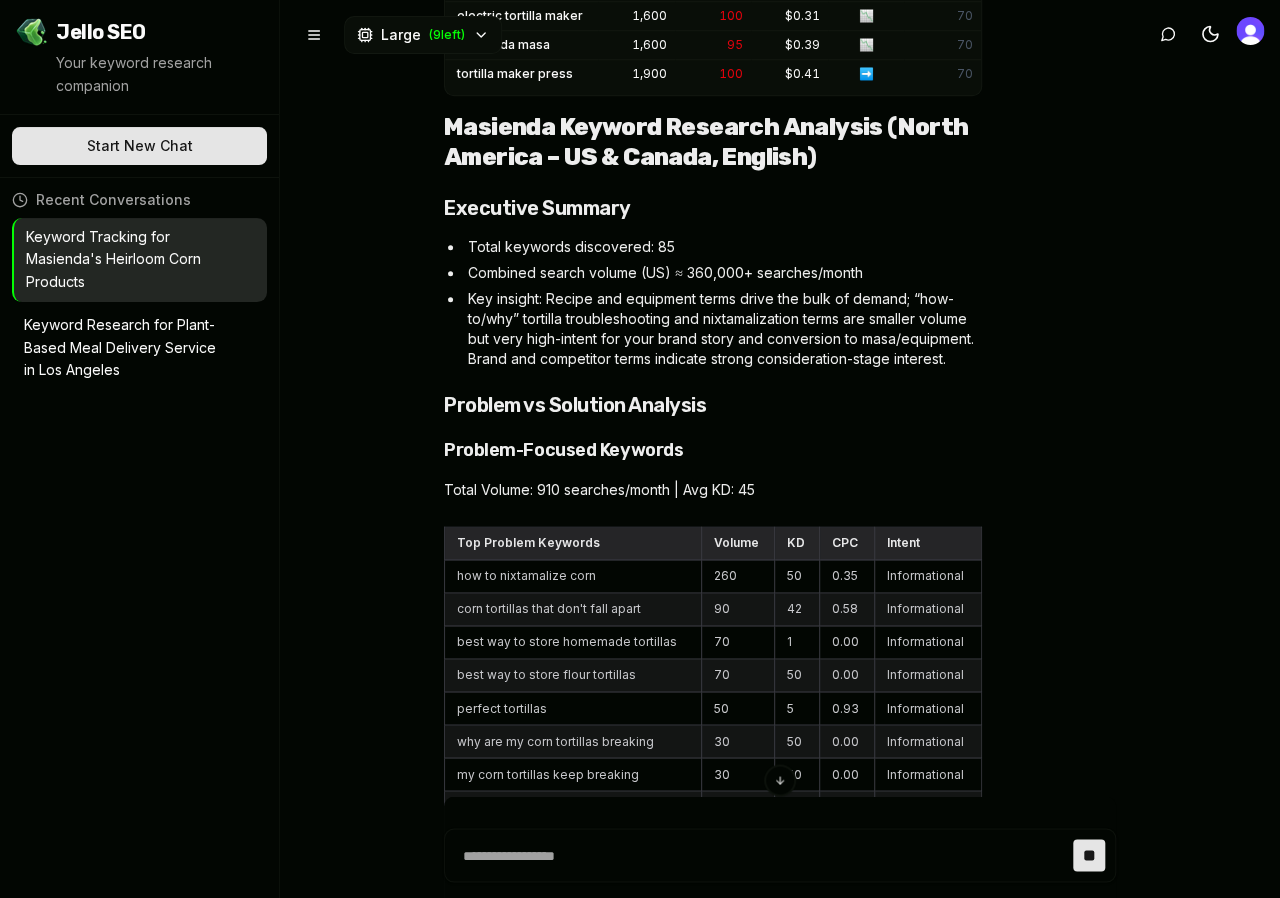 click on "Key insight: Recipe and equipment terms drive the bulk of demand; “how-to/why” tortilla troubleshooting and nixtamalization terms are smaller volume but very high-intent for your brand story and conversion to masa/equipment. Brand and competitor terms indicate strong consideration-stage interest." at bounding box center [723, 329] 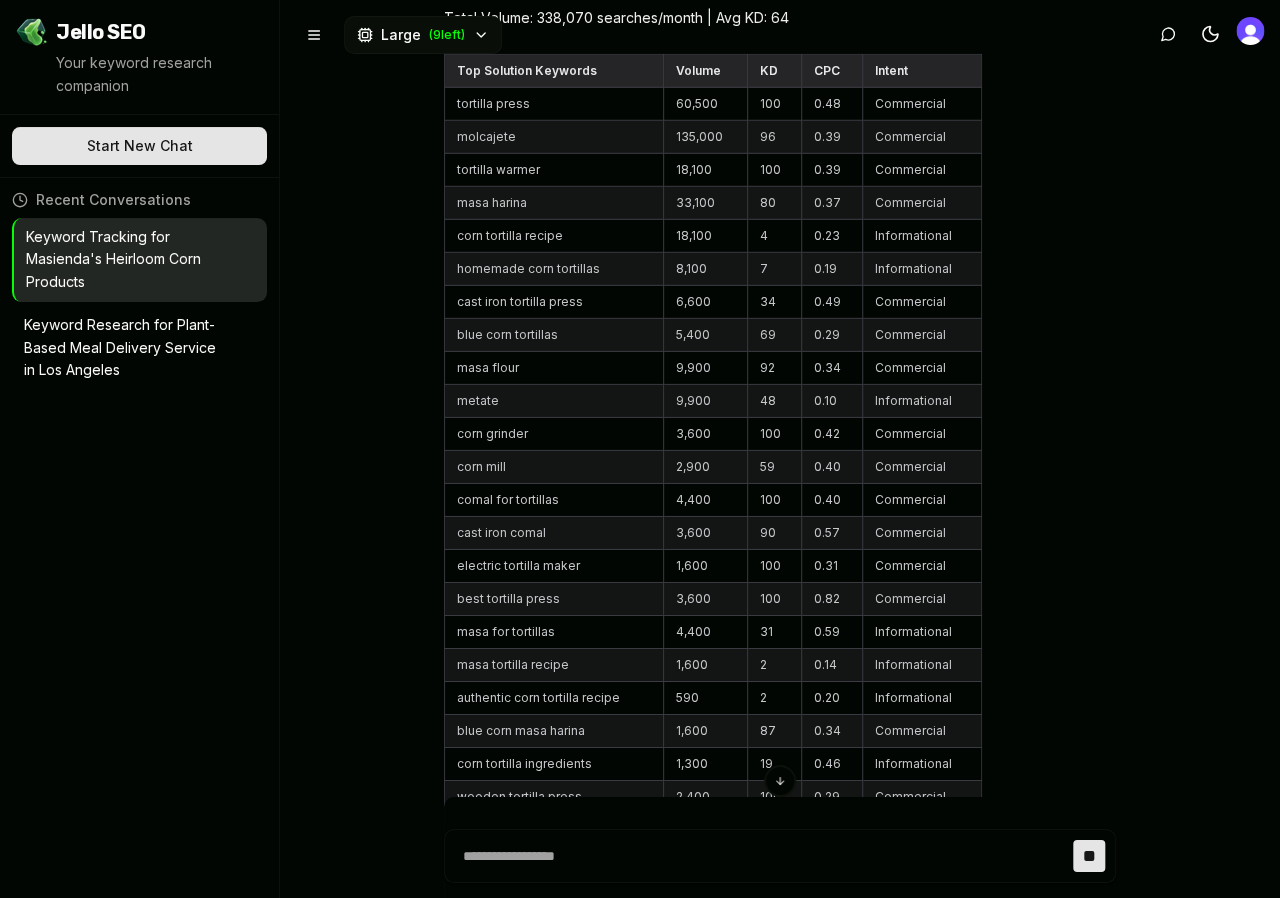 scroll, scrollTop: 4429, scrollLeft: 0, axis: vertical 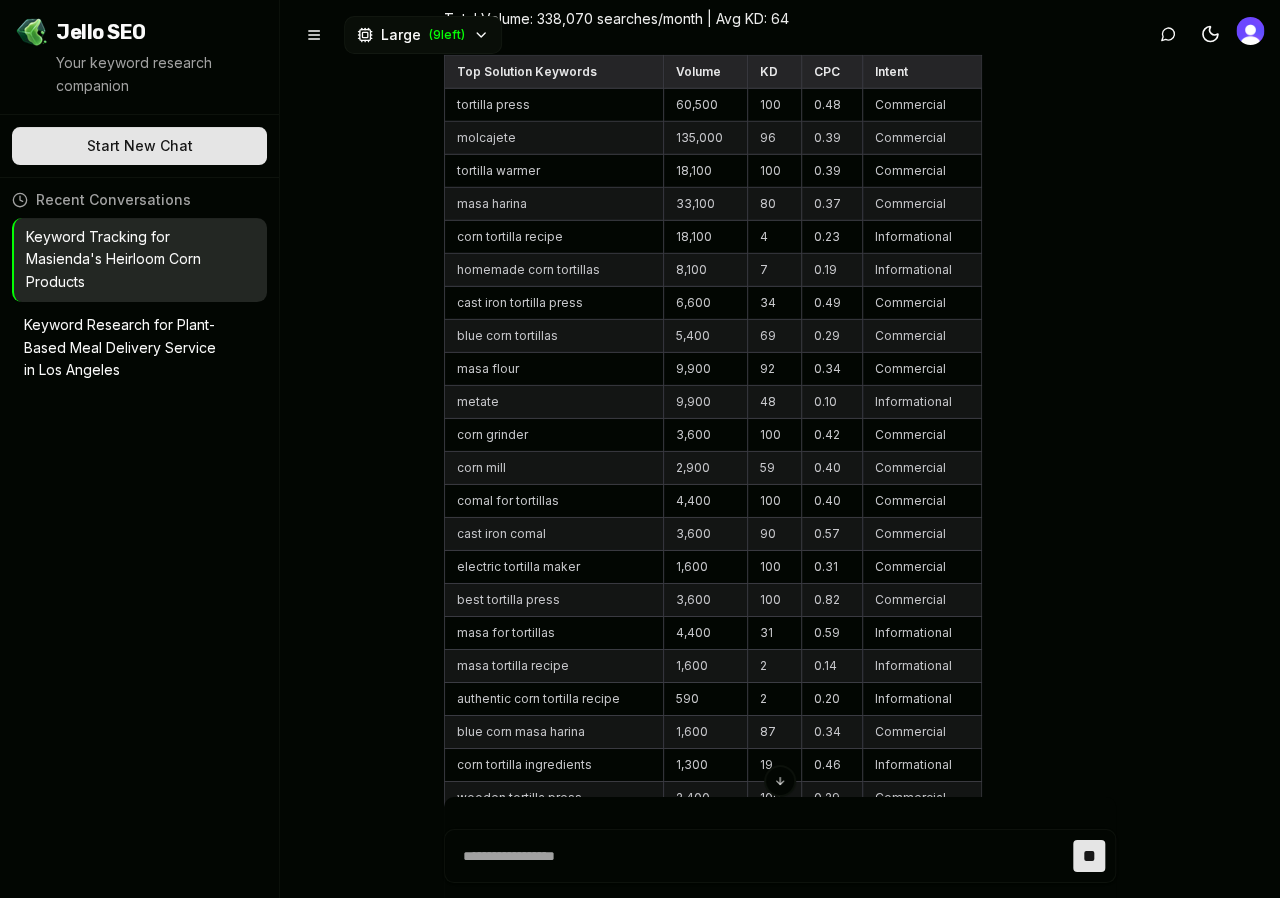 click on "molcajete" at bounding box center (554, 138) 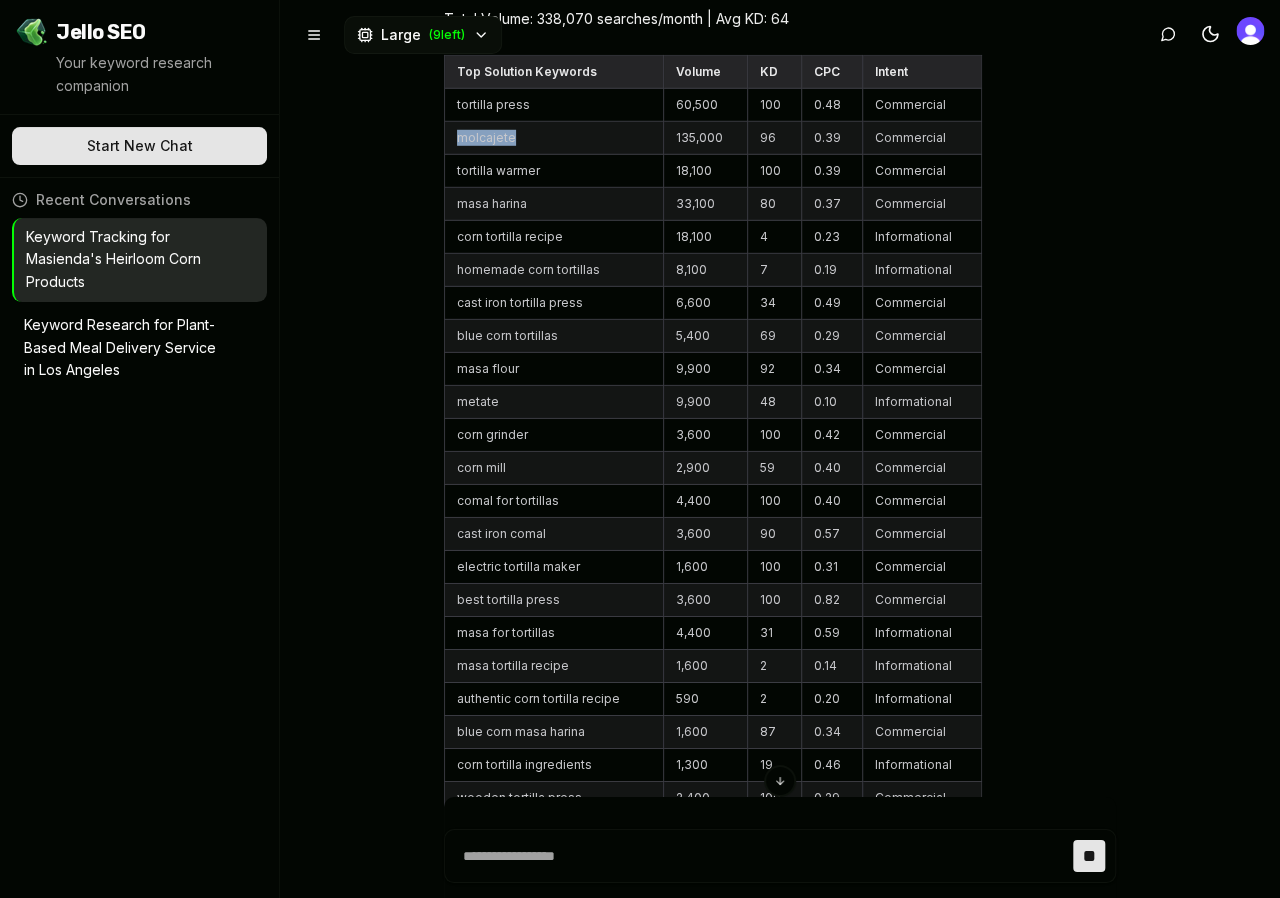 click on "molcajete" at bounding box center [554, 138] 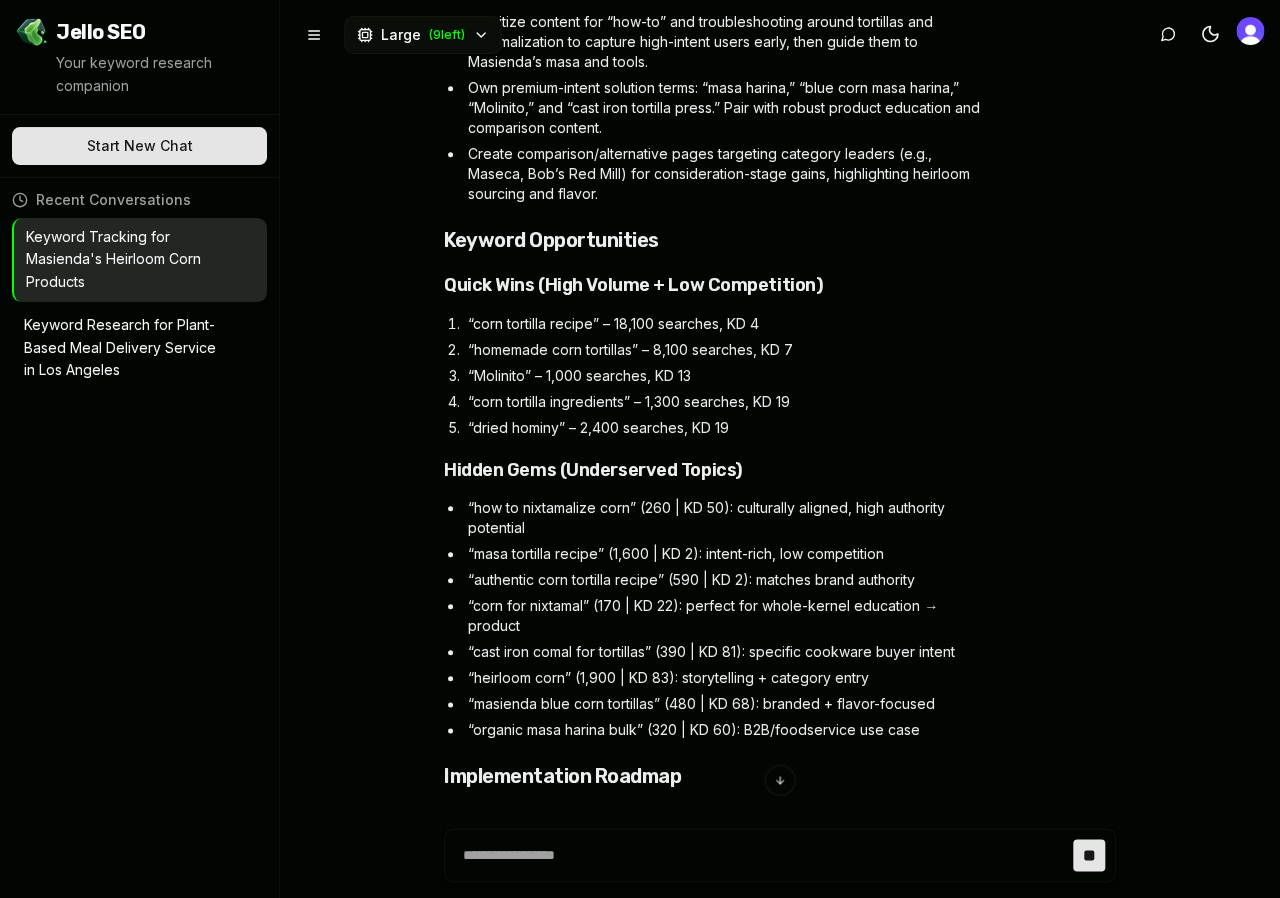 scroll, scrollTop: 5433, scrollLeft: 0, axis: vertical 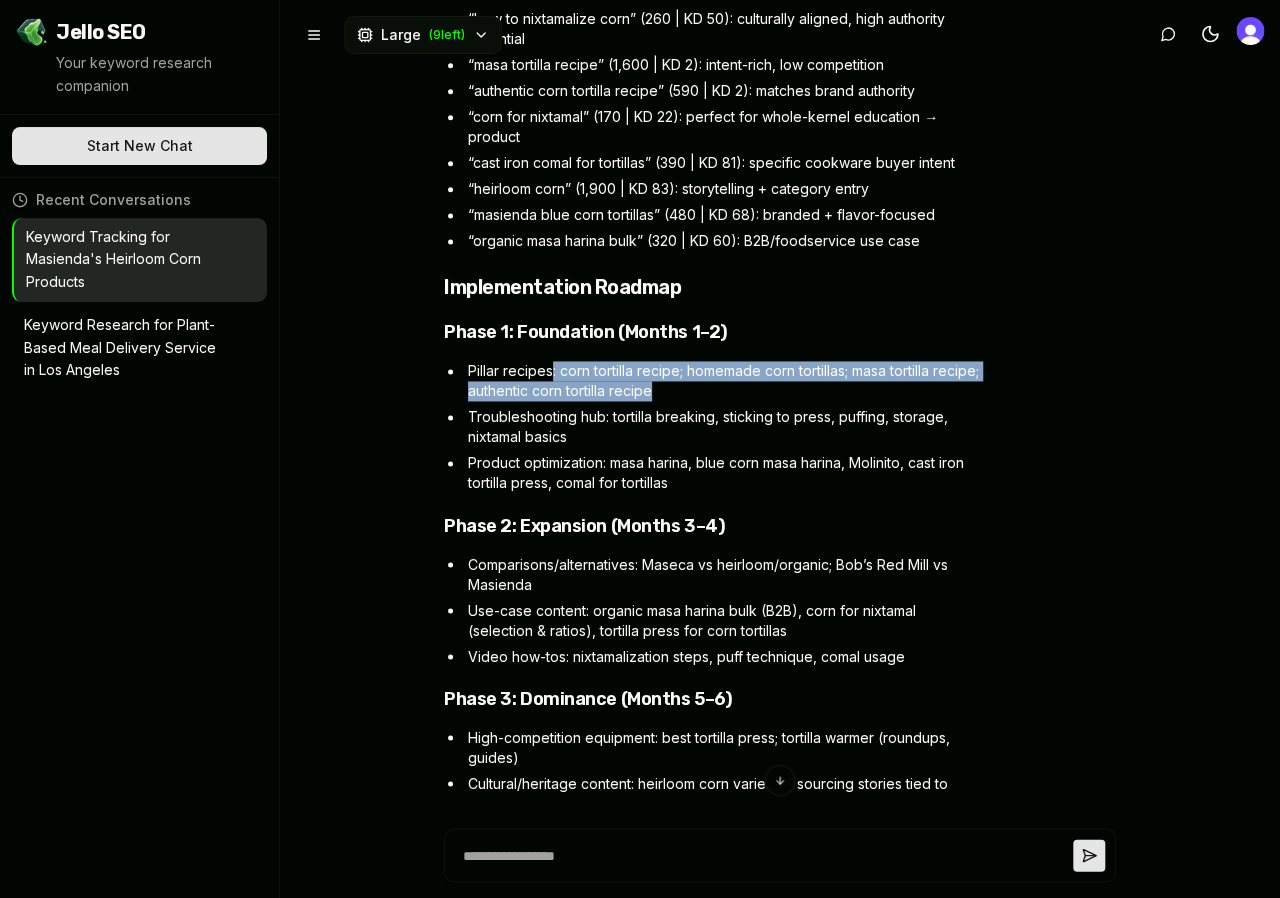 drag, startPoint x: 733, startPoint y: 369, endPoint x: 552, endPoint y: 349, distance: 182.10162 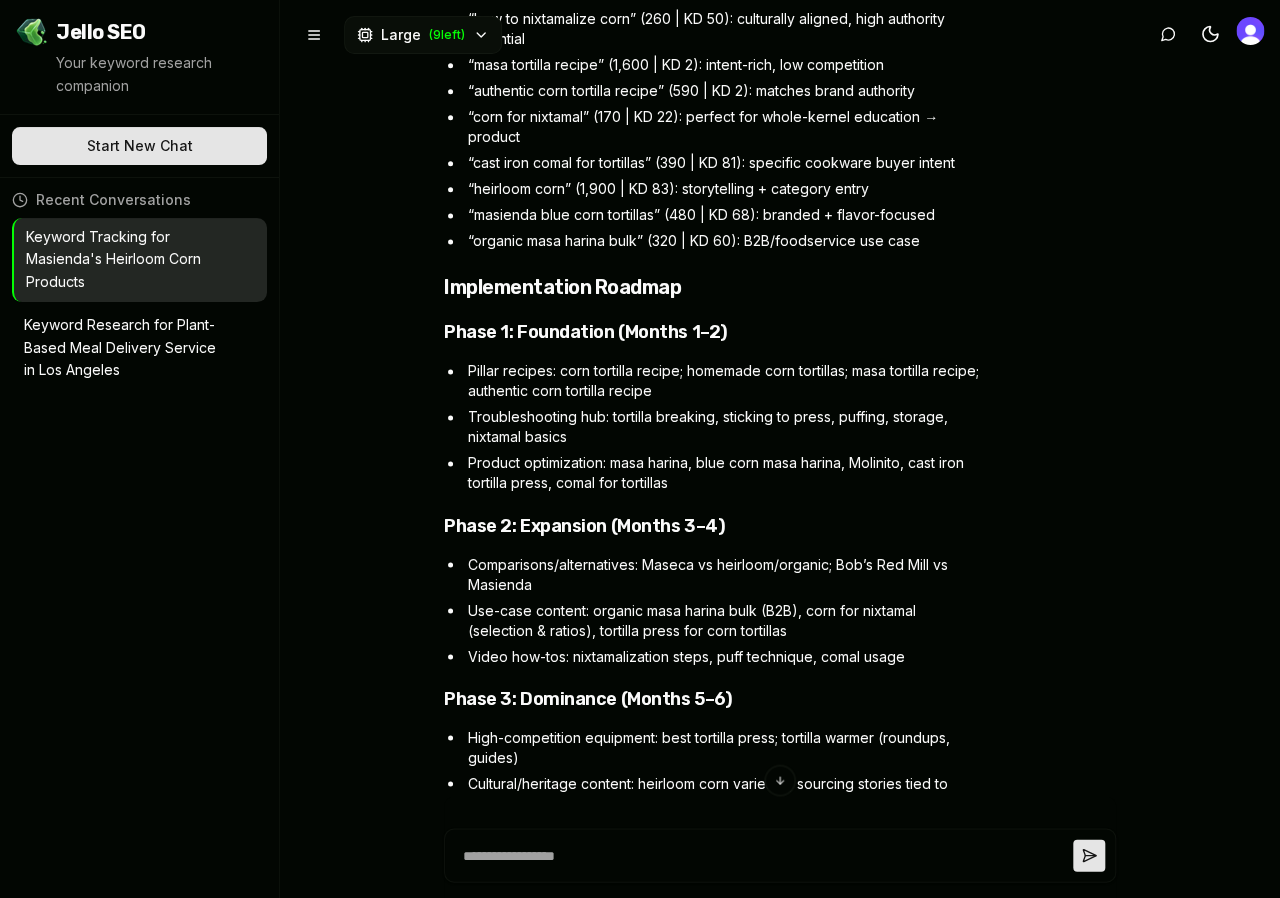 click on "Product optimization: masa harina, blue corn masa harina, Molinito, cast iron tortilla press, comal for tortillas" at bounding box center (723, 473) 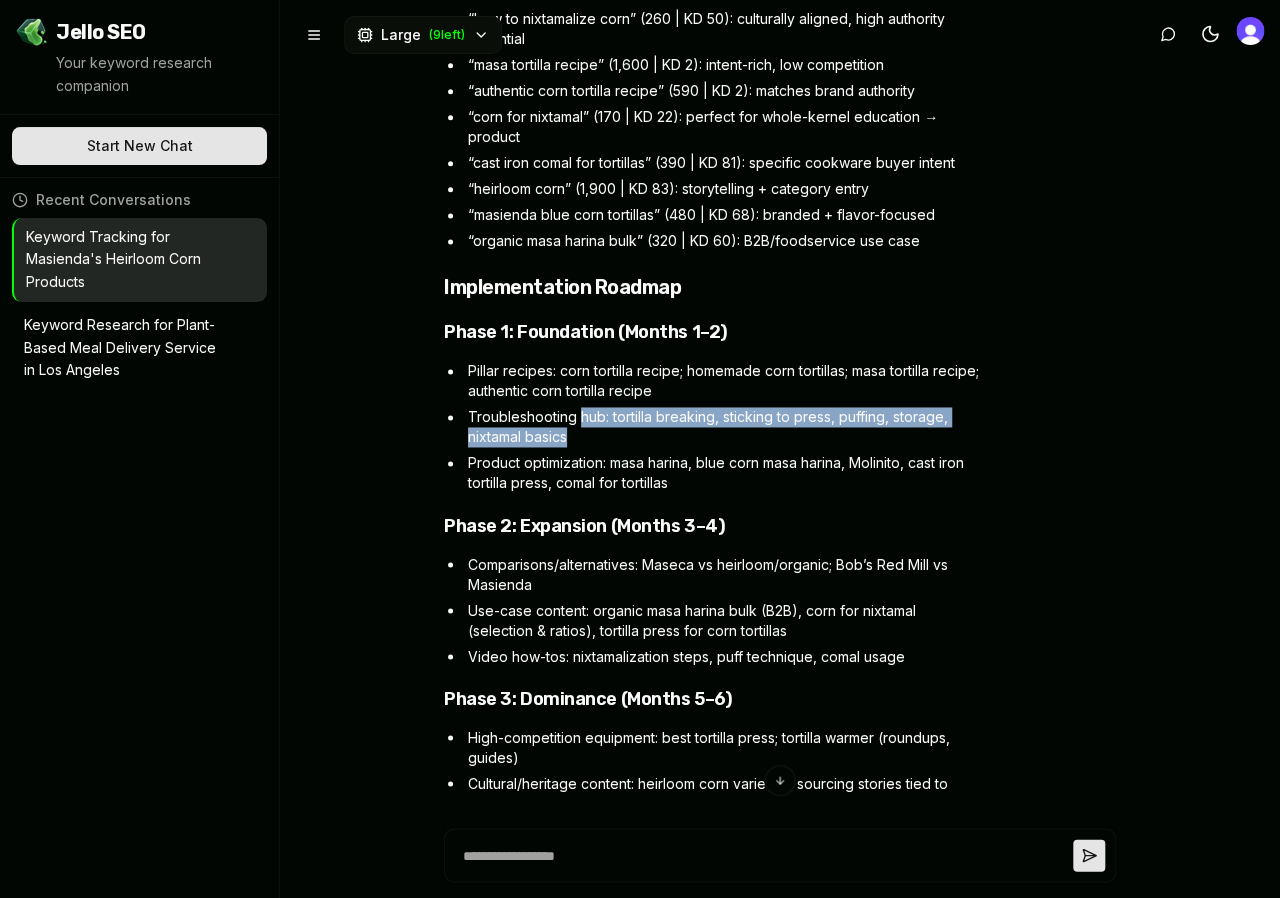 drag, startPoint x: 578, startPoint y: 392, endPoint x: 578, endPoint y: 426, distance: 34 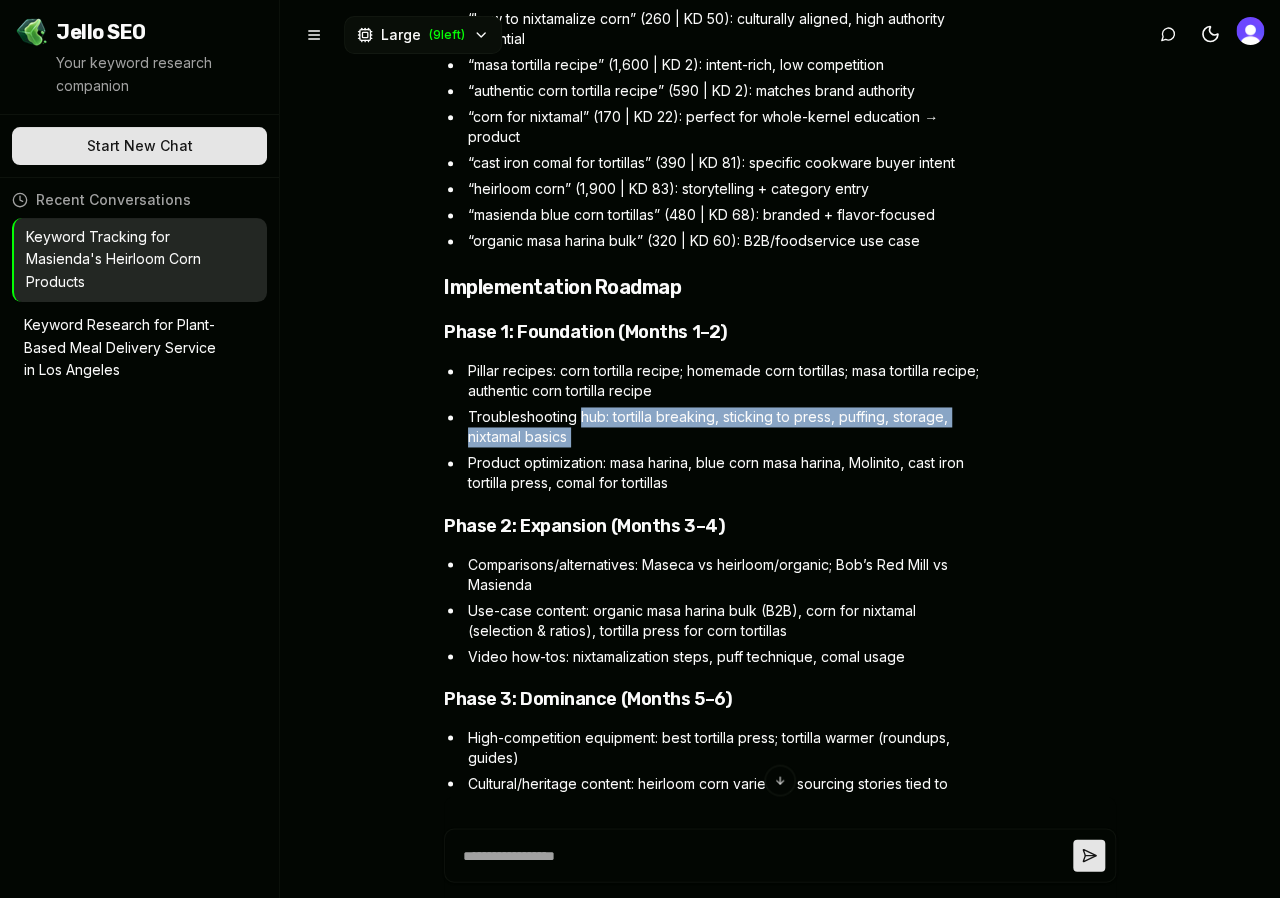 click on "Troubleshooting hub: tortilla breaking, sticking to press, puffing, storage, nixtamal basics" at bounding box center (723, 427) 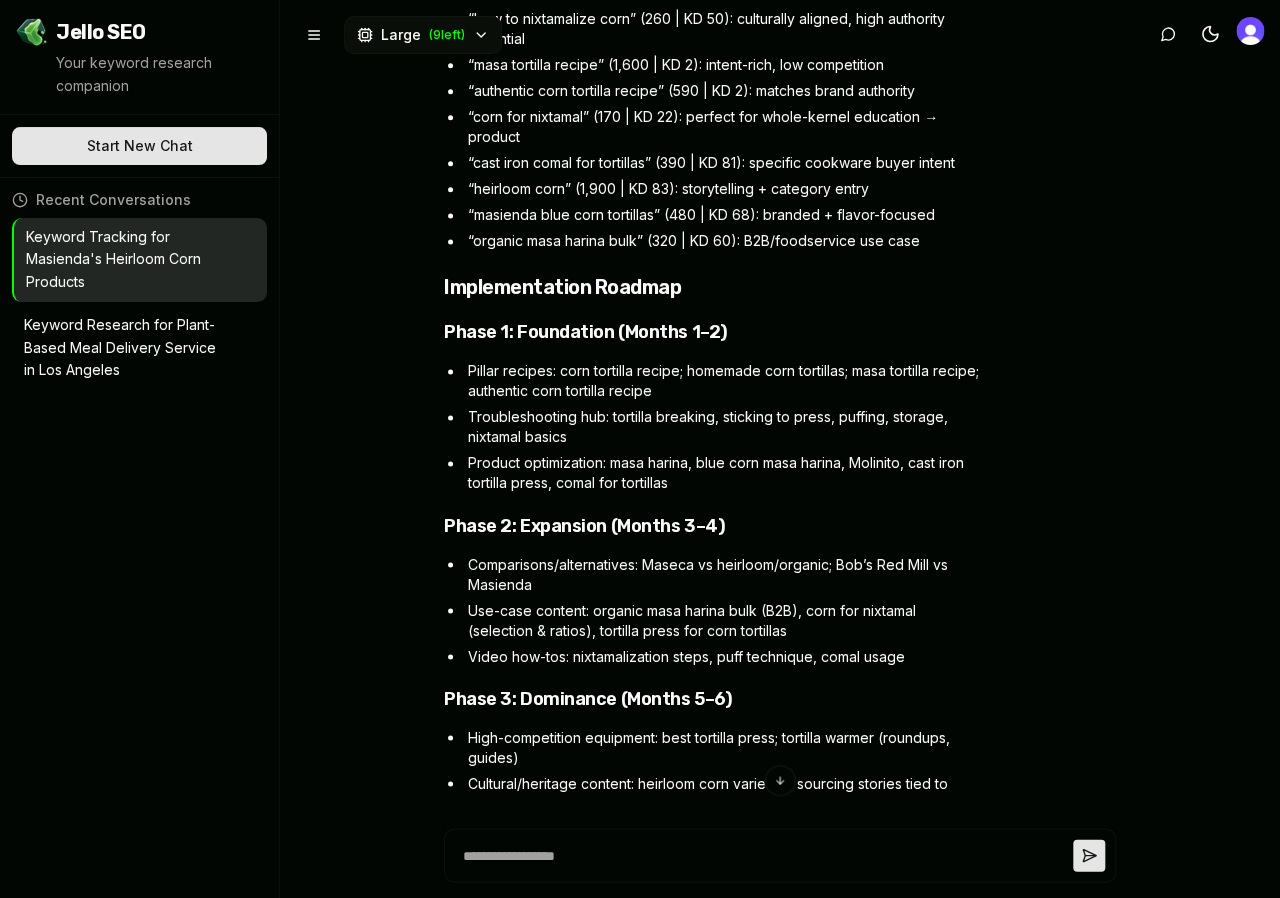 click on "Troubleshooting hub: tortilla breaking, sticking to press, puffing, storage, nixtamal basics" at bounding box center (723, 427) 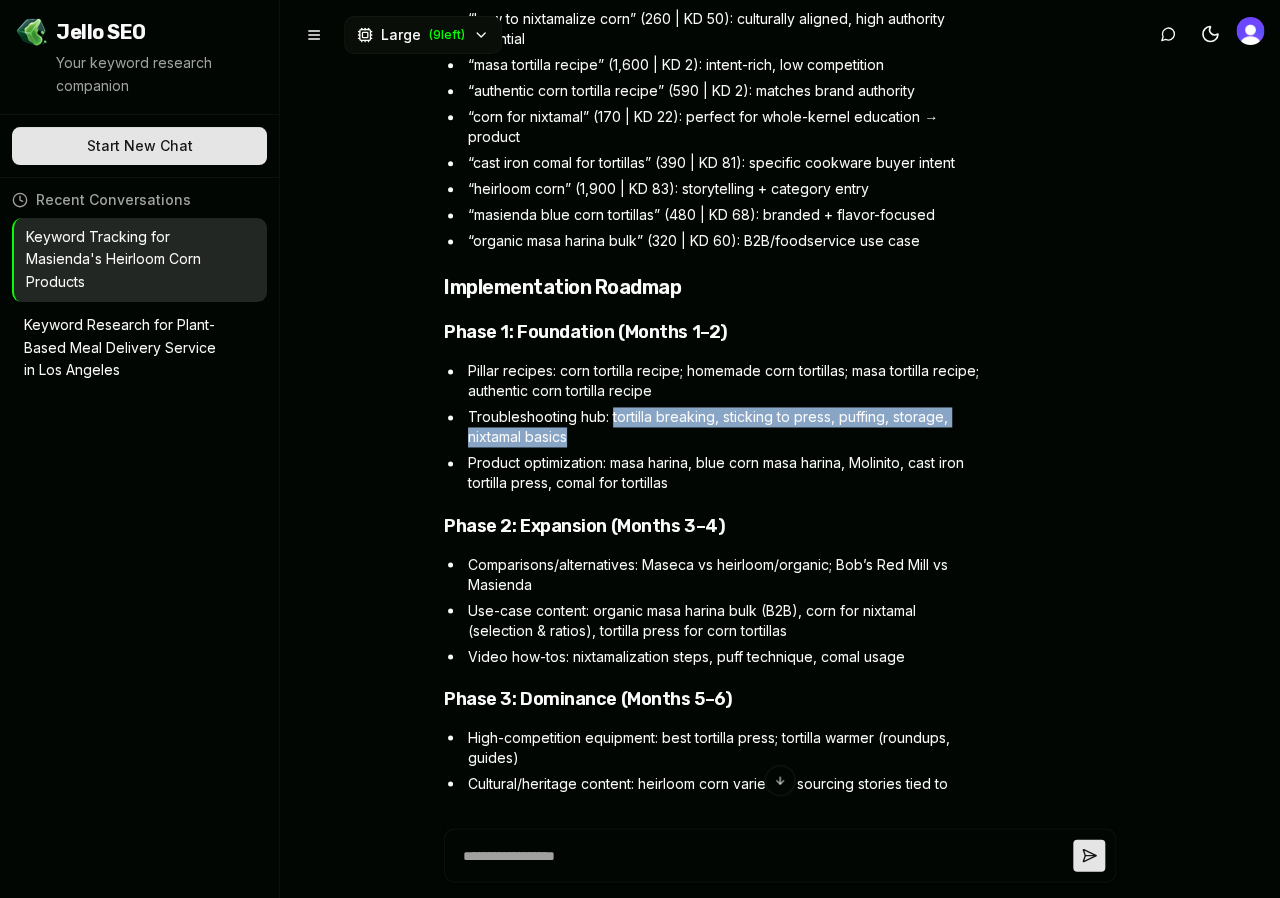 drag, startPoint x: 614, startPoint y: 388, endPoint x: 614, endPoint y: 417, distance: 29 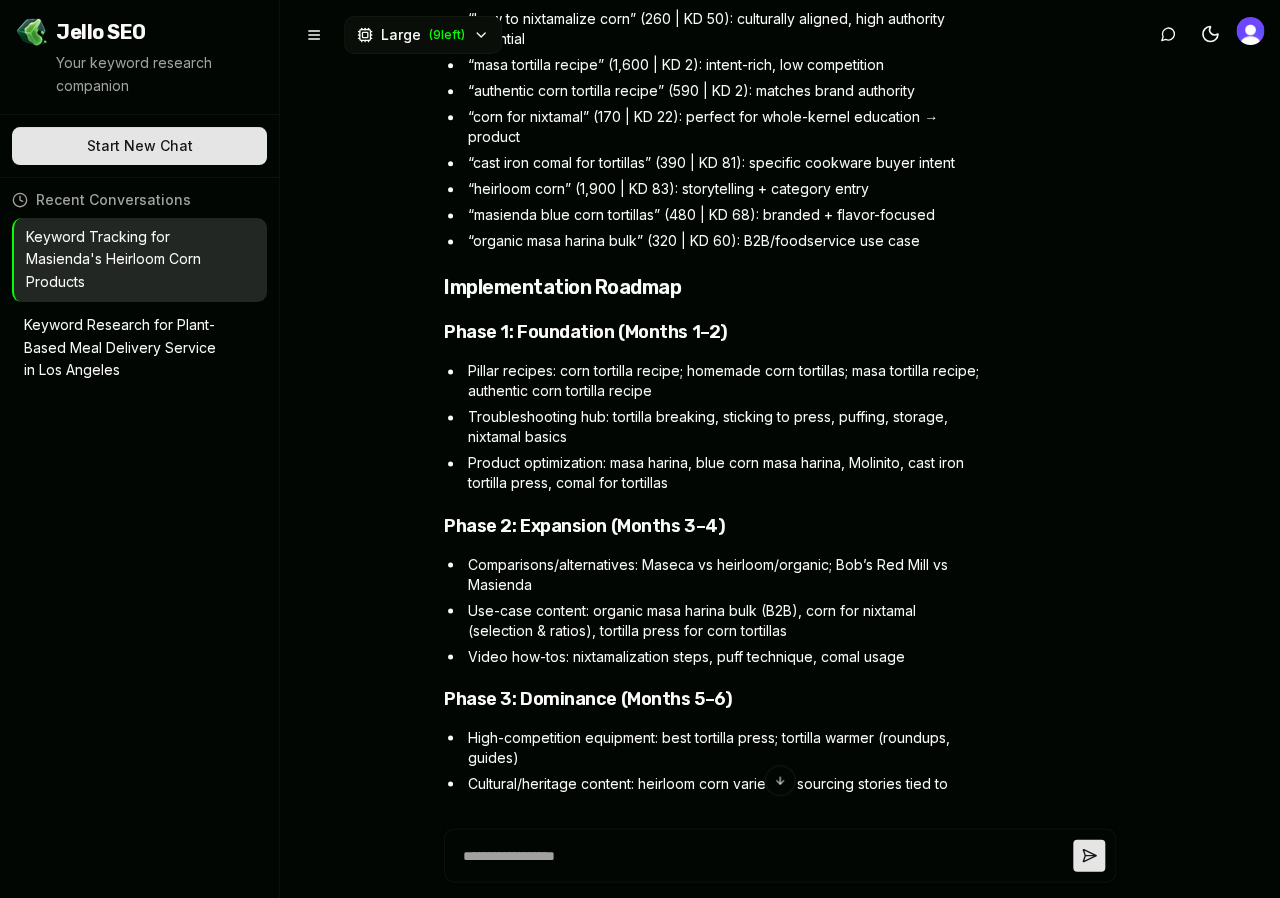 click on "Troubleshooting hub: tortilla breaking, sticking to press, puffing, storage, nixtamal basics" at bounding box center (723, 427) 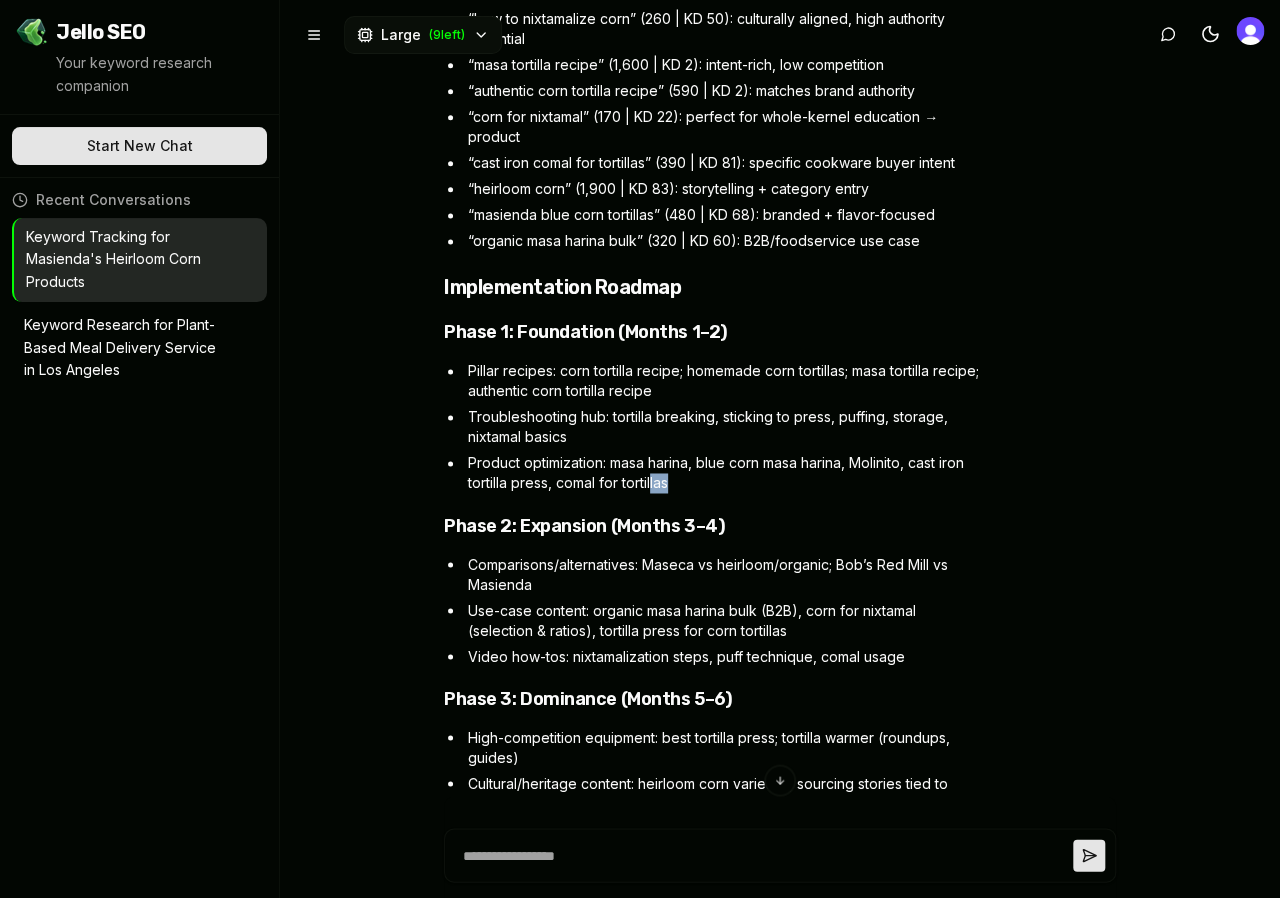 drag, startPoint x: 693, startPoint y: 453, endPoint x: 646, endPoint y: 440, distance: 48.76474 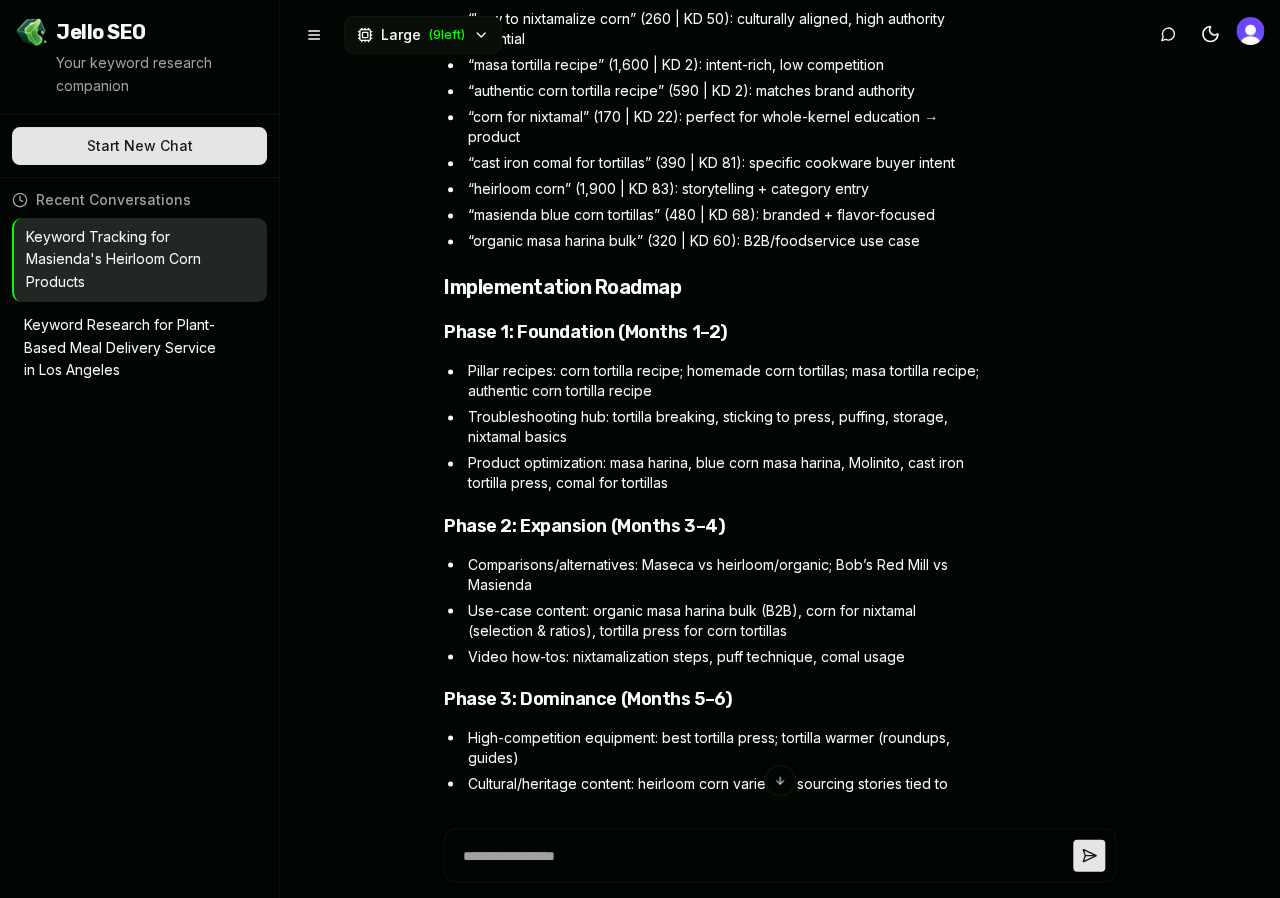 click on "Masienda Keyword Research Analysis (North America – US & Canada, English)
Executive Summary
Total keywords discovered: 85
Combined search volume (US) ≈ 360,000+ searches/month
Key insight: Recipe and equipment terms drive the bulk of demand; “how-to/why” tortilla troubleshooting and nixtamalization terms are smaller volume but very high-intent for your brand story and conversion to masa/equipment. Brand and competitor terms indicate strong consideration-stage interest.
Problem vs Solution Analysis
Problem-Focused Keywords
Total Volume: 910 searches/month | Avg KD: 45
Top Problem Keywords Volume KD CPC Intent how to nixtamalize corn 260 50 0.35 Informational corn tortillas that don't fall apart 90 42 0.58 Informational best way to store homemade tortillas 70 1 0.00 Informational best way to store flour tortillas 70 50 0.00 Informational perfect tortillas 50 5 0.93 Informational why are my corn tortillas breaking 30 50 0.00 Informational my corn tortillas keep breaking 30 50 0.00 30" at bounding box center [713, 1058] 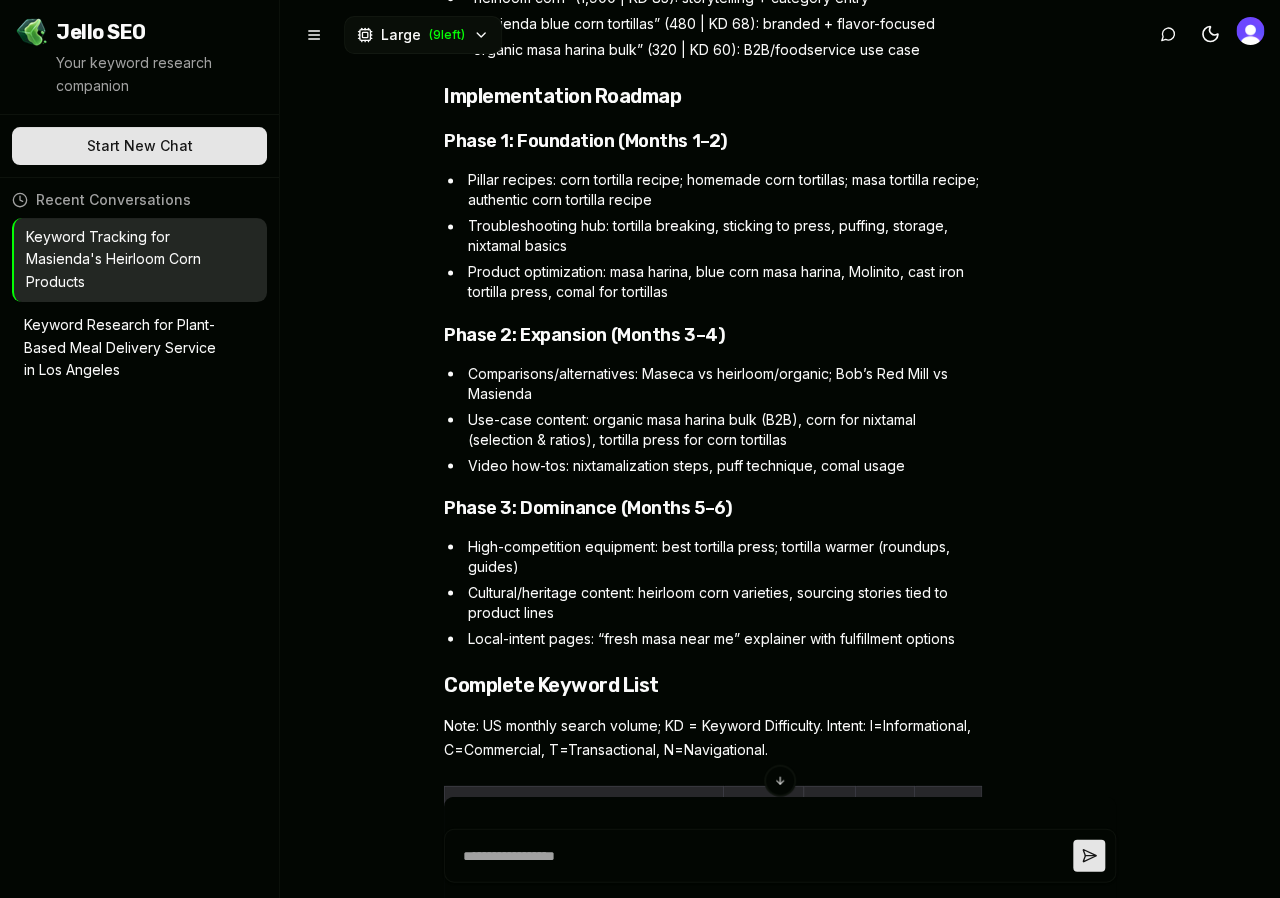 scroll, scrollTop: 6089, scrollLeft: 0, axis: vertical 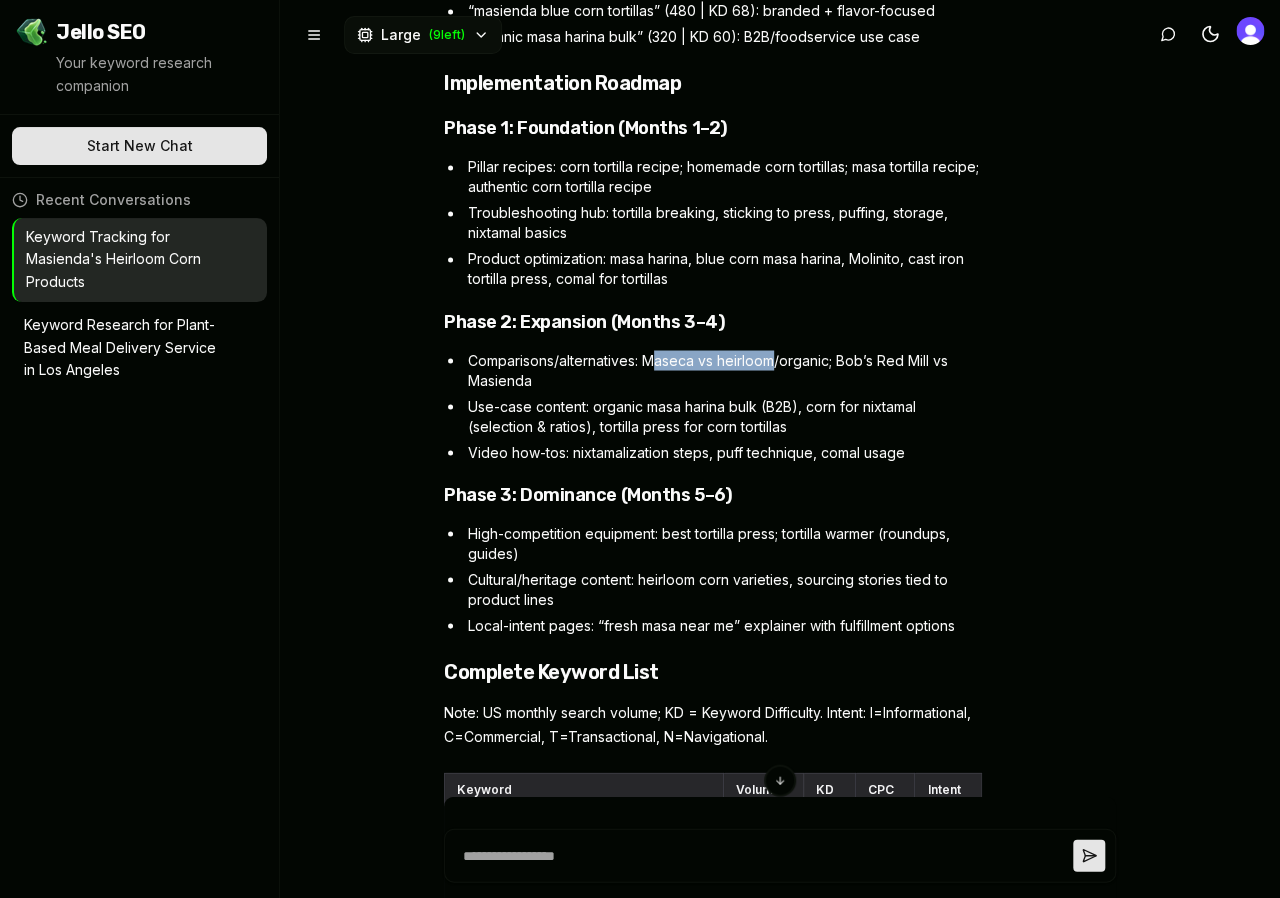 drag, startPoint x: 695, startPoint y: 332, endPoint x: 794, endPoint y: 350, distance: 100.62306 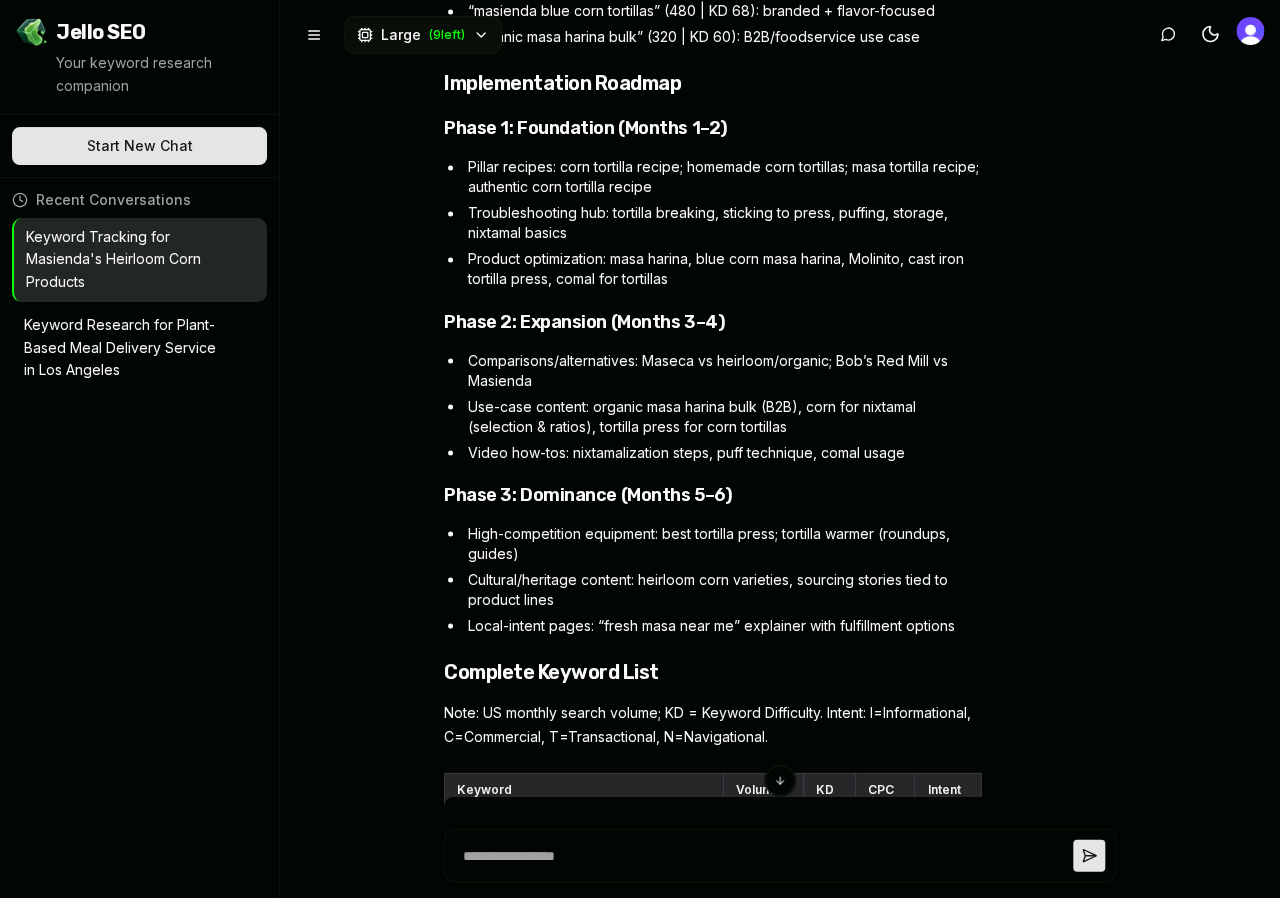 click on "Comparisons/alternatives: Maseca vs heirloom/organic; Bob’s Red Mill vs Masienda" at bounding box center [723, 370] 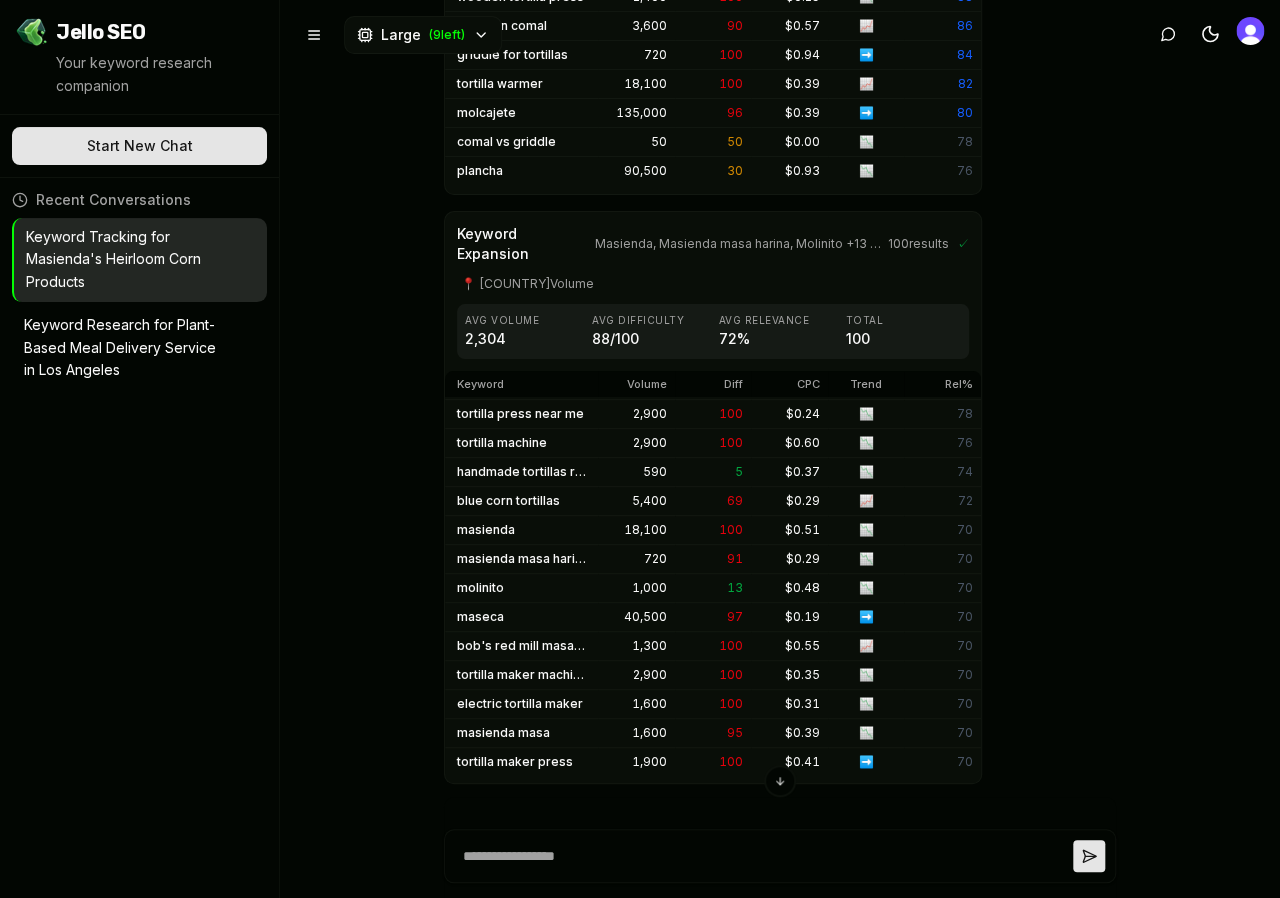 scroll, scrollTop: 2442, scrollLeft: 0, axis: vertical 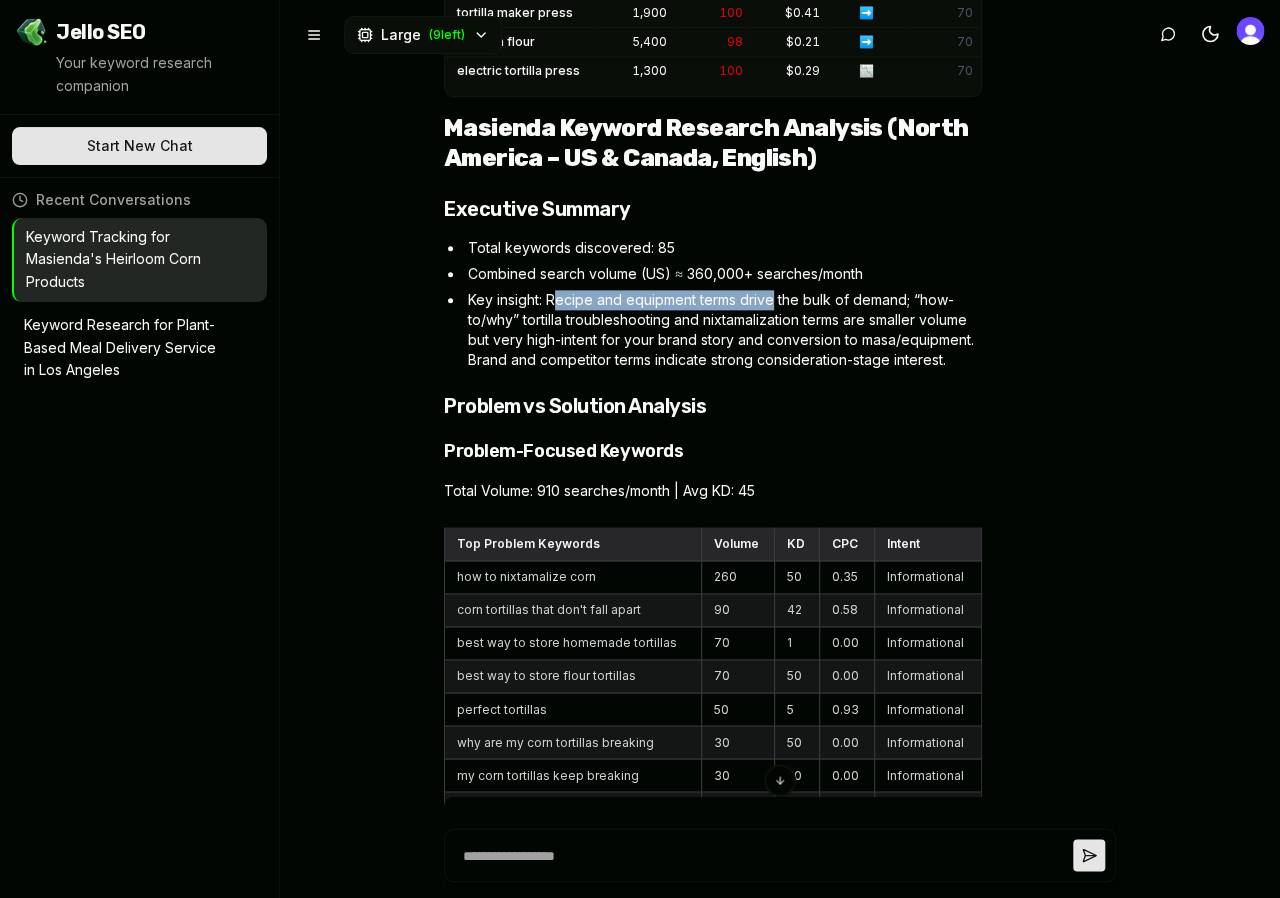 drag, startPoint x: 555, startPoint y: 270, endPoint x: 772, endPoint y: 265, distance: 217.0576 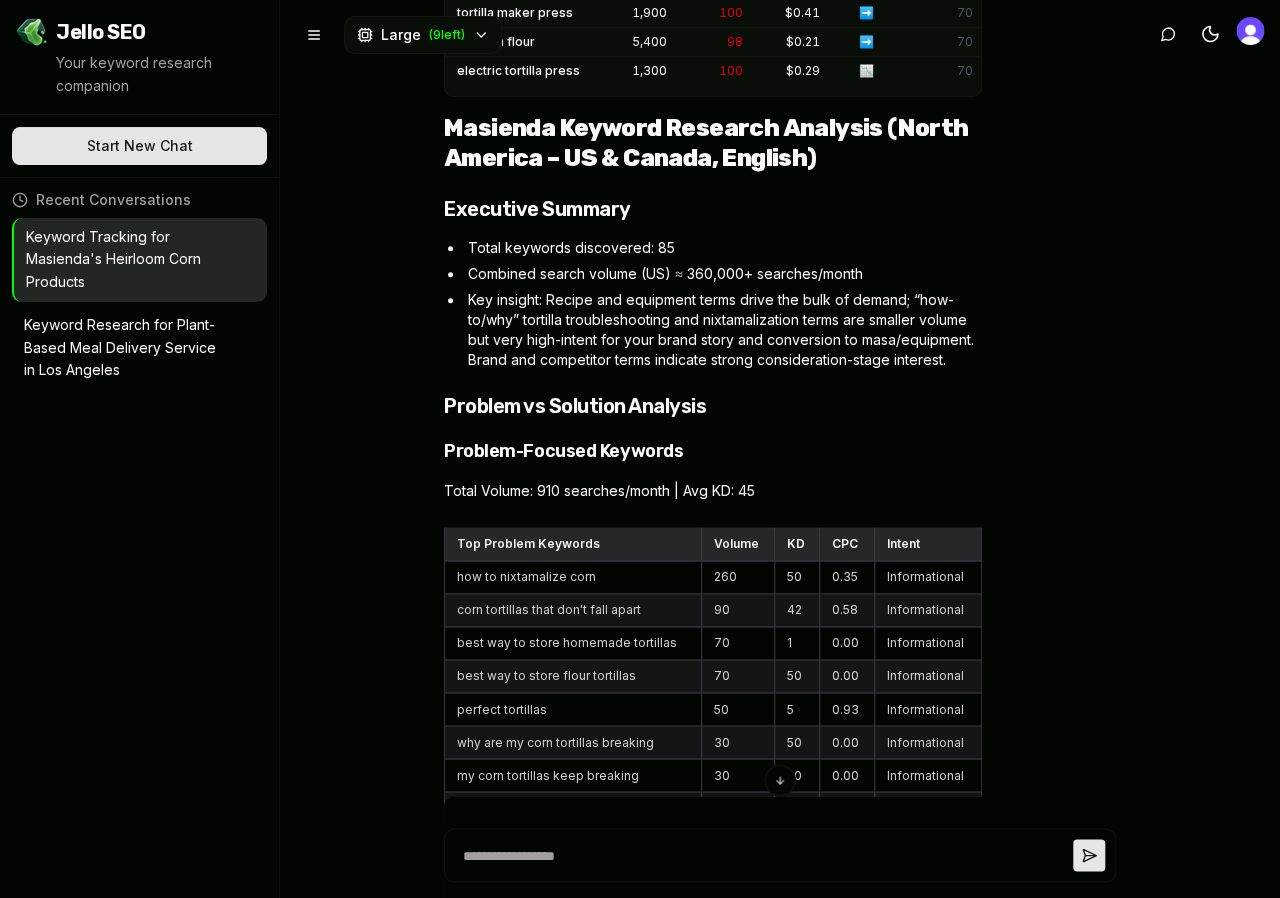click on "Key insight: Recipe and equipment terms drive the bulk of demand; “how-to/why” tortilla troubleshooting and nixtamalization terms are smaller volume but very high-intent for your brand story and conversion to masa/equipment. Brand and competitor terms indicate strong consideration-stage interest." at bounding box center [723, 330] 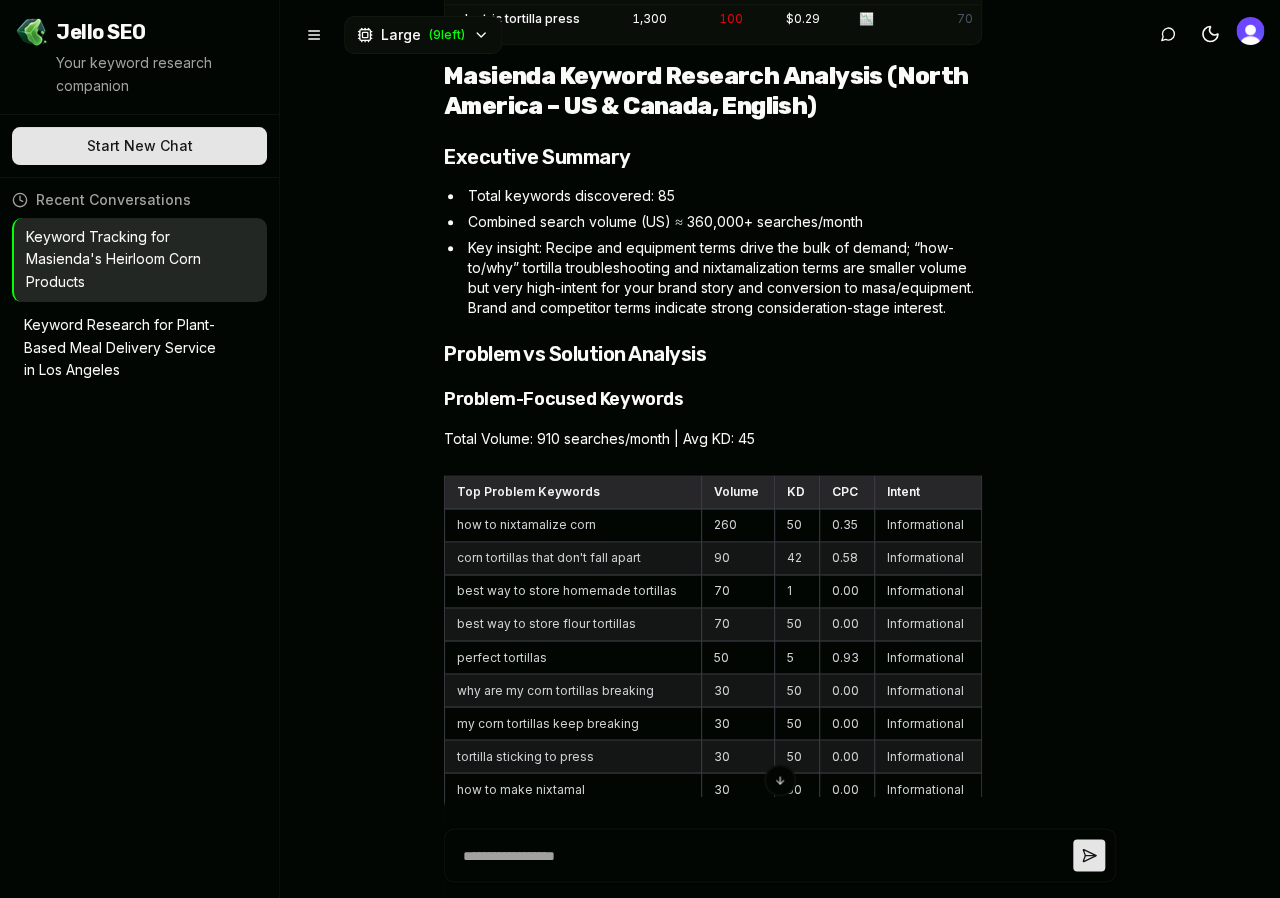 scroll, scrollTop: 3205, scrollLeft: 0, axis: vertical 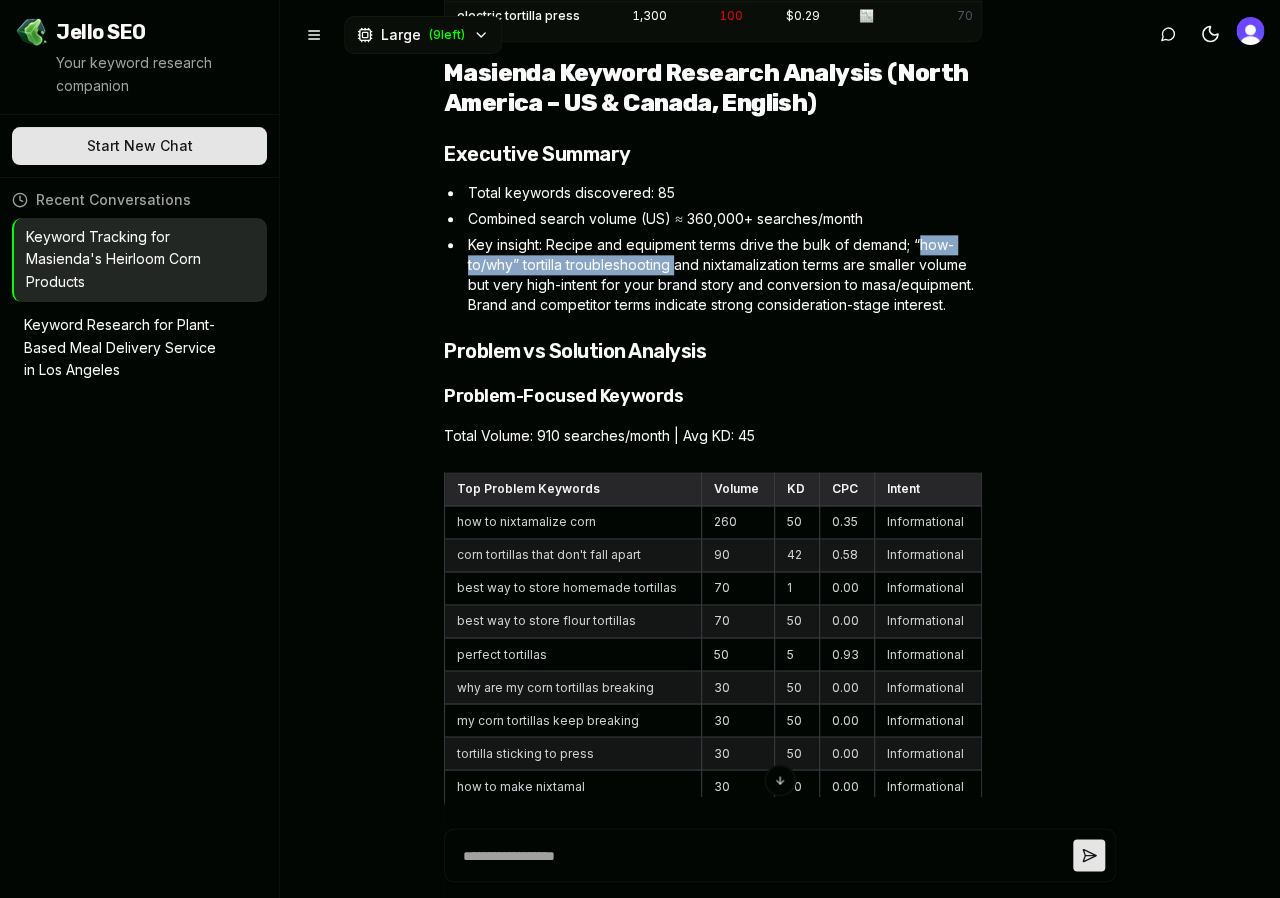 drag, startPoint x: 922, startPoint y: 213, endPoint x: 658, endPoint y: 247, distance: 266.1804 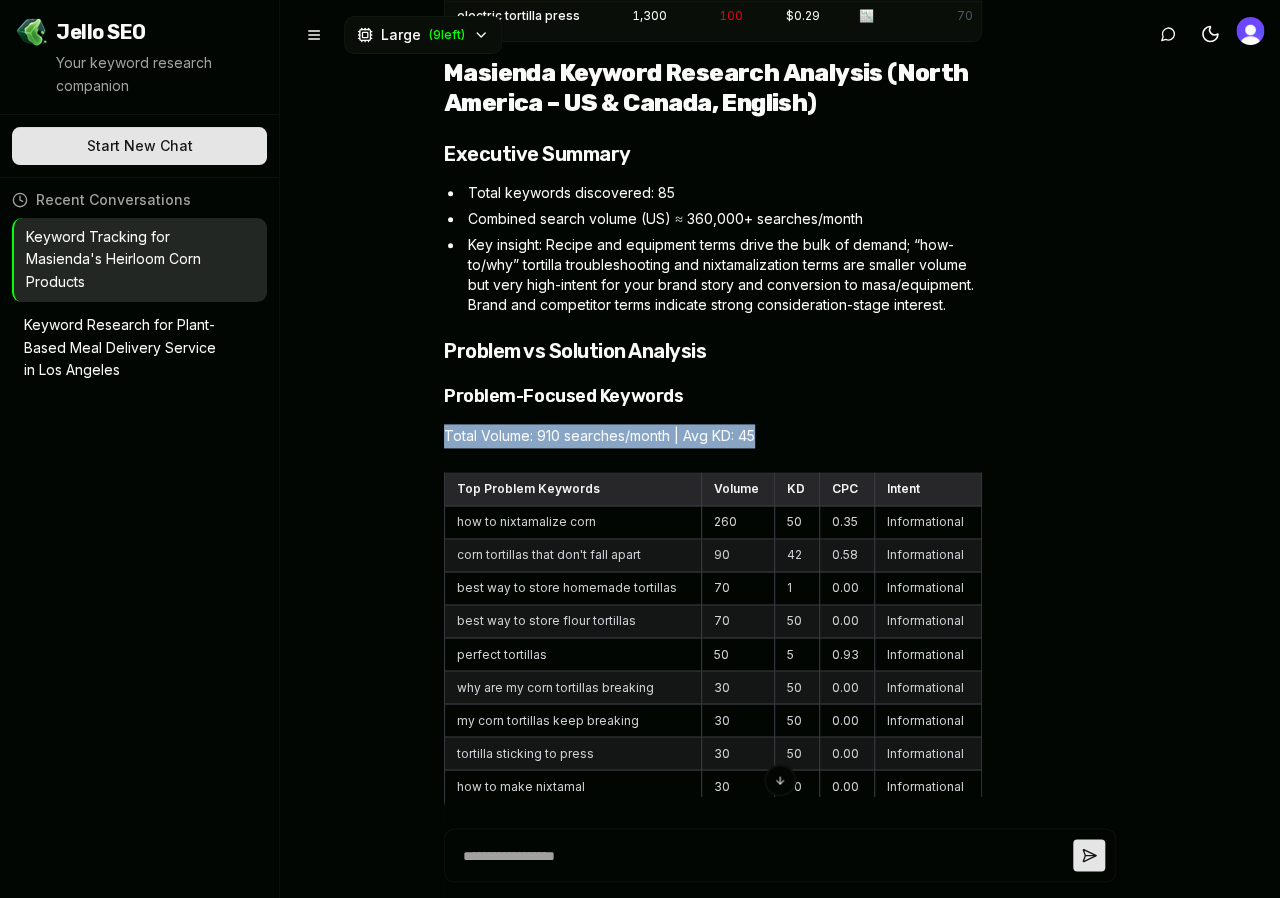 drag, startPoint x: 442, startPoint y: 371, endPoint x: 683, endPoint y: 366, distance: 241.05186 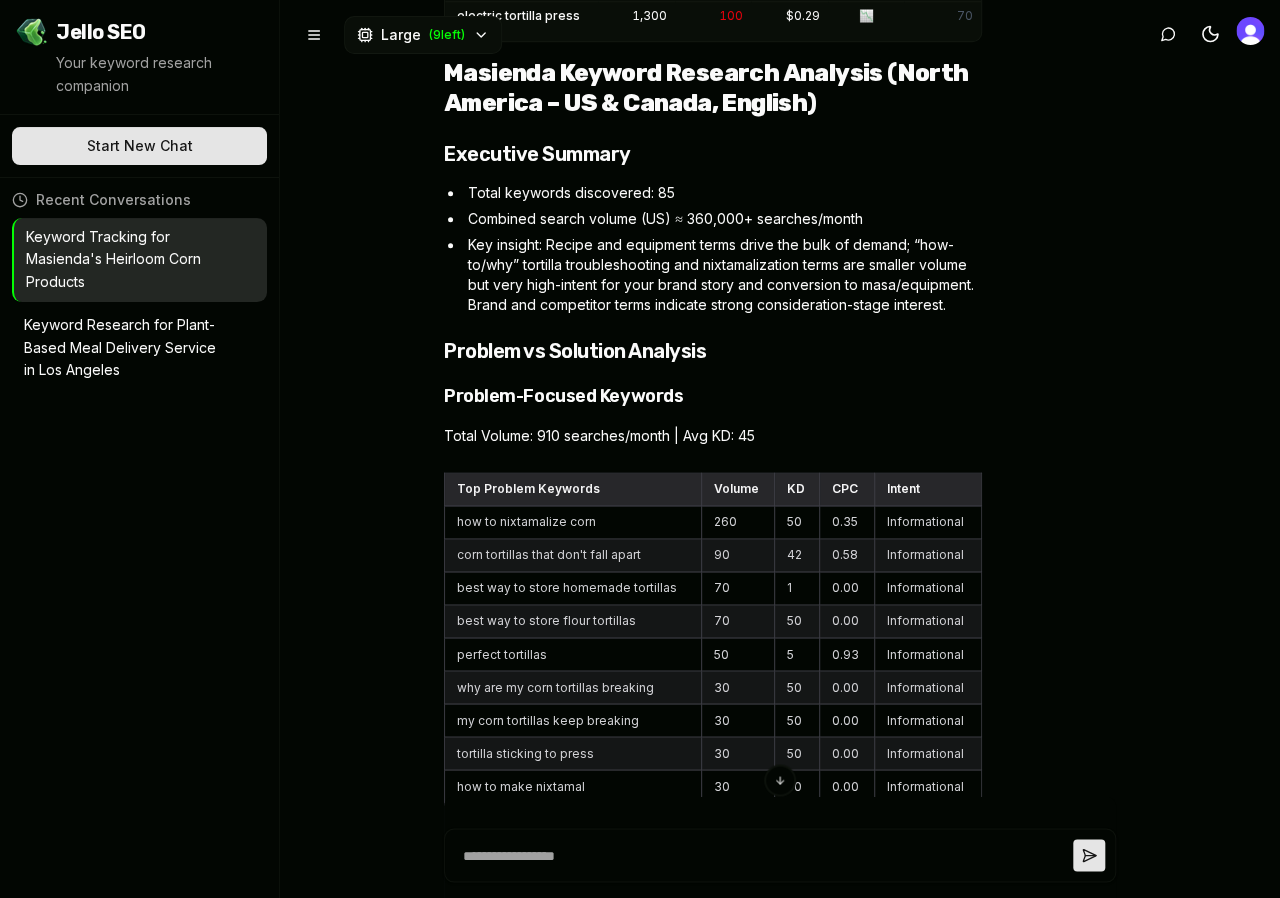 click on "Problem-Focused Keywords" at bounding box center [713, 396] 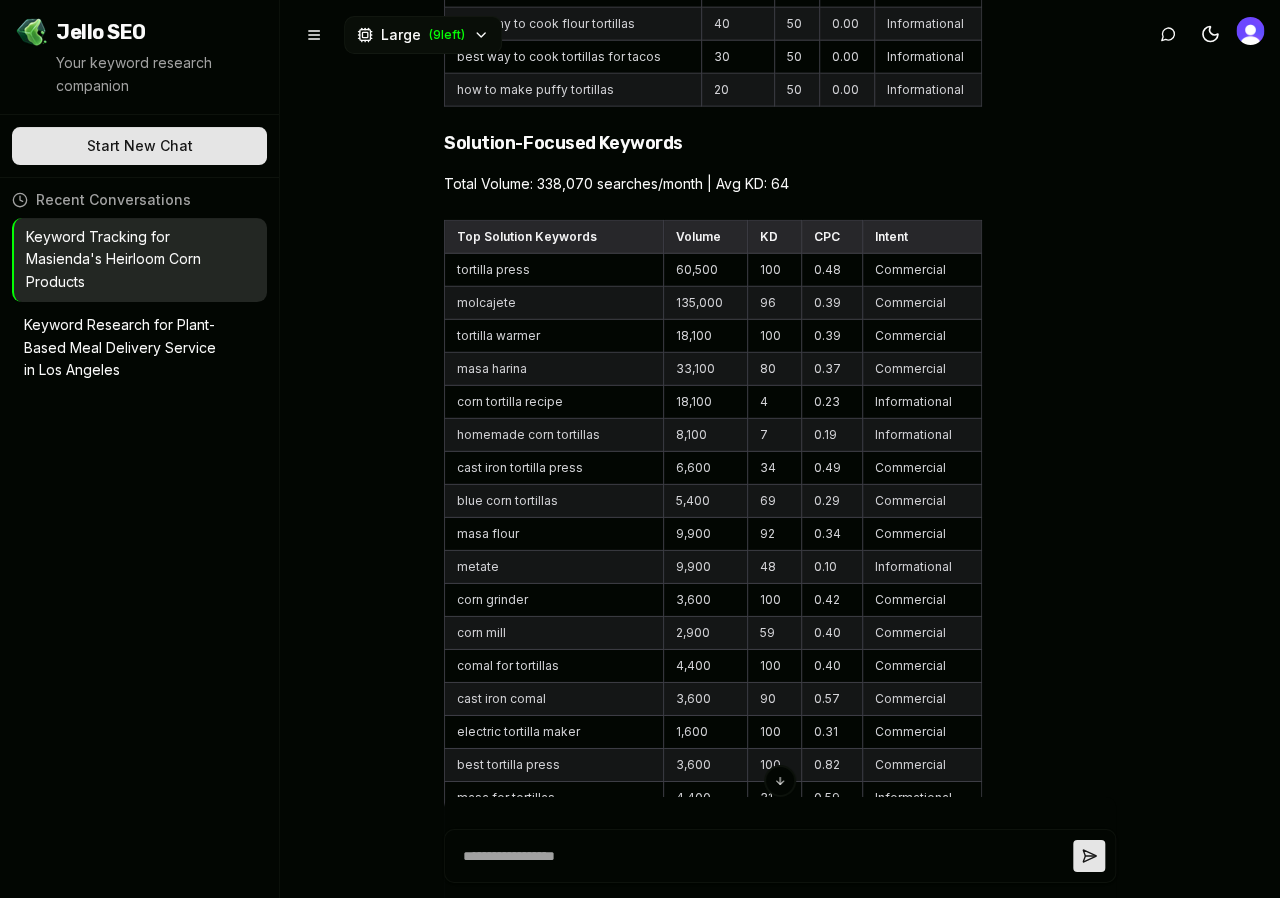scroll, scrollTop: 4267, scrollLeft: 0, axis: vertical 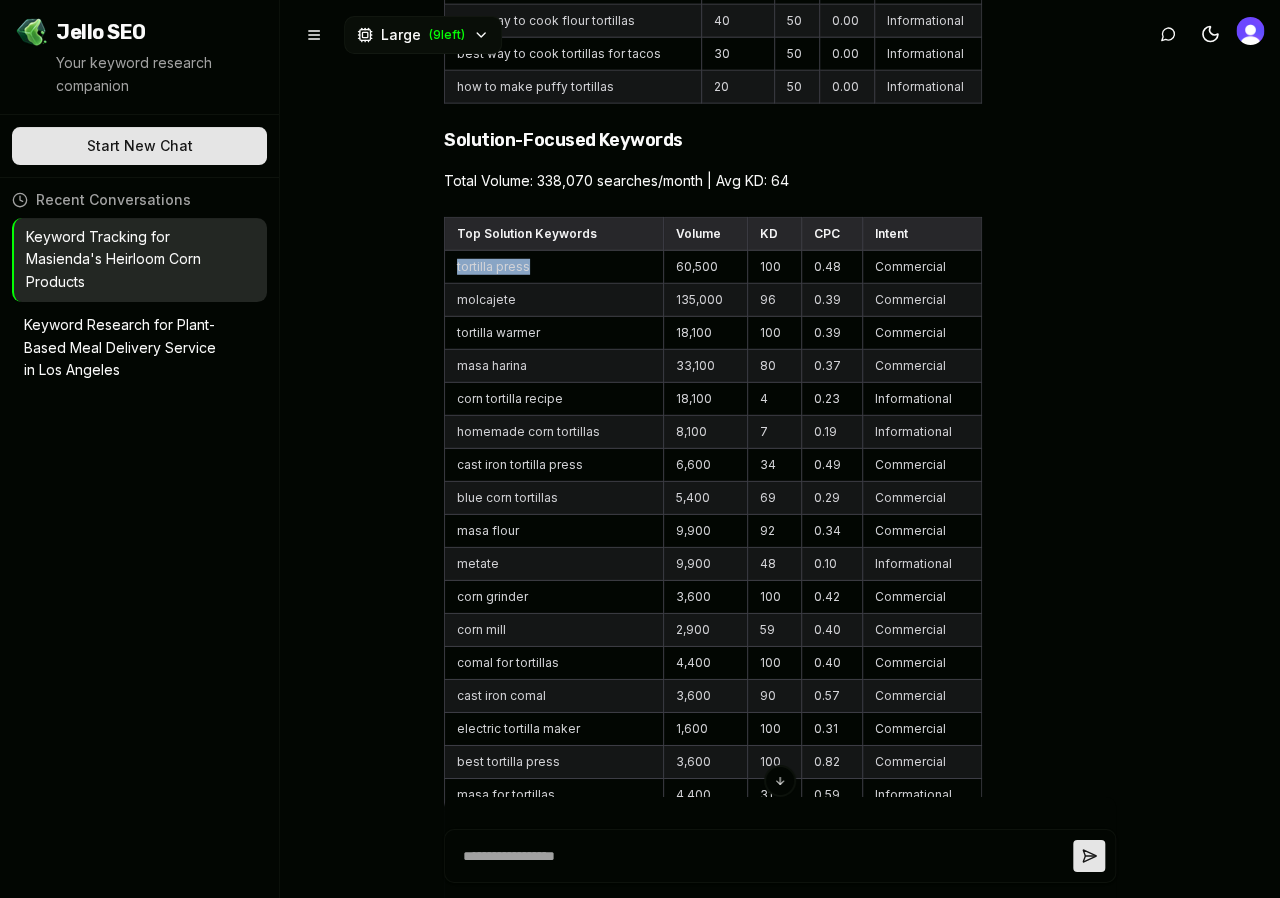 drag, startPoint x: 450, startPoint y: 240, endPoint x: 547, endPoint y: 238, distance: 97.020615 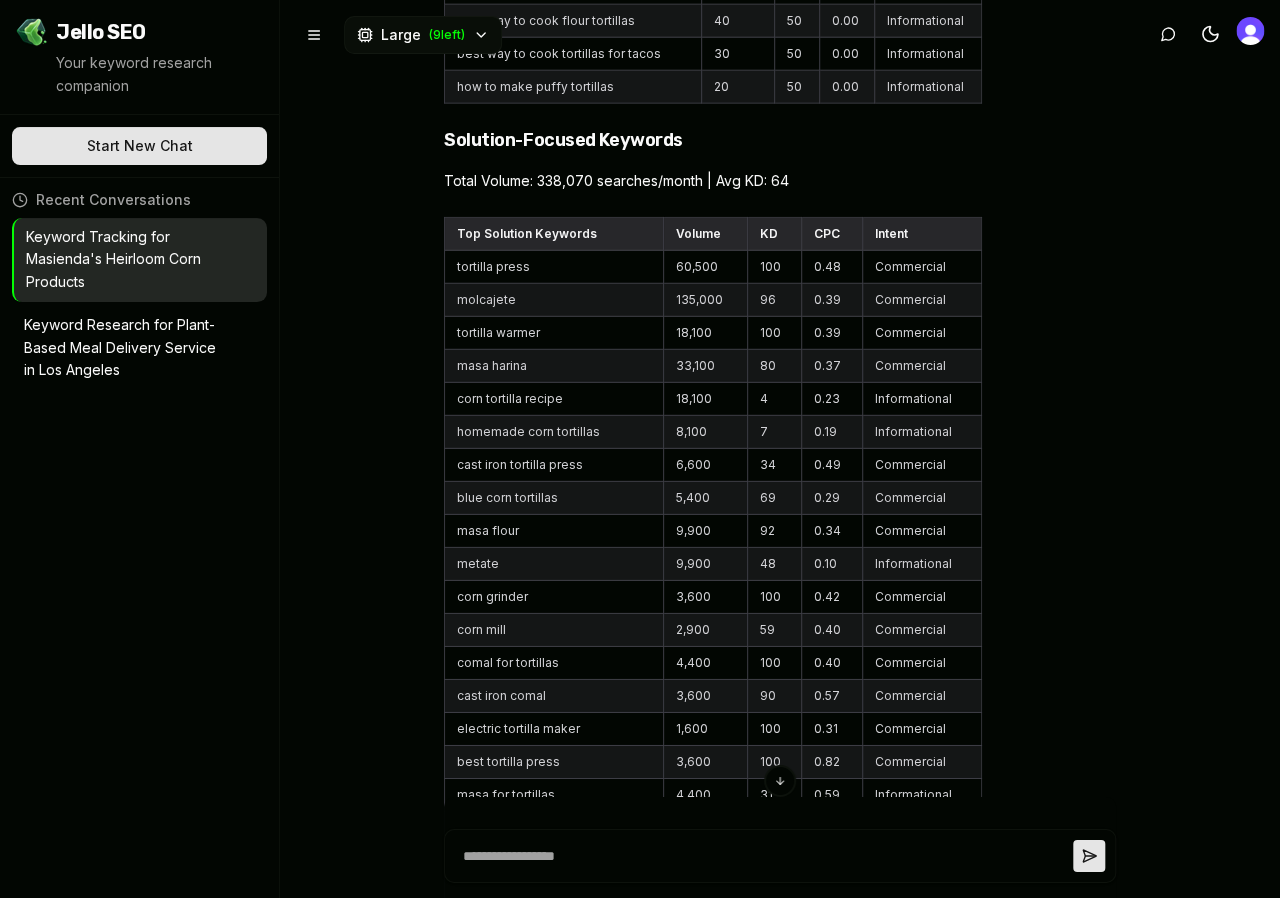 click on "molcajete" at bounding box center [554, 300] 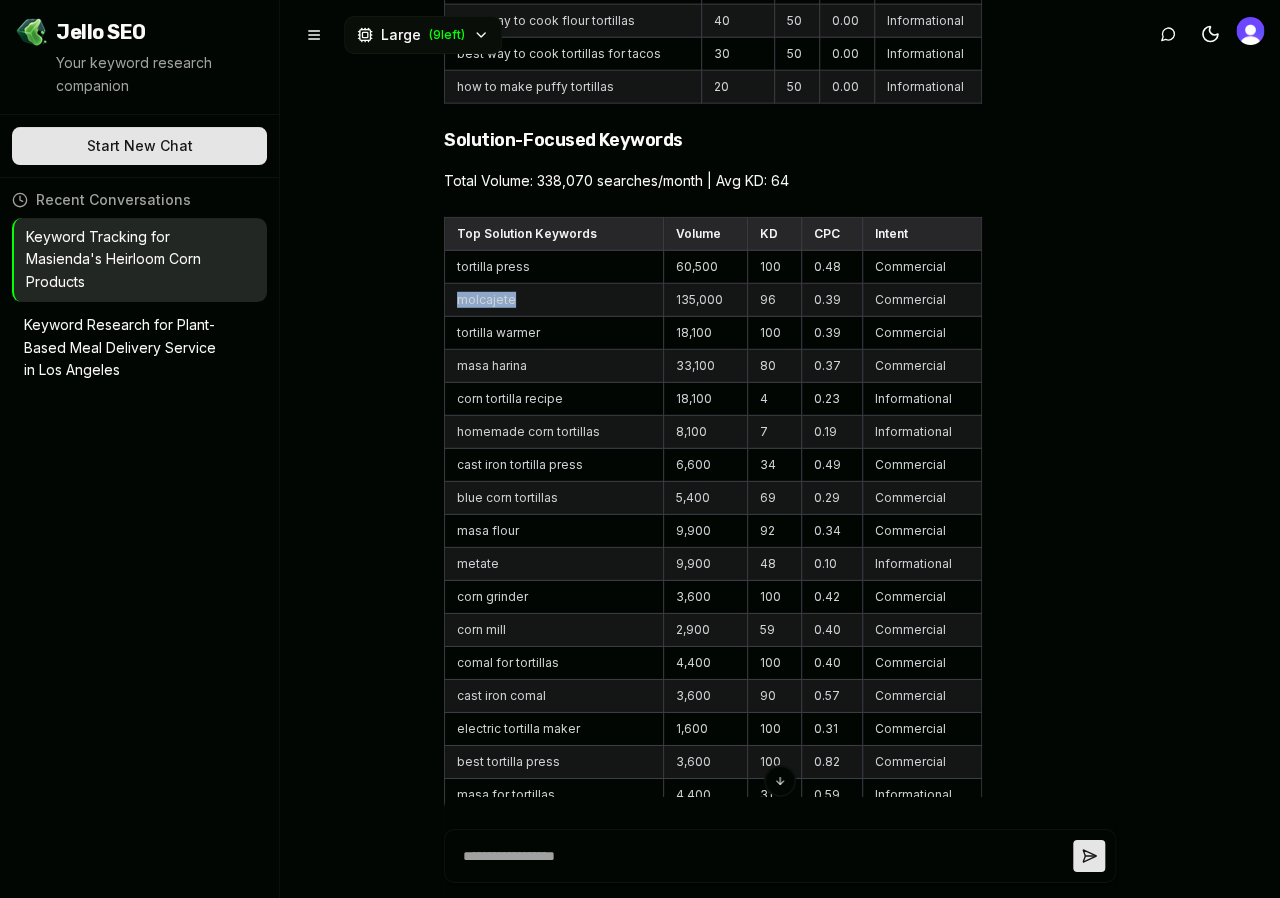 click on "molcajete" at bounding box center [554, 300] 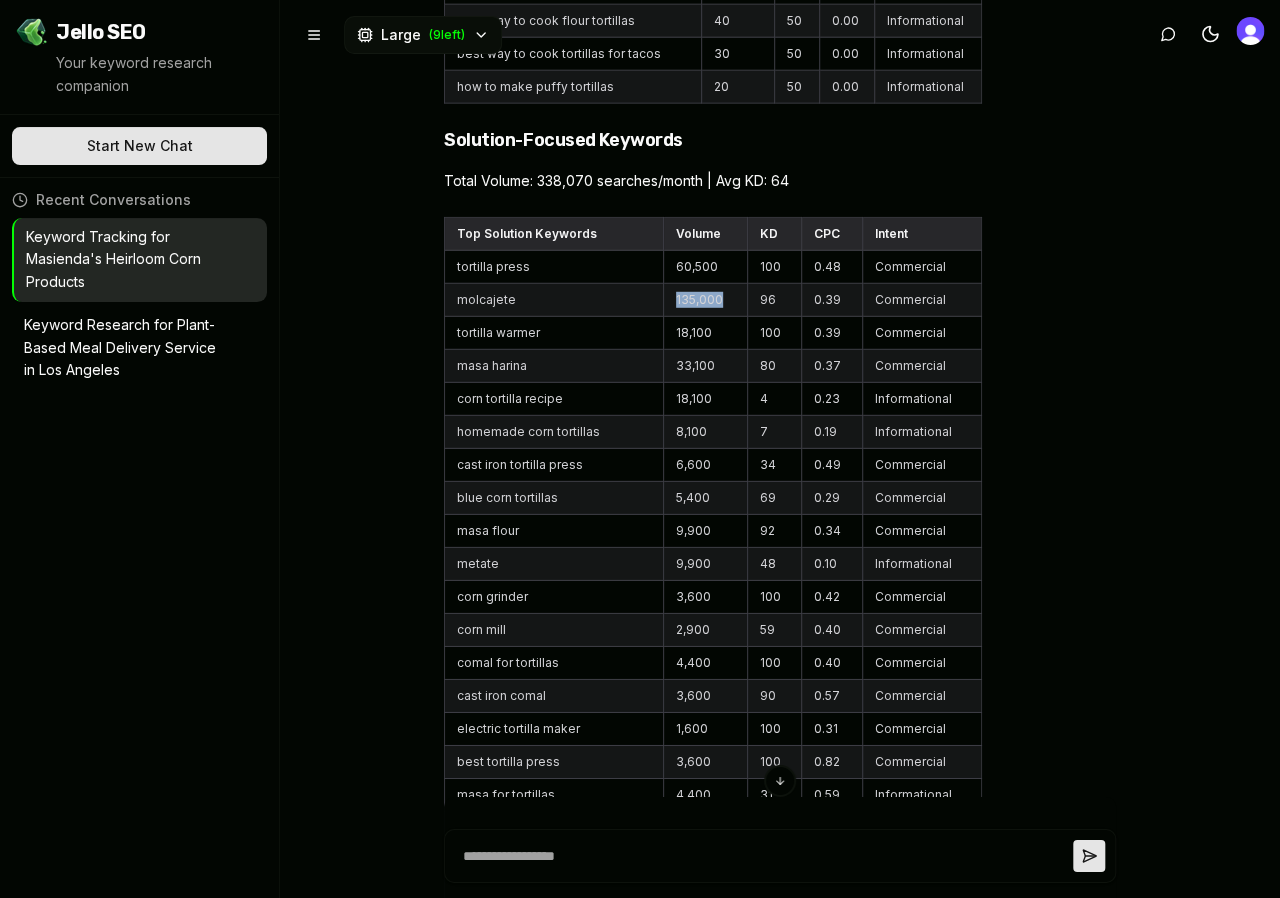 drag, startPoint x: 725, startPoint y: 273, endPoint x: 657, endPoint y: 272, distance: 68.007355 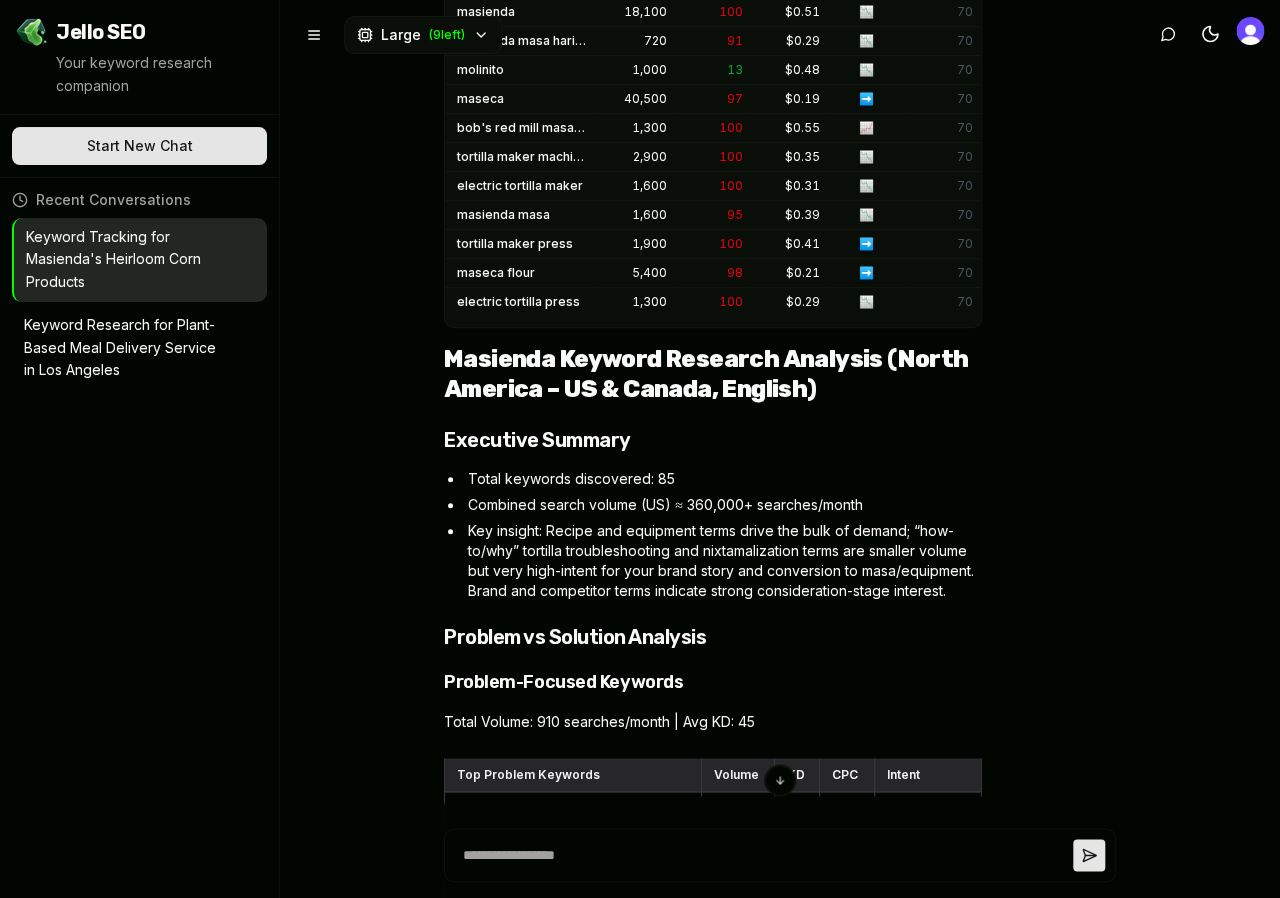scroll, scrollTop: 3000, scrollLeft: 0, axis: vertical 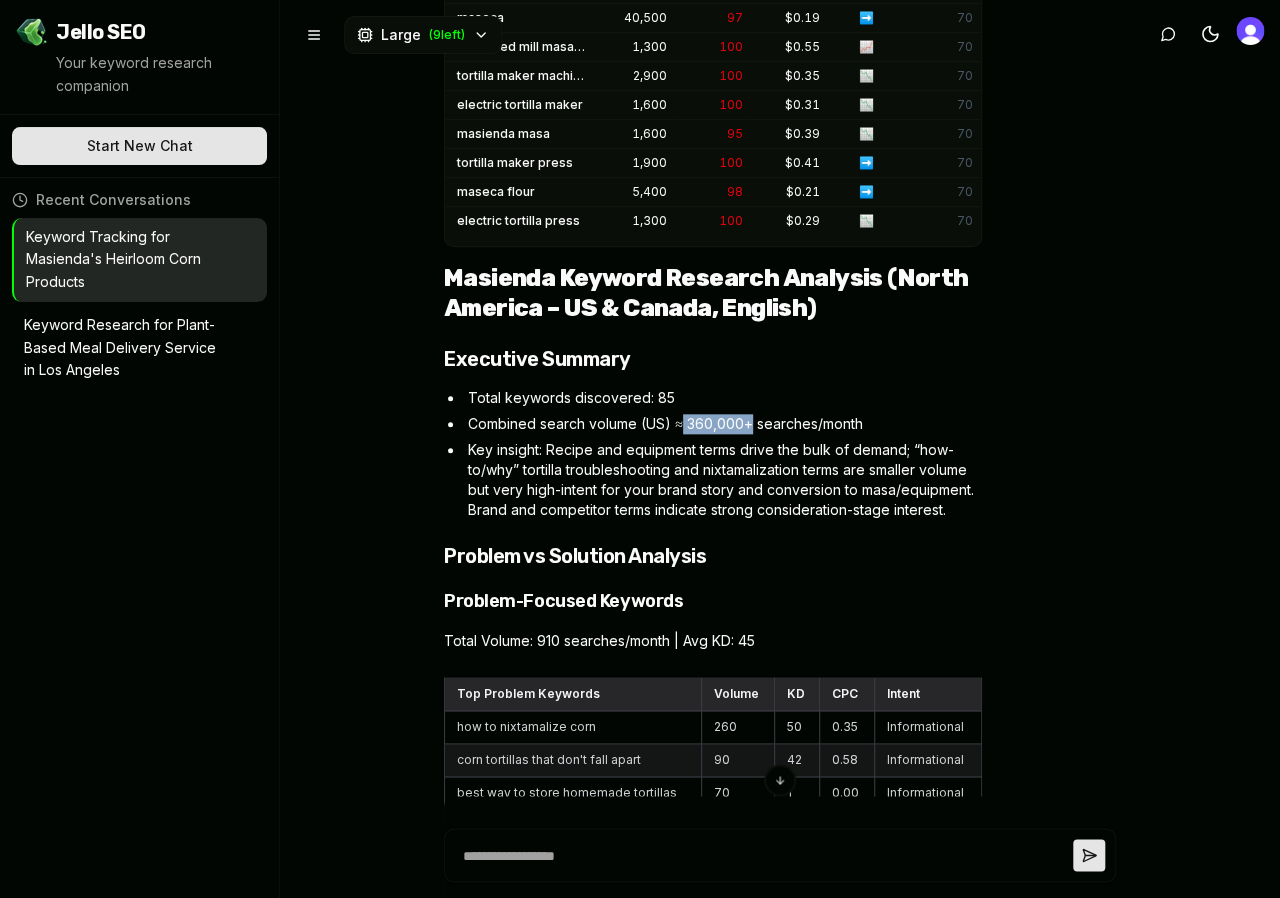 drag, startPoint x: 748, startPoint y: 399, endPoint x: 682, endPoint y: 398, distance: 66.007576 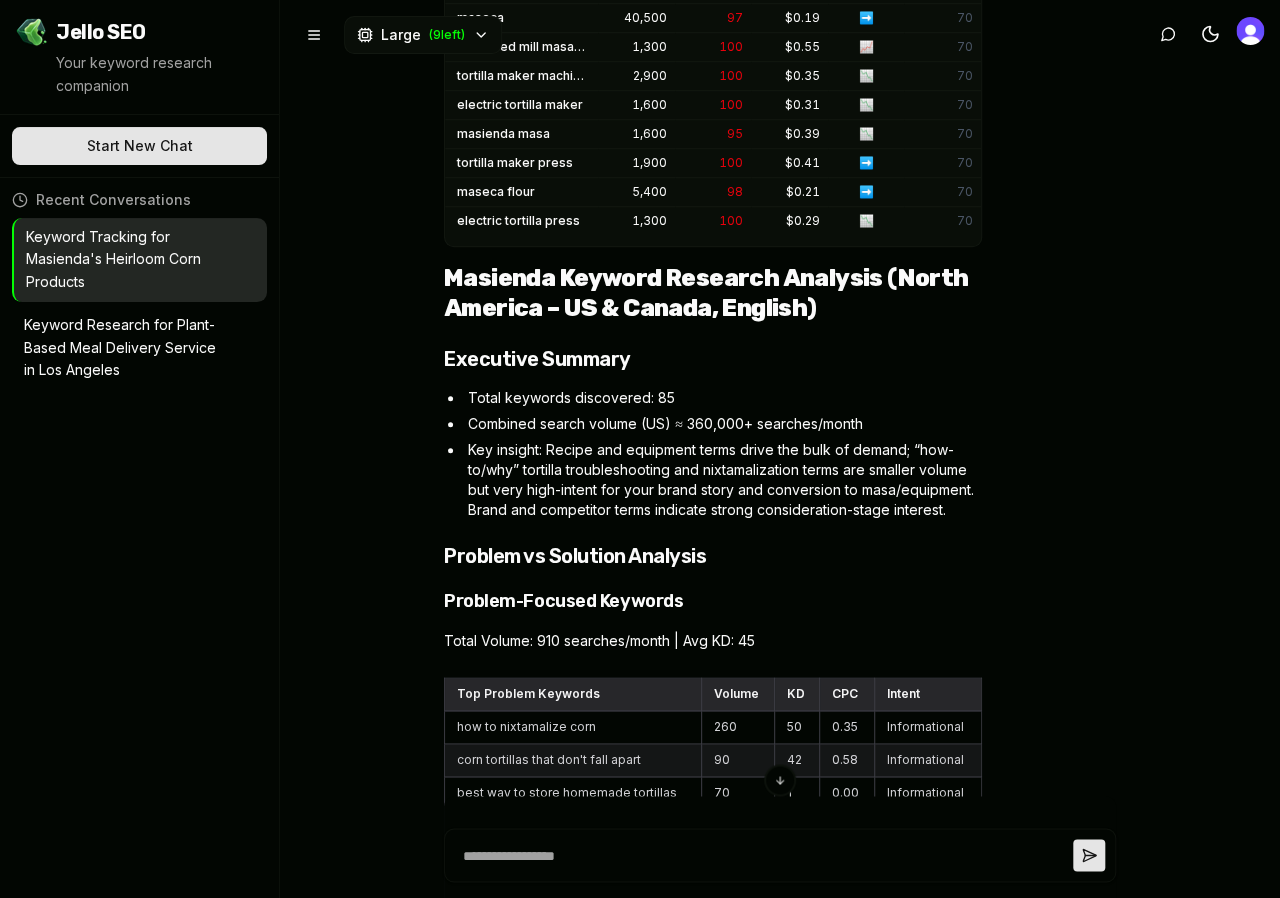 click on "Key insight: Recipe and equipment terms drive the bulk of demand; “how-to/why” tortilla troubleshooting and nixtamalization terms are smaller volume but very high-intent for your brand story and conversion to masa/equipment. Brand and competitor terms indicate strong consideration-stage interest." at bounding box center (723, 480) 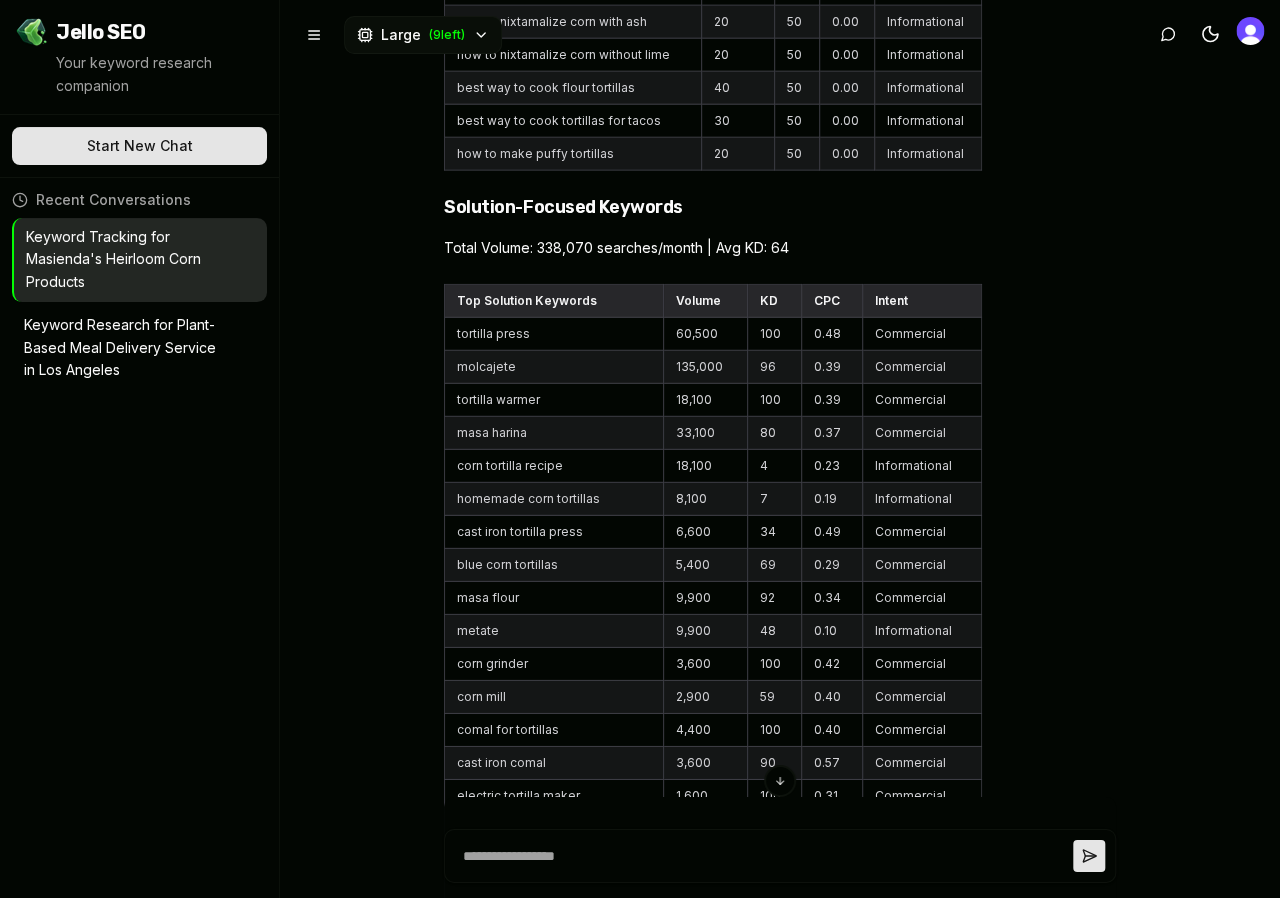 scroll, scrollTop: 4419, scrollLeft: 0, axis: vertical 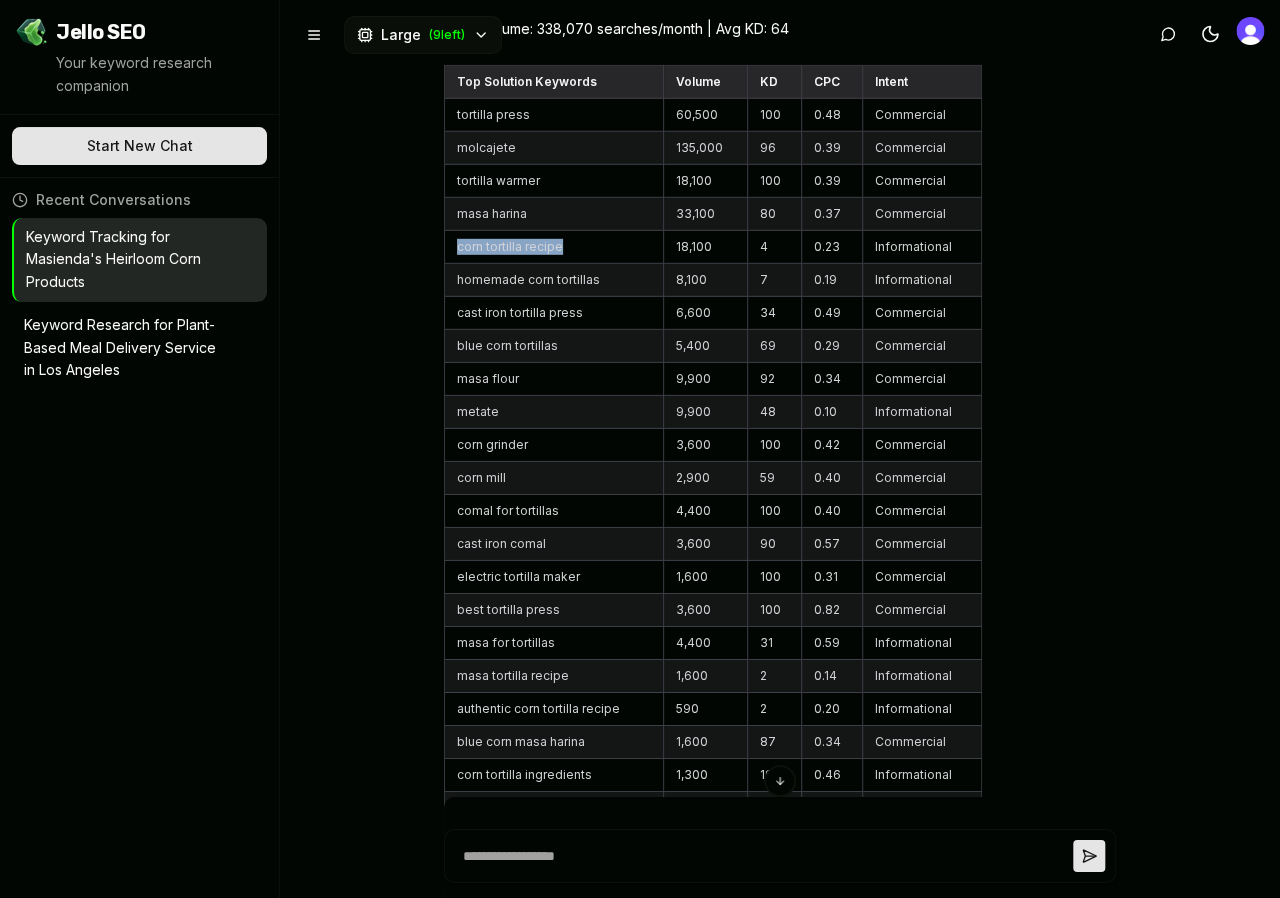 drag, startPoint x: 455, startPoint y: 219, endPoint x: 594, endPoint y: 219, distance: 139 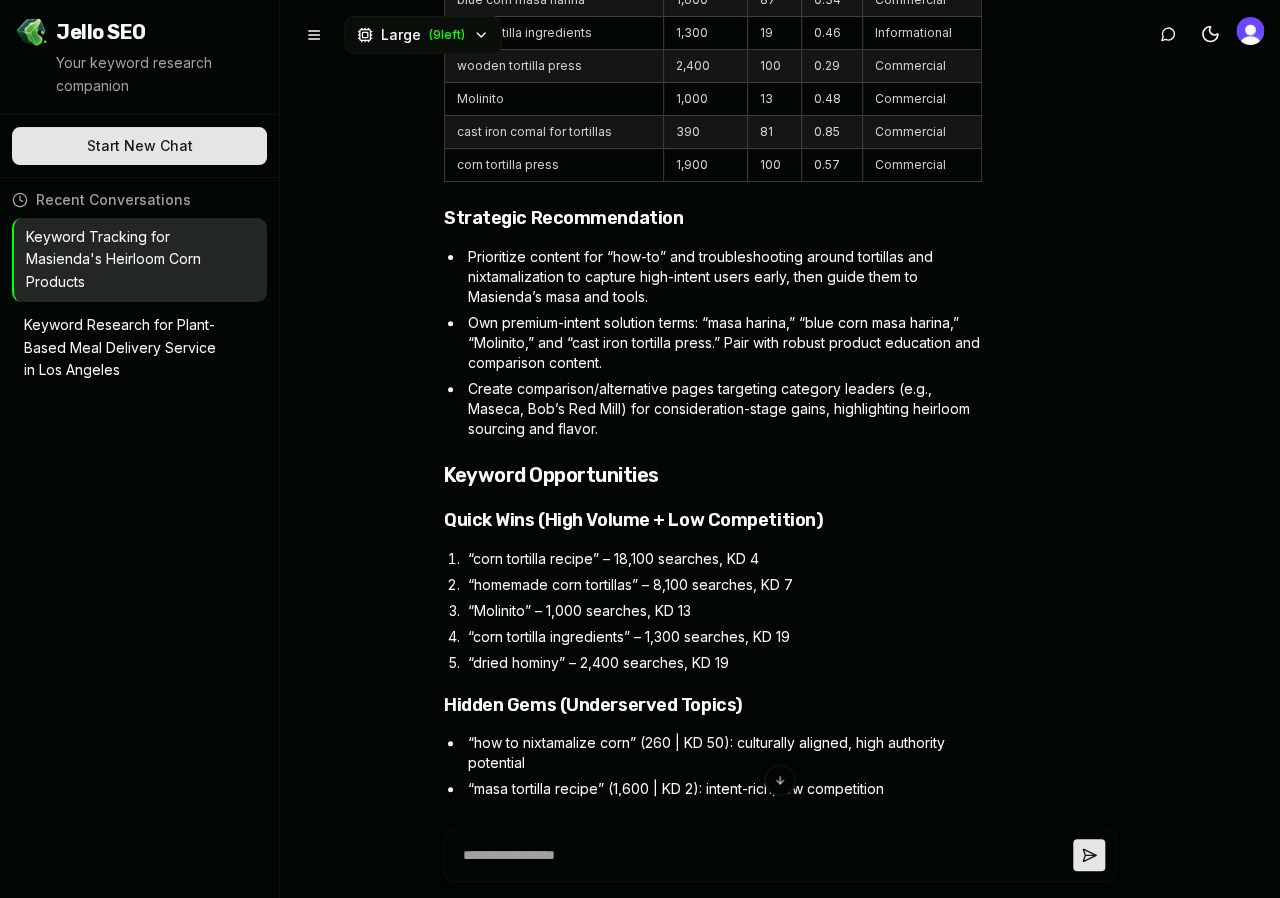 scroll, scrollTop: 5165, scrollLeft: 0, axis: vertical 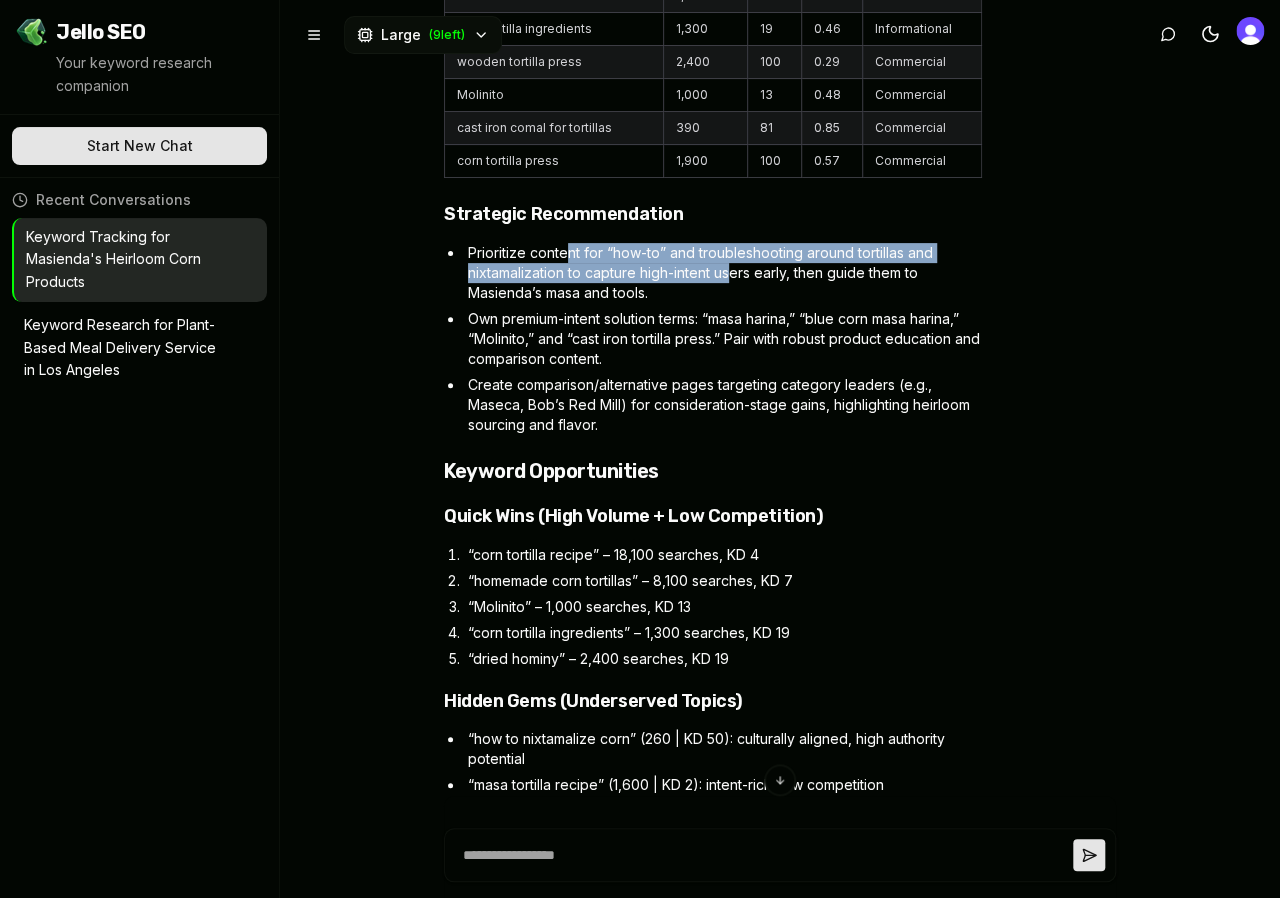 drag, startPoint x: 569, startPoint y: 231, endPoint x: 733, endPoint y: 252, distance: 165.33905 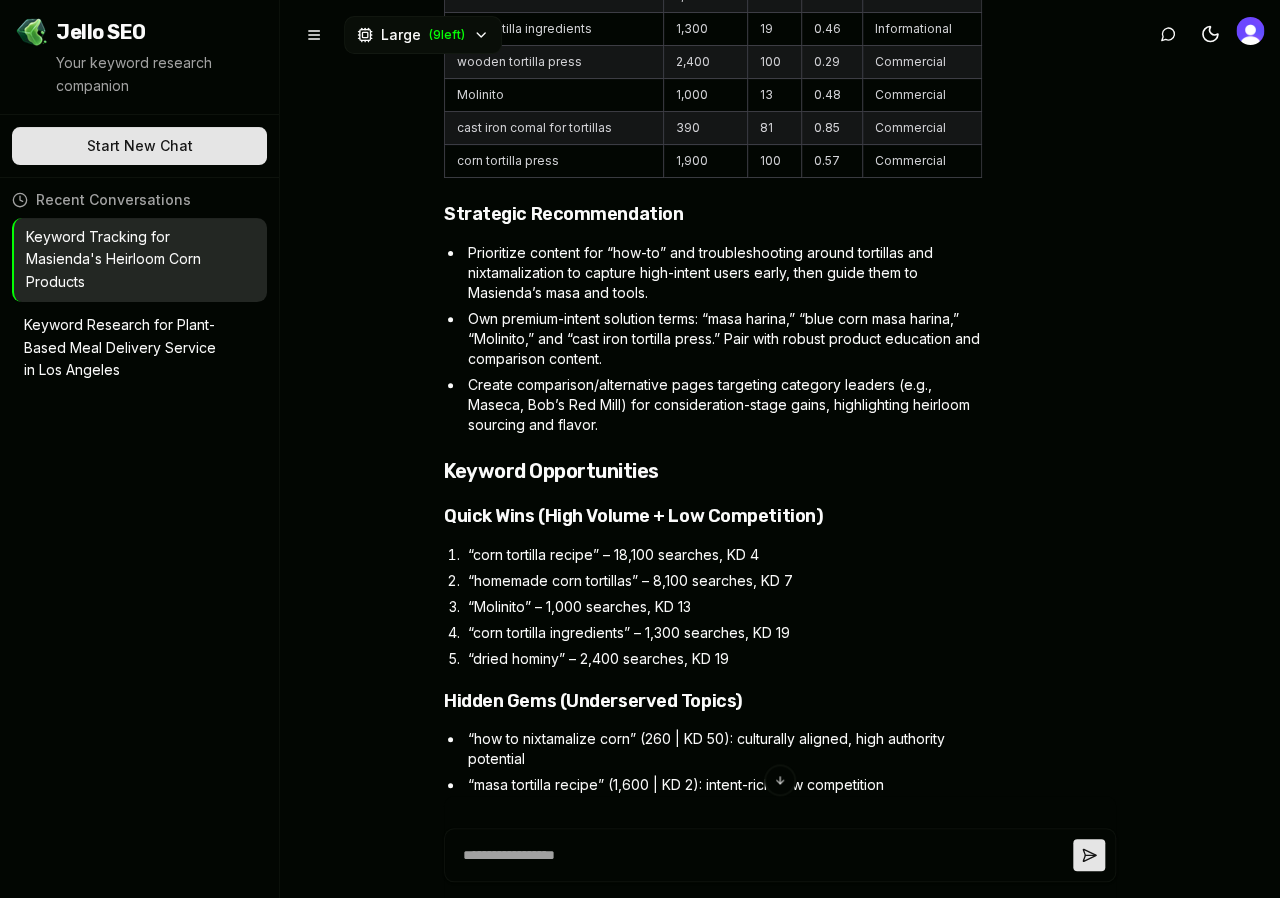 click on "Prioritize content for “how-to” and troubleshooting around tortillas and nixtamalization to capture high-intent users early, then guide them to Masienda’s masa and tools.
Own premium-intent solution terms: “masa harina,” “blue corn masa harina,” “Molinito,” and “cast iron tortilla press.” Pair with robust product education and comparison content.
Create comparison/alternative pages targeting category leaders (e.g., Maseca, Bob’s Red Mill) for consideration-stage gains, highlighting heirloom sourcing and flavor." at bounding box center [723, 339] 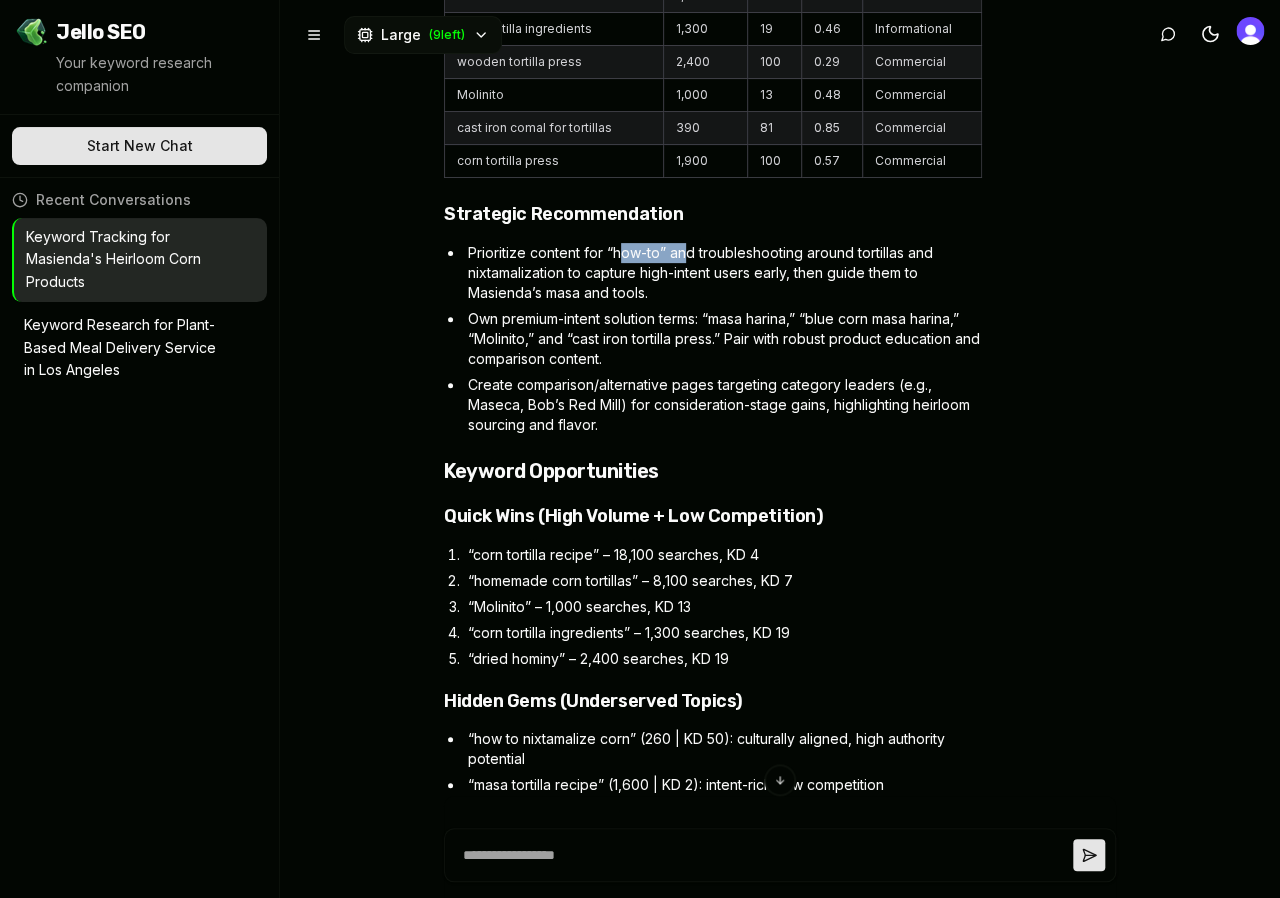 drag, startPoint x: 619, startPoint y: 228, endPoint x: 685, endPoint y: 226, distance: 66.0303 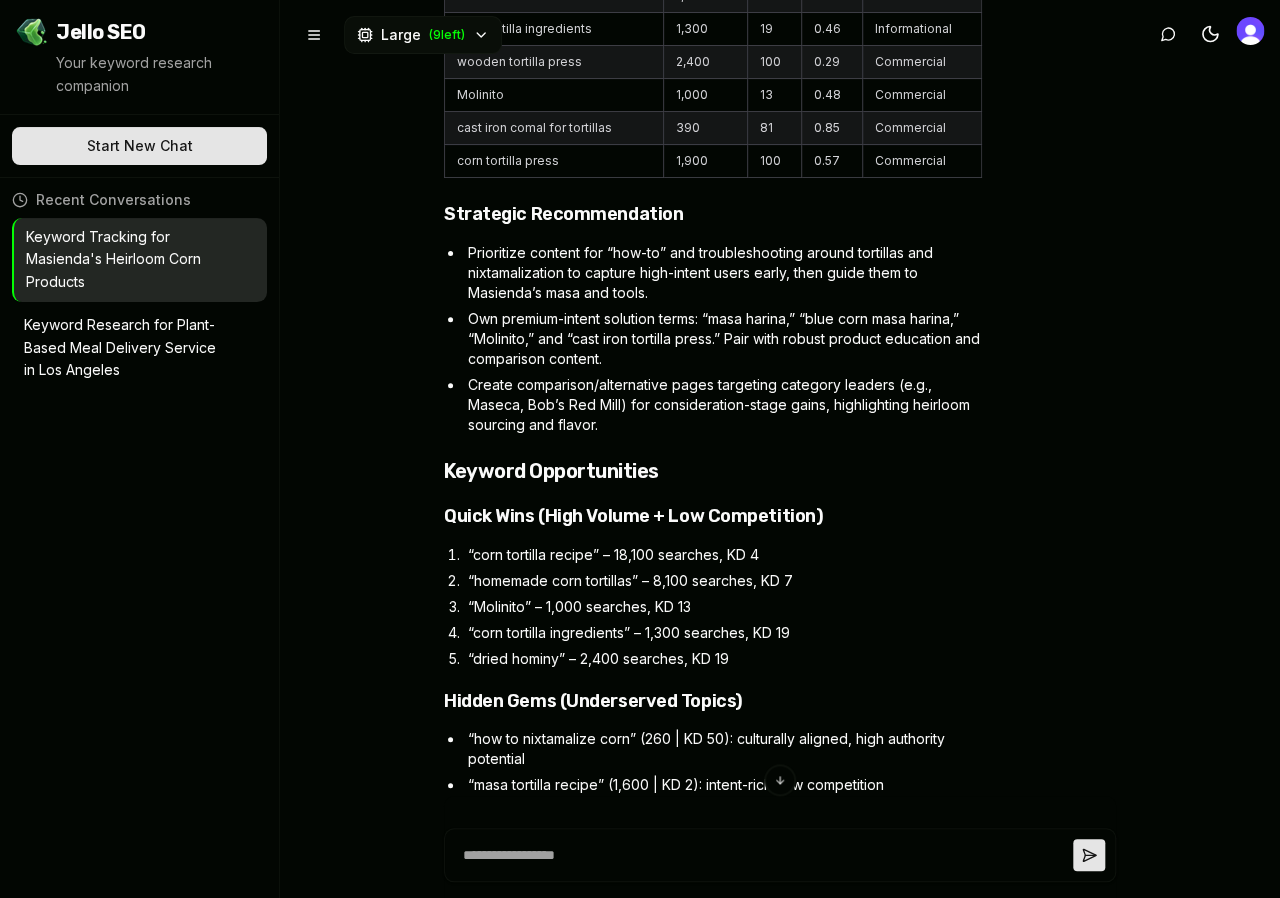 click on "Prioritize content for “how-to” and troubleshooting around tortillas and nixtamalization to capture high-intent users early, then guide them to Masienda’s masa and tools." at bounding box center [723, 273] 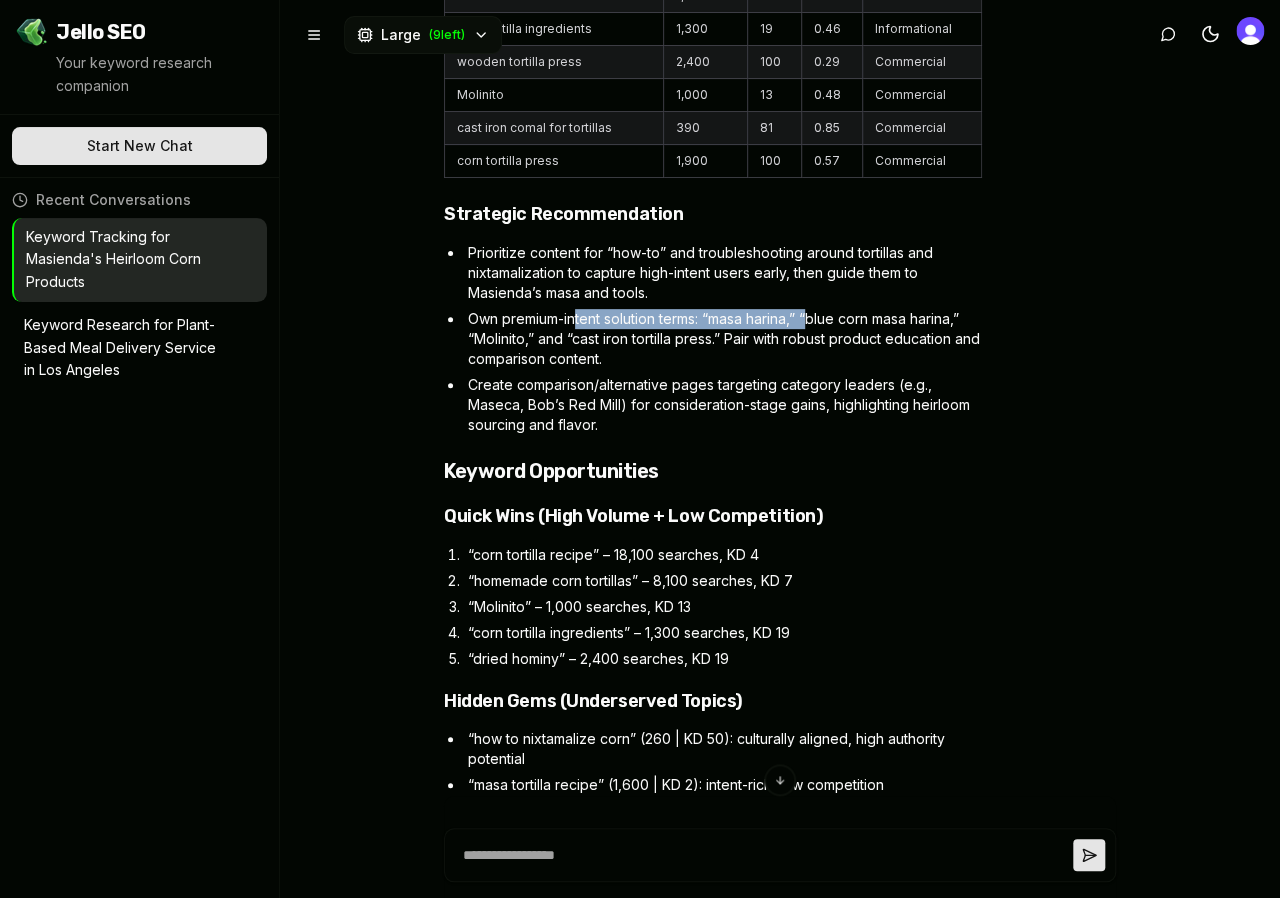 drag, startPoint x: 576, startPoint y: 289, endPoint x: 816, endPoint y: 290, distance: 240.00209 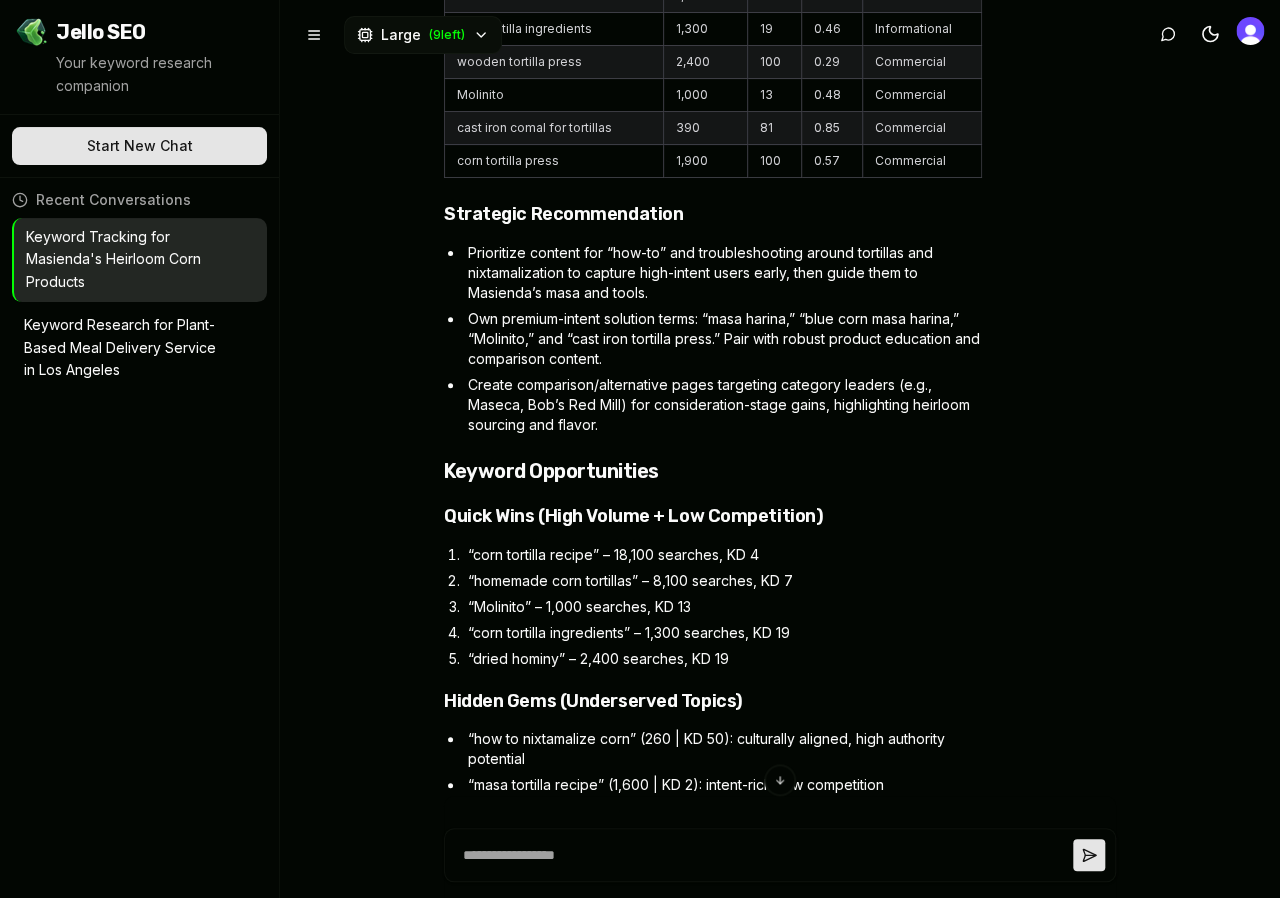 click on "Own premium-intent solution terms: “masa harina,” “blue corn masa harina,” “Molinito,” and “cast iron tortilla press.” Pair with robust product education and comparison content." at bounding box center (723, 339) 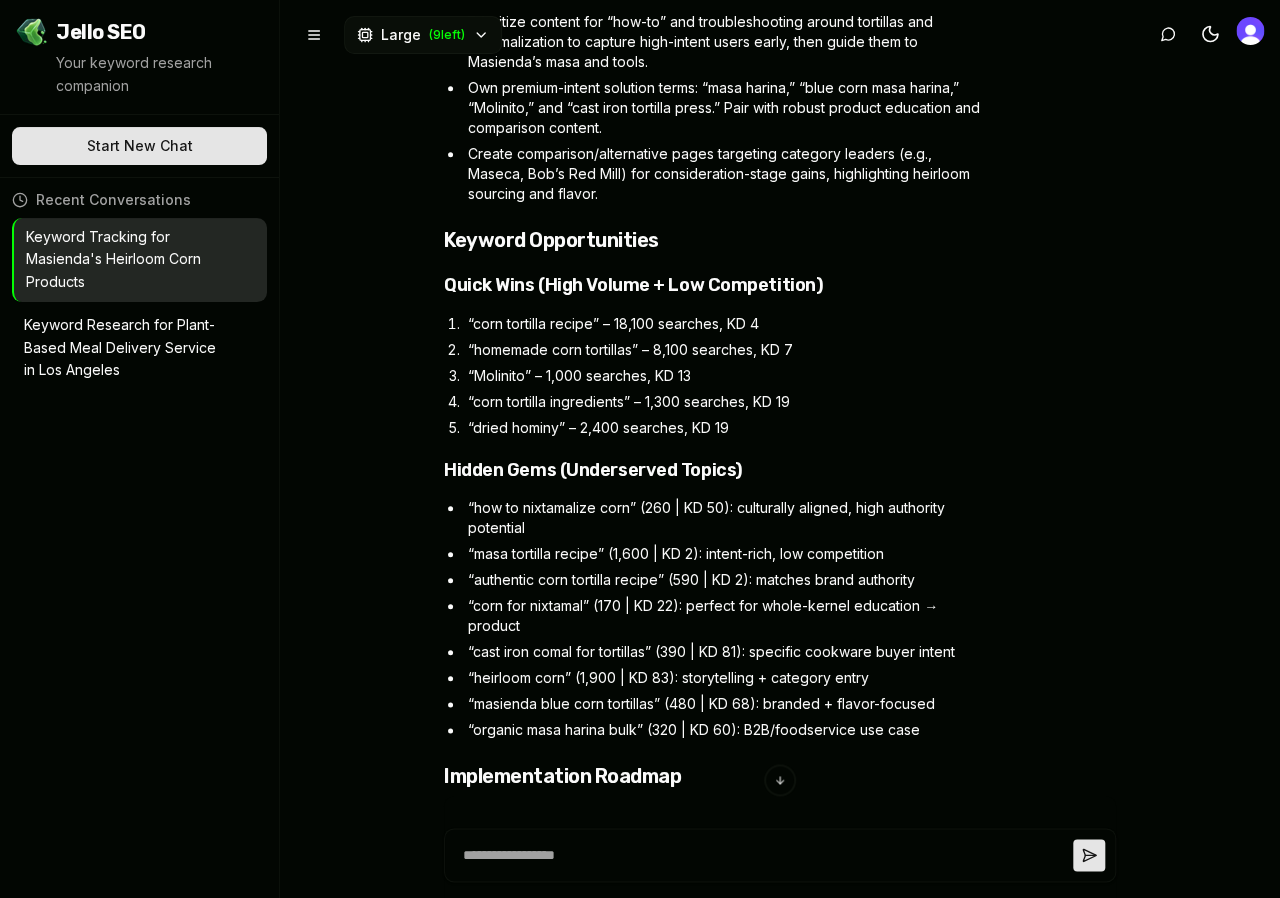 scroll, scrollTop: 5397, scrollLeft: 0, axis: vertical 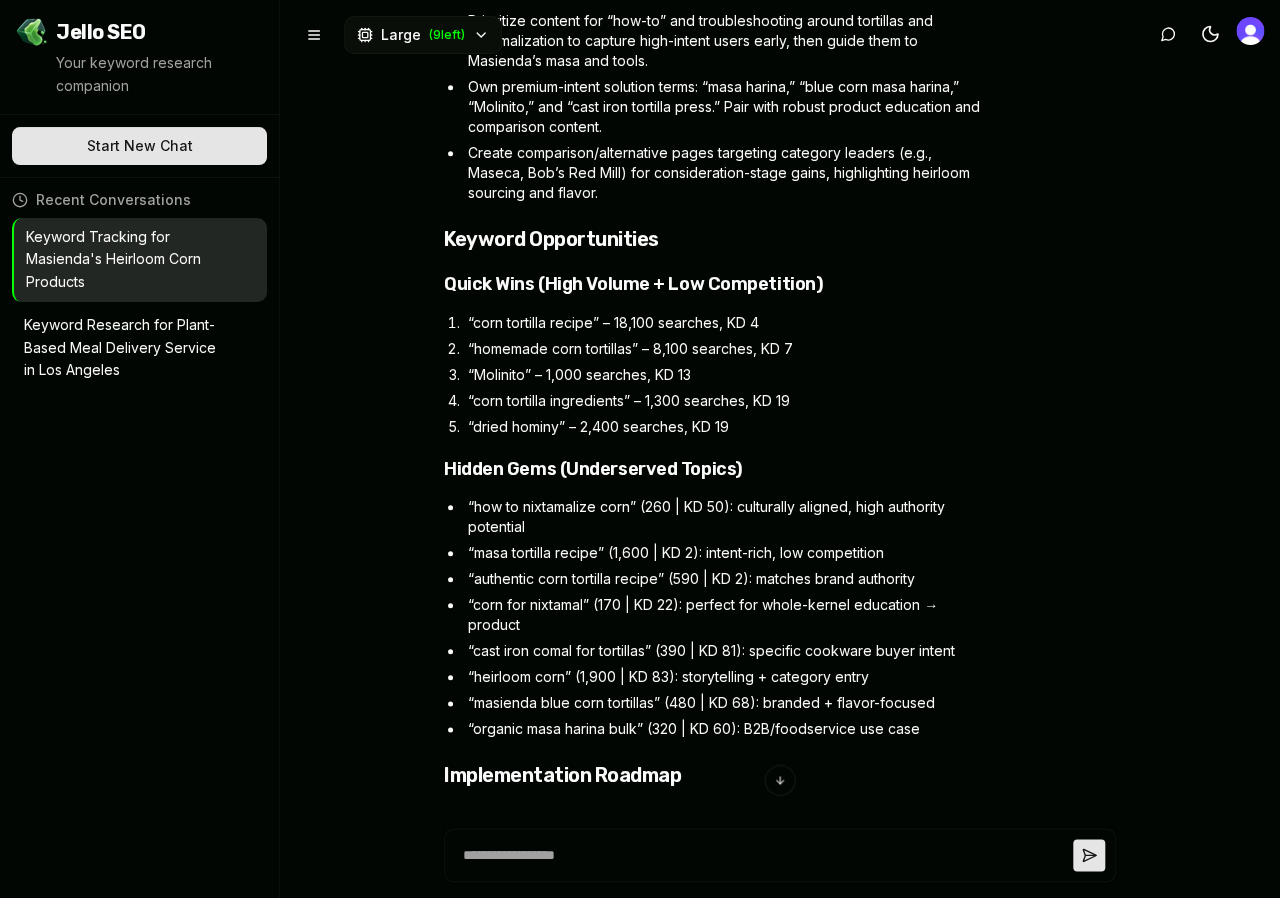 drag, startPoint x: 457, startPoint y: 291, endPoint x: 625, endPoint y: 297, distance: 168.1071 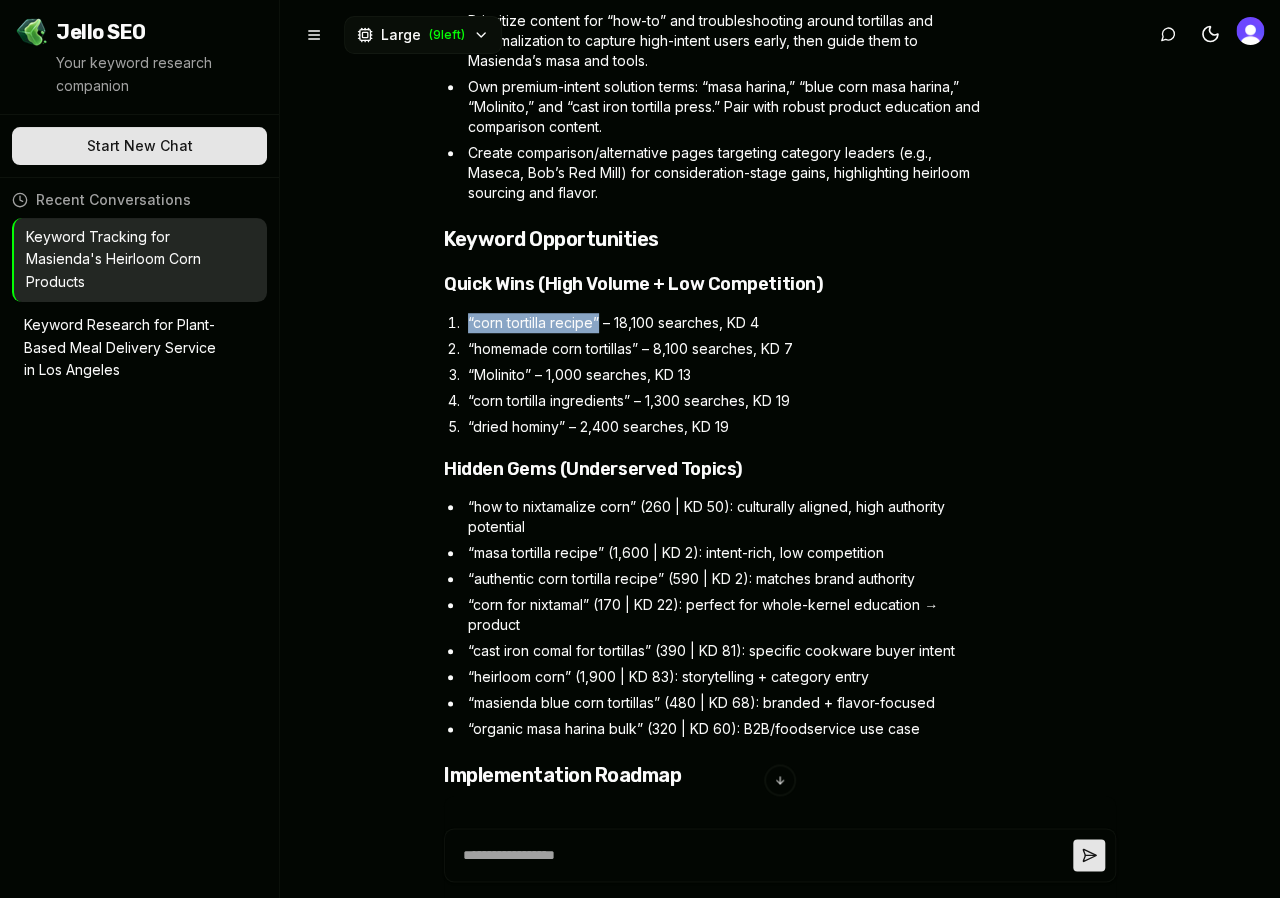 drag, startPoint x: 597, startPoint y: 300, endPoint x: 466, endPoint y: 301, distance: 131.00381 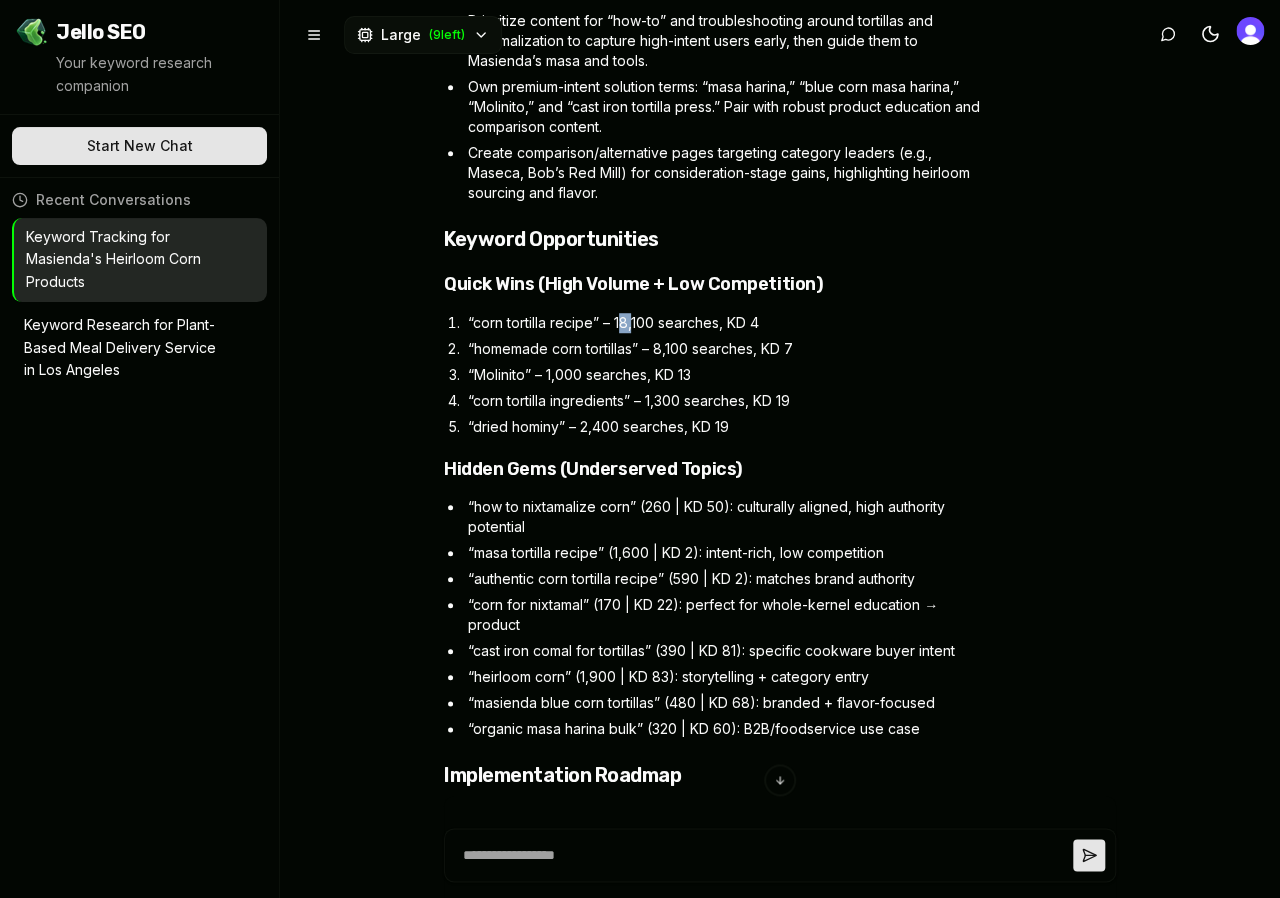 drag, startPoint x: 633, startPoint y: 300, endPoint x: 622, endPoint y: 300, distance: 11 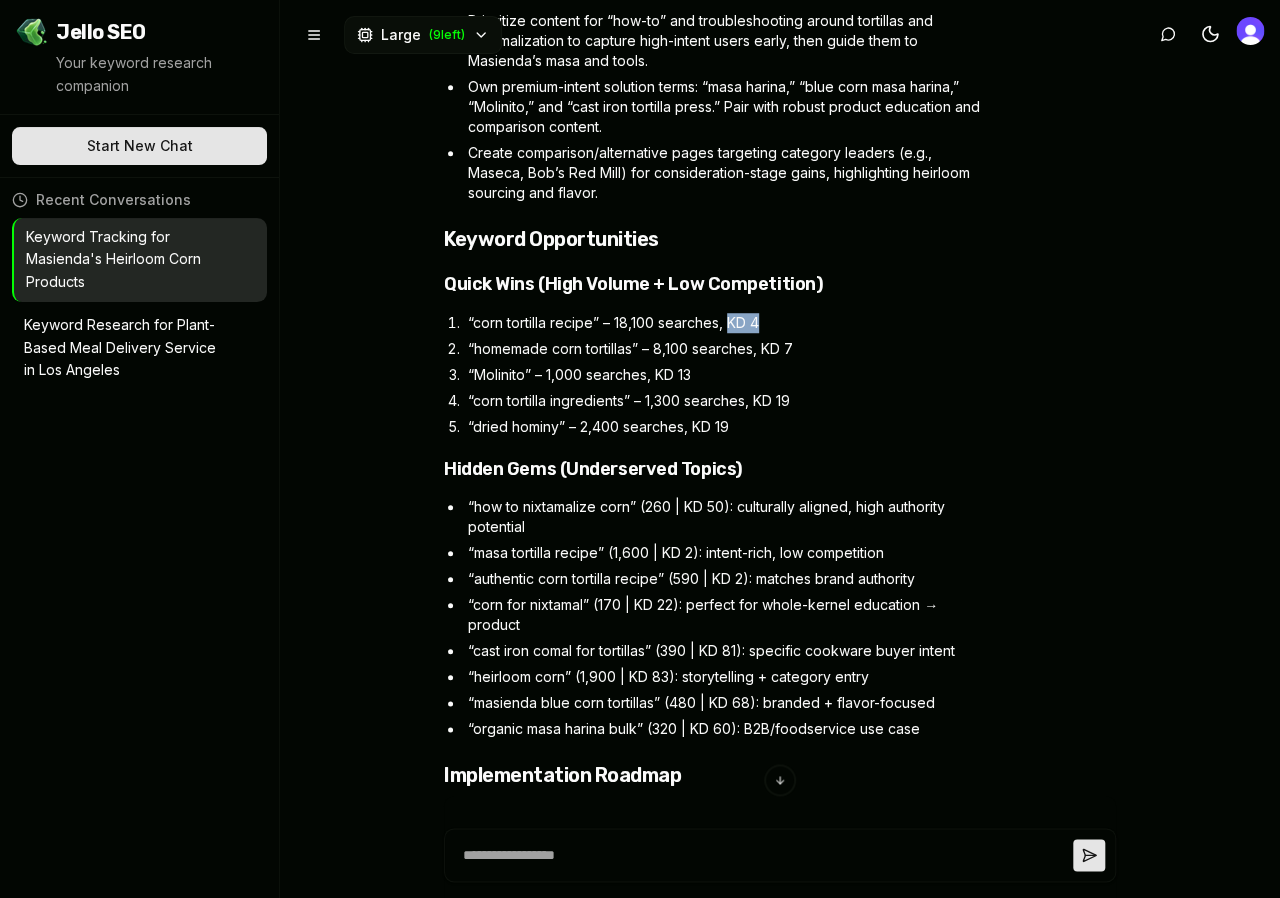 drag, startPoint x: 729, startPoint y: 294, endPoint x: 772, endPoint y: 290, distance: 43.185646 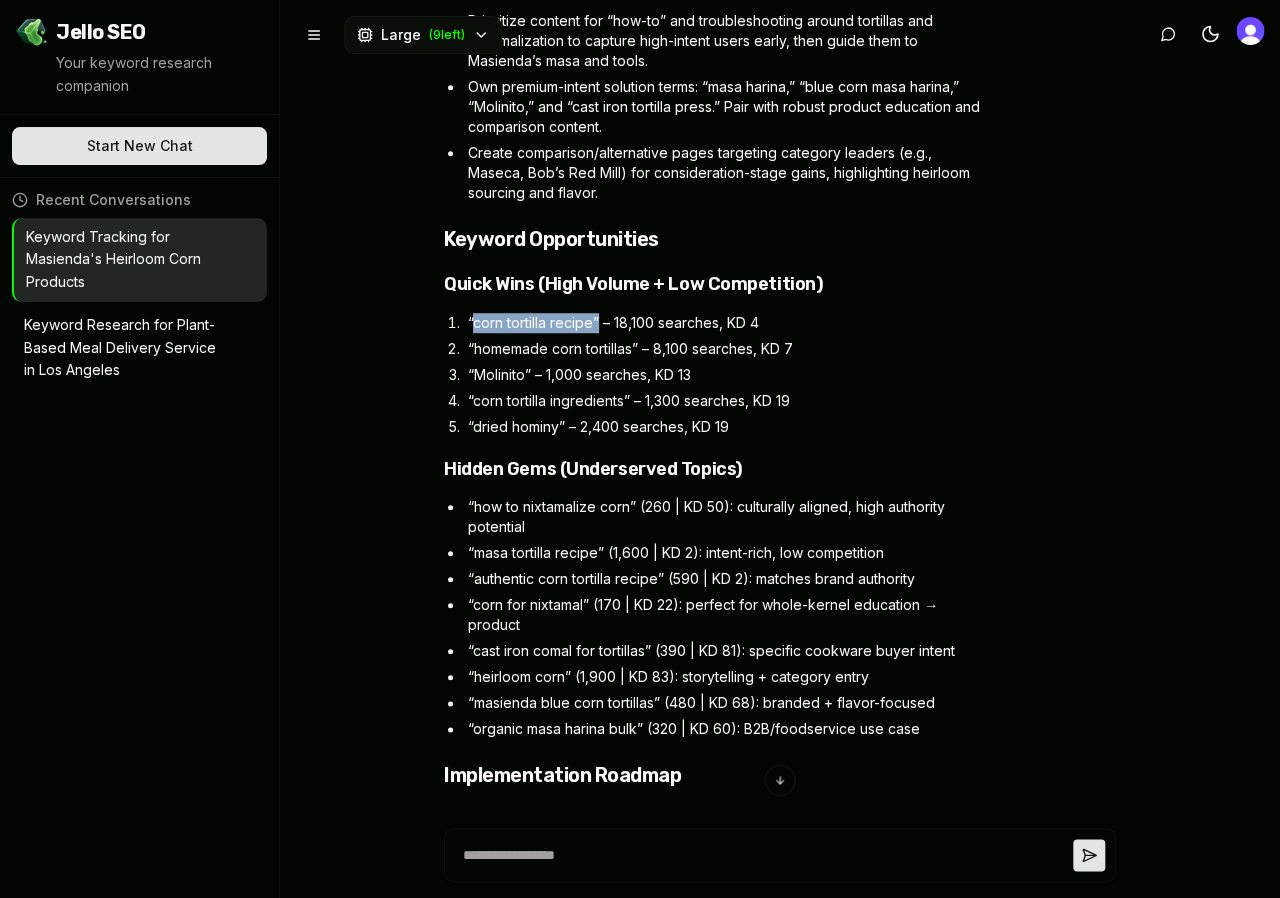 drag, startPoint x: 472, startPoint y: 299, endPoint x: 596, endPoint y: 296, distance: 124.036285 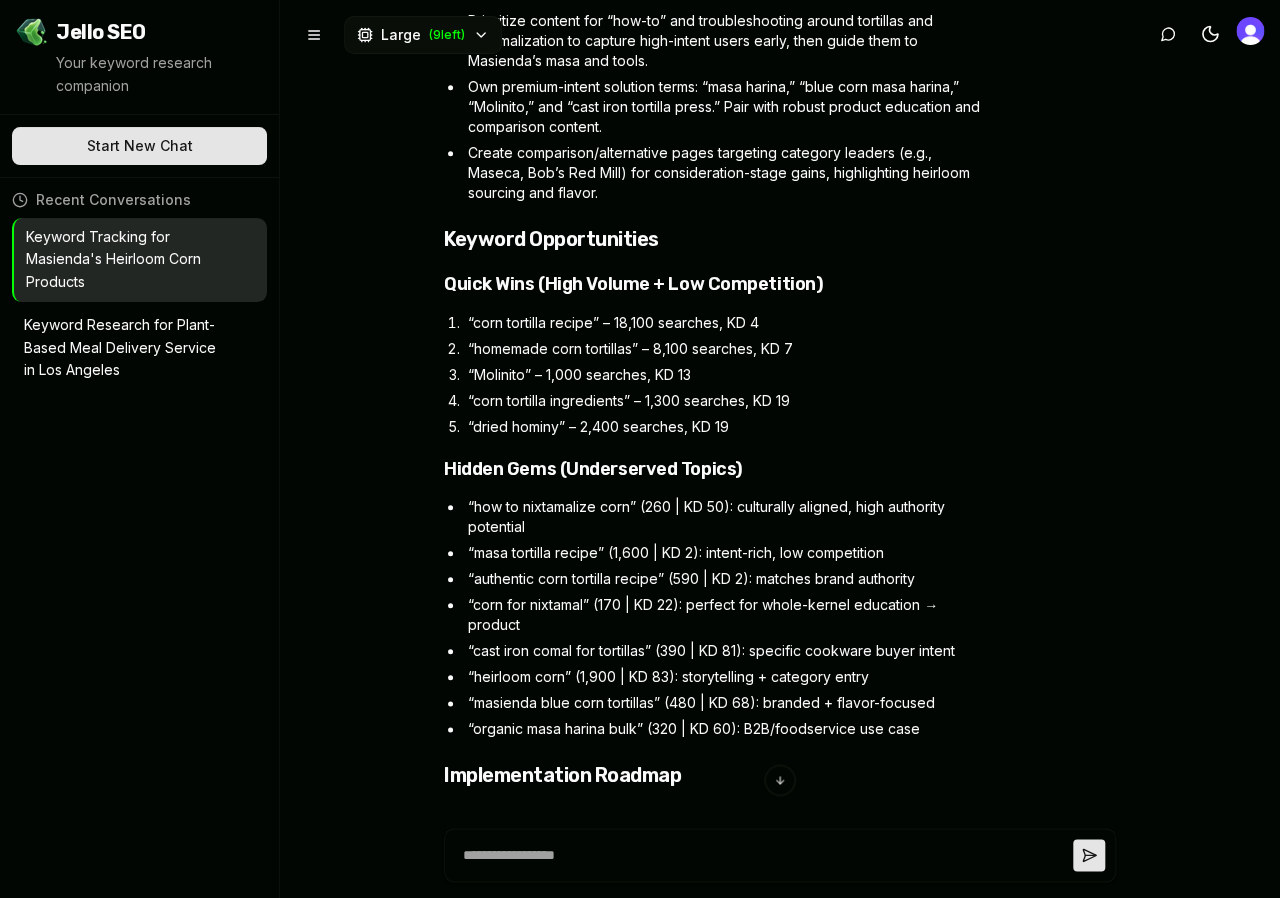 click on "“homemade corn tortillas” – 8,100 searches, KD 7" at bounding box center (723, 349) 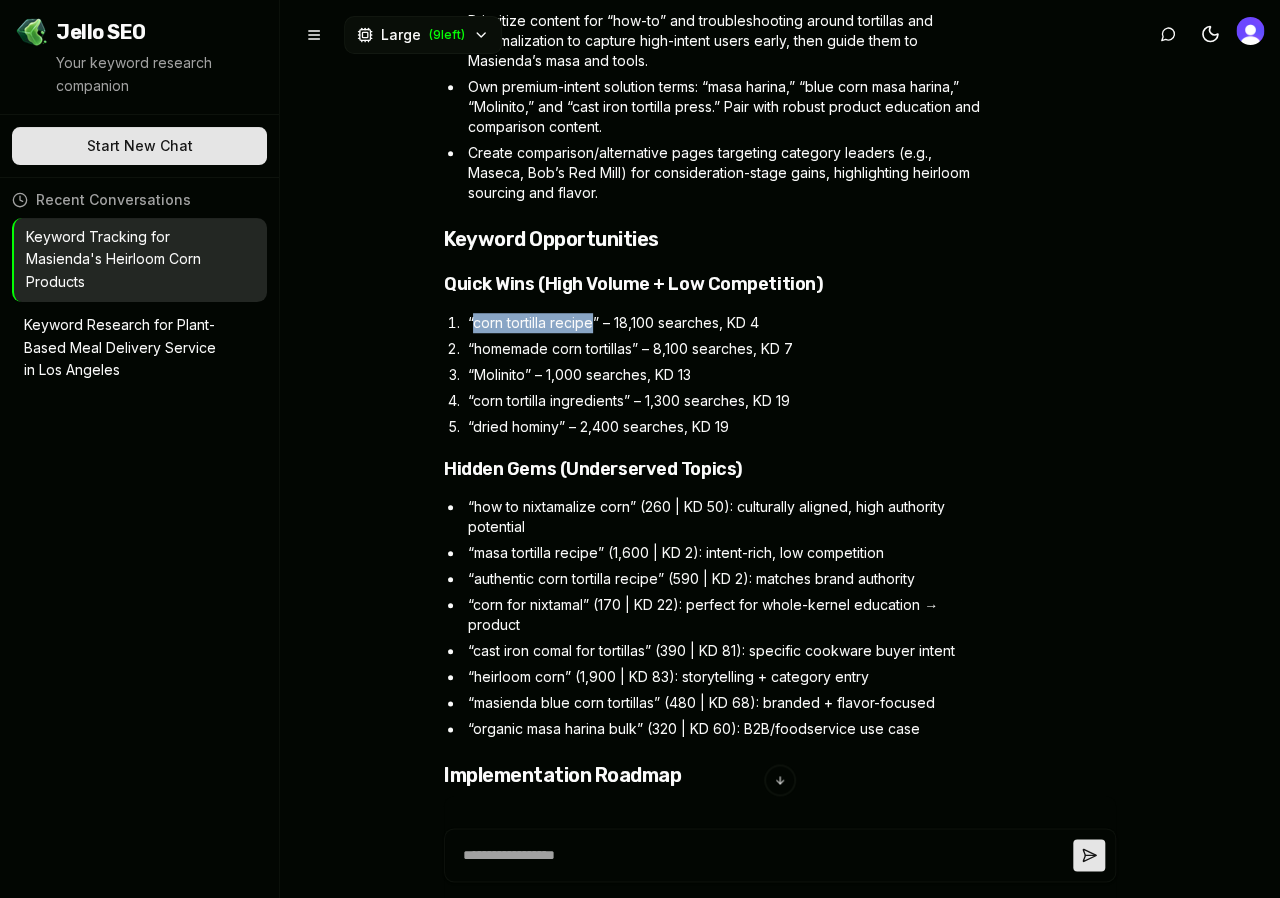 drag, startPoint x: 594, startPoint y: 296, endPoint x: 476, endPoint y: 290, distance: 118.15244 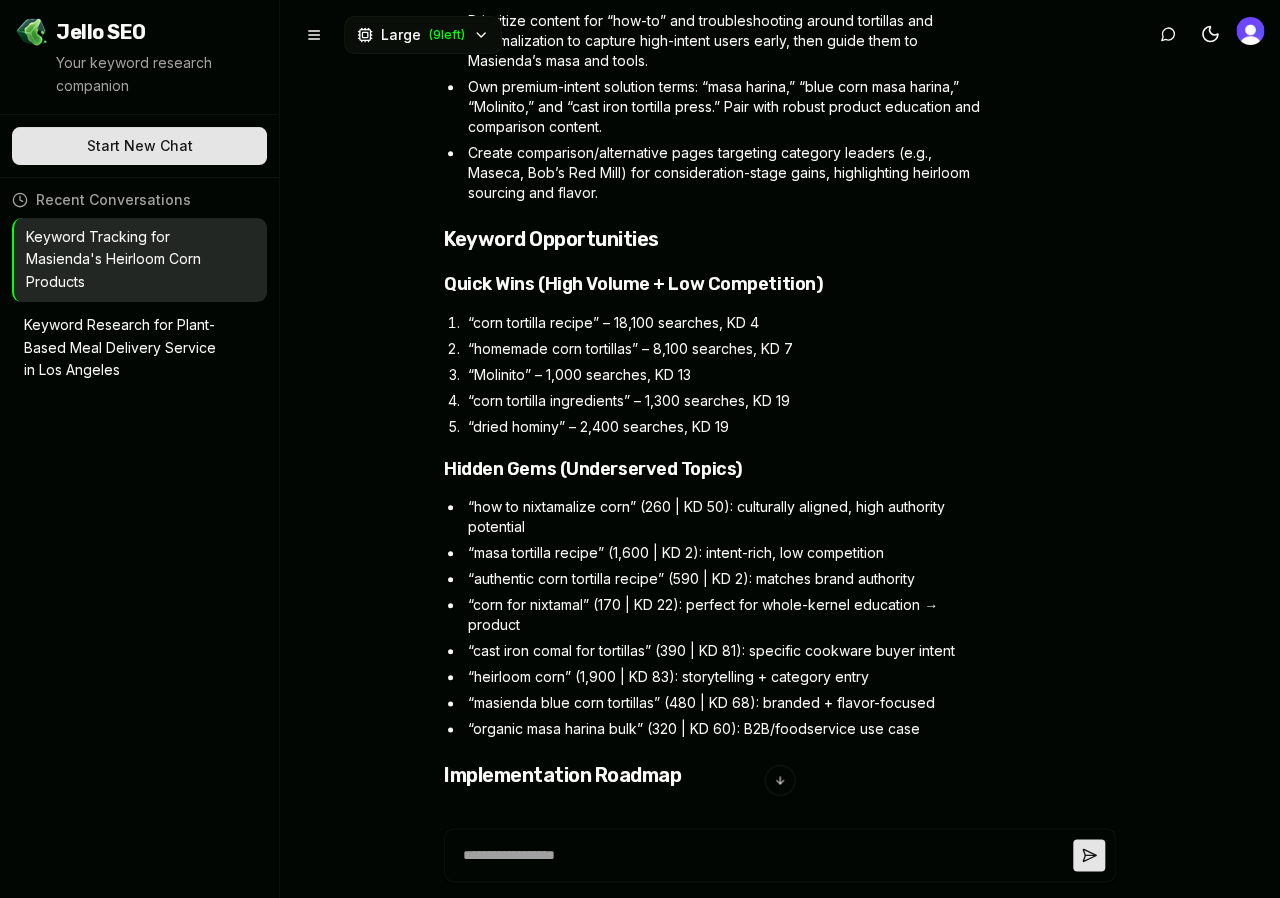 click on "Quick Wins (High Volume + Low Competition)" at bounding box center (713, 284) 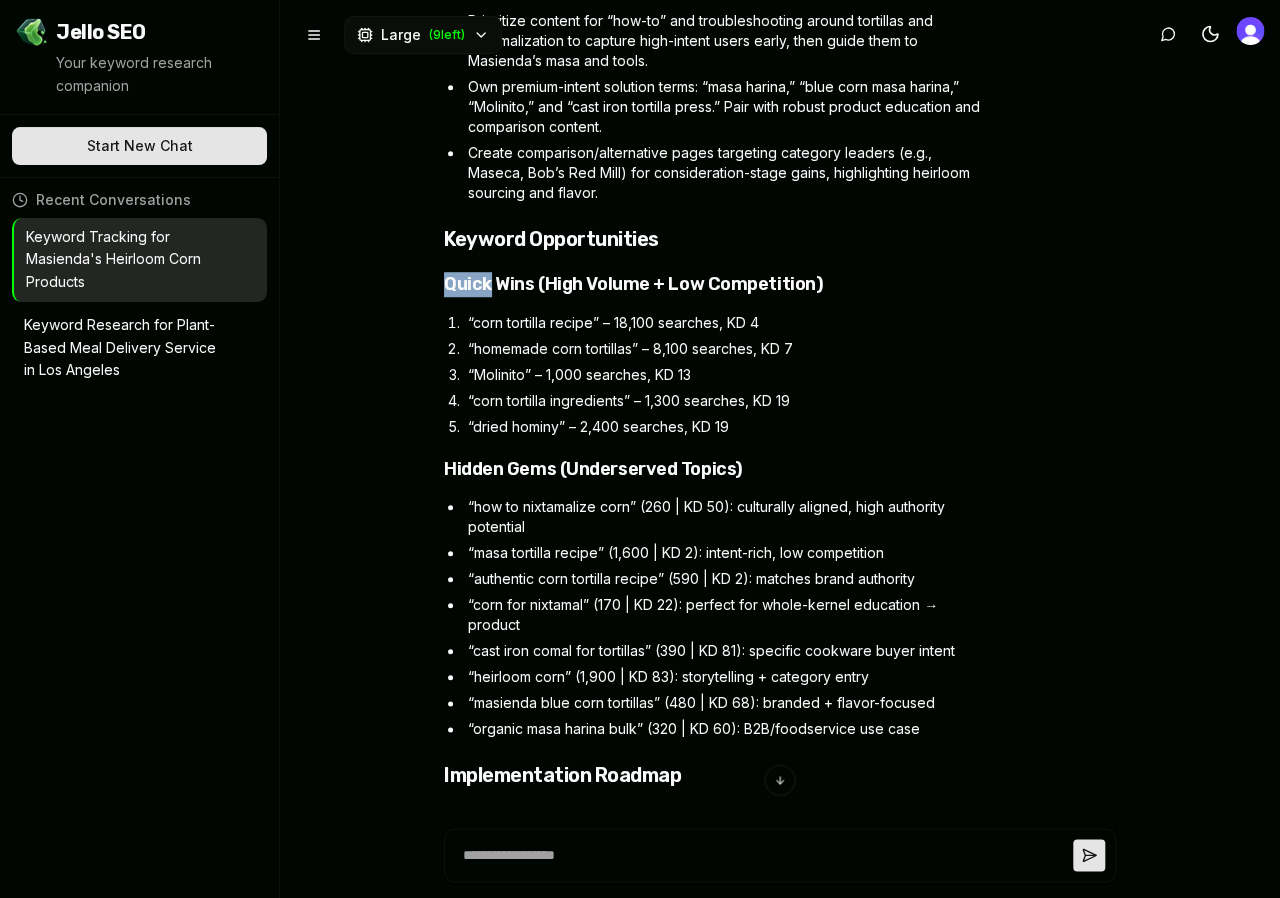 click on "Quick Wins (High Volume + Low Competition)" at bounding box center [713, 284] 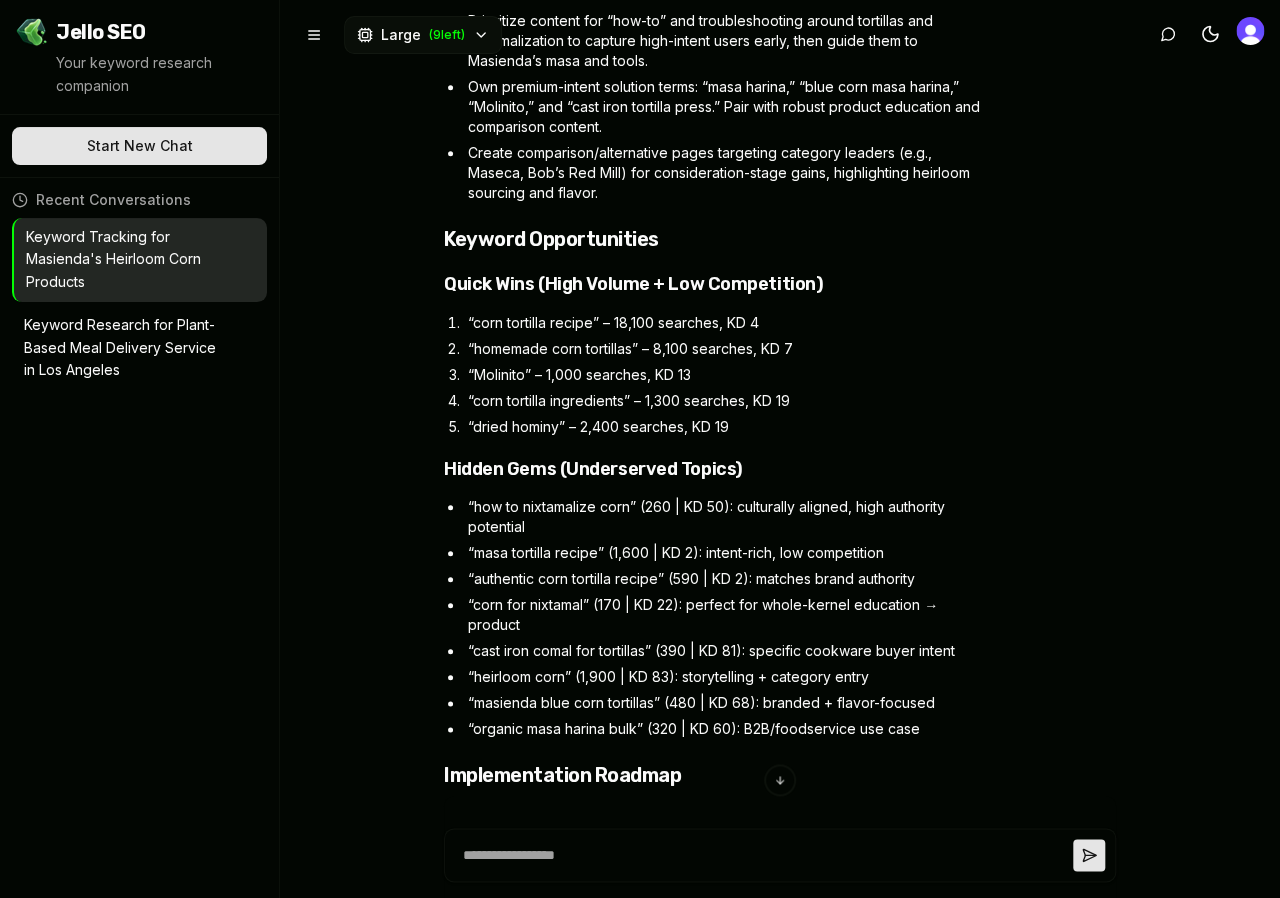 click on "Quick Wins (High Volume + Low Competition)" at bounding box center [713, 284] 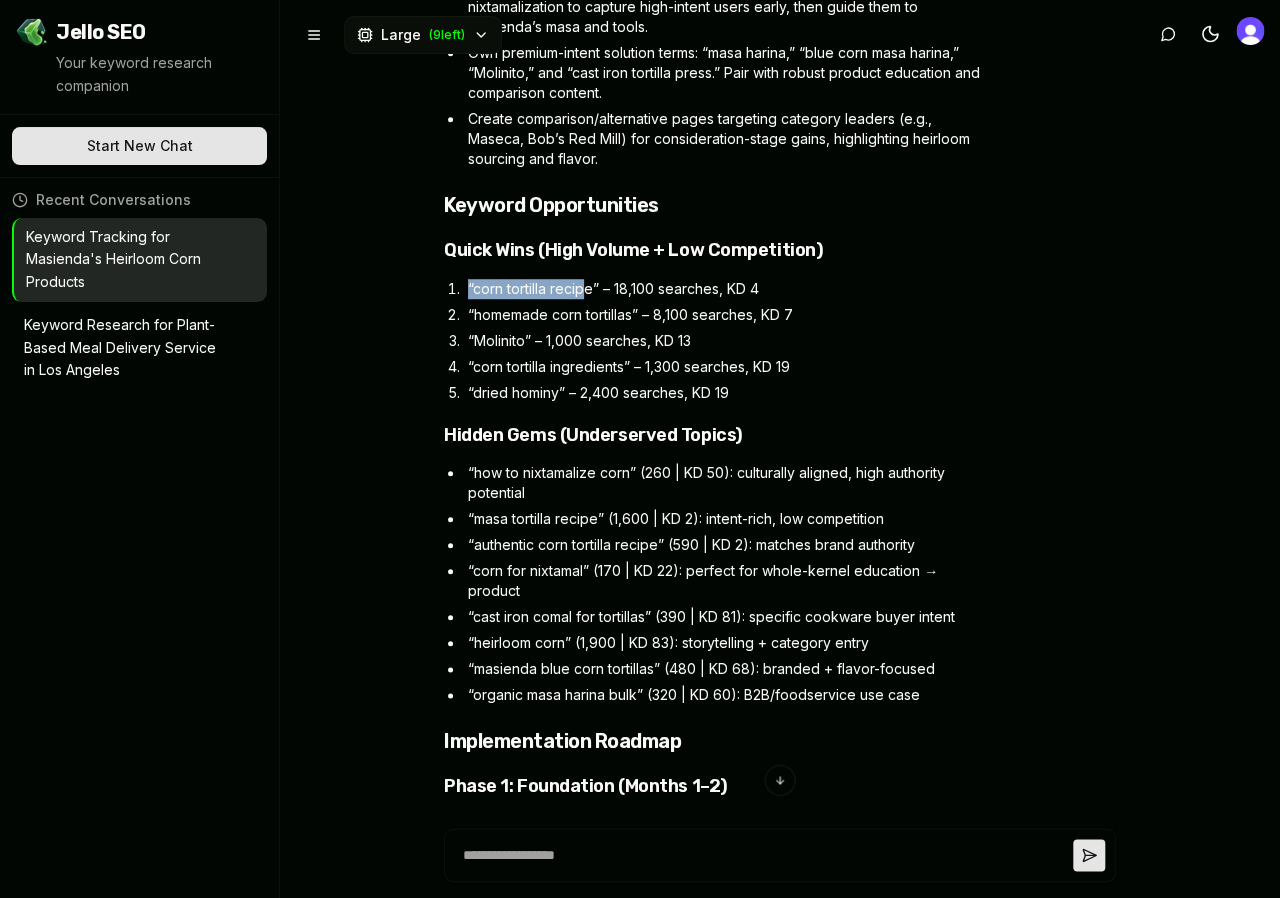 drag, startPoint x: 469, startPoint y: 264, endPoint x: 596, endPoint y: 264, distance: 127 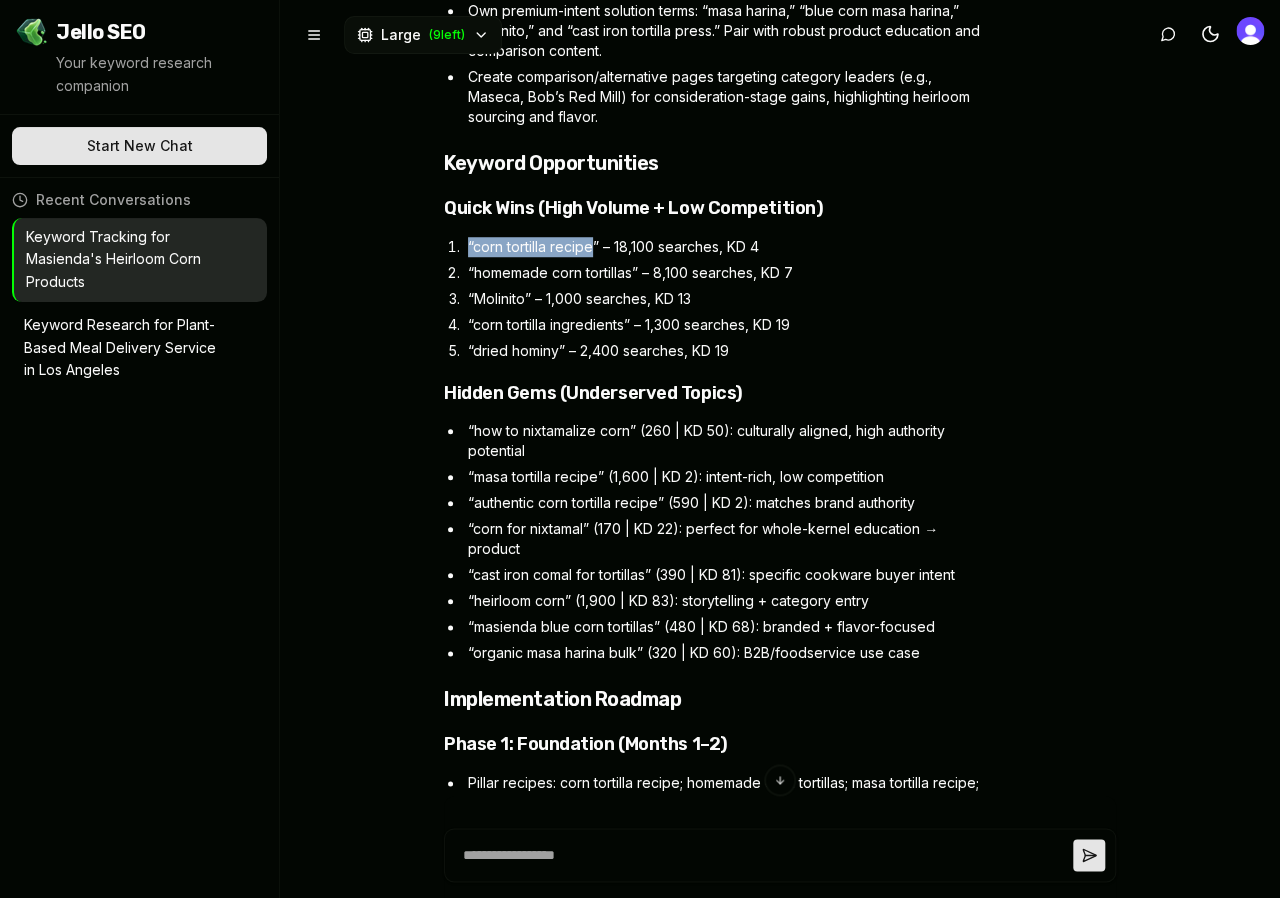 scroll, scrollTop: 5481, scrollLeft: 0, axis: vertical 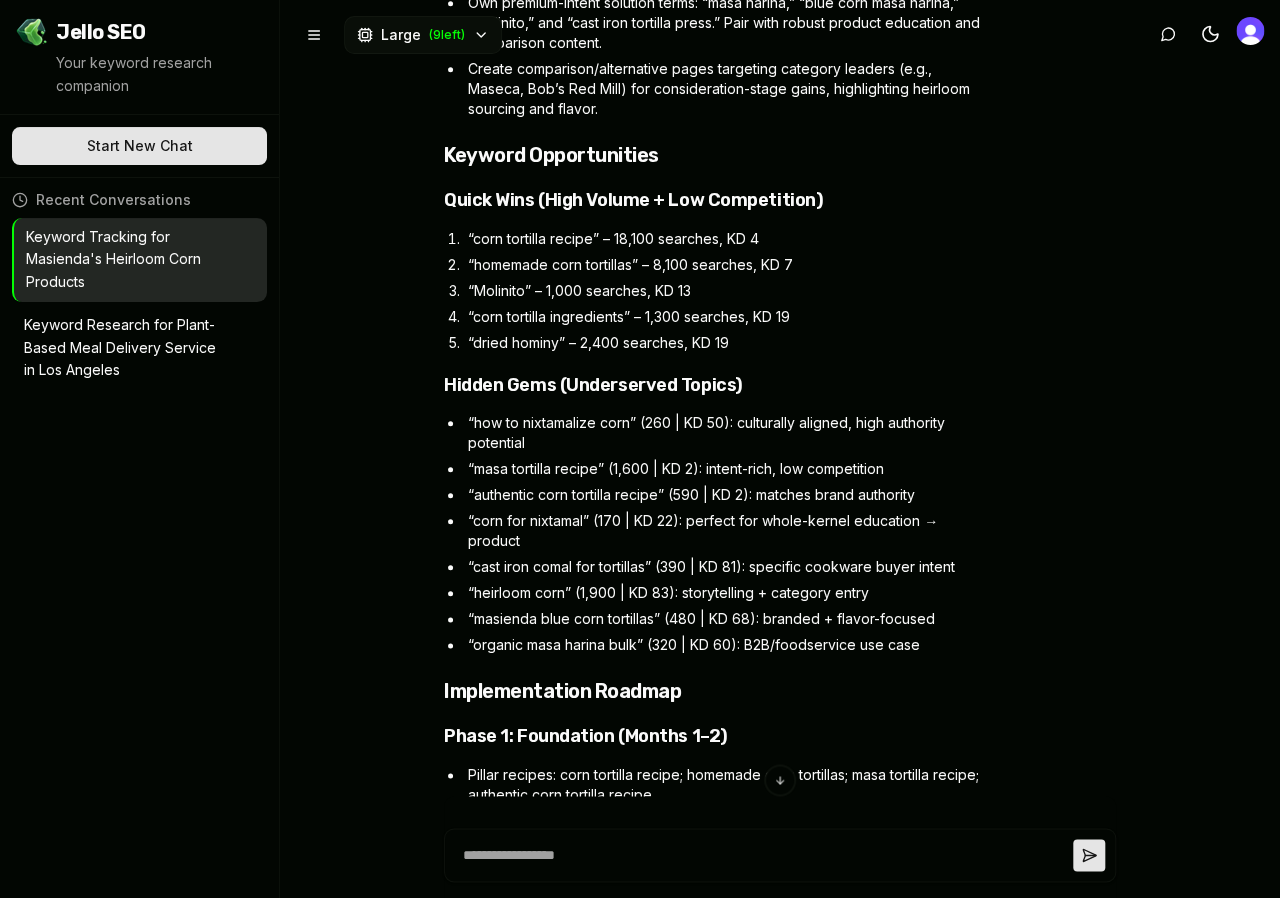 click on "“corn tortilla recipe” – 18,100 searches, KD 4
“homemade corn tortillas” – 8,100 searches, KD 7
“Molinito” – 1,000 searches, KD 13
“corn tortilla ingredients” – 1,300 searches, KD 19
“dried hominy” – 2,400 searches, KD 19" at bounding box center (723, 291) 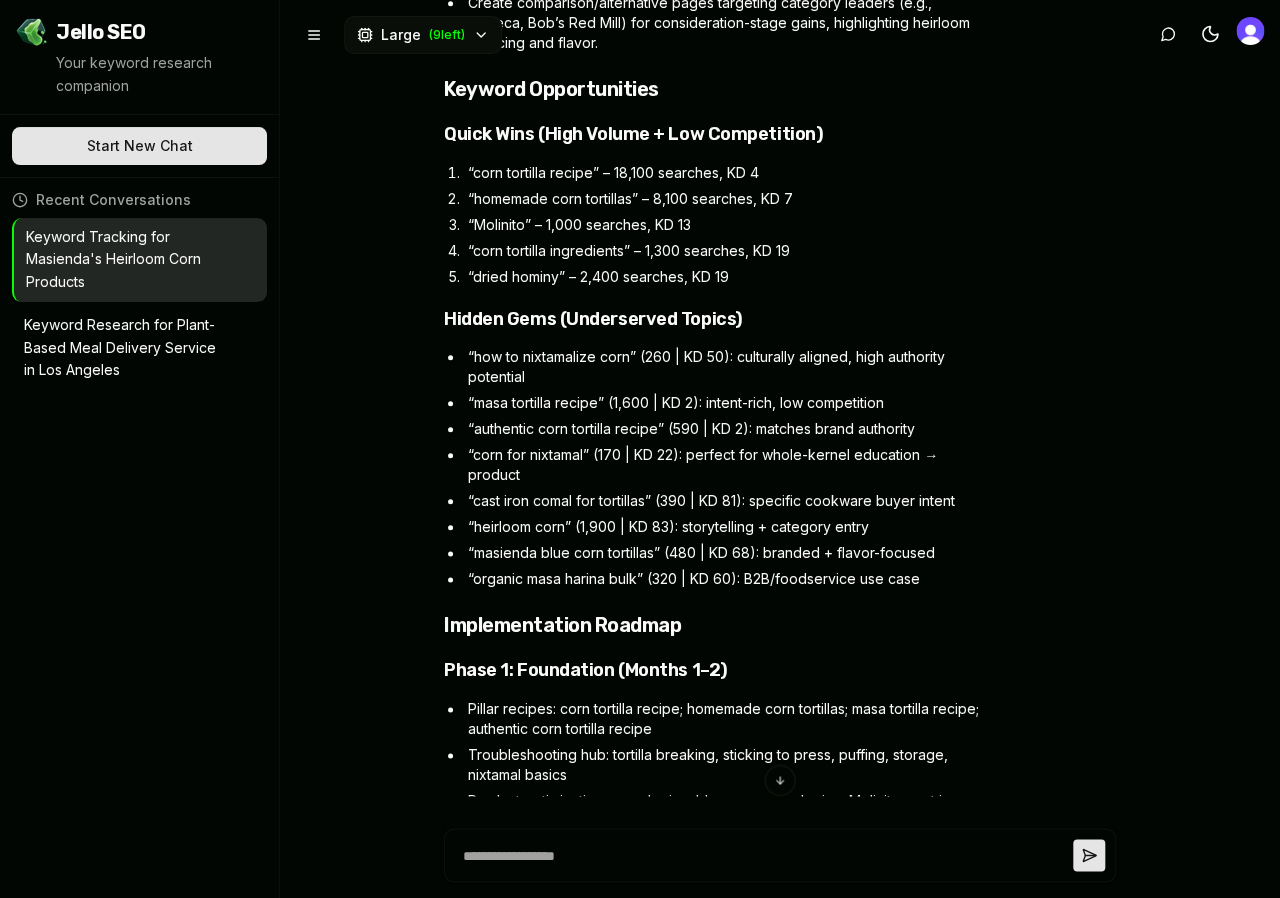 scroll, scrollTop: 5590, scrollLeft: 0, axis: vertical 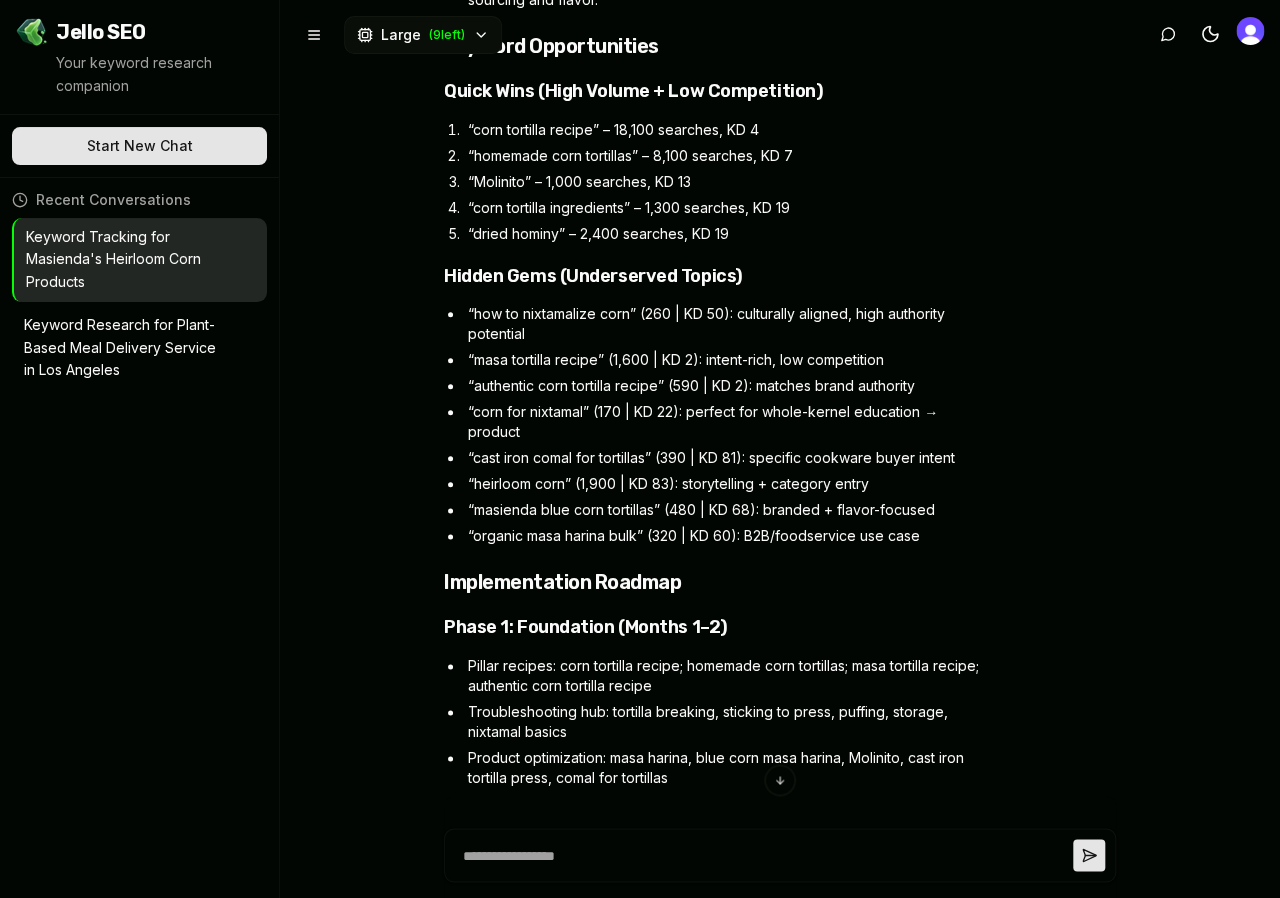 click on "Masienda Keyword Research Analysis (North America – US & Canada, English)
Executive Summary
Total keywords discovered: 85
Combined search volume (US) ≈ 360,000+ searches/month
Key insight: Recipe and equipment terms drive the bulk of demand; “how-to/why” tortilla troubleshooting and nixtamalization terms are smaller volume but very high-intent for your brand story and conversion to masa/equipment. Brand and competitor terms indicate strong consideration-stage interest.
Problem vs Solution Analysis
Problem-Focused Keywords
Total Volume: 910 searches/month | Avg KD: 45
Top Problem Keywords Volume KD CPC Intent how to nixtamalize corn 260 50 0.35 Informational corn tortillas that don't fall apart 90 42 0.58 Informational best way to store homemade tortillas 70 1 0.00 Informational best way to store flour tortillas 70 50 0.00 Informational perfect tortillas 50 5 0.93 Informational why are my corn tortillas breaking 30 50 0.00 Informational my corn tortillas keep breaking 30 50 0.00 30" at bounding box center (713, 1353) 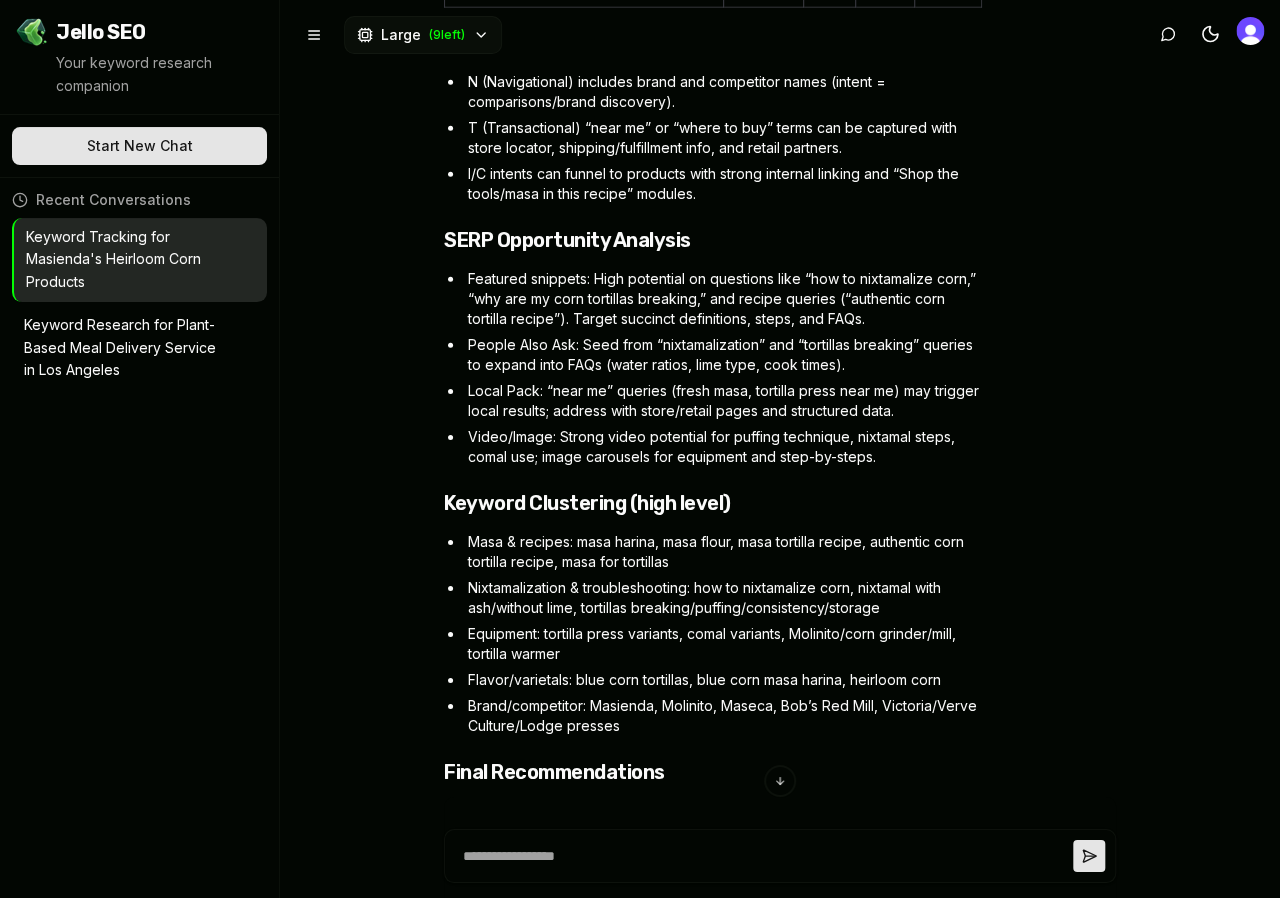 scroll, scrollTop: 9894, scrollLeft: 0, axis: vertical 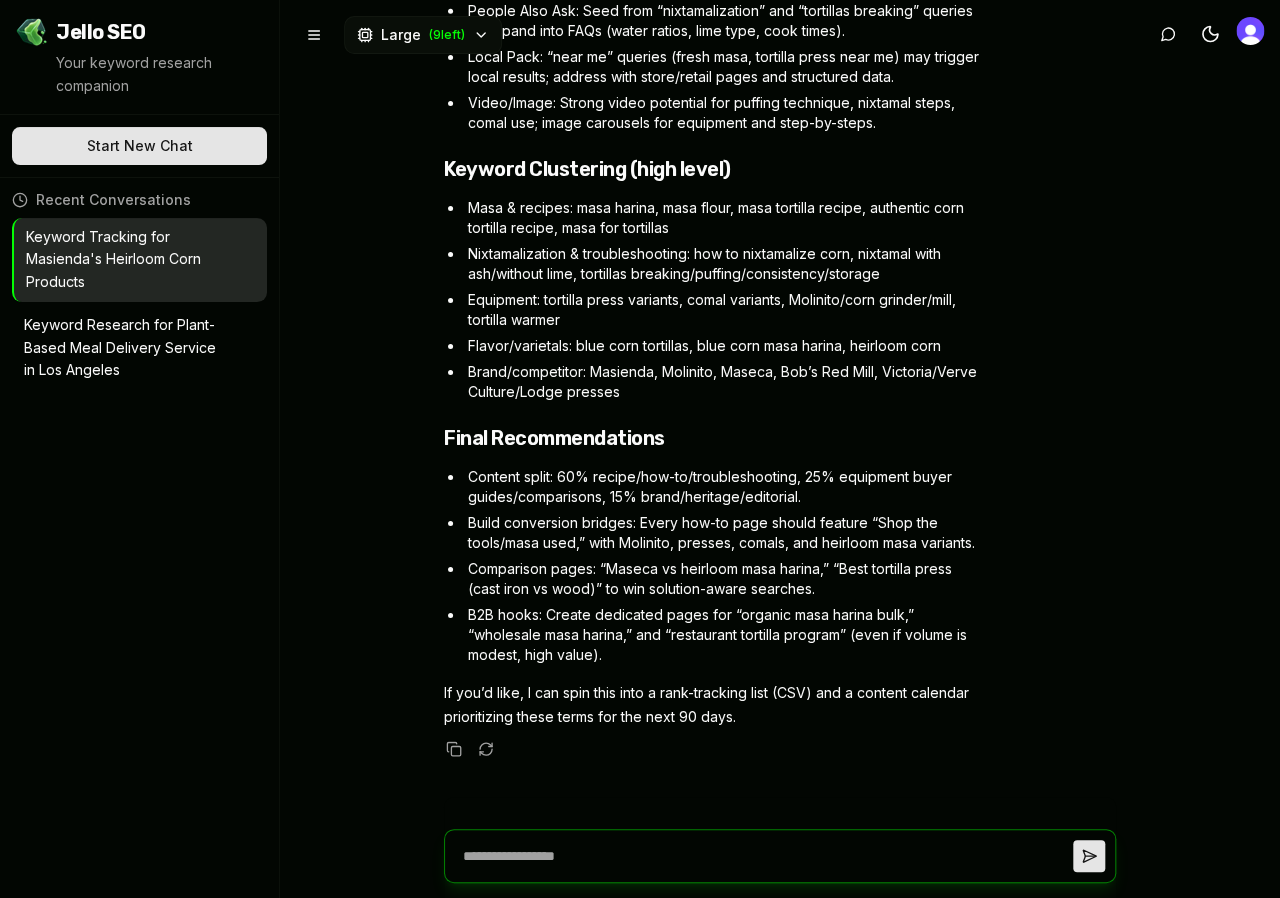 click at bounding box center [764, 855] 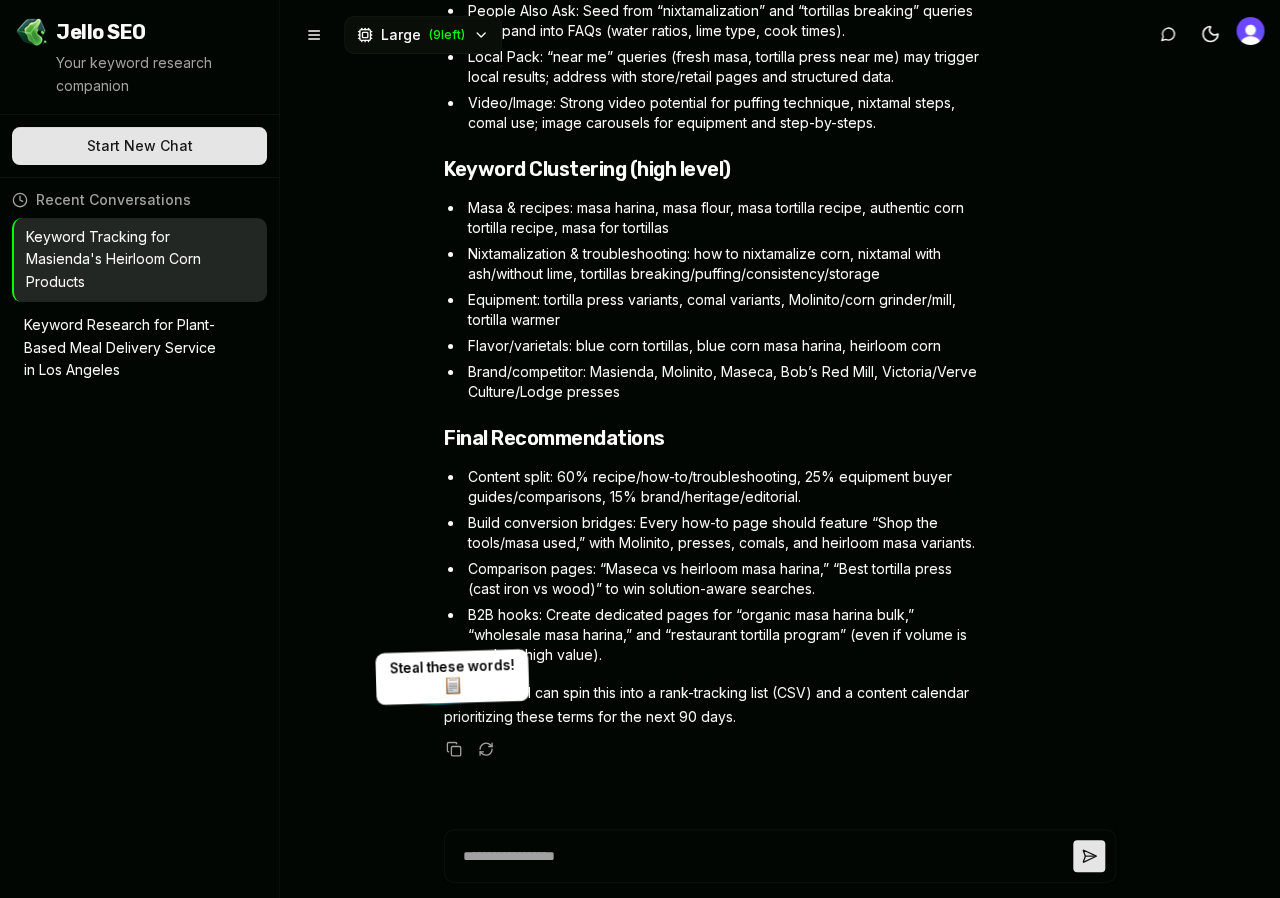 click 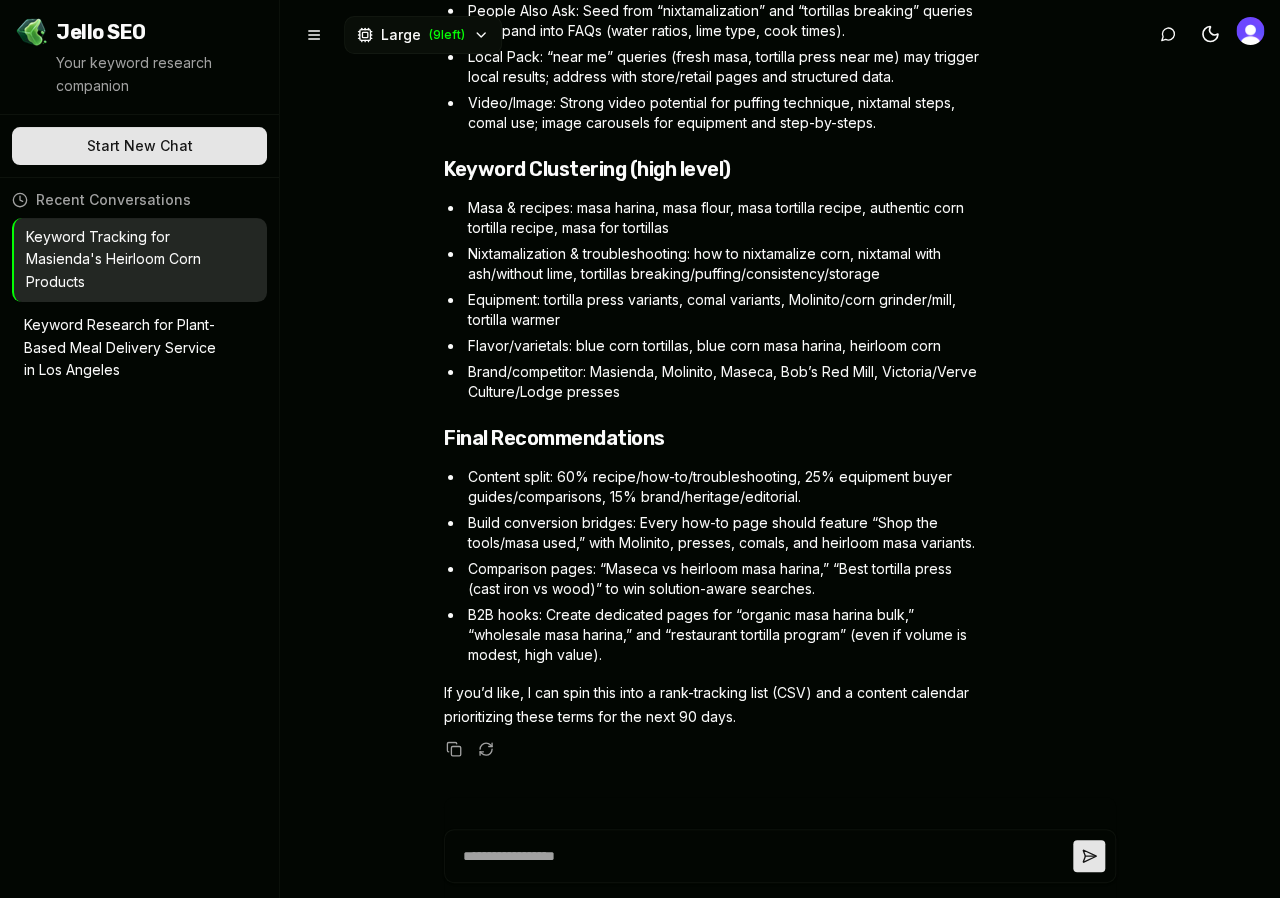 type on "*" 